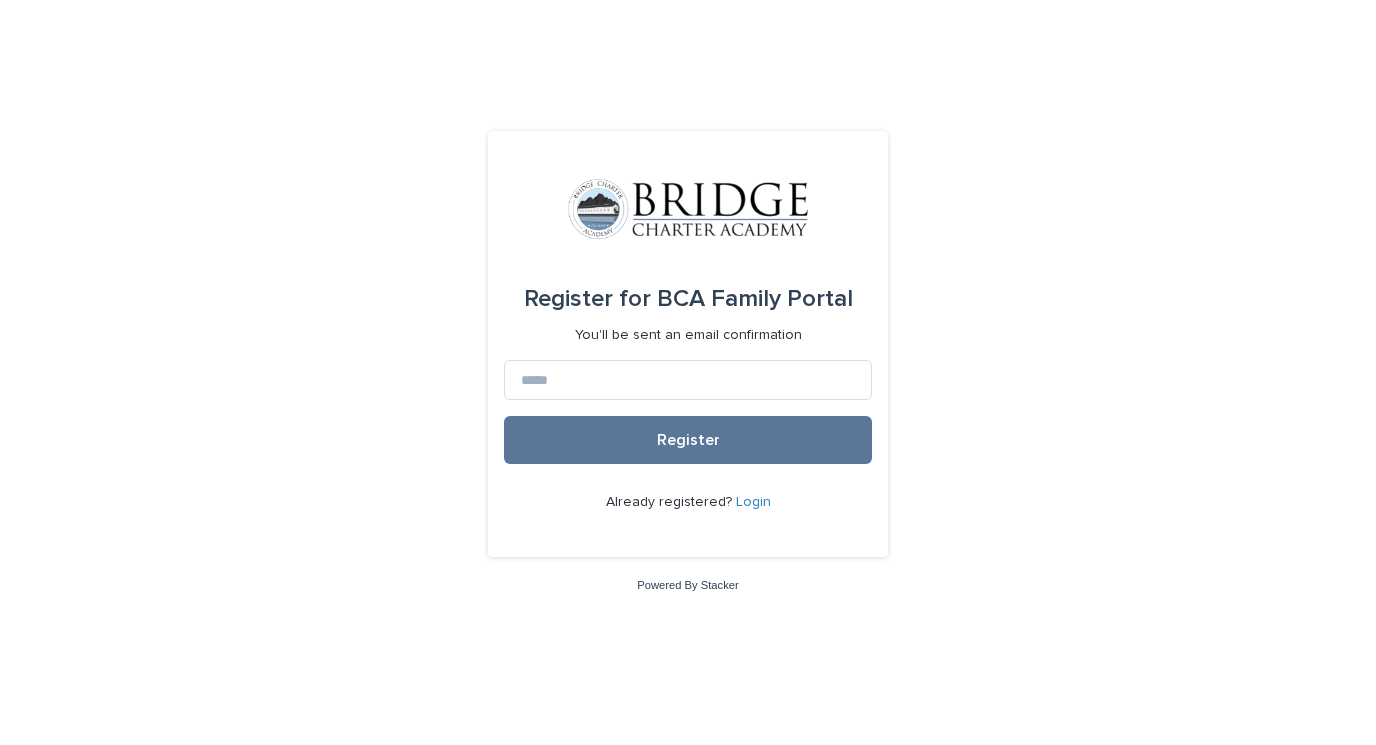 scroll, scrollTop: 0, scrollLeft: 0, axis: both 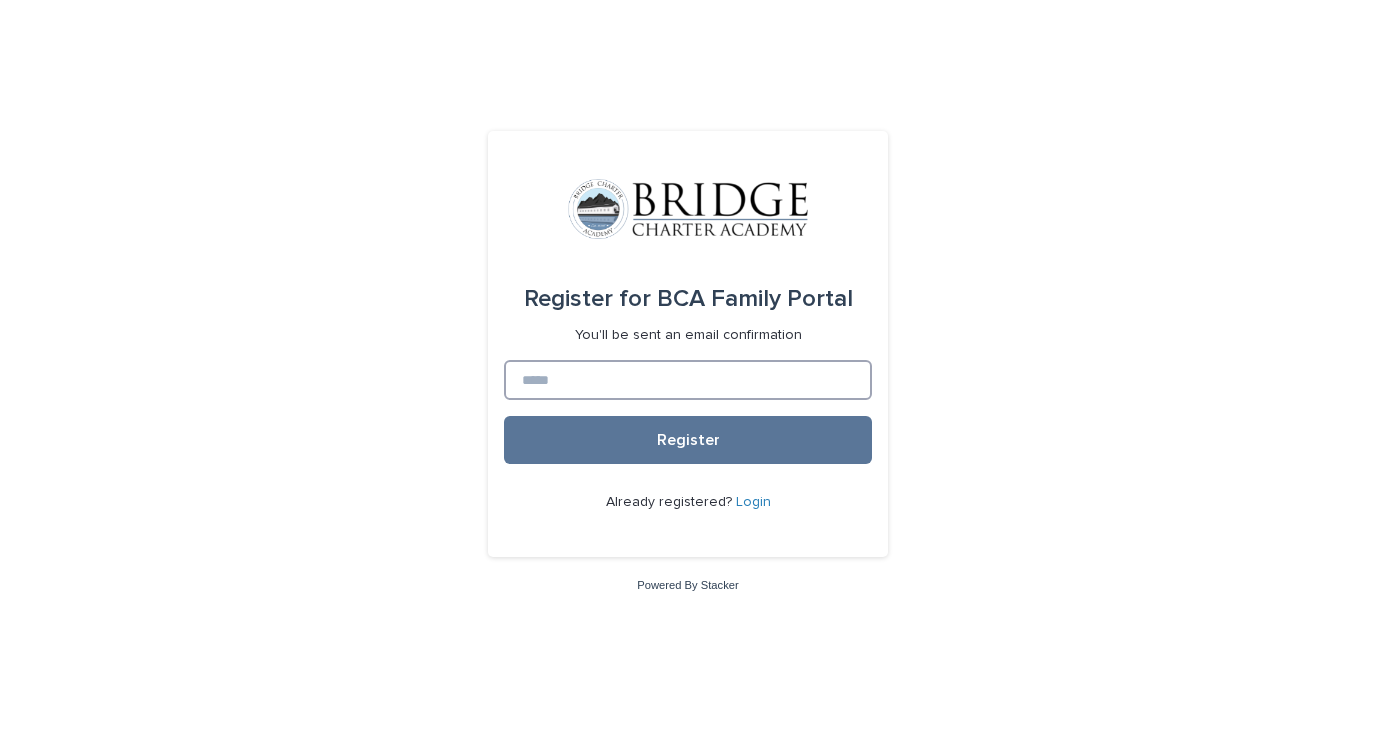 click at bounding box center (688, 380) 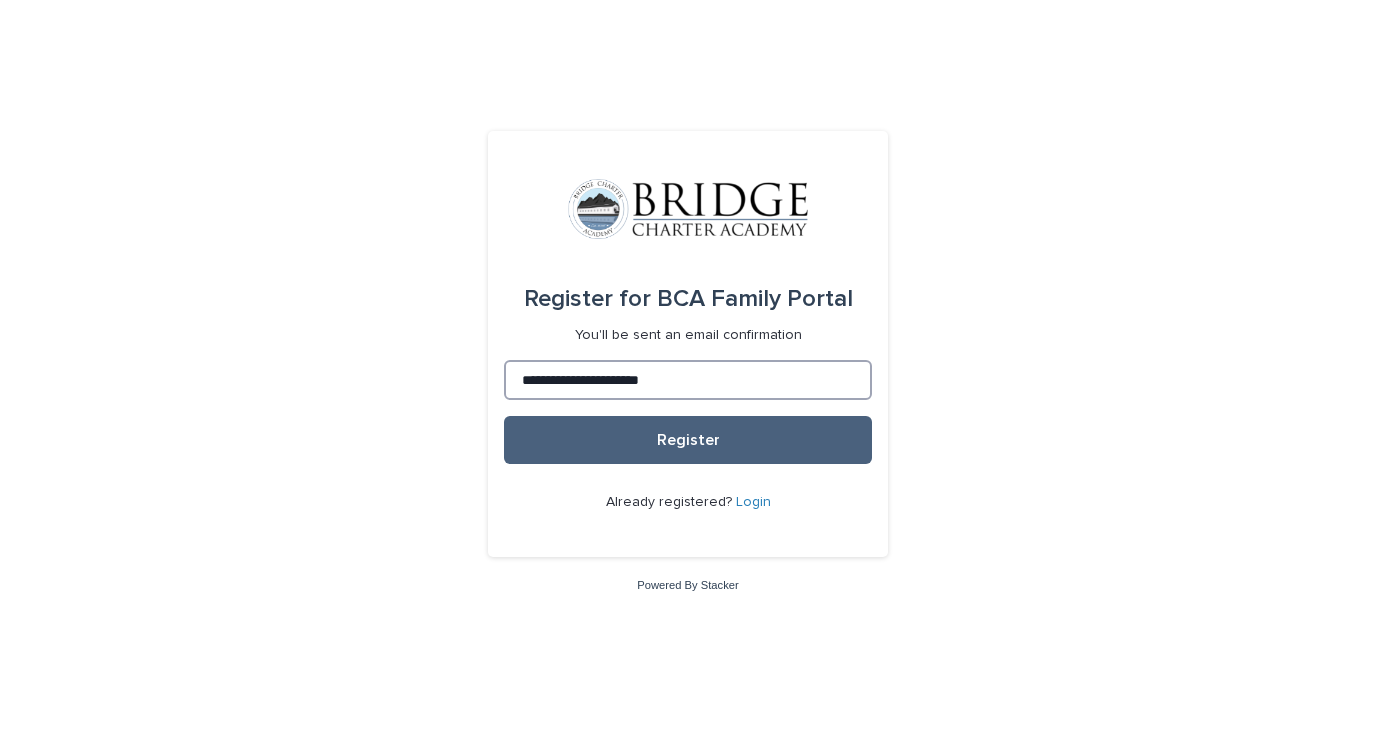 type on "**********" 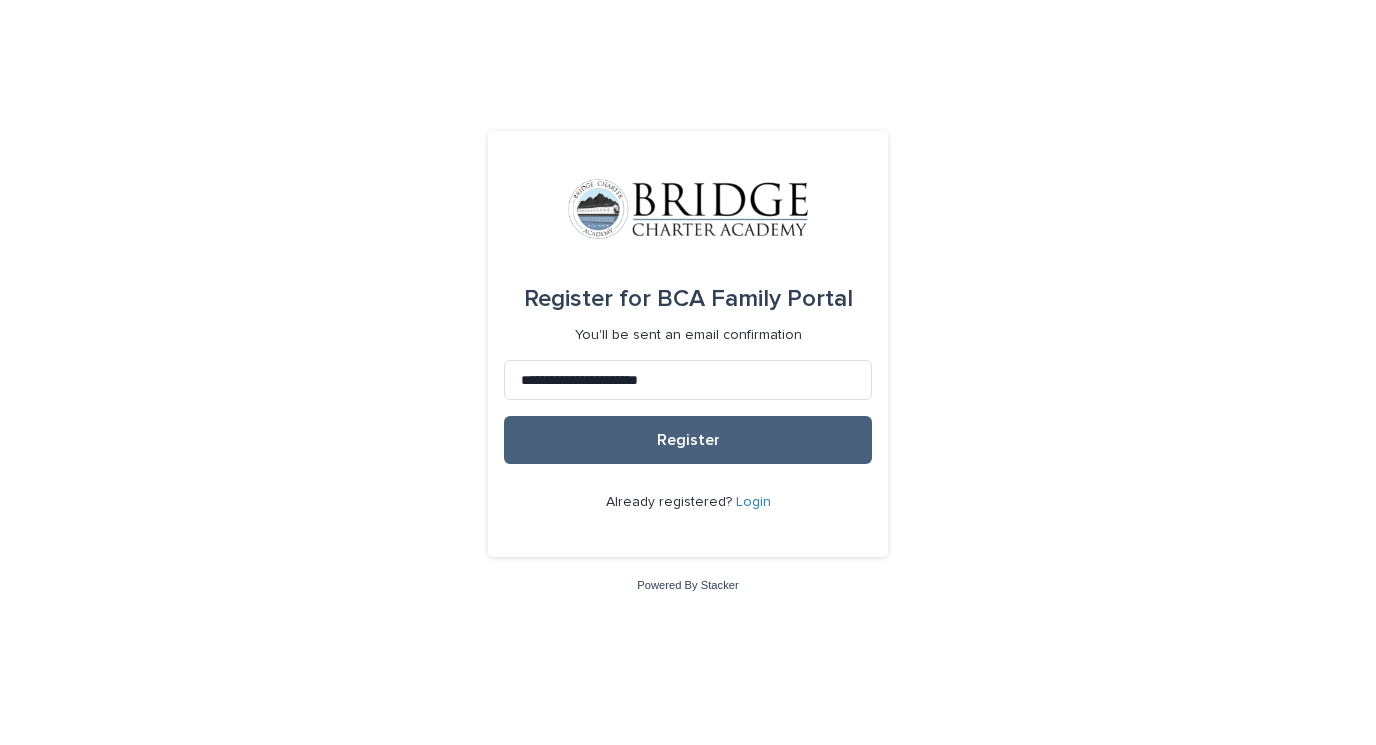 click on "Register" at bounding box center [688, 440] 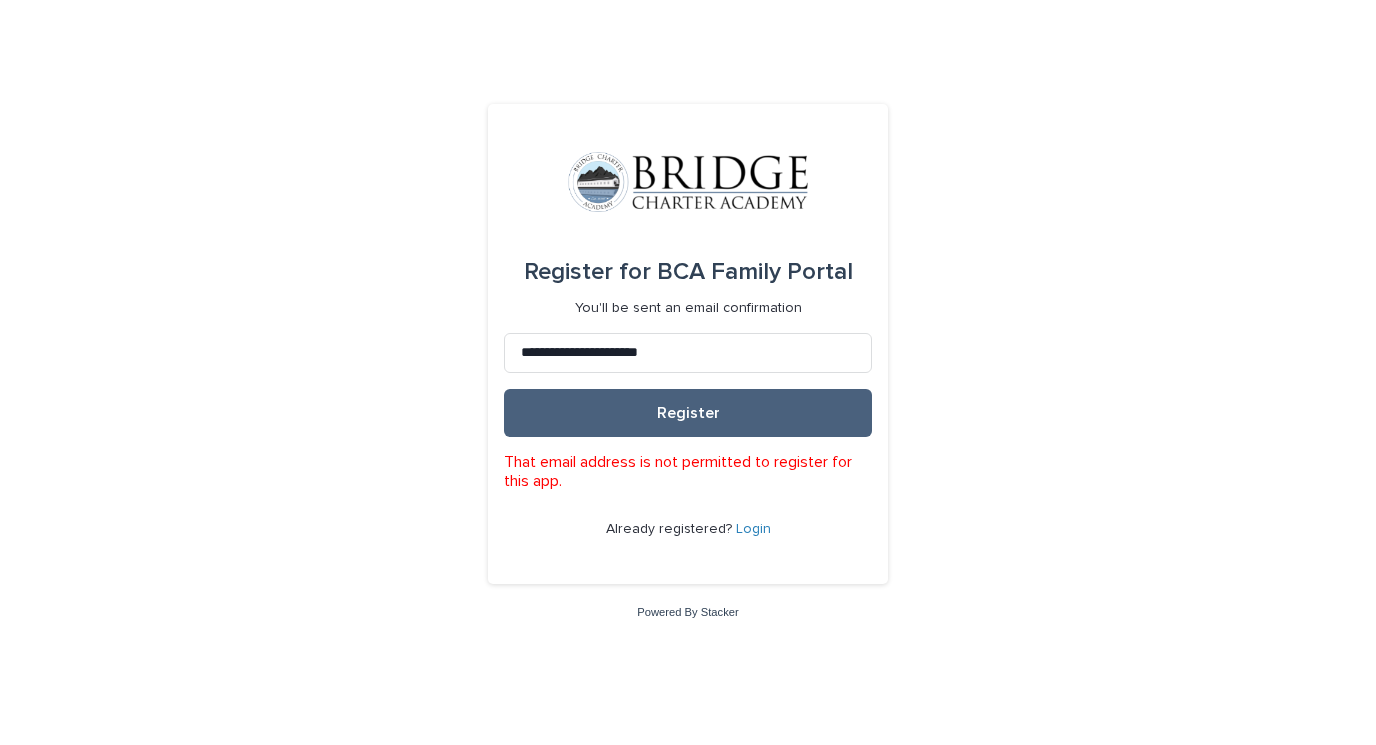 click on "Register" at bounding box center (688, 413) 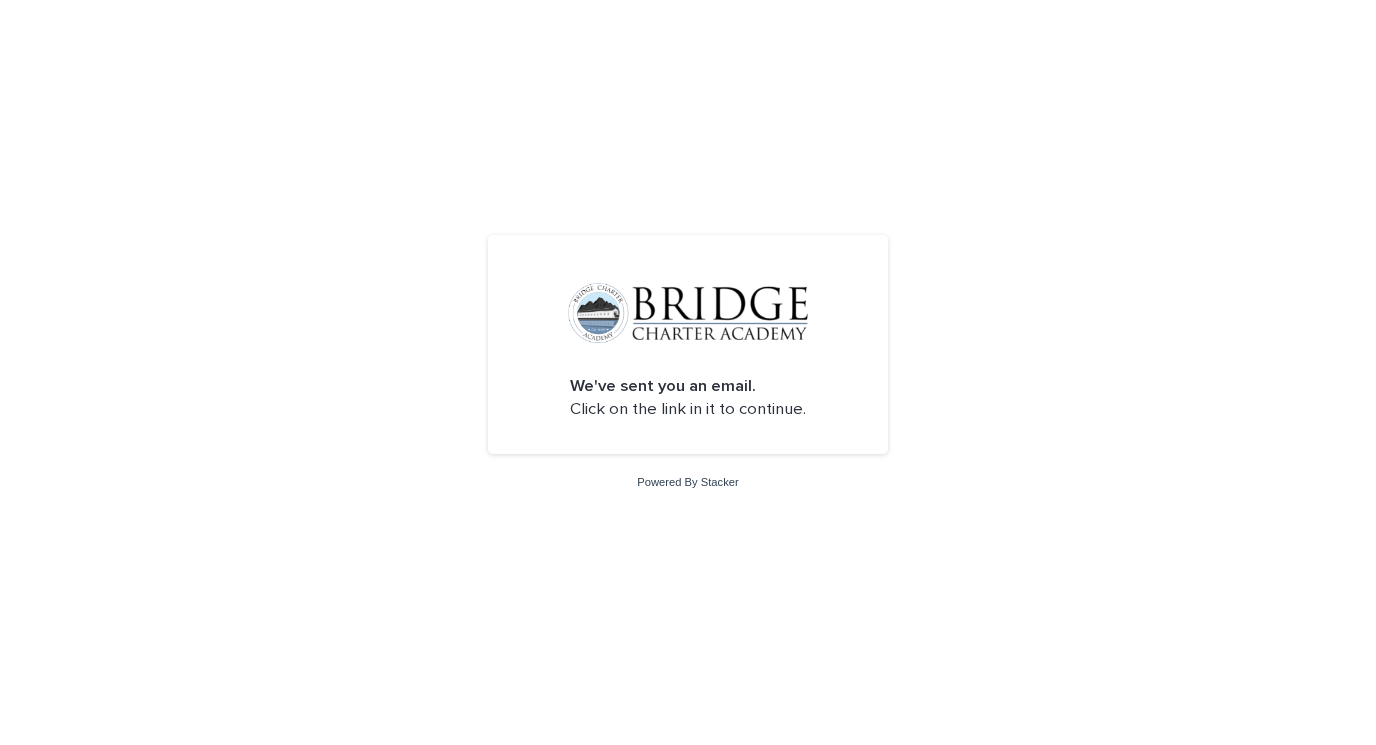 click on "We've sent you an email.   Click on the link in it to continue." at bounding box center [688, 398] 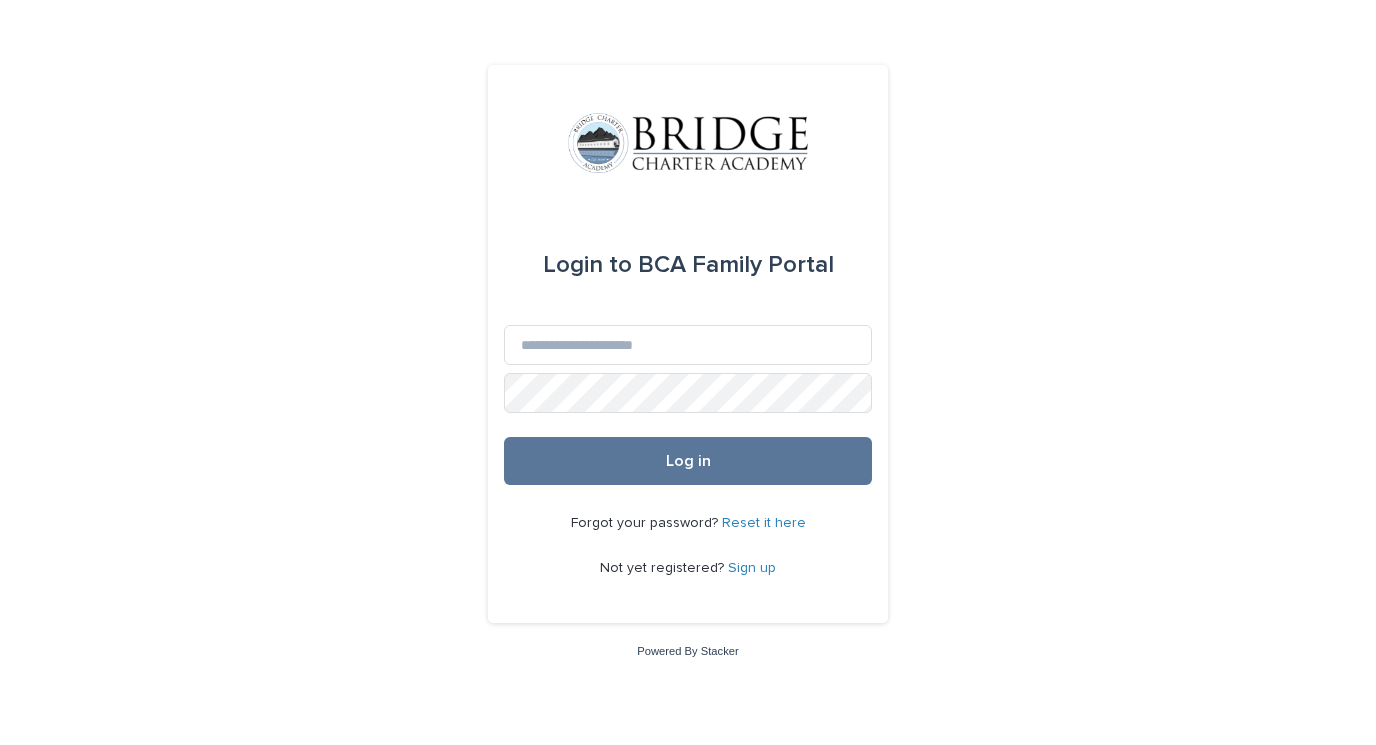 scroll, scrollTop: 0, scrollLeft: 0, axis: both 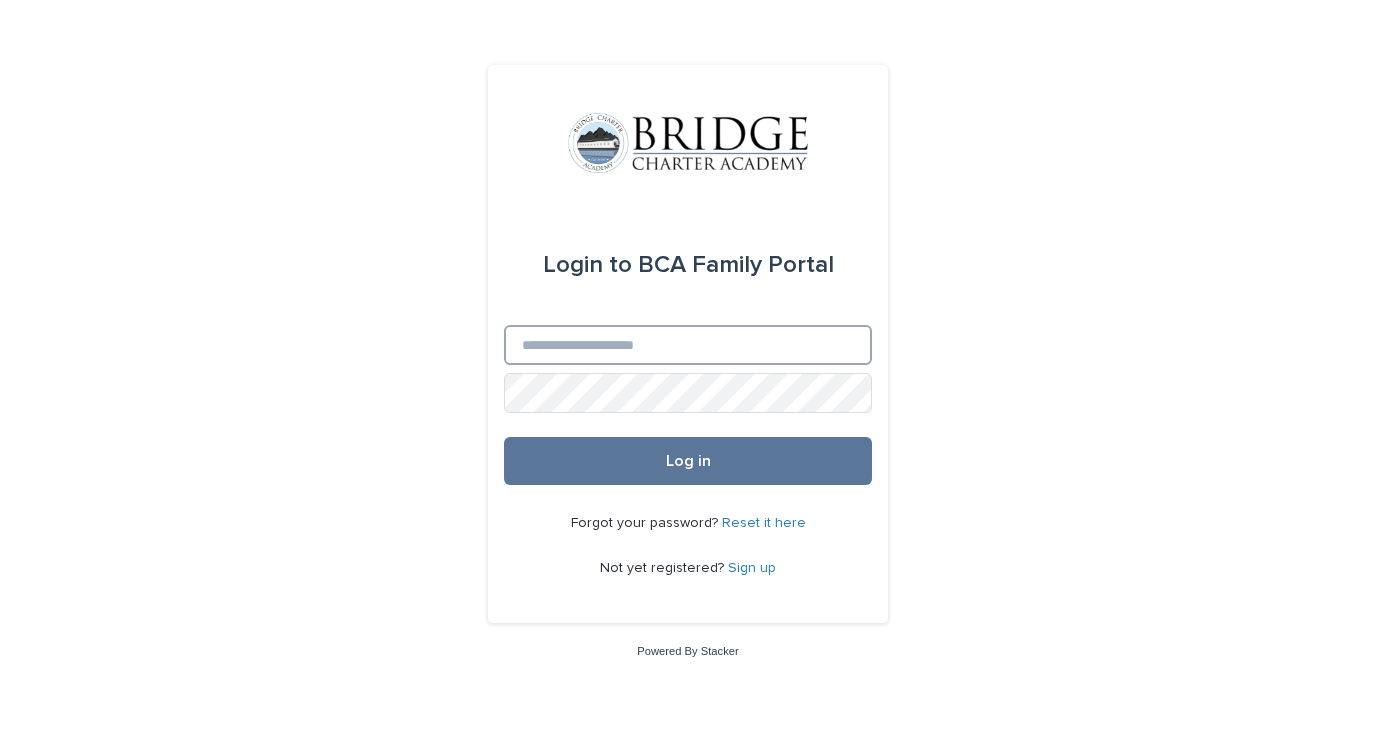 click on "Email" at bounding box center (688, 345) 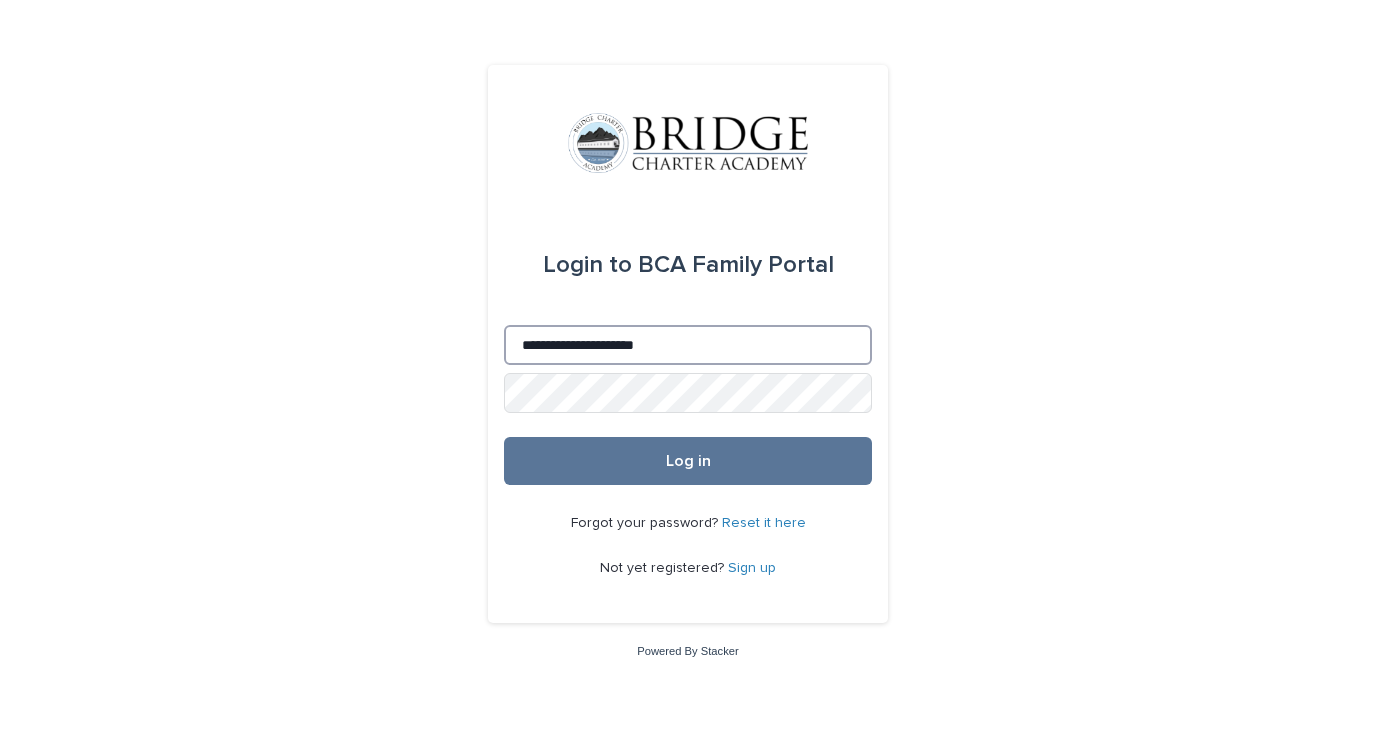 click on "**********" at bounding box center [688, 345] 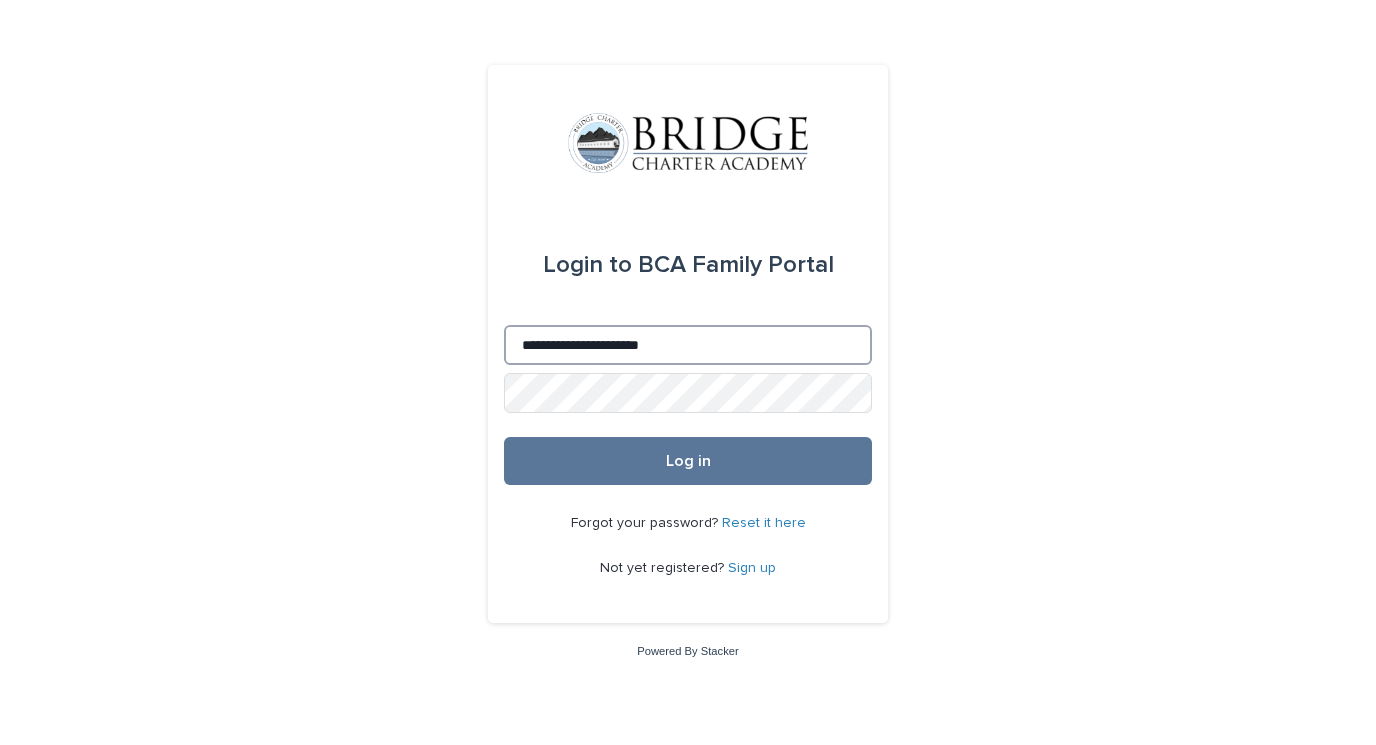 type on "**********" 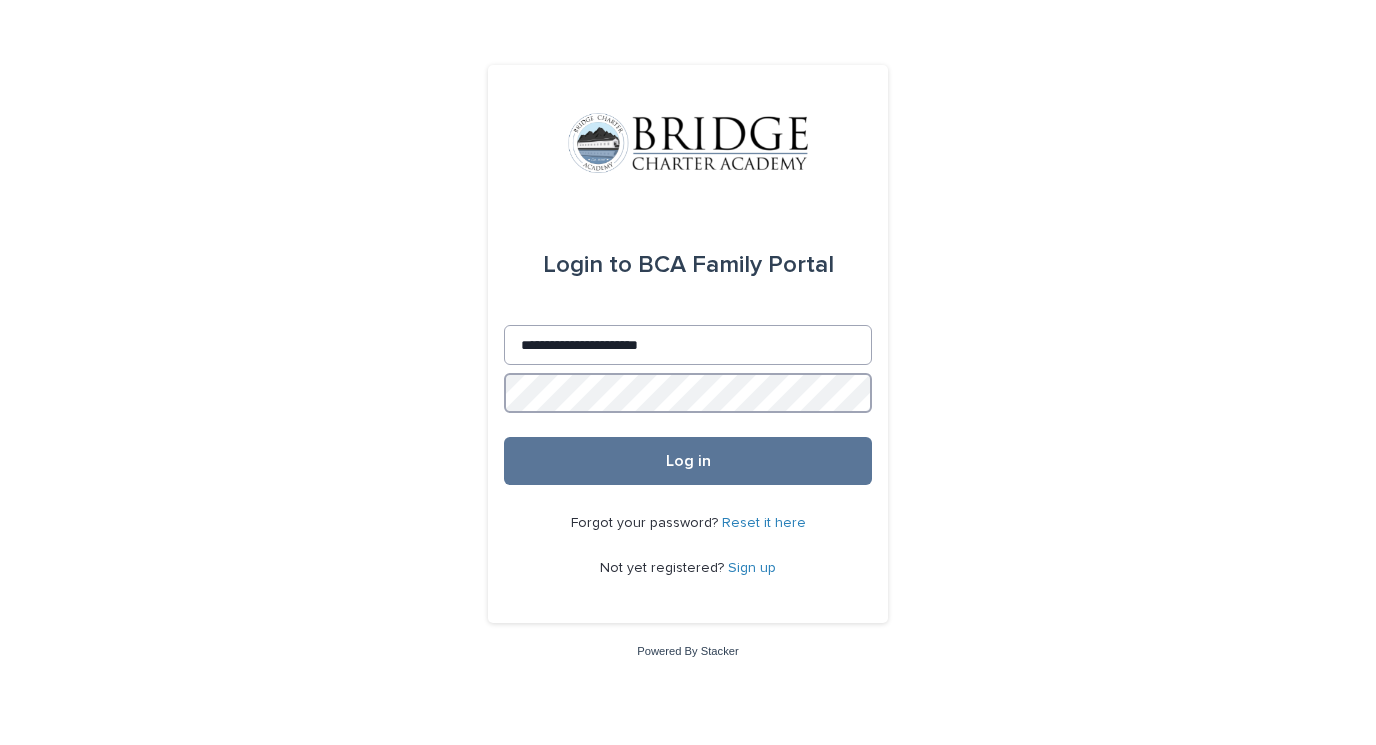 click on "Log in" at bounding box center [688, 461] 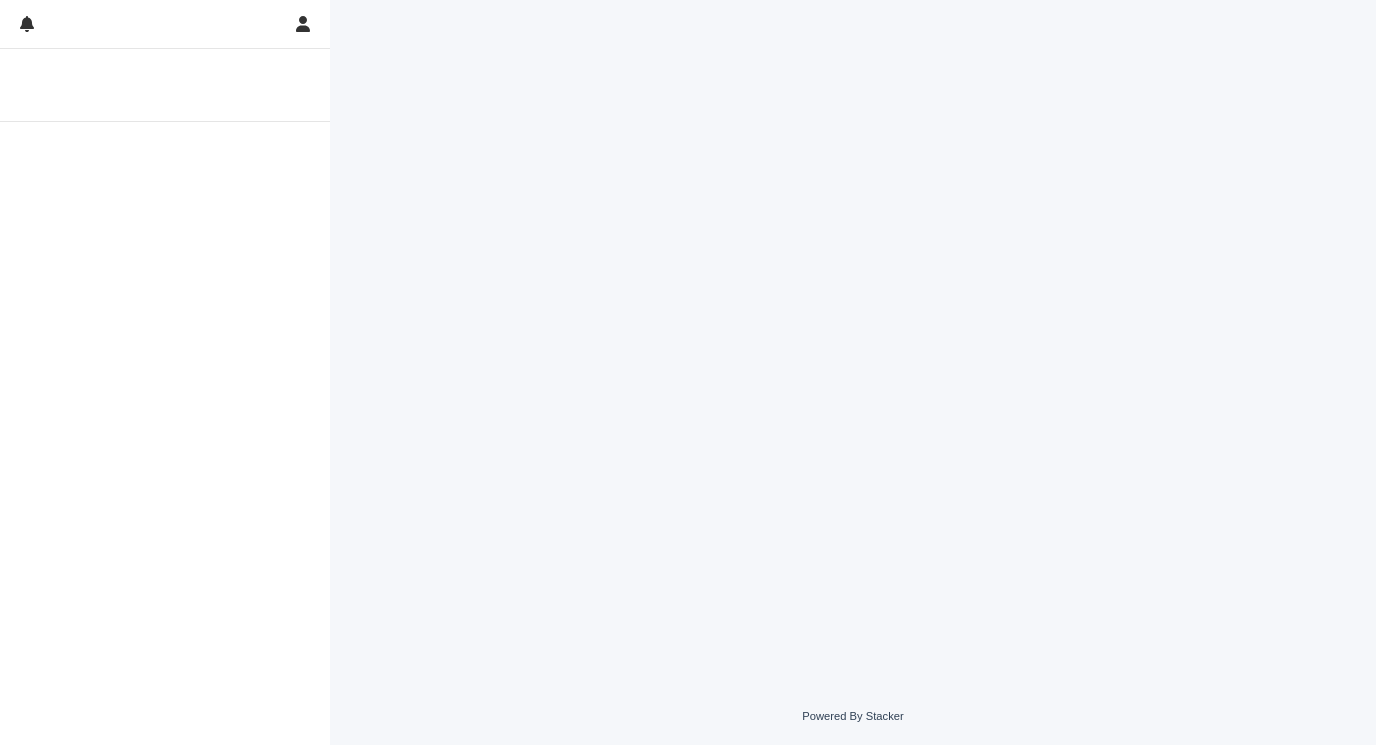 scroll, scrollTop: 0, scrollLeft: 0, axis: both 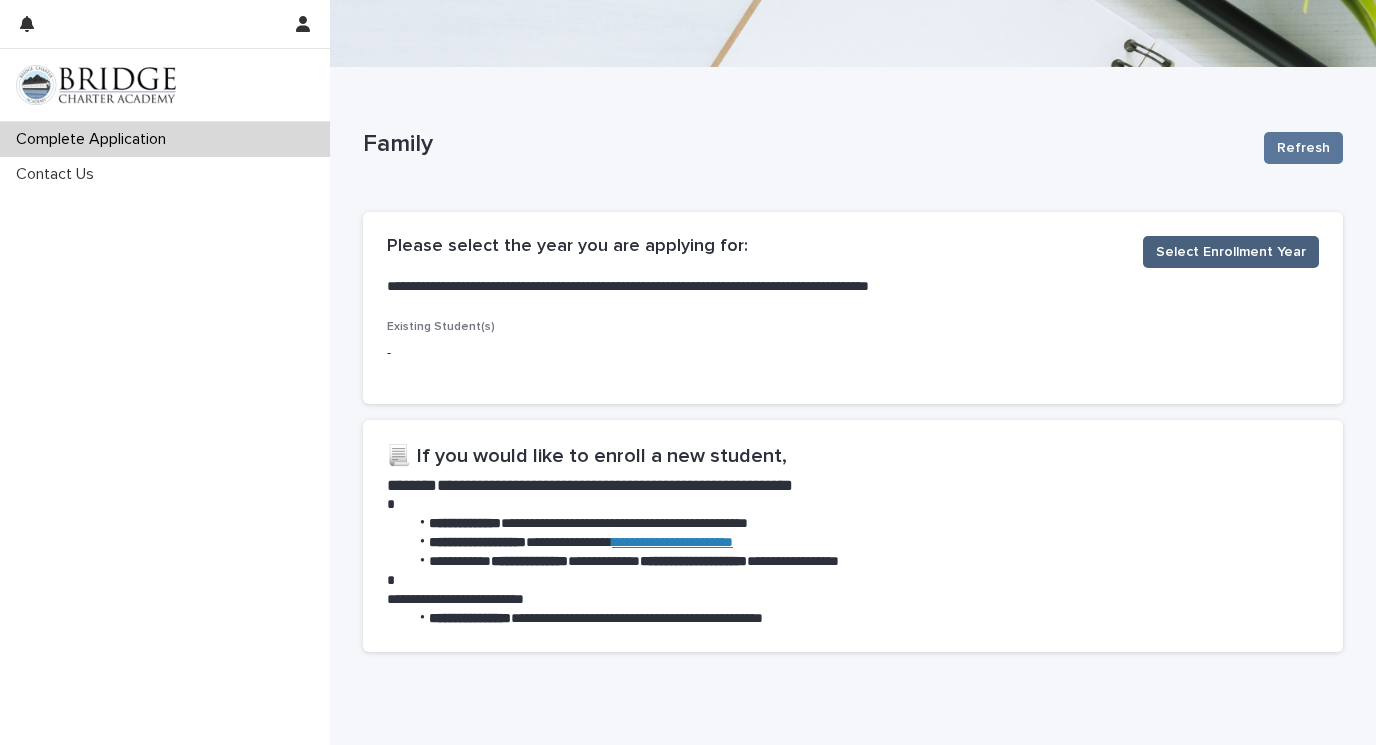 click on "Select Enrollment Year" at bounding box center [1231, 252] 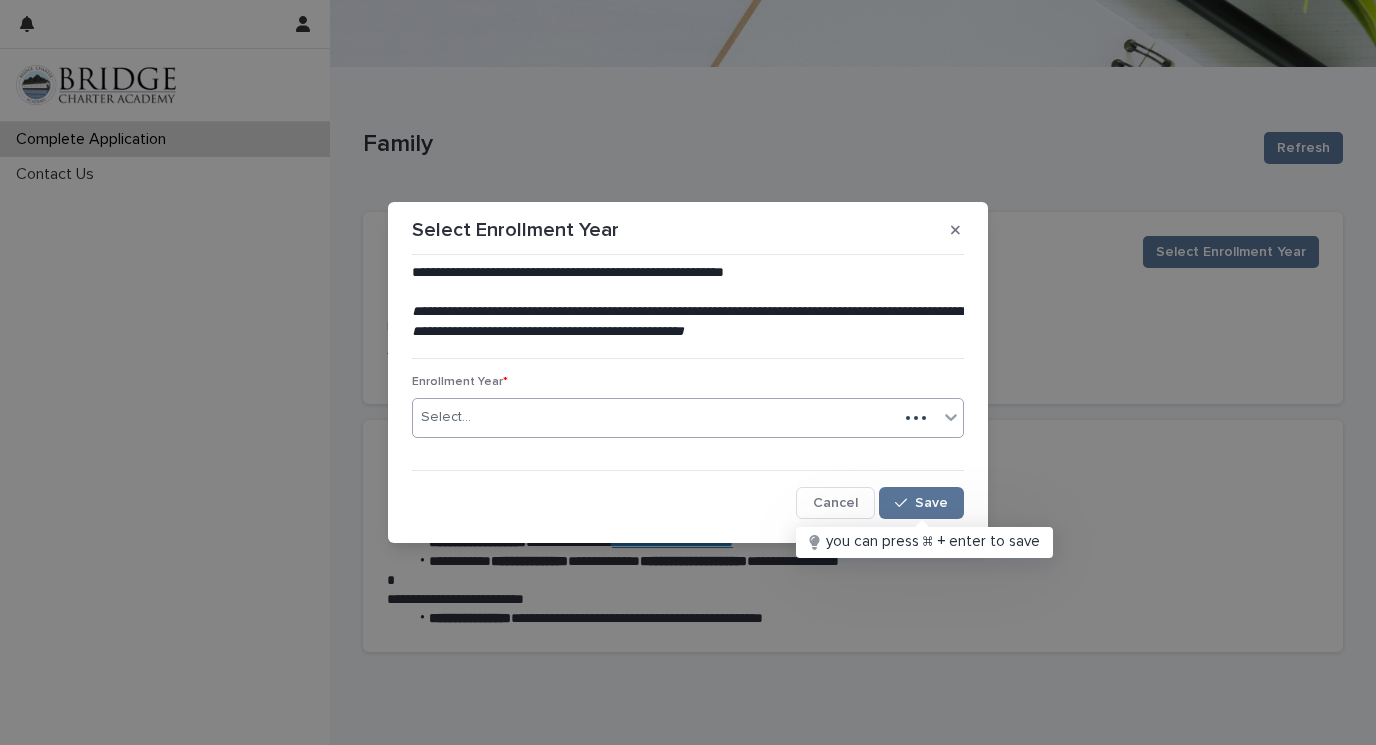 click on "Select..." at bounding box center (655, 417) 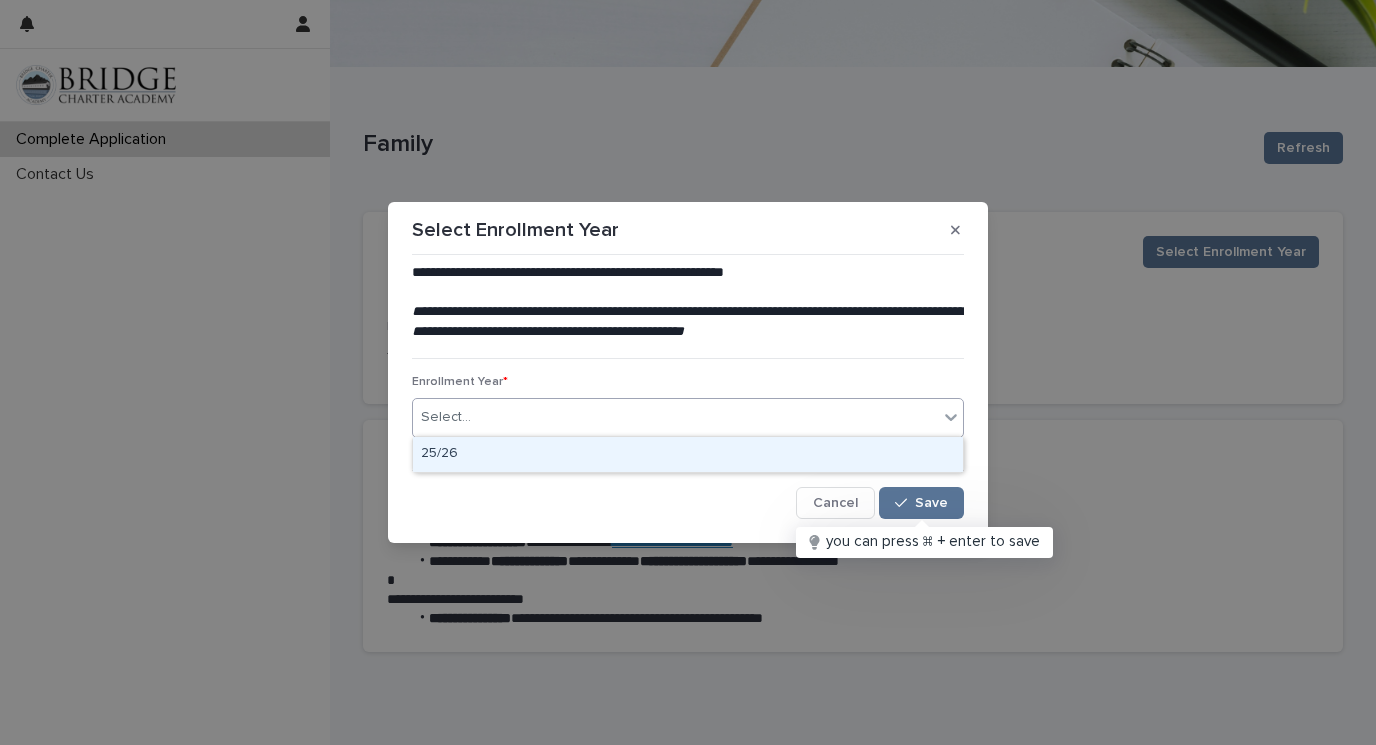 click on "25/26" at bounding box center (688, 454) 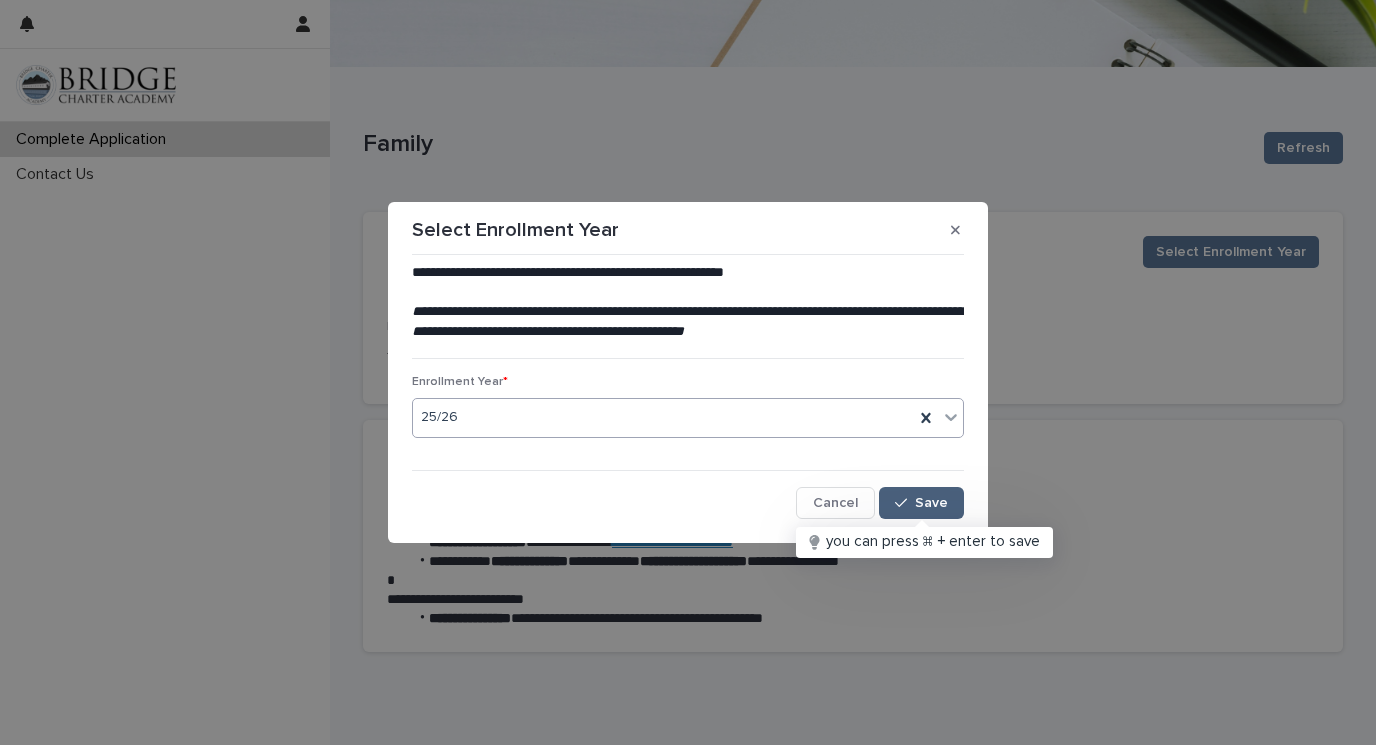 click on "Save" at bounding box center (931, 503) 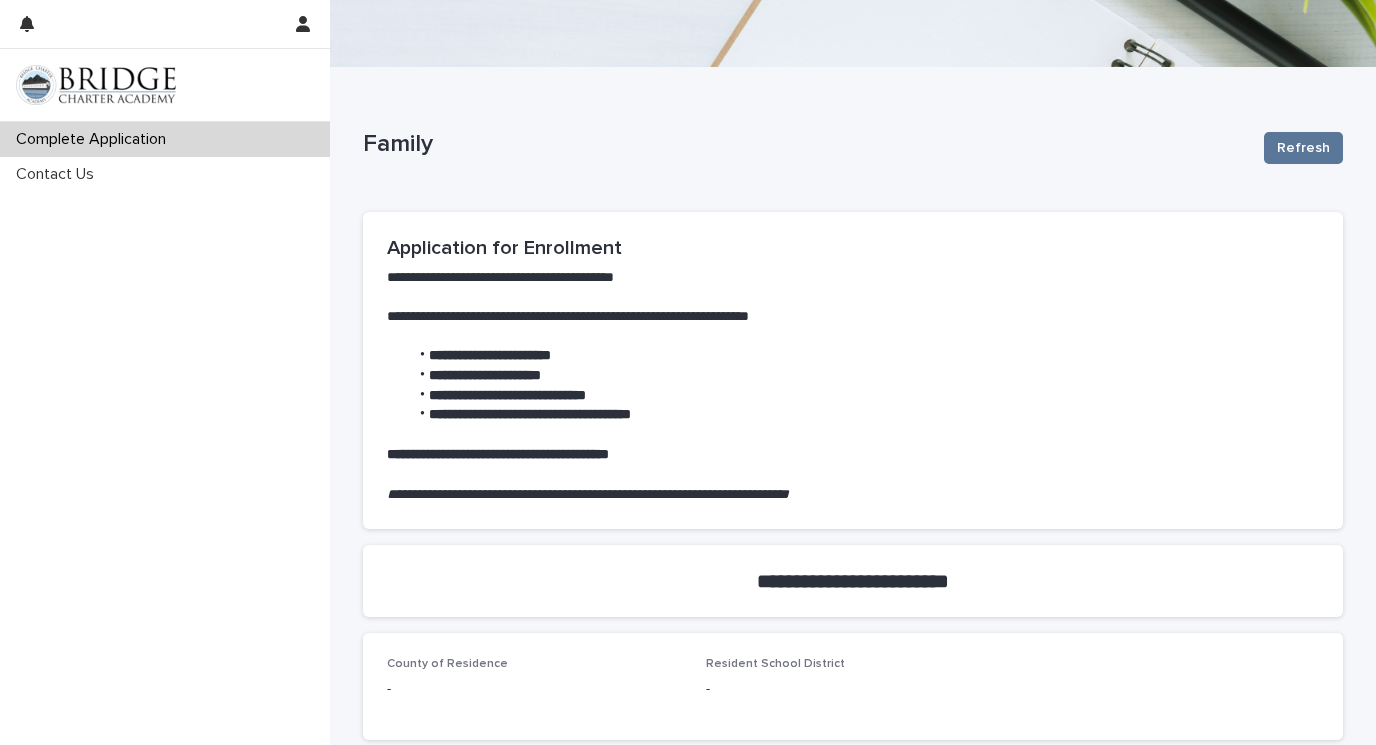 scroll, scrollTop: 537, scrollLeft: 0, axis: vertical 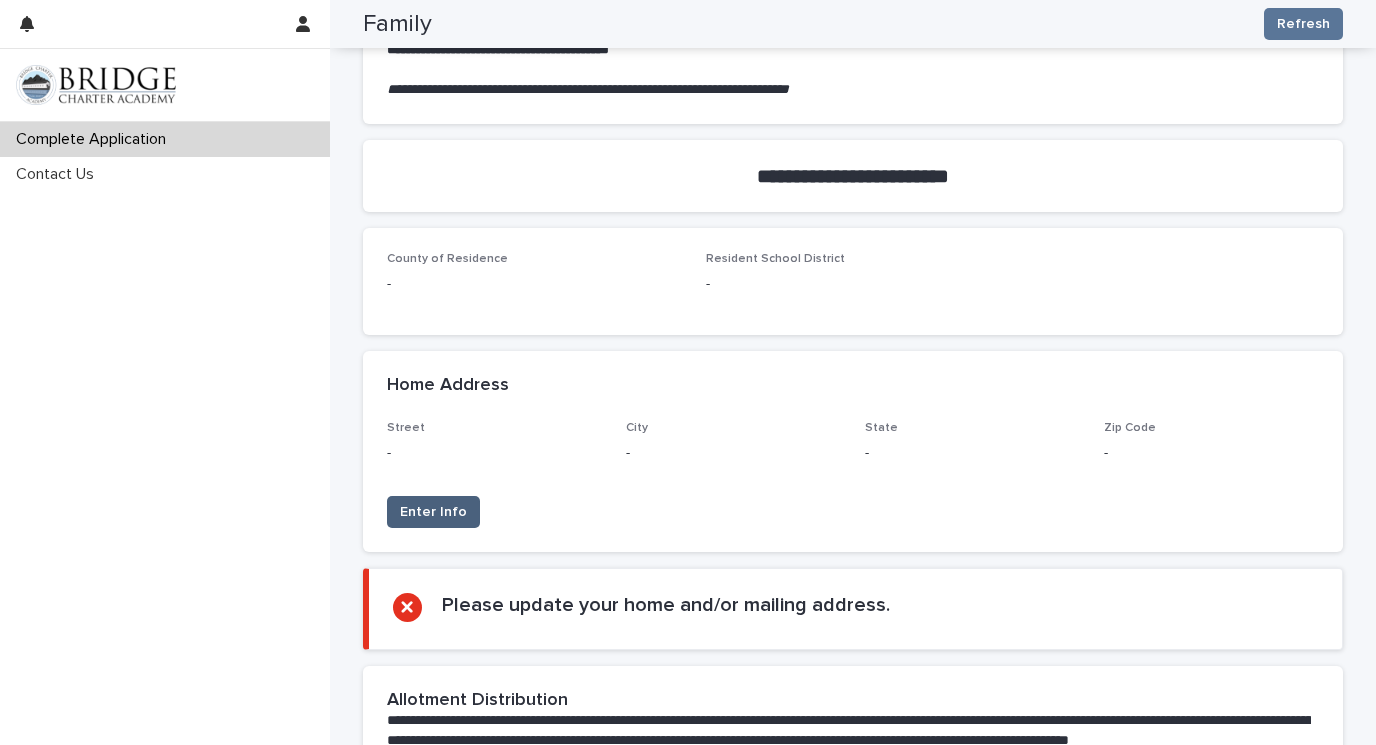 click on "Enter Info" at bounding box center (433, 512) 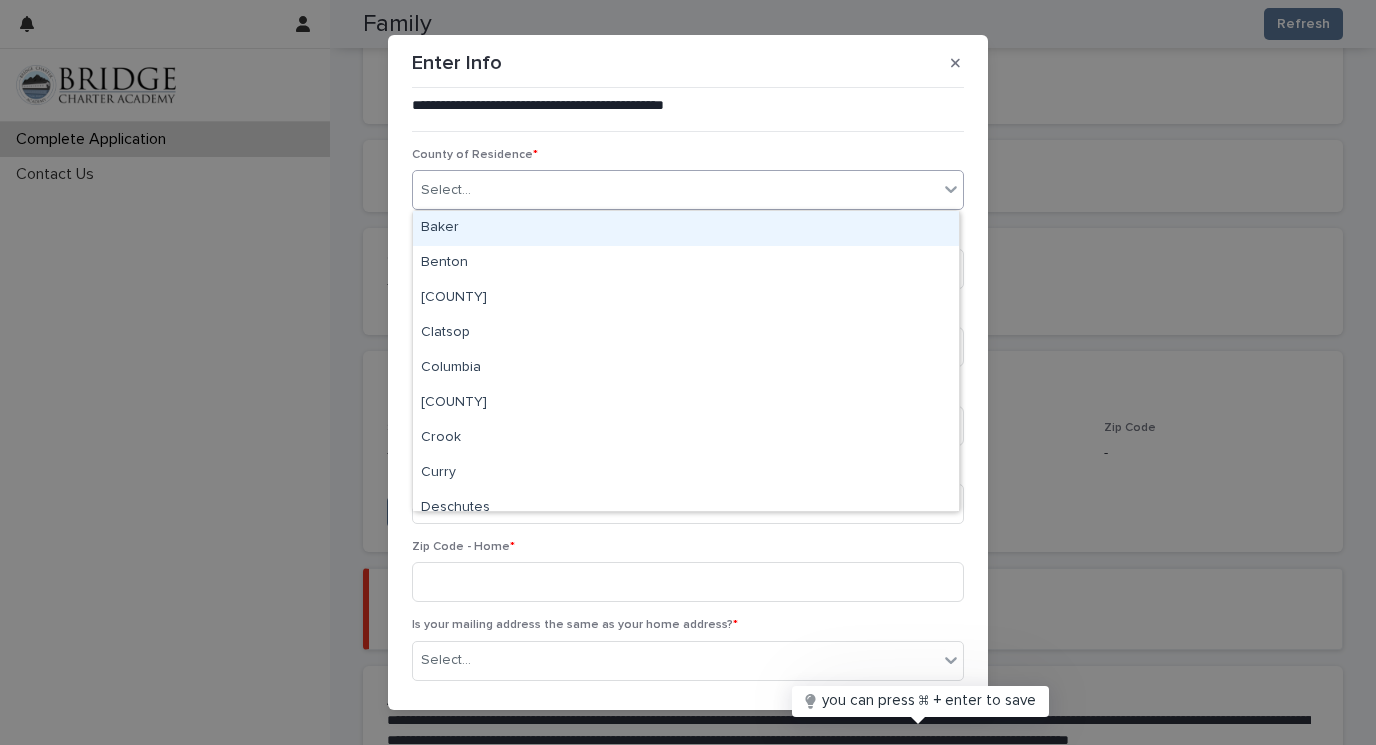 click on "Select..." at bounding box center (675, 190) 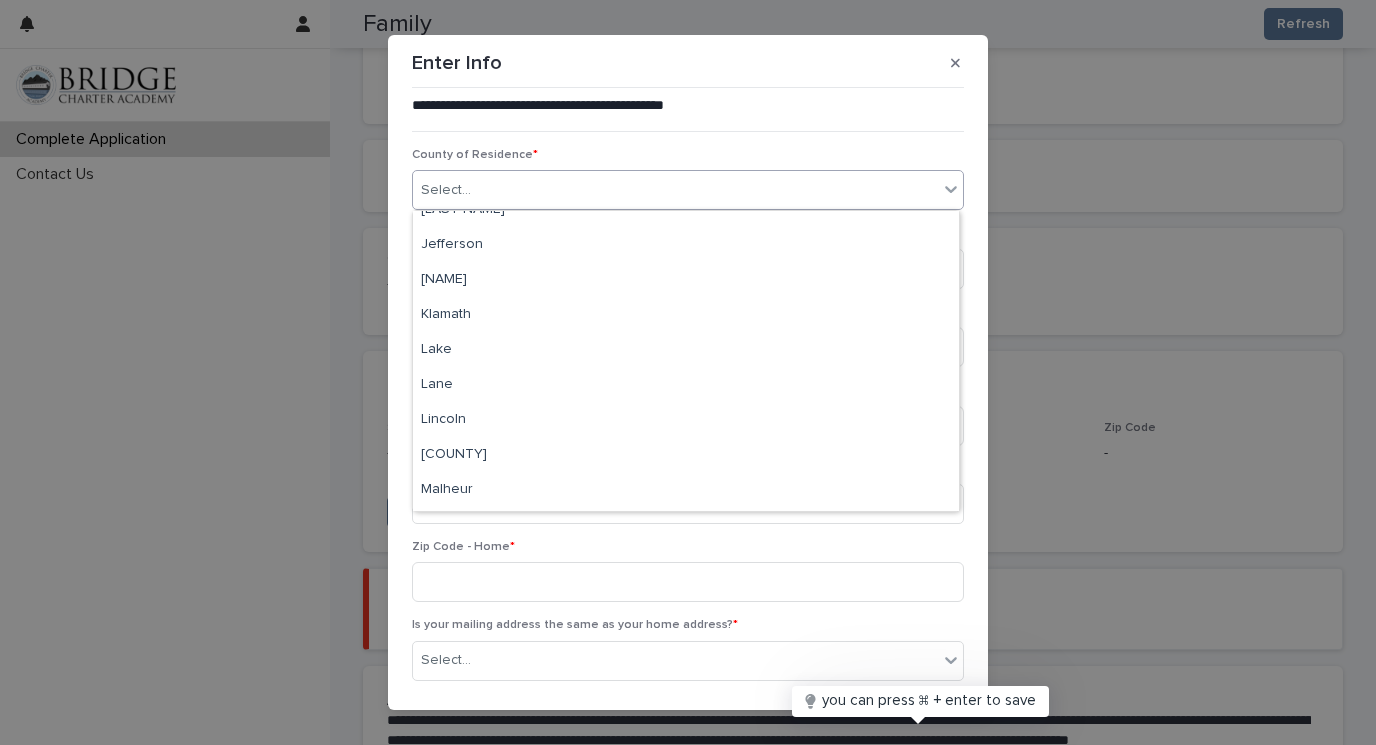 scroll, scrollTop: 511, scrollLeft: 0, axis: vertical 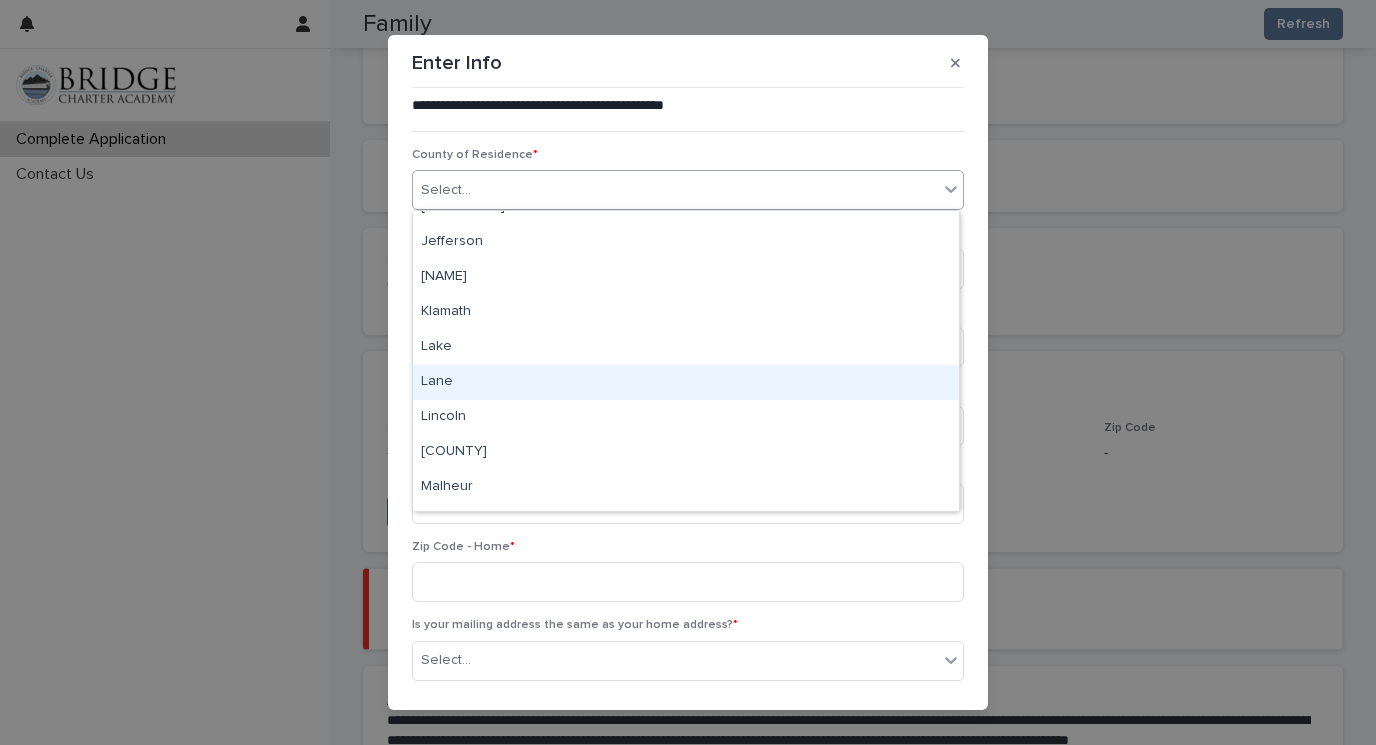 click on "Lane" at bounding box center [686, 382] 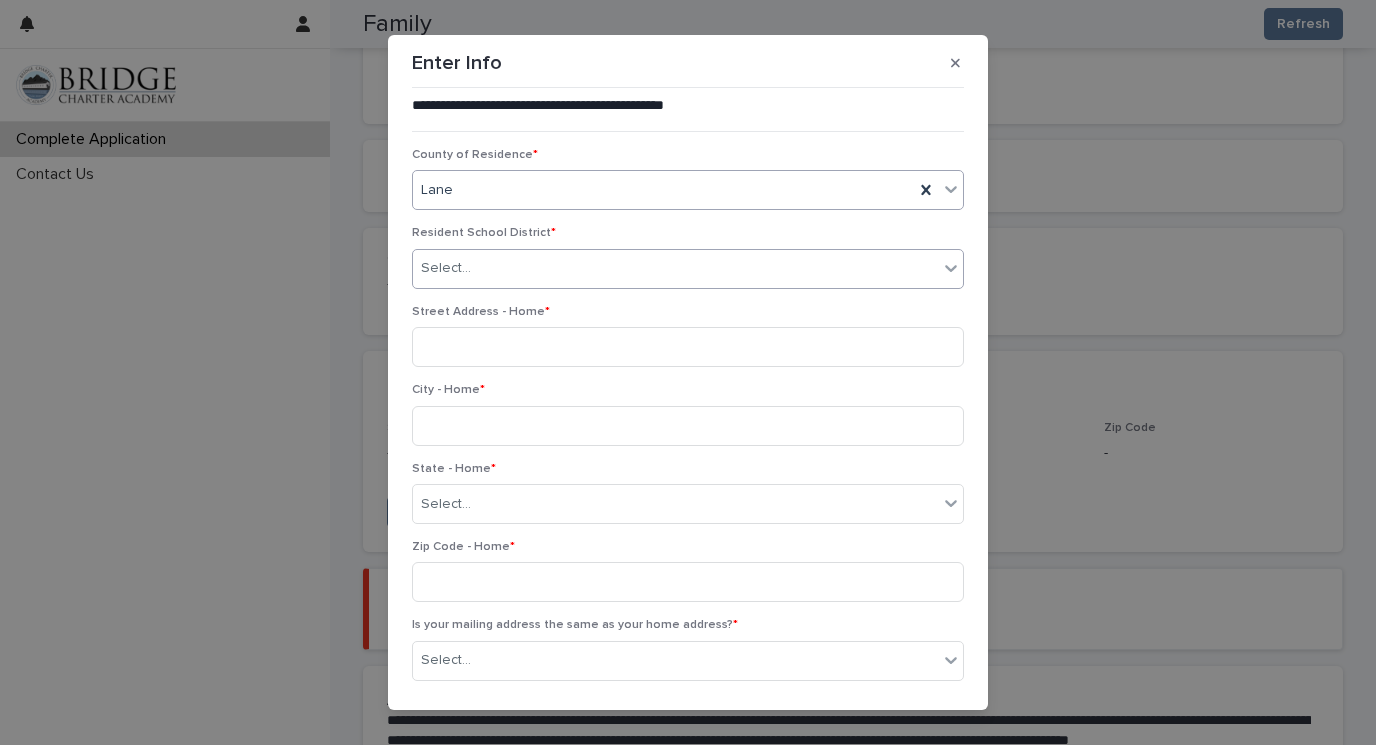 click on "Select..." at bounding box center [688, 269] 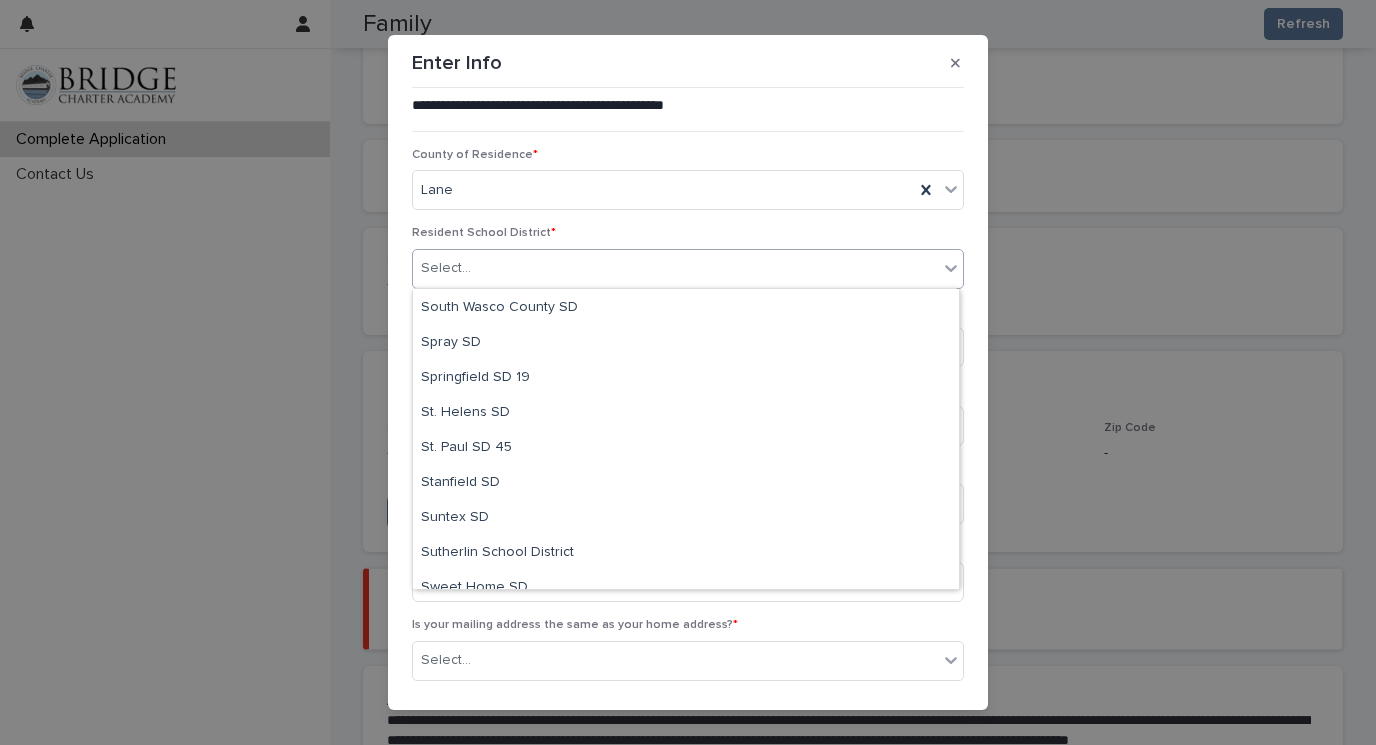 scroll, scrollTop: 6198, scrollLeft: 0, axis: vertical 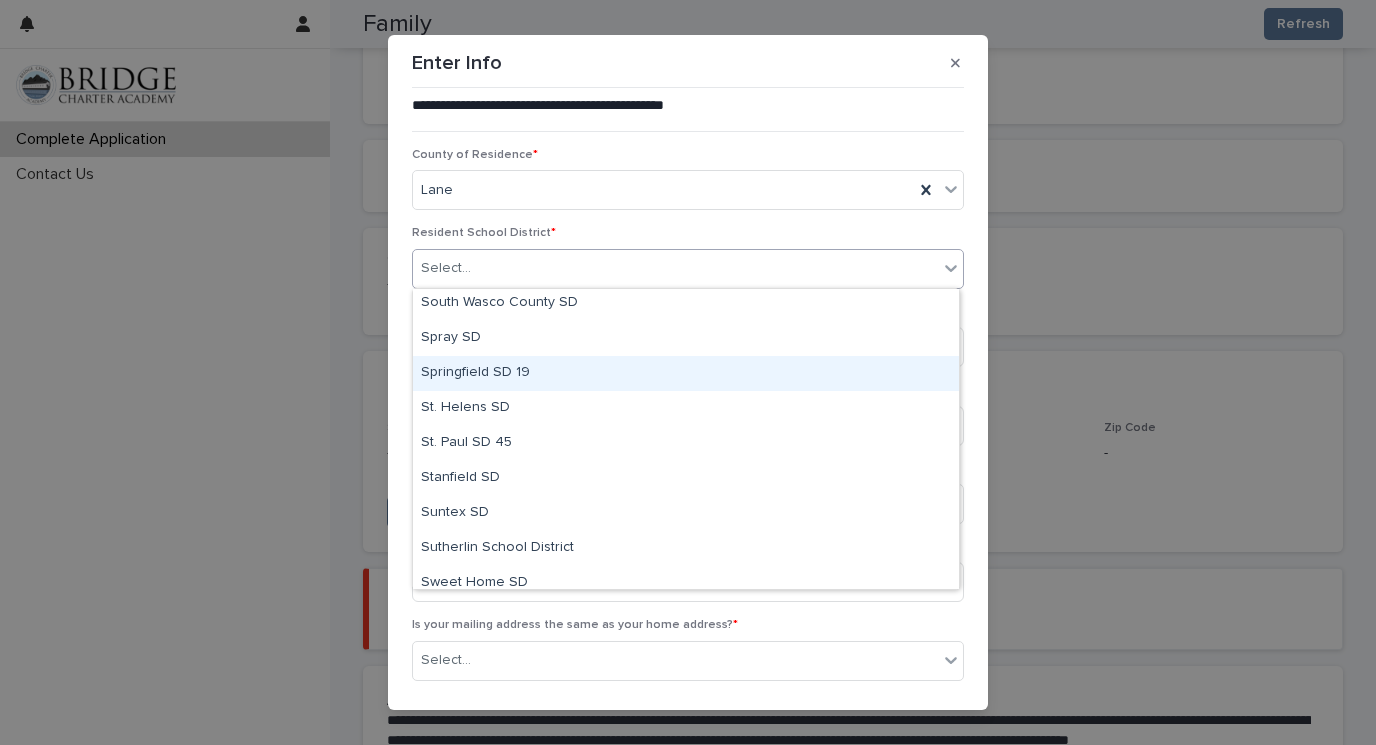 click on "Springfield SD 19" at bounding box center (686, 373) 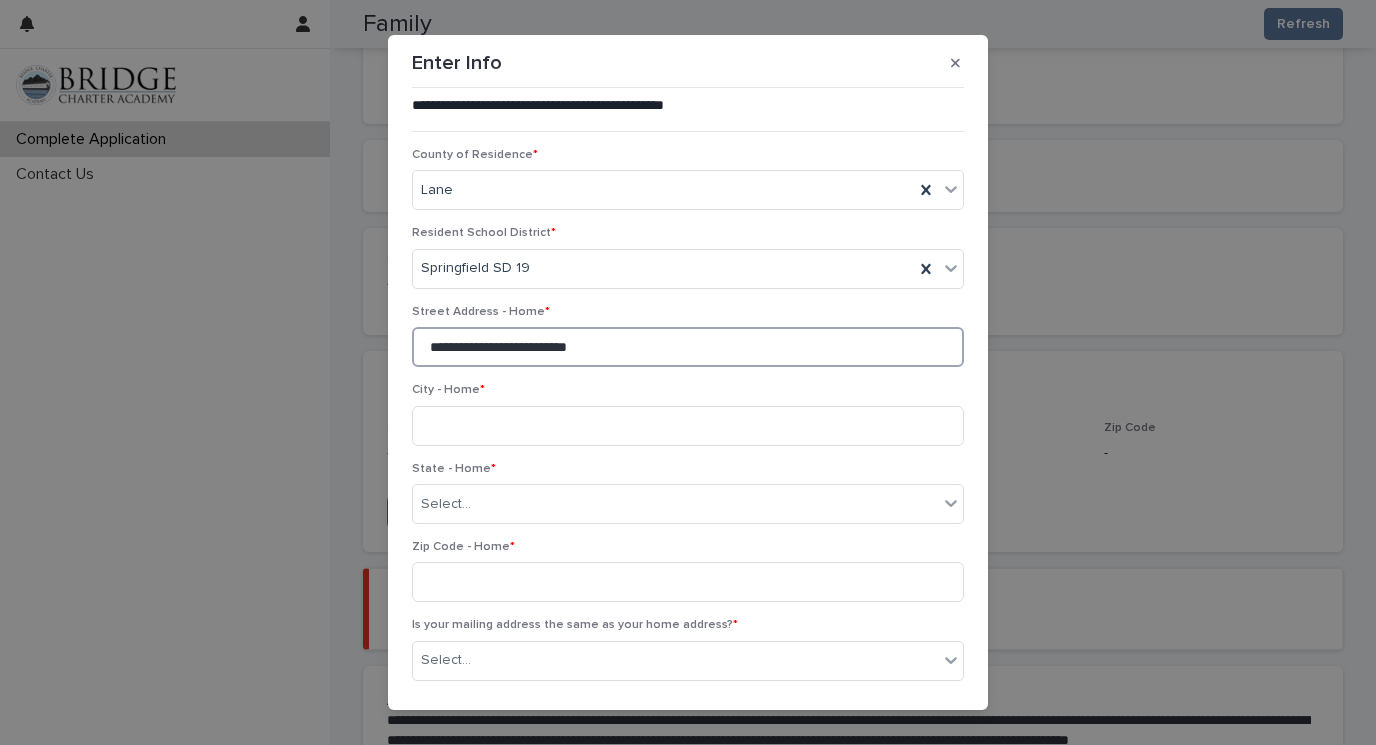 type on "**********" 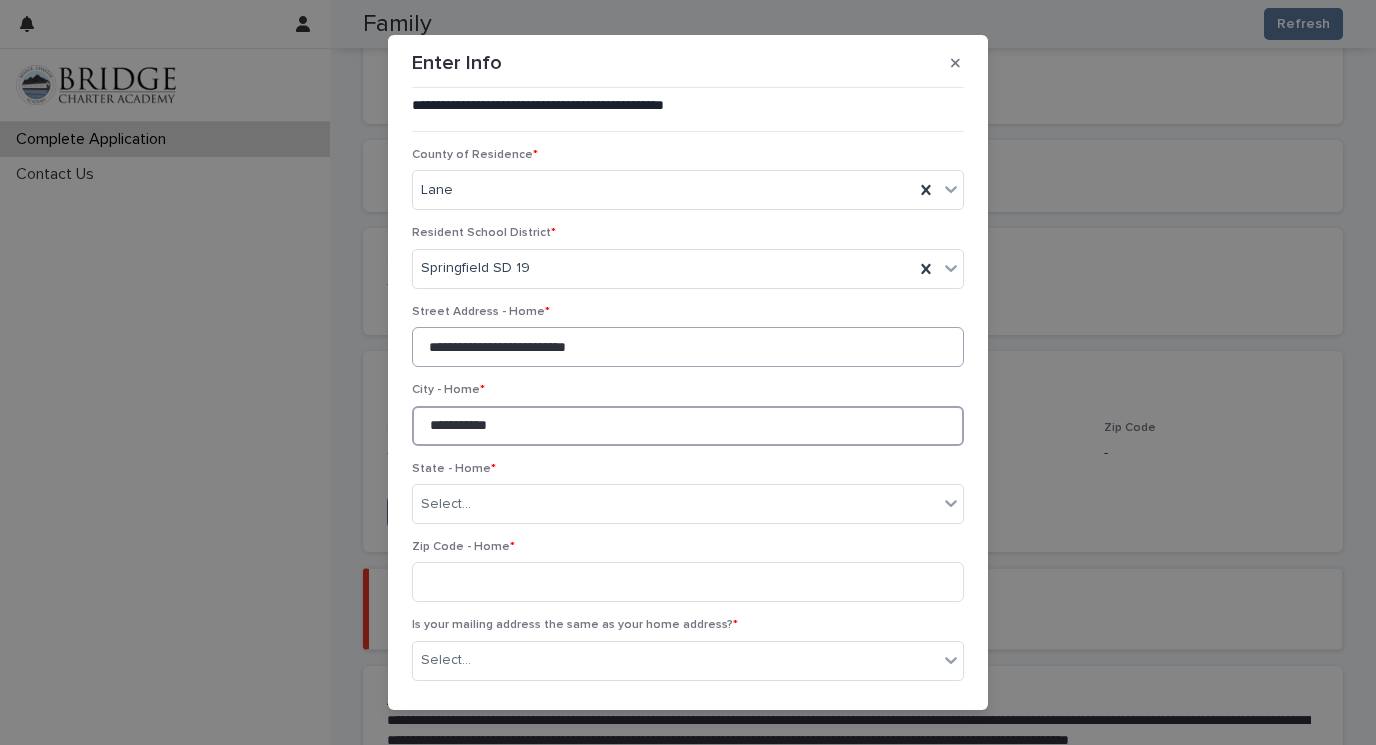 type on "**********" 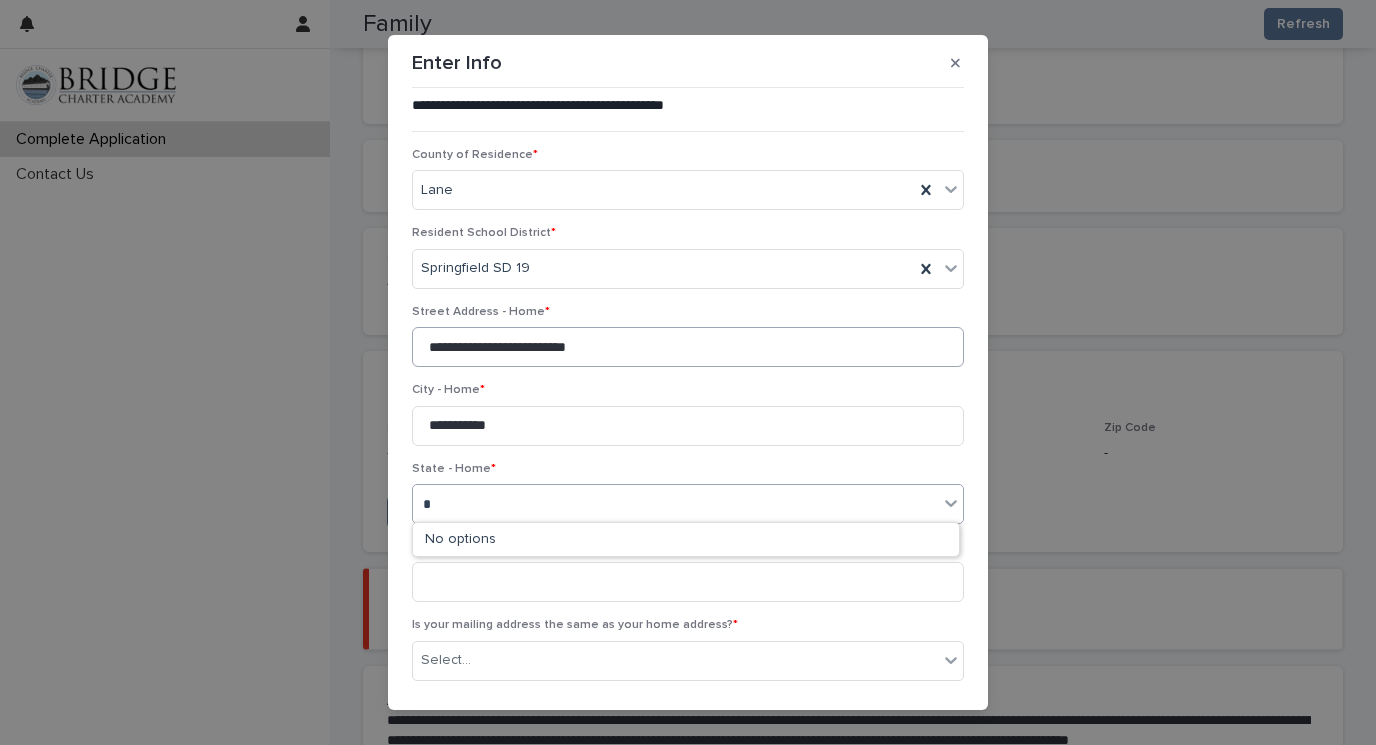 type on "**" 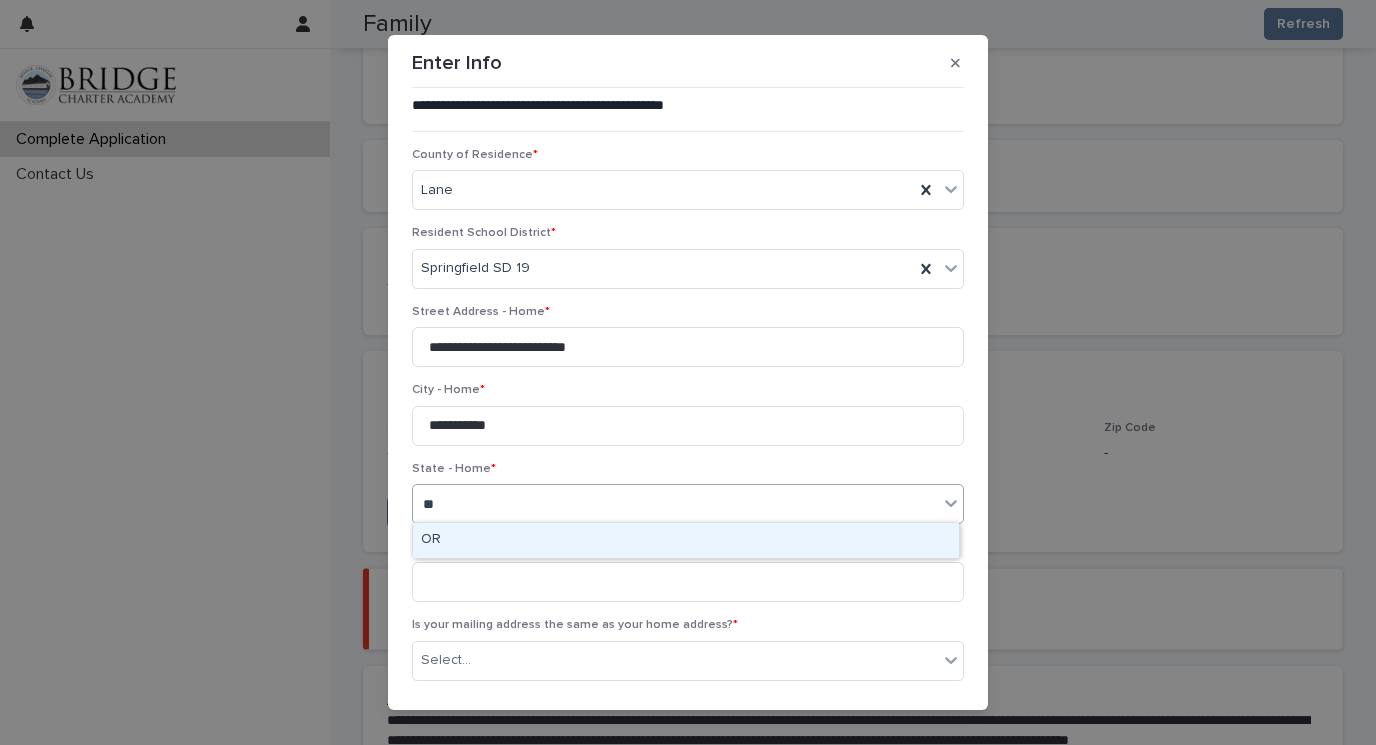click on "OR" at bounding box center [686, 540] 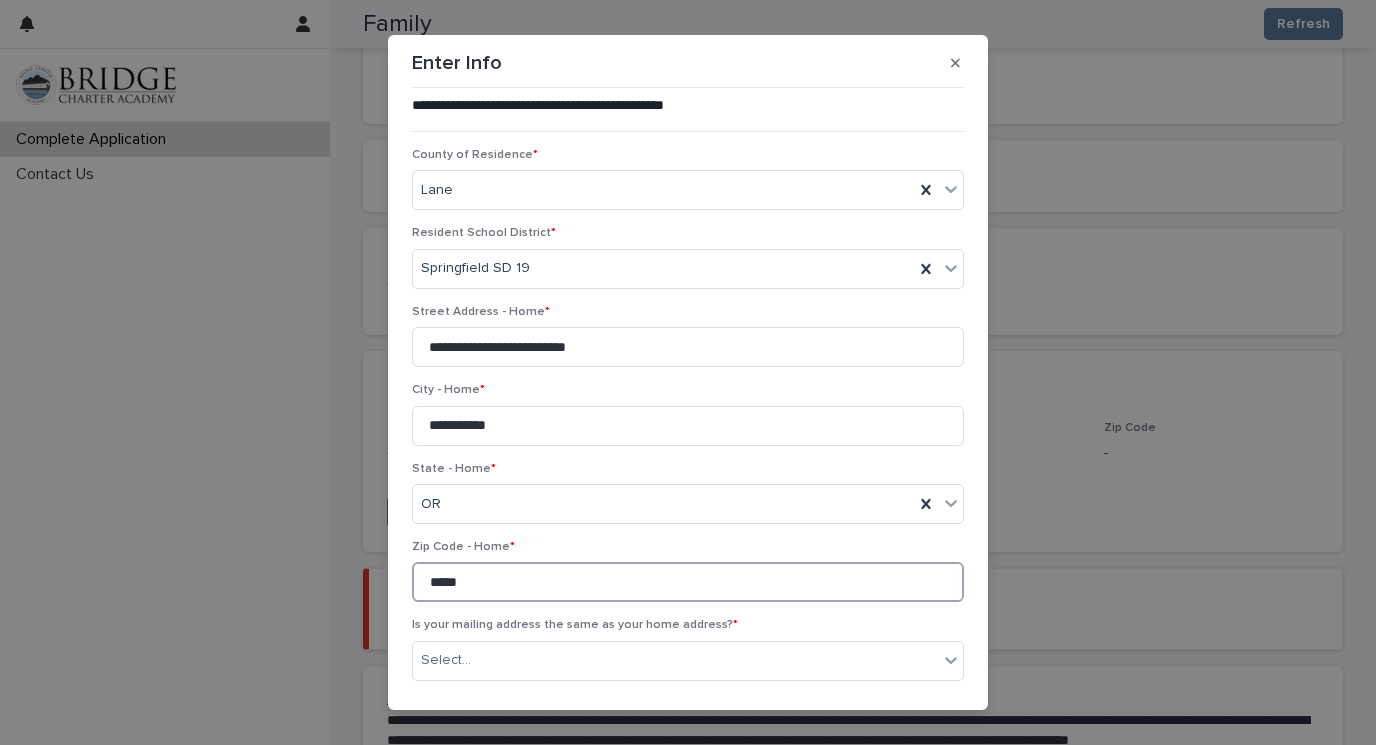 type on "*****" 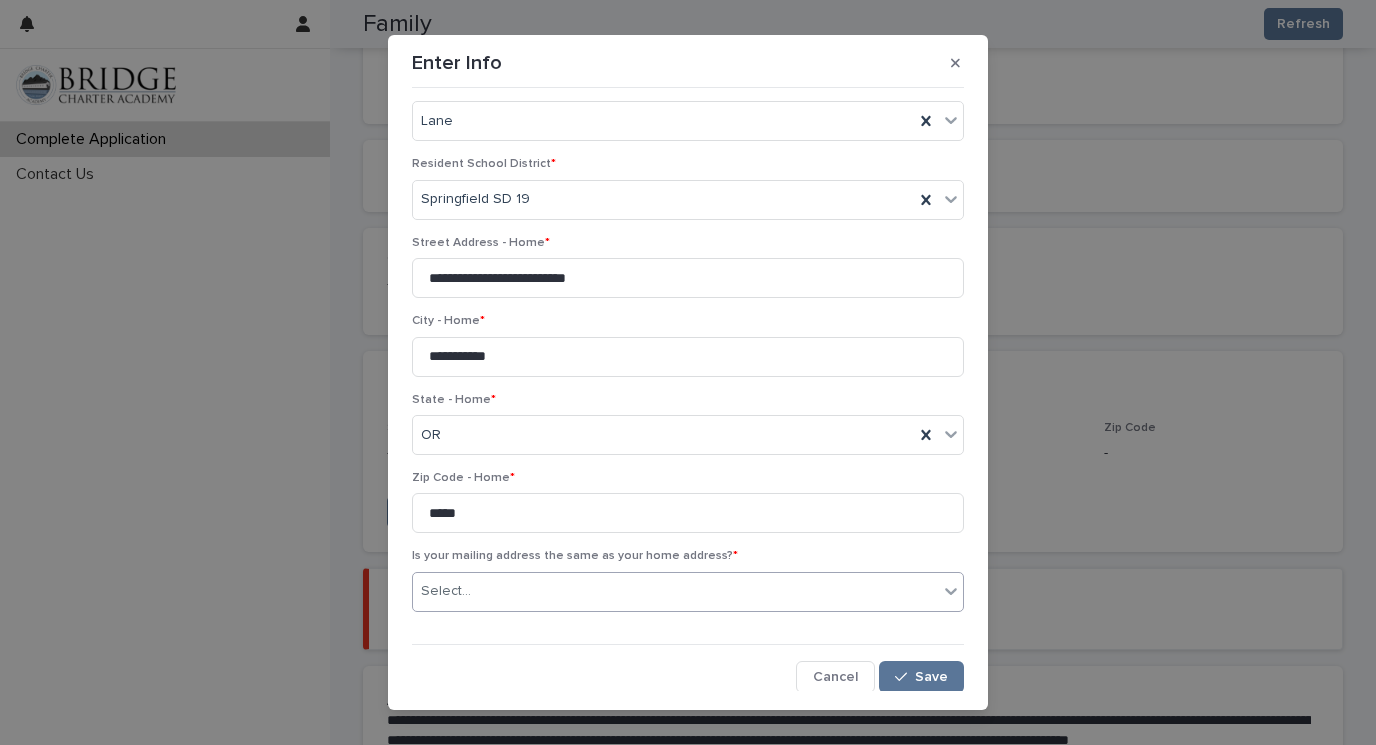 scroll, scrollTop: 68, scrollLeft: 0, axis: vertical 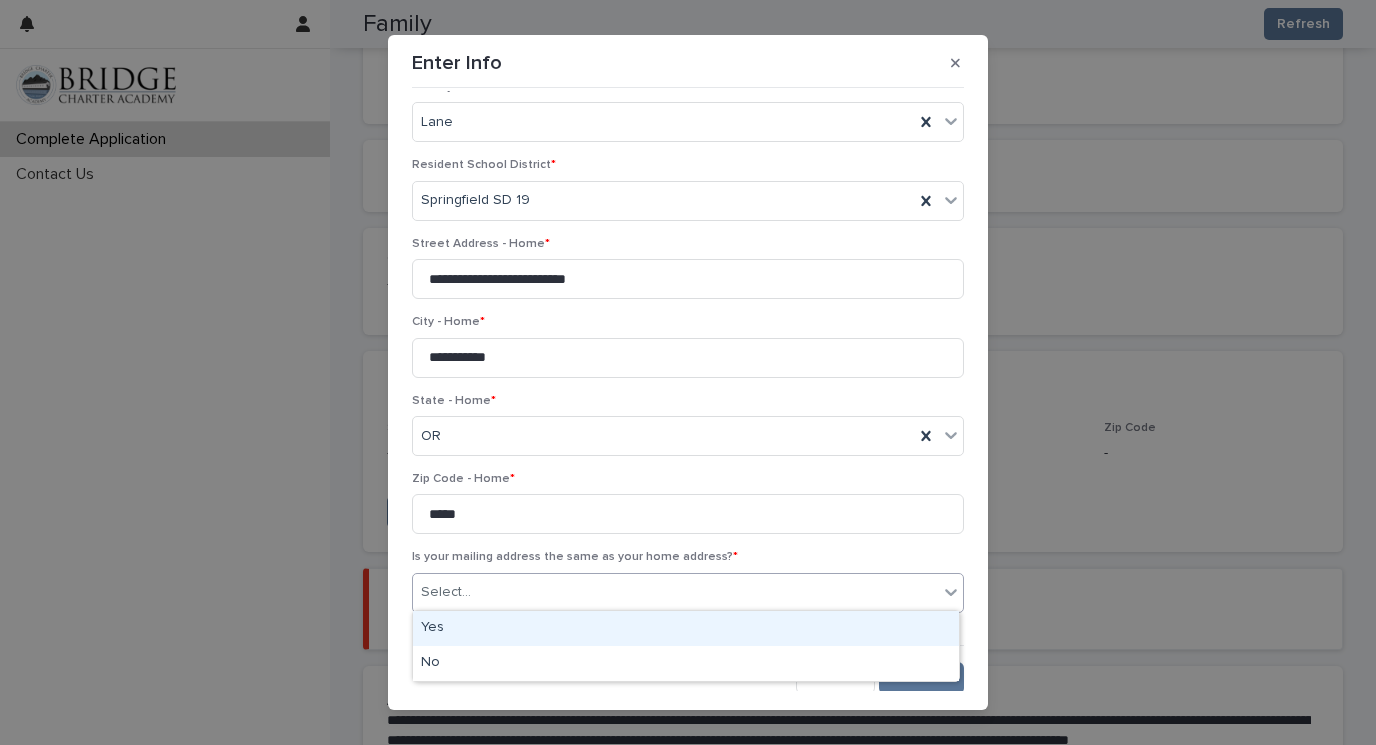 click on "Select..." at bounding box center [675, 592] 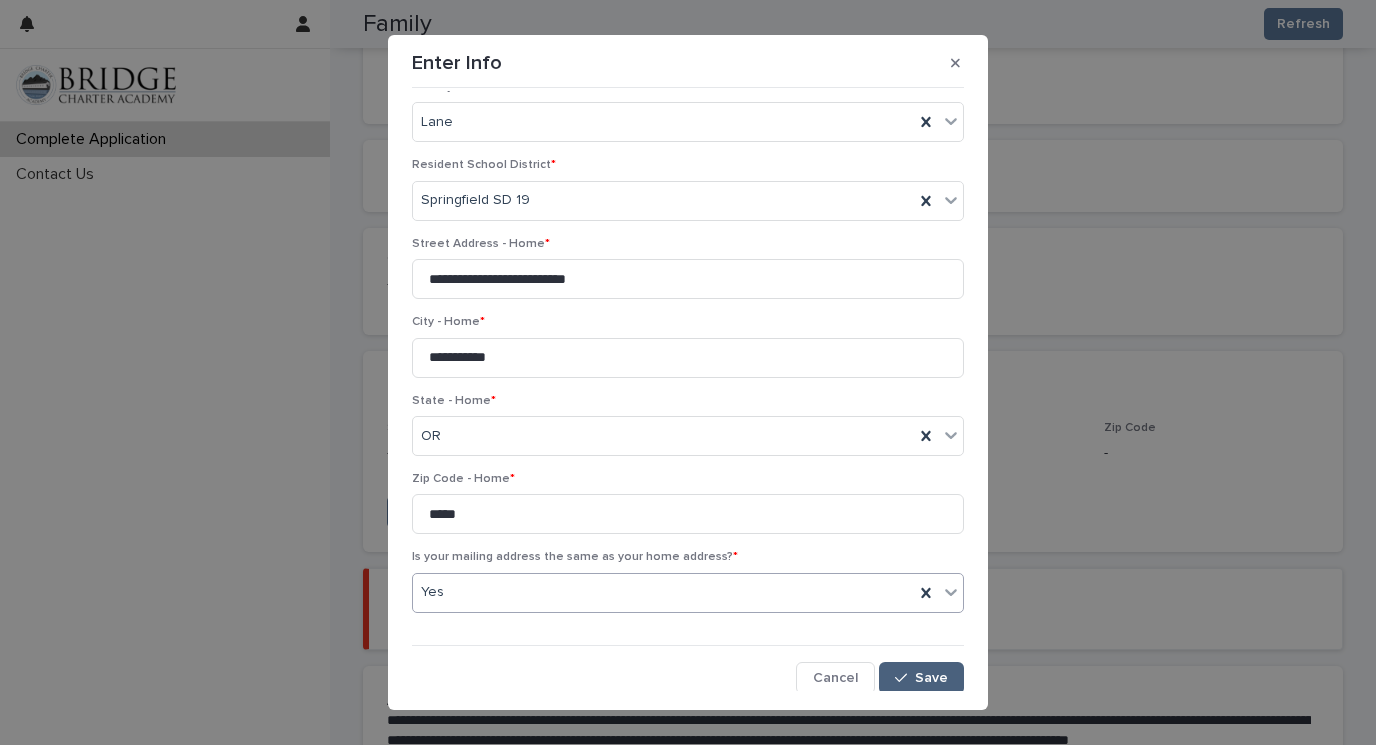 click at bounding box center (905, 678) 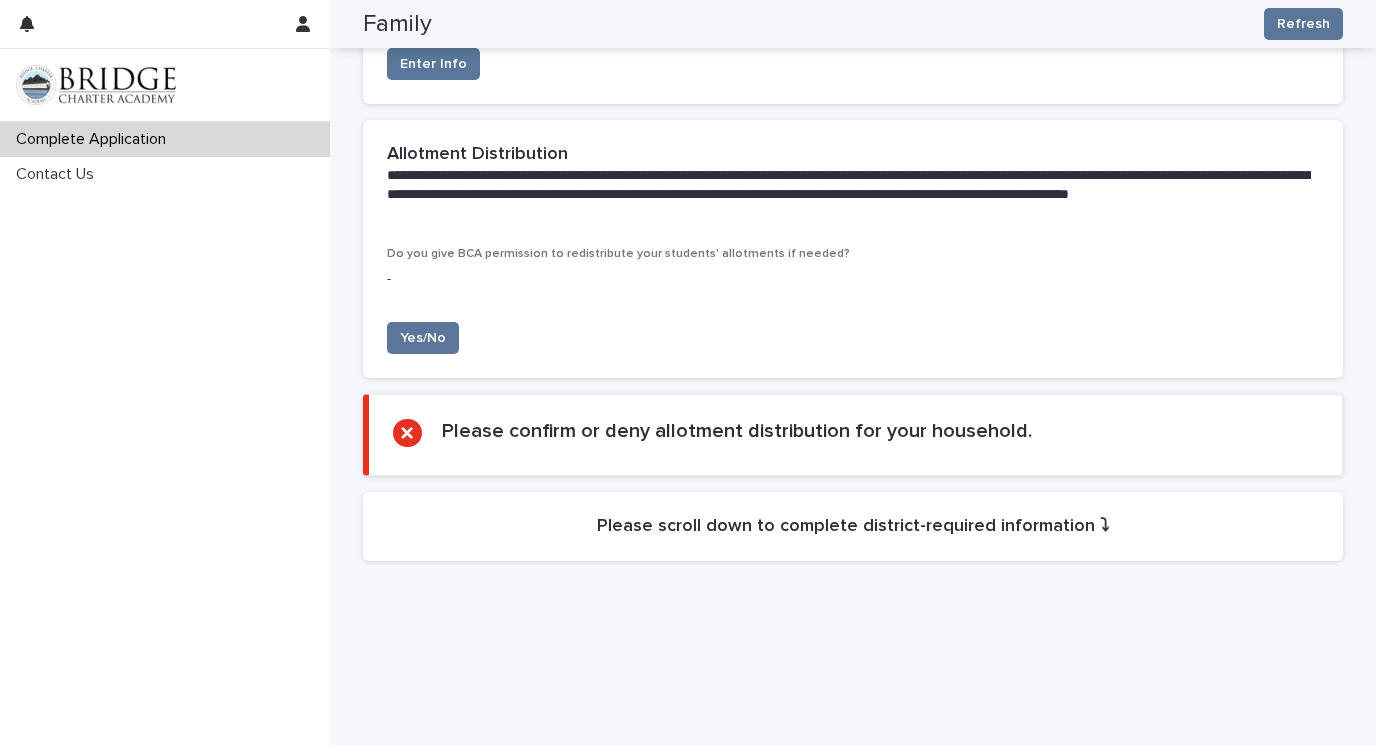 scroll, scrollTop: 1103, scrollLeft: 0, axis: vertical 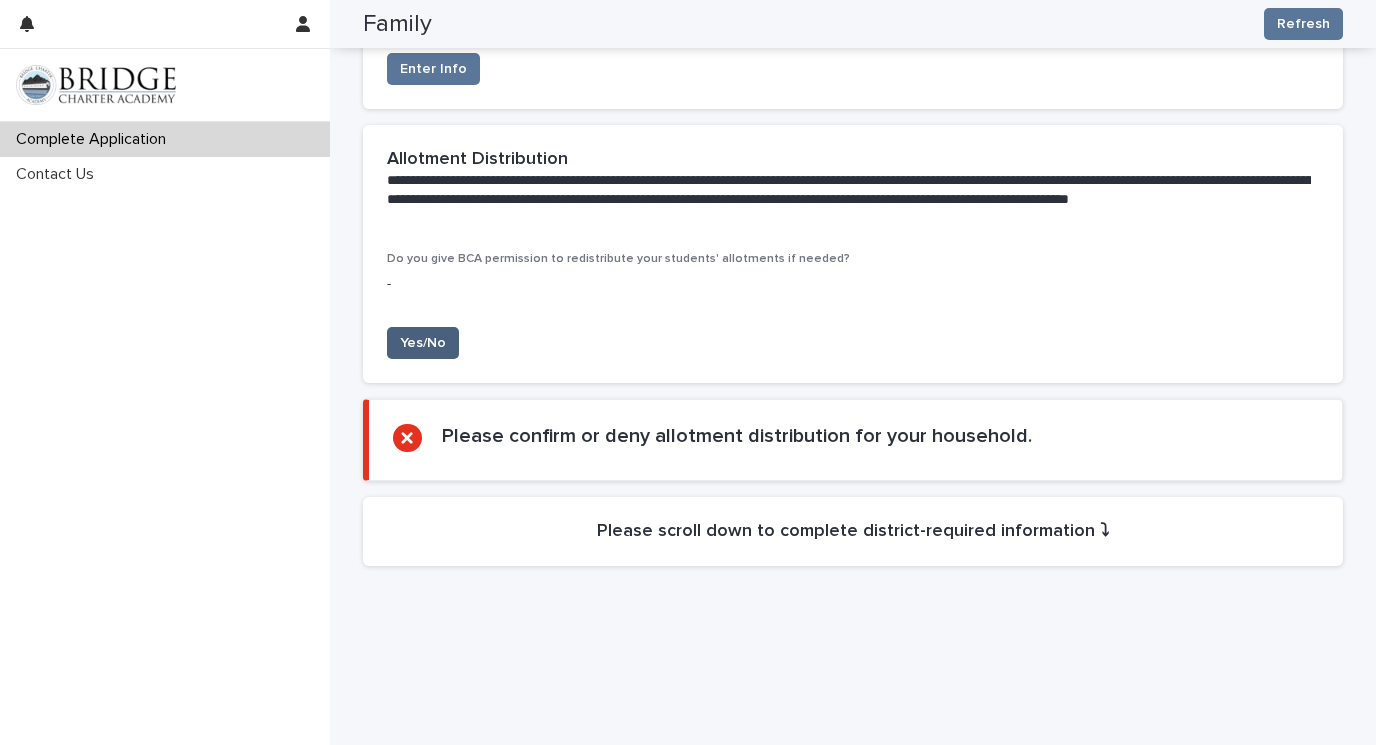 click on "Yes/No" at bounding box center (423, 343) 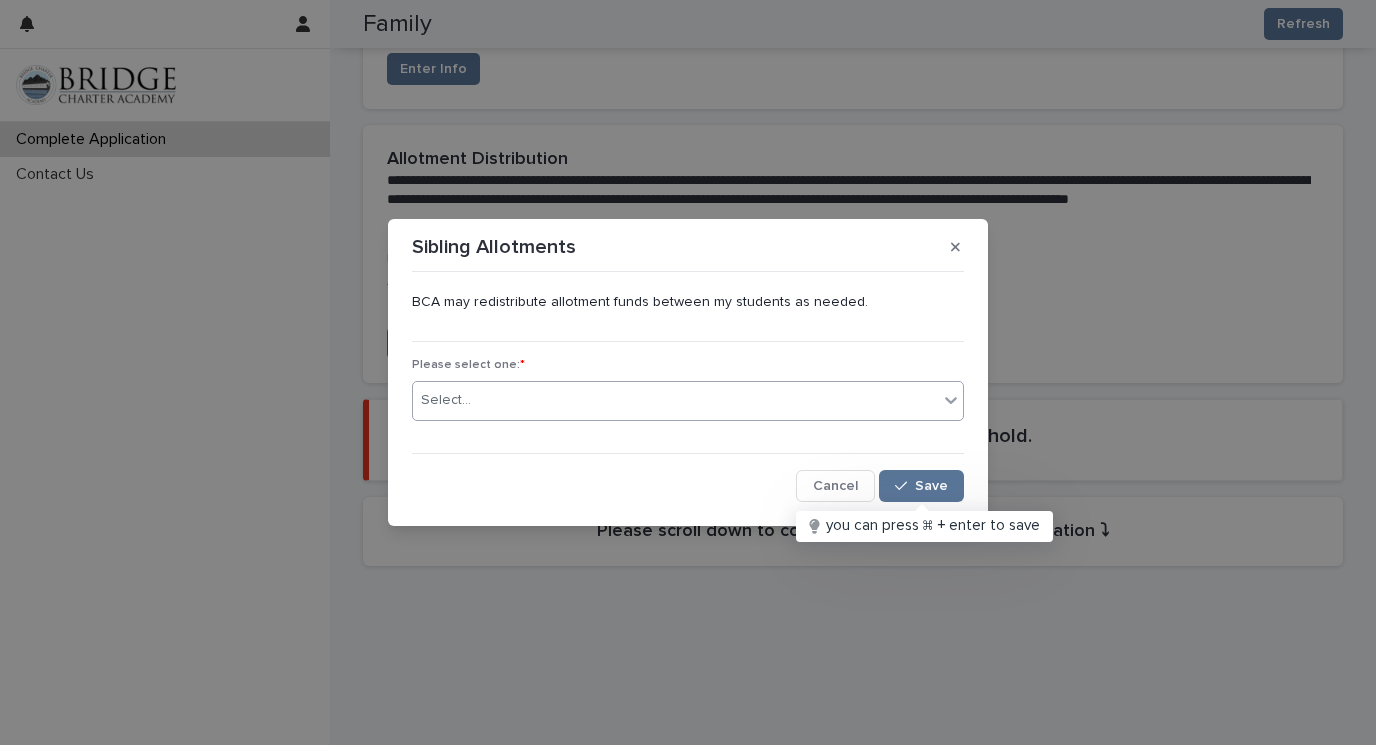 click on "Select..." at bounding box center [675, 400] 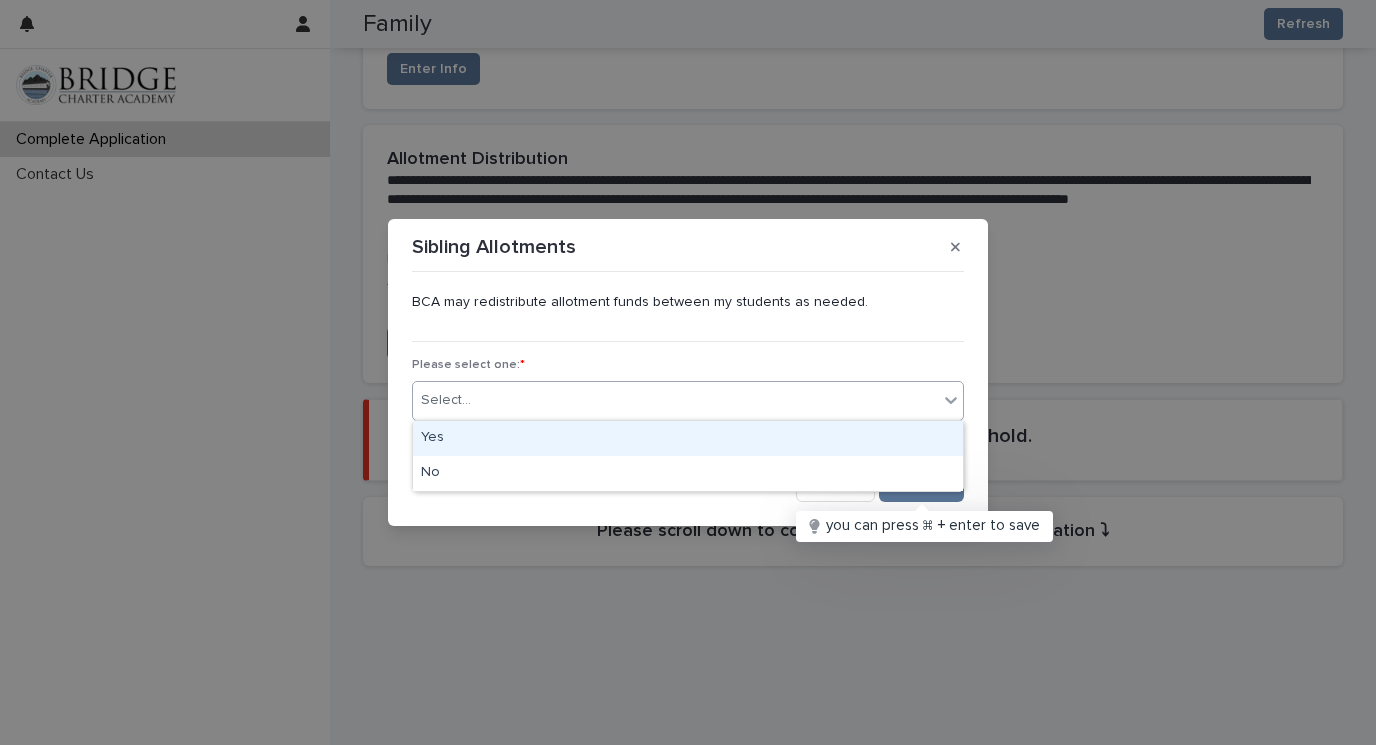 click on "Yes" at bounding box center (688, 438) 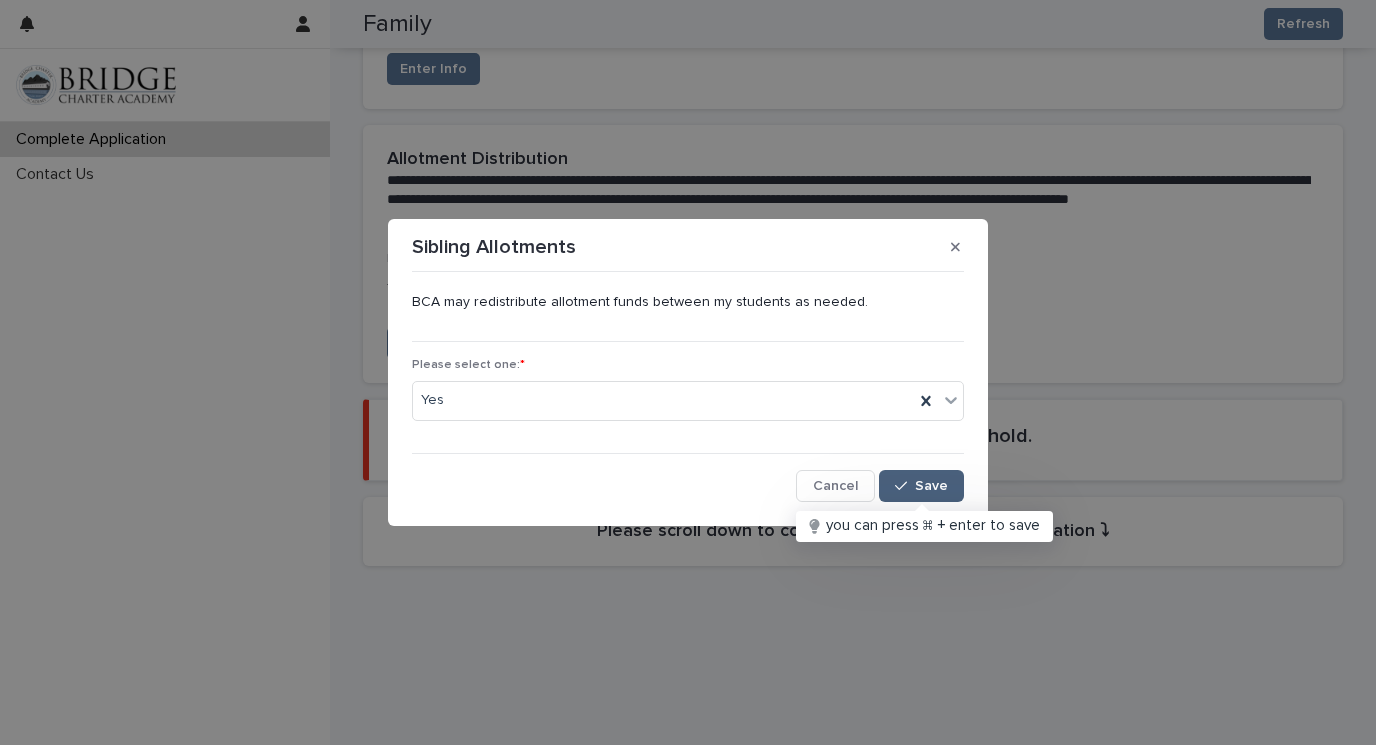 click on "Save" at bounding box center (931, 486) 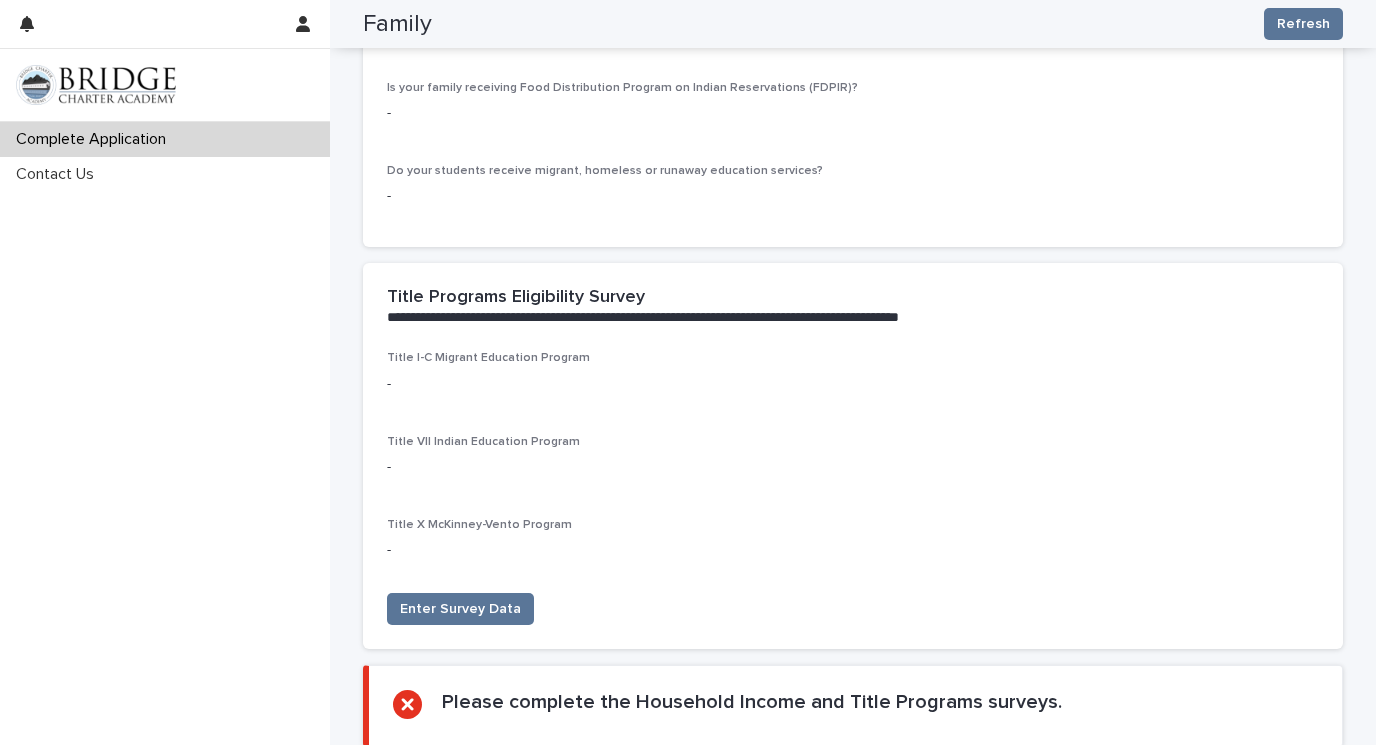 scroll, scrollTop: 3267, scrollLeft: 0, axis: vertical 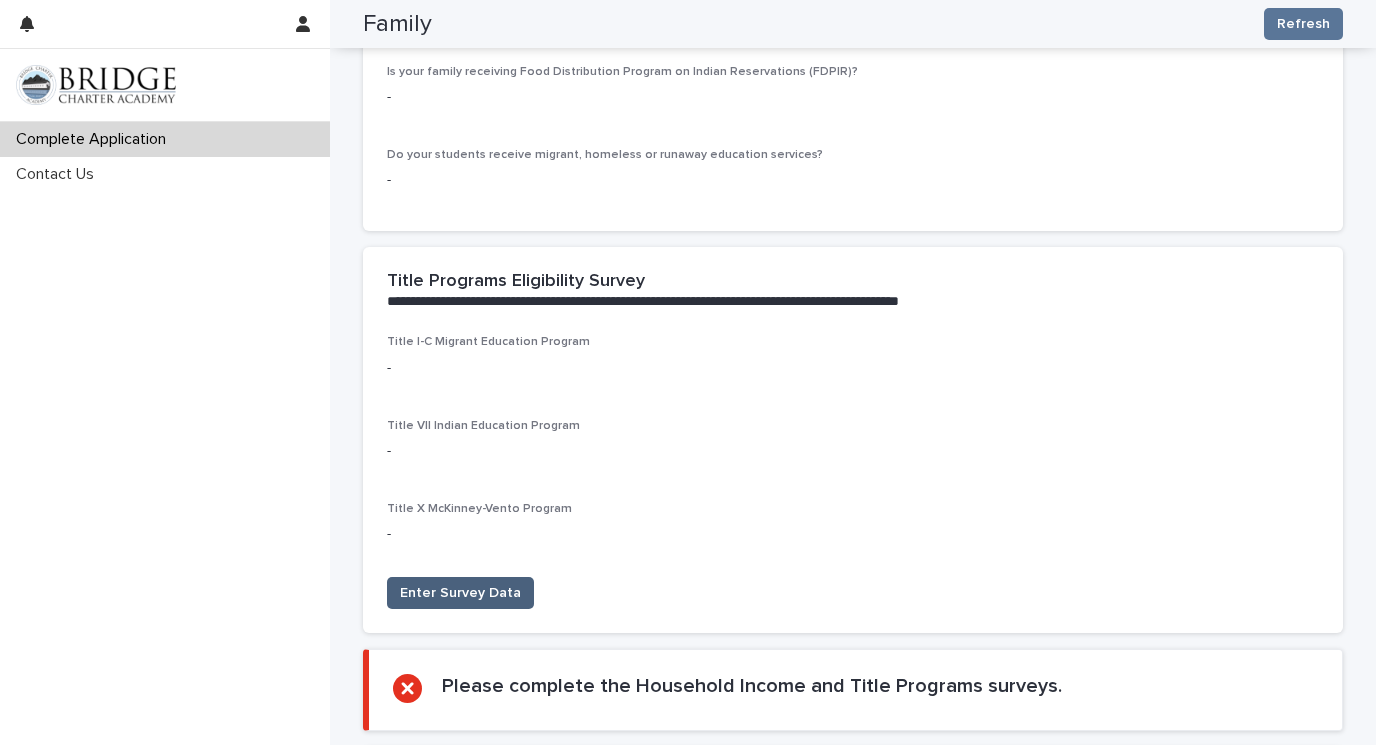 click on "Enter Survey Data" at bounding box center (460, 593) 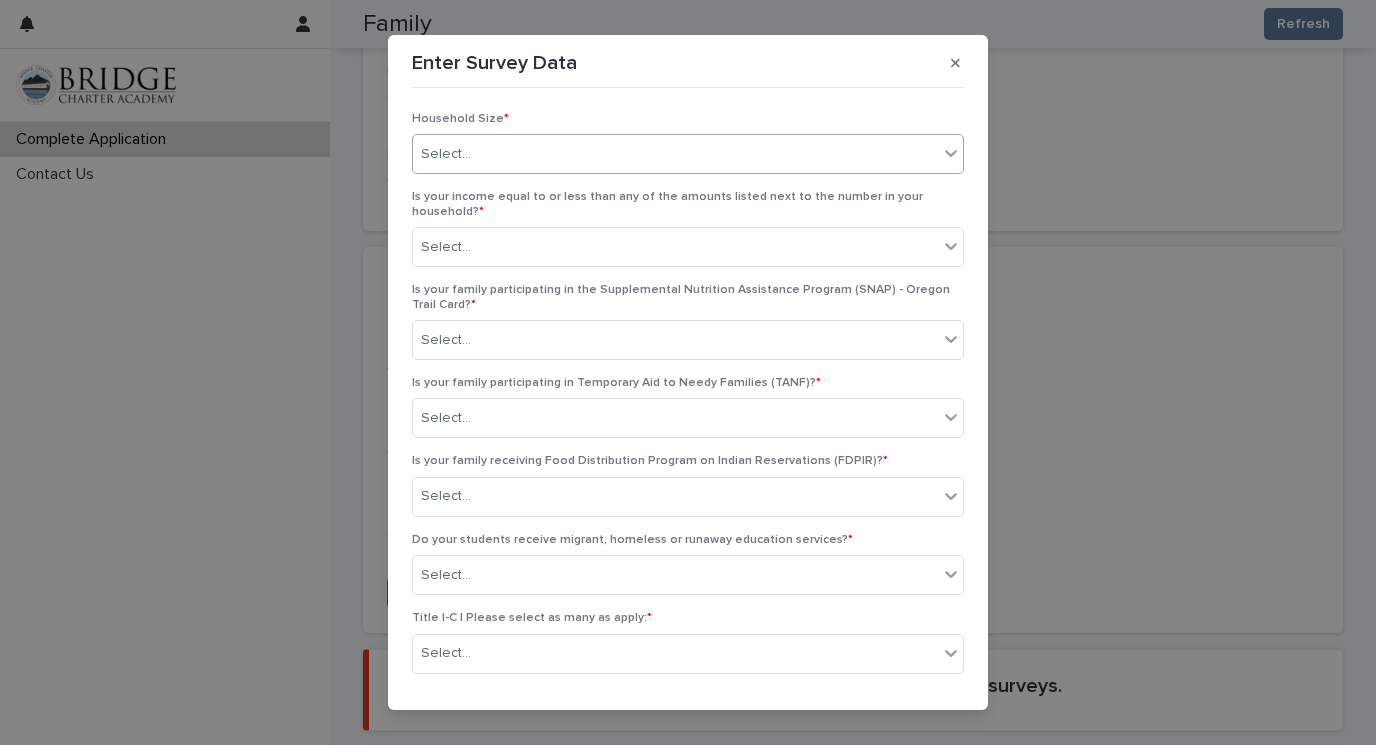 click on "Select..." at bounding box center [675, 154] 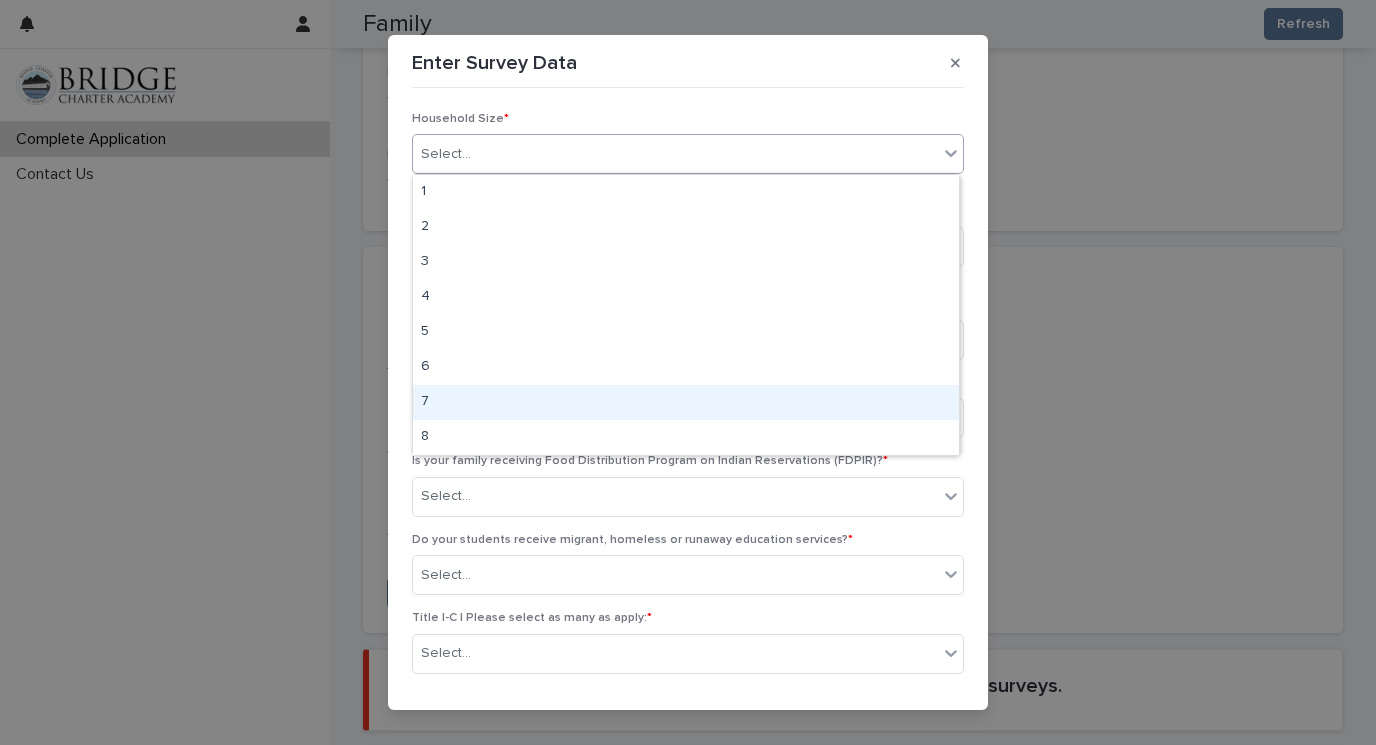 click on "7" at bounding box center [686, 402] 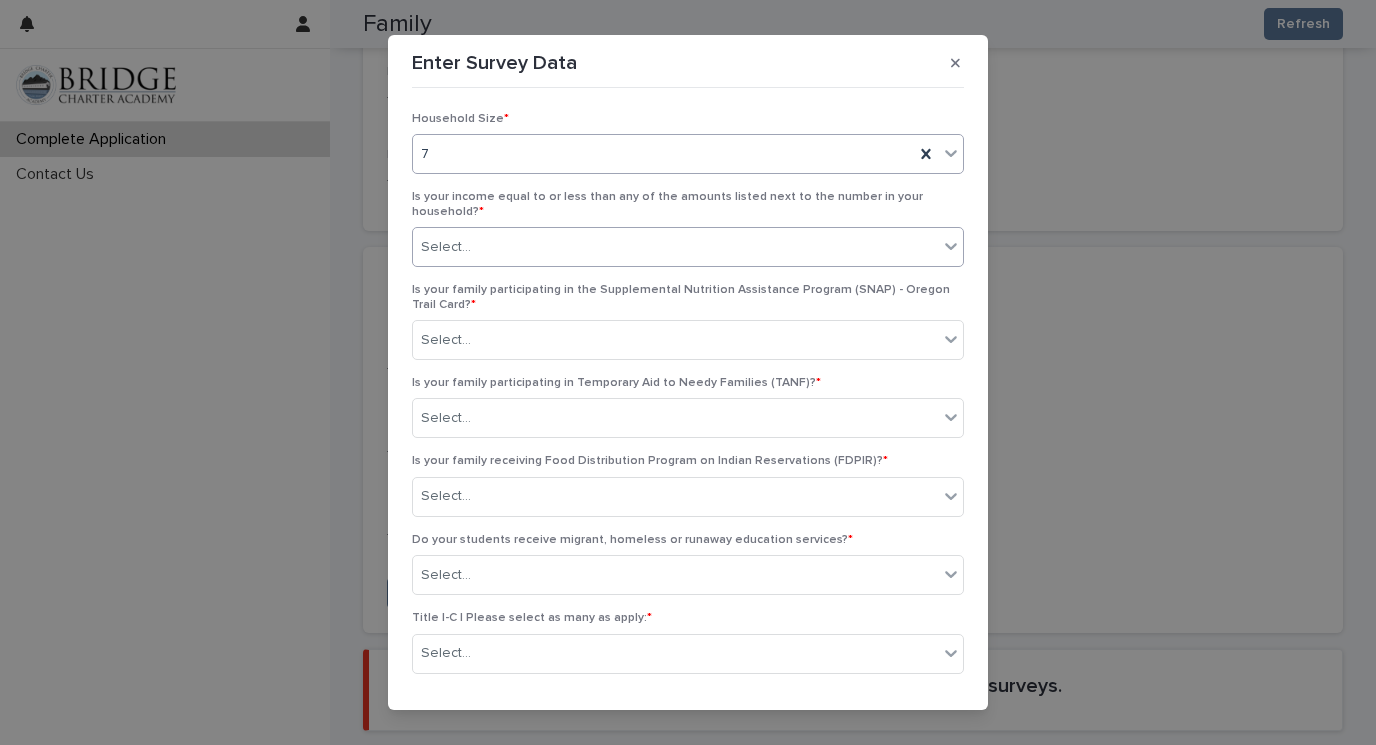click on "Select..." at bounding box center [675, 247] 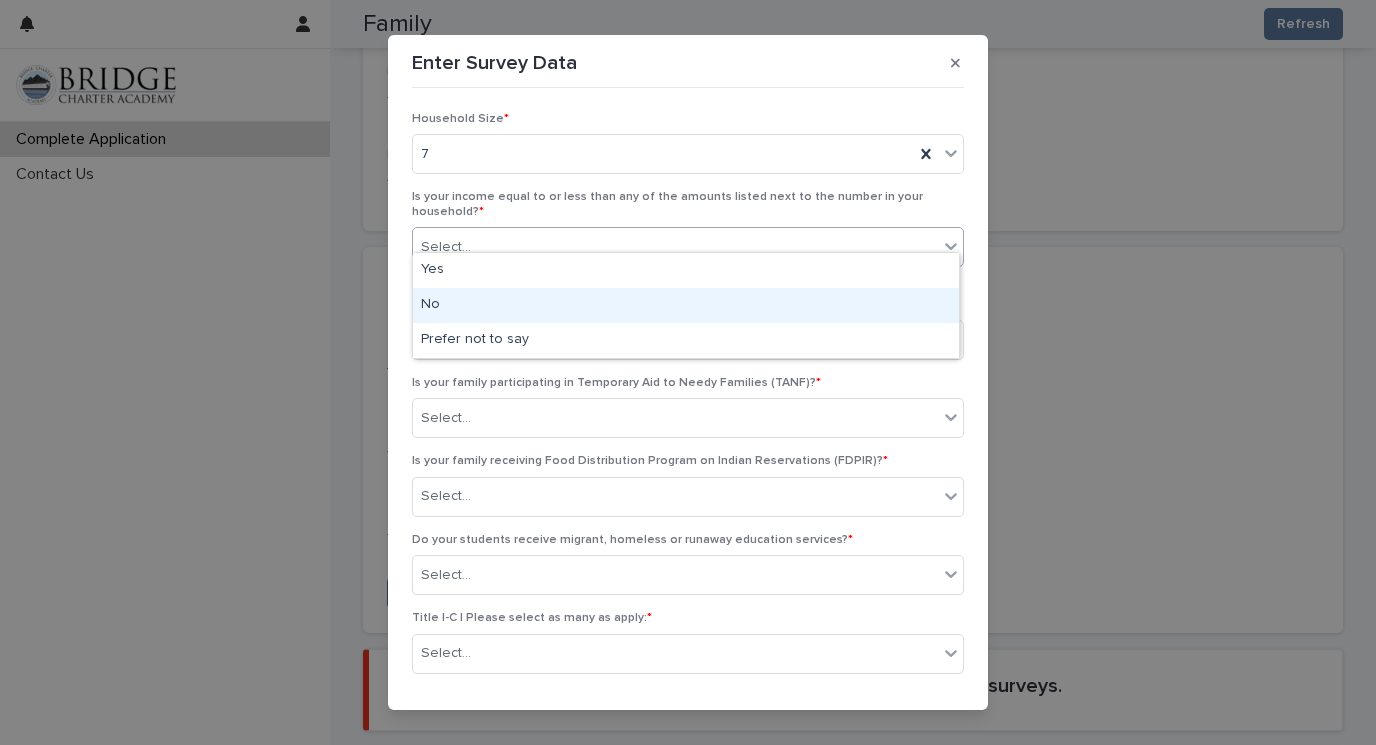 click on "No" at bounding box center [686, 305] 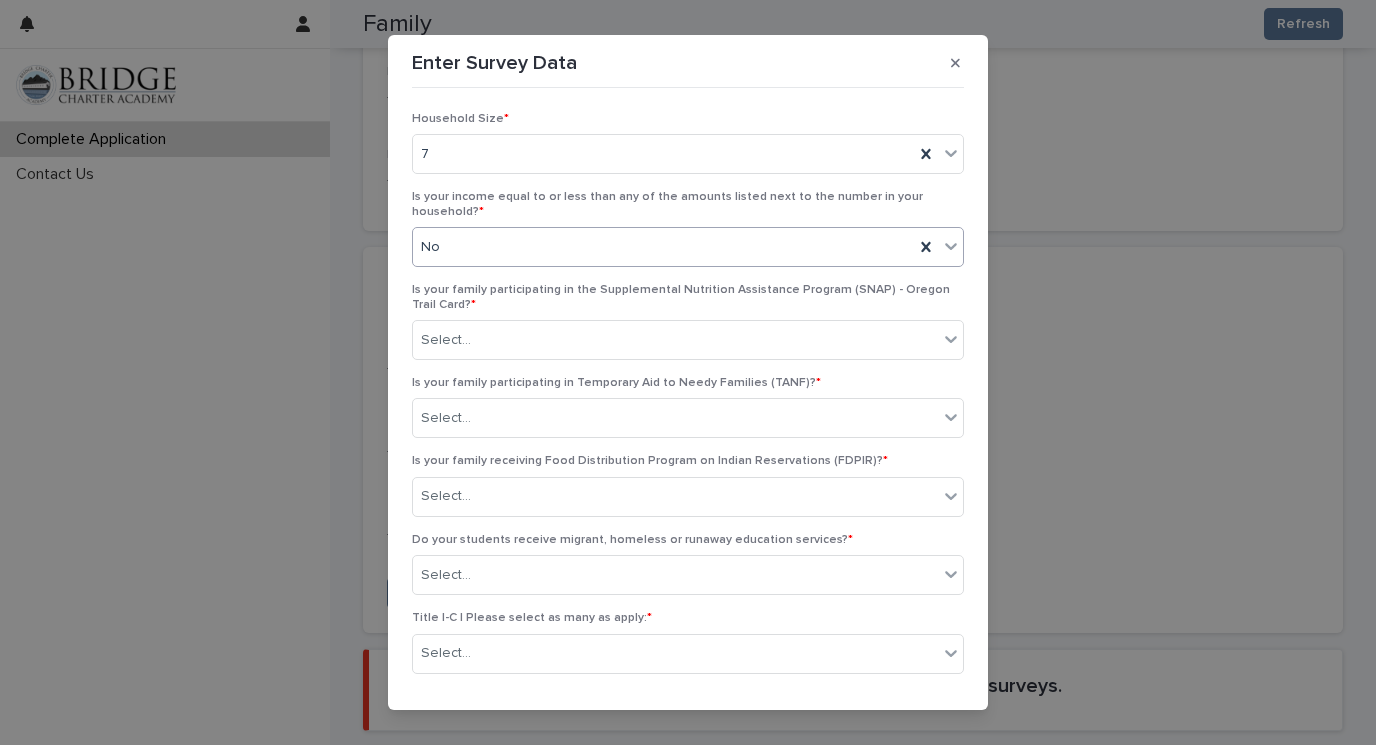 click on "No" at bounding box center (663, 247) 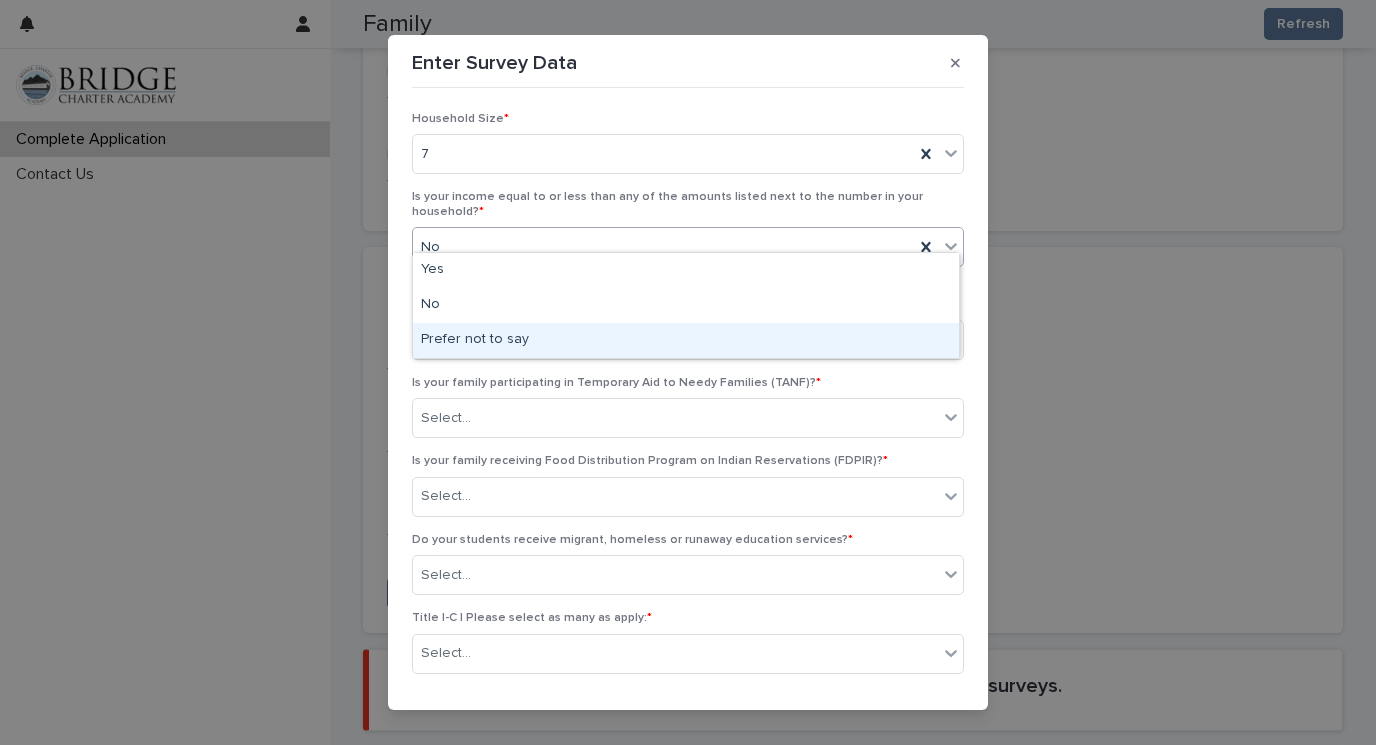click on "Prefer not to say" at bounding box center (686, 340) 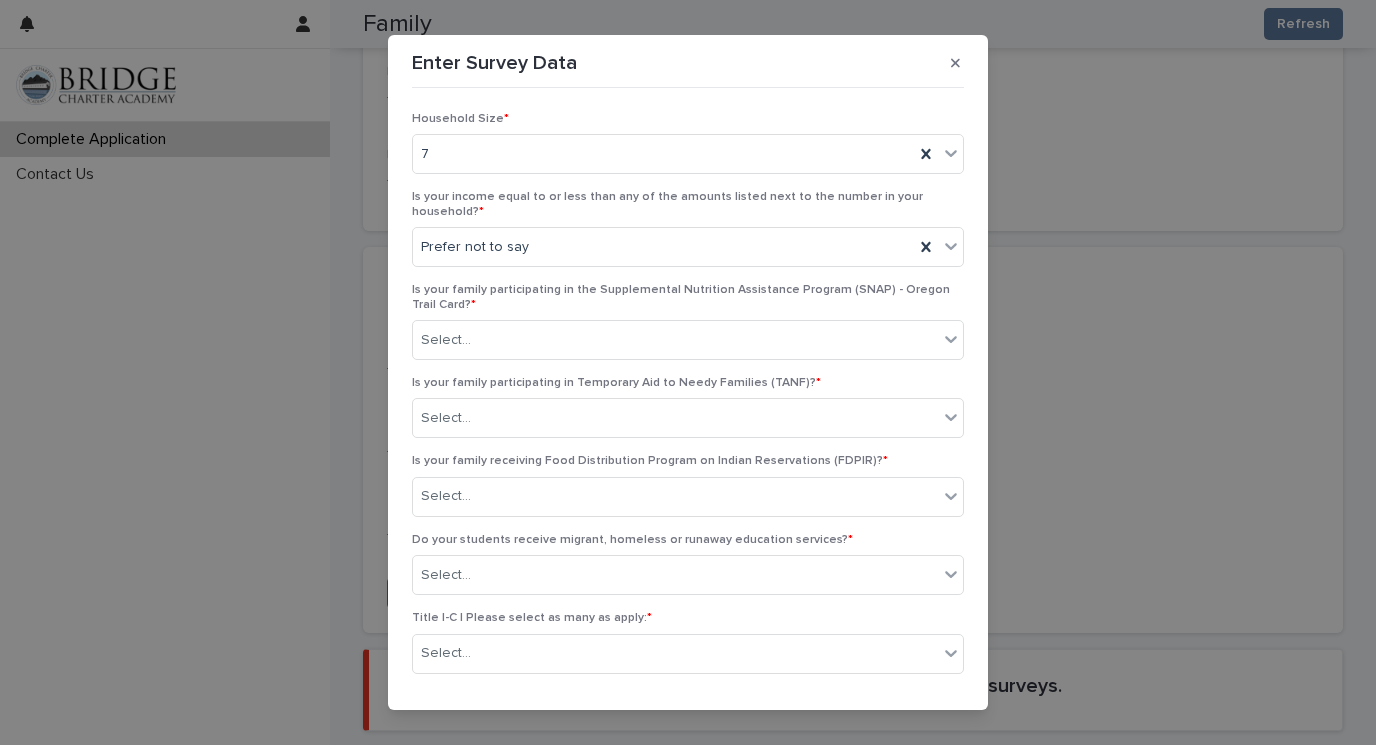 click on "Enter Survey Data Household Size * 7 Is your income equal to or less than any of the amounts listed next to the number in your household? * Prefer not to say Is your family participating in the Supplemental Nutrition Assistance Program (SNAP) - Oregon Trail Card? * Select... Is your family participating in Temporary Aid to Needy Families (TANF)? * Select... Is your family receiving Food Distribution Program on Indian Reservations (FDPIR)? * Select... Do your students receive migrant, homeless or runaway education services? * Select... Title I-C | Please select as many as apply: * Select... Title VII | Please select as many as apply: * Select... Title X | Please select as many as apply: * Select... Cancel Save" at bounding box center (688, 372) 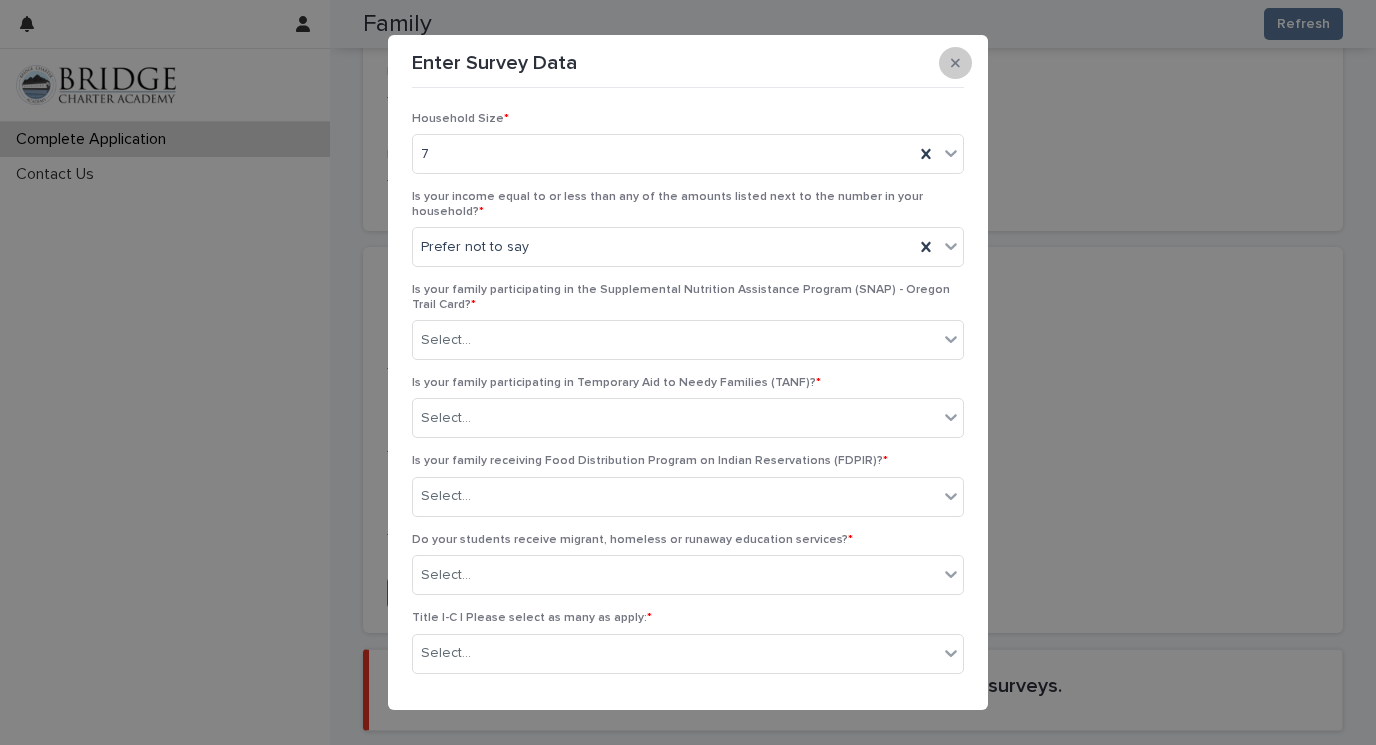 click 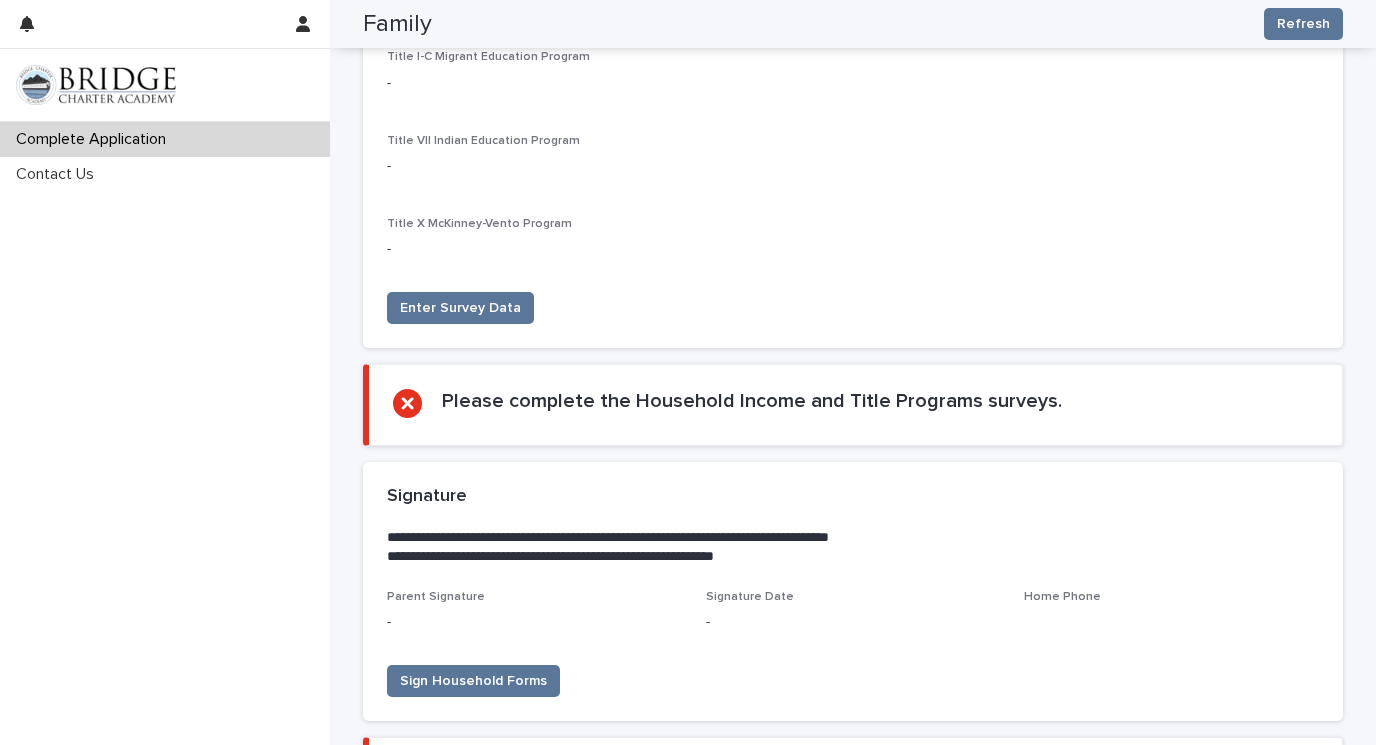scroll, scrollTop: 3533, scrollLeft: 0, axis: vertical 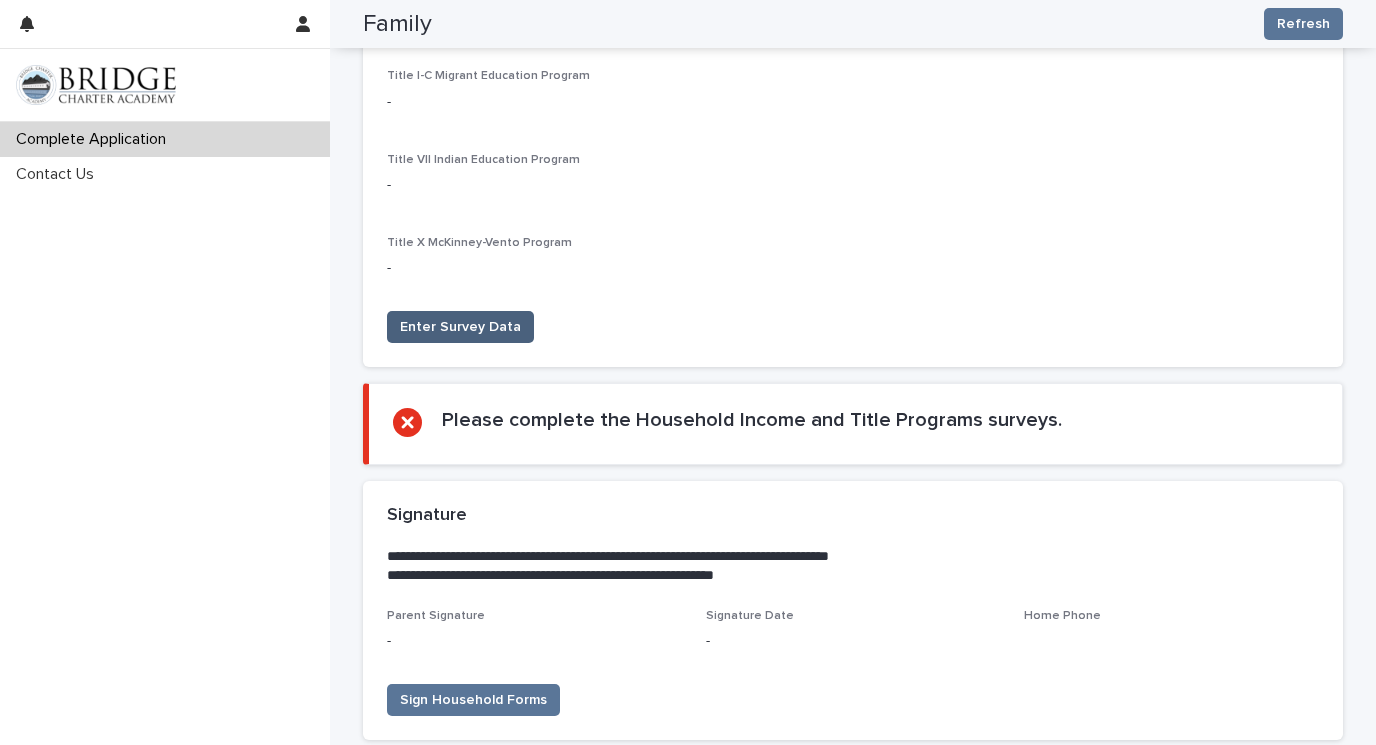 click on "Enter Survey Data" at bounding box center (460, 327) 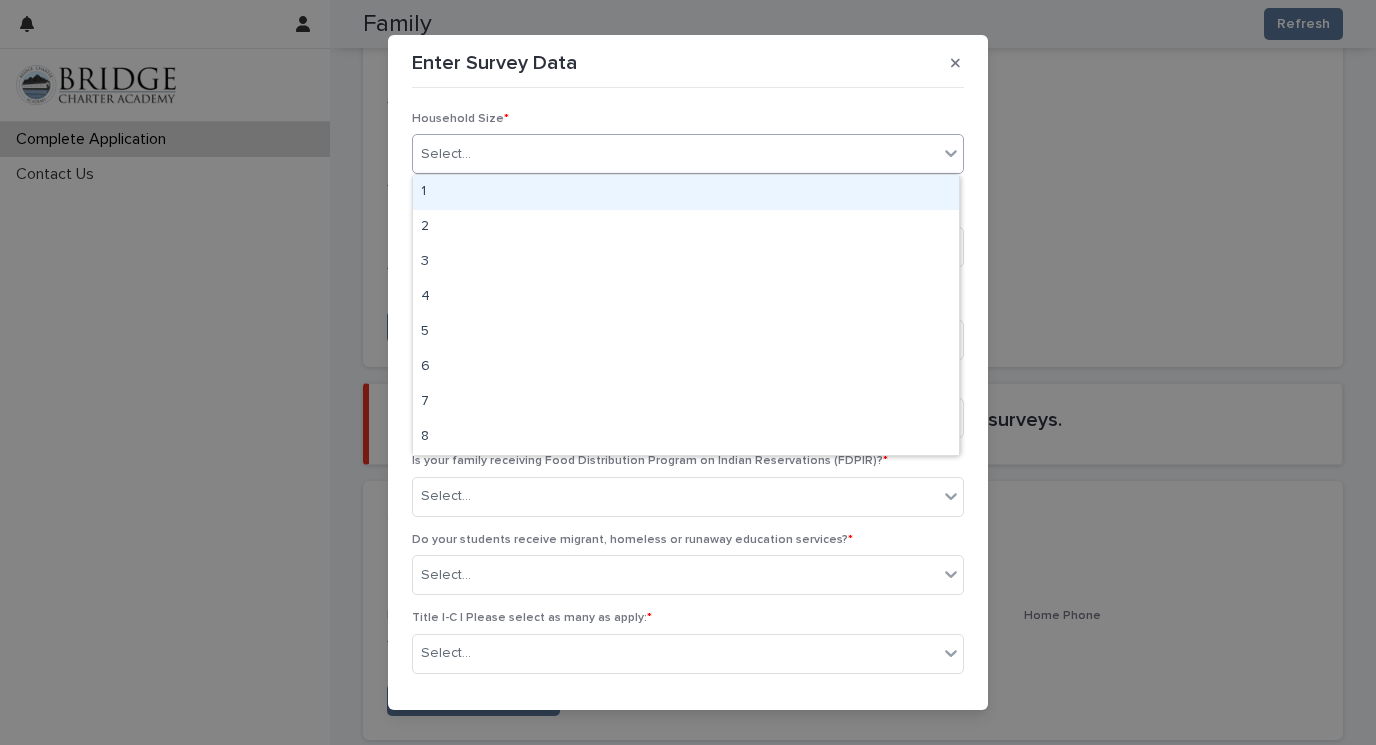 click on "Select..." at bounding box center [675, 154] 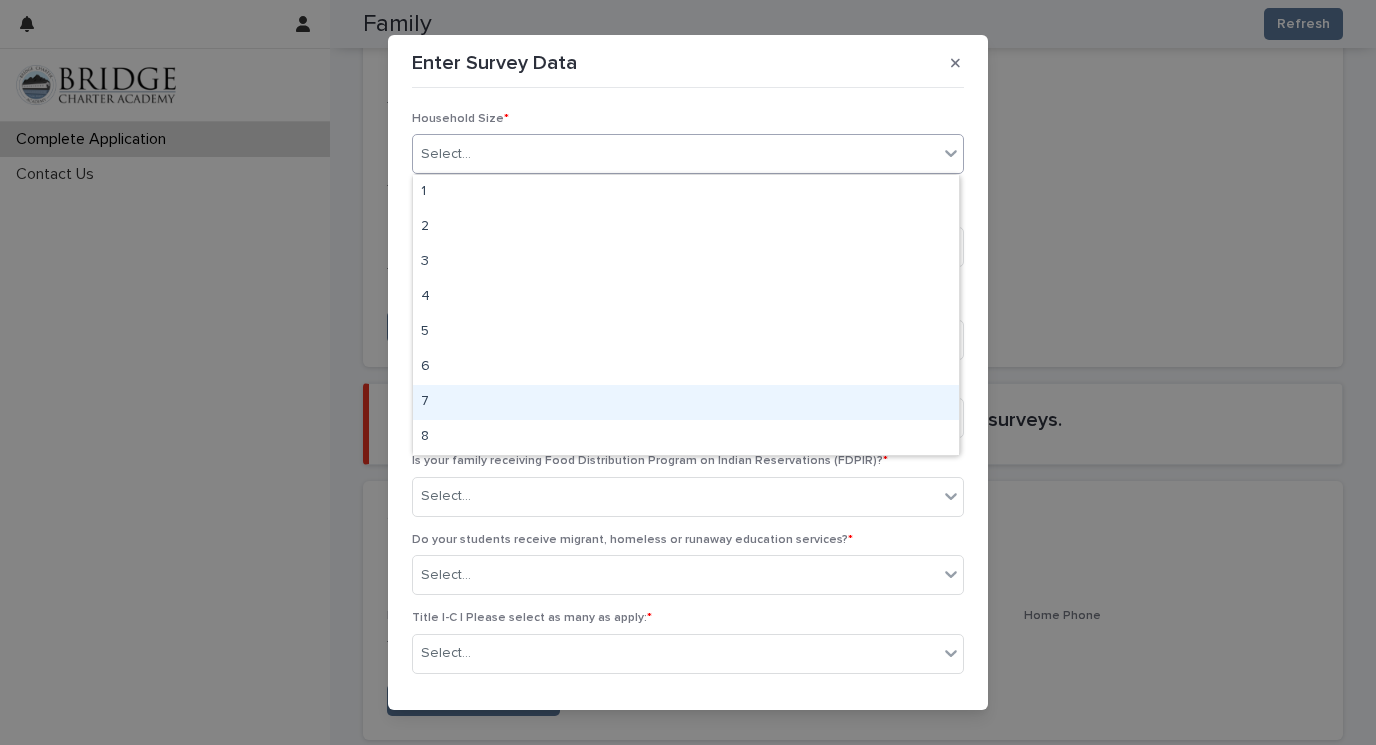 click on "7" at bounding box center [686, 402] 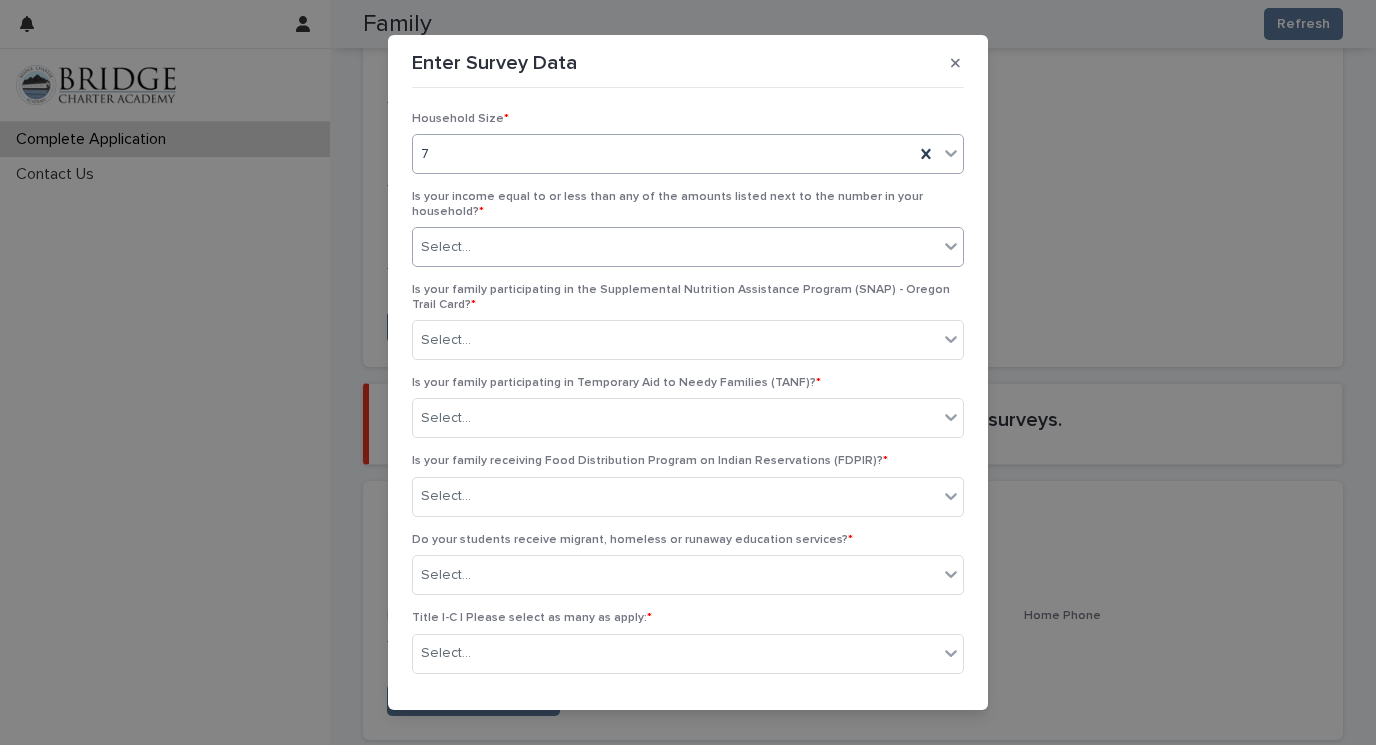 click on "Select..." at bounding box center (675, 247) 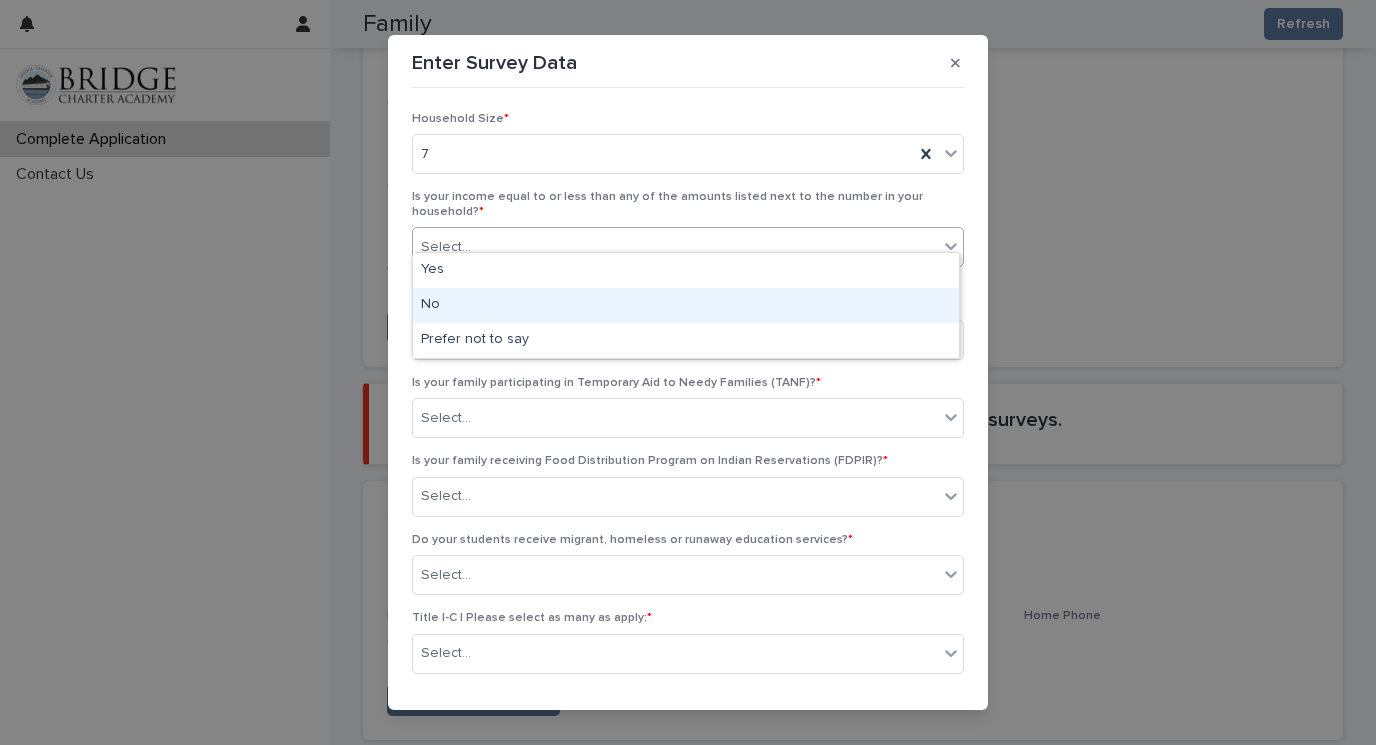 click on "No" at bounding box center [686, 305] 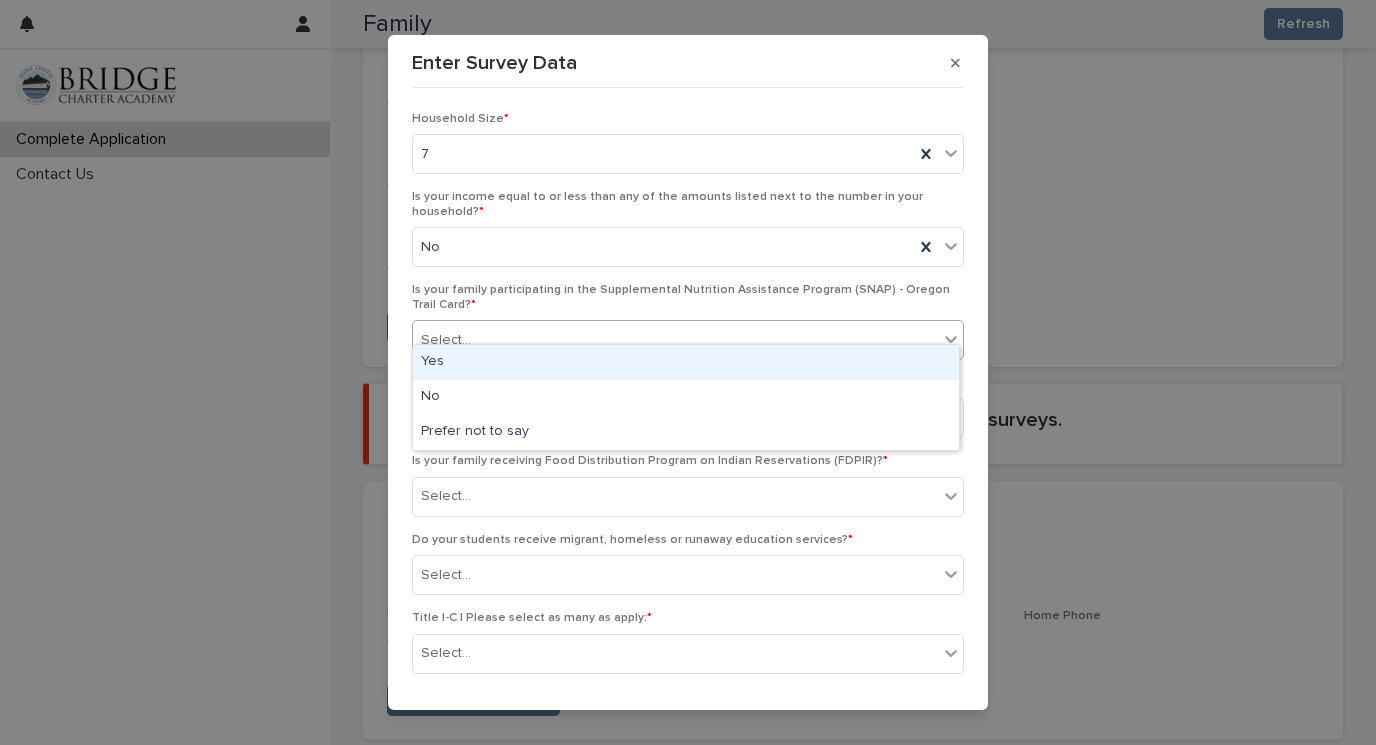 click on "Select..." at bounding box center [675, 340] 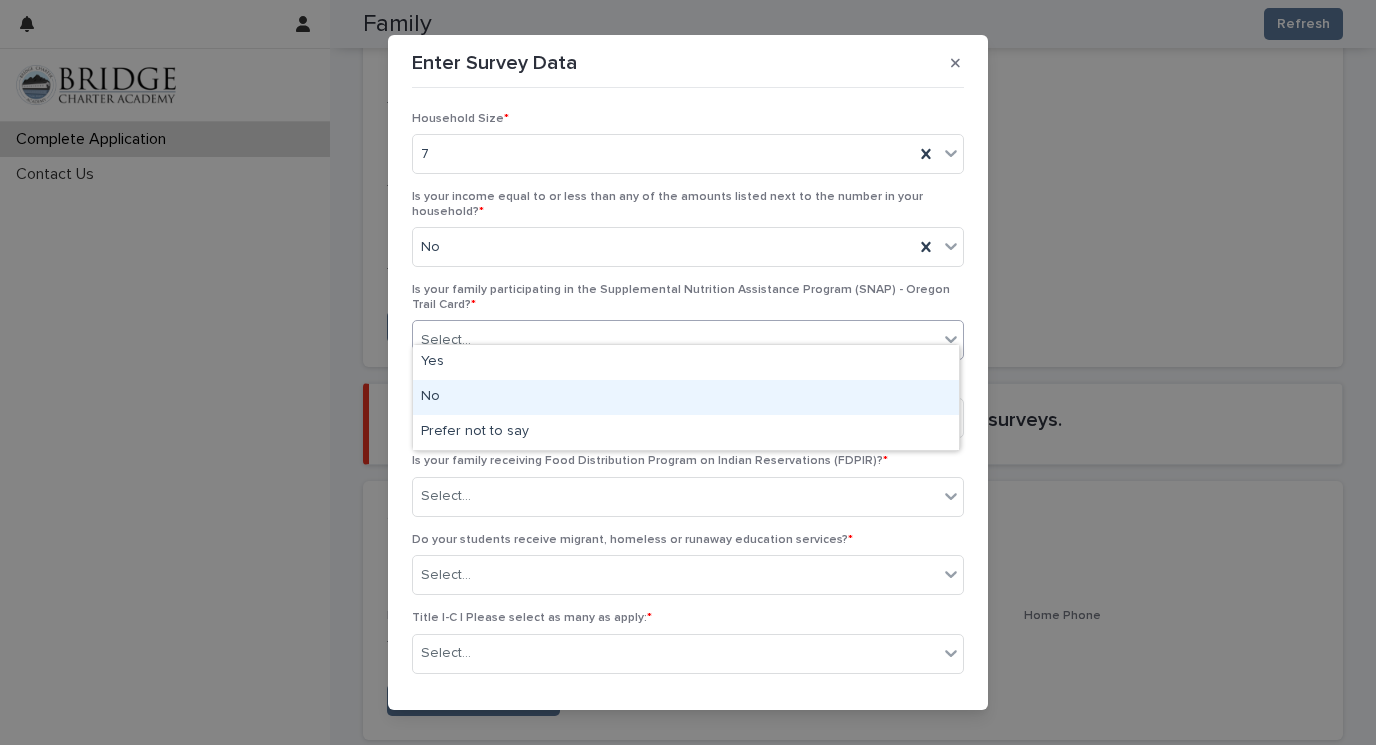 click on "No" at bounding box center (686, 397) 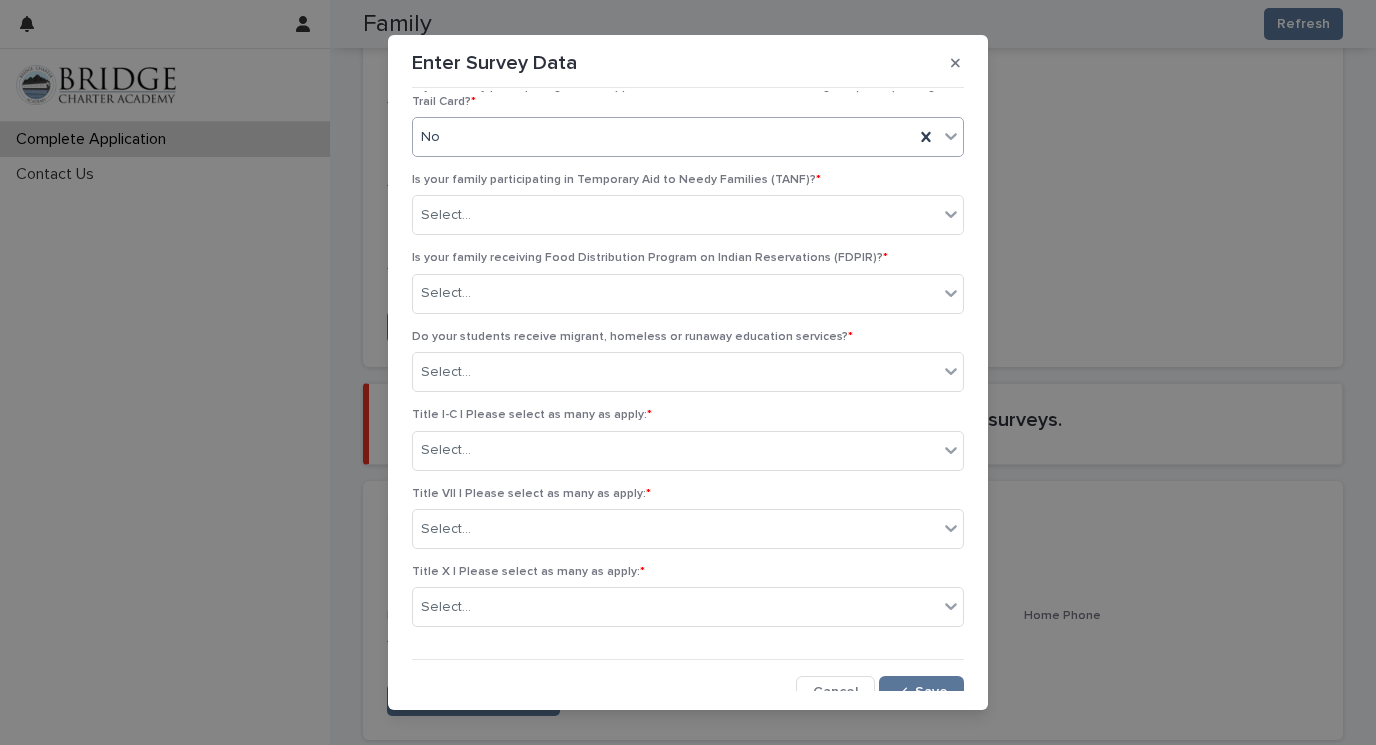 scroll, scrollTop: 202, scrollLeft: 0, axis: vertical 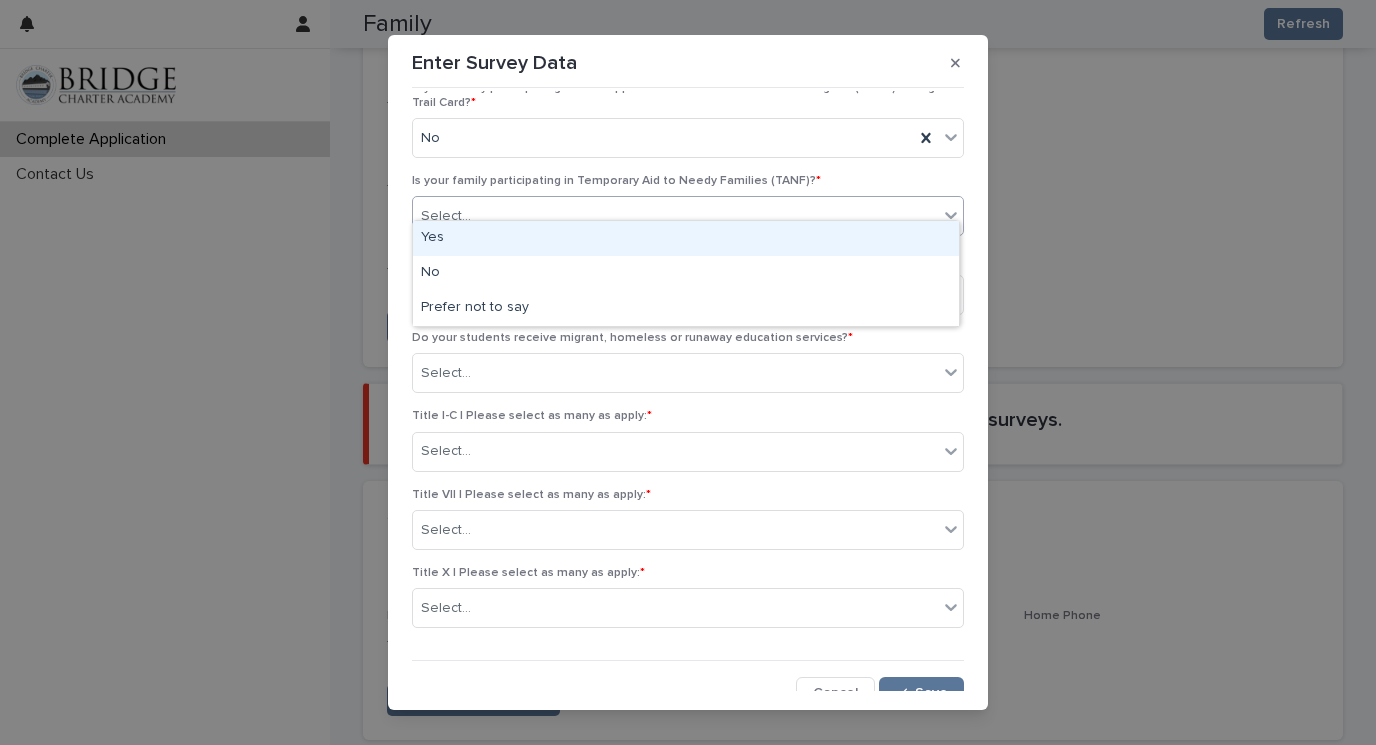 click on "Select..." at bounding box center (675, 216) 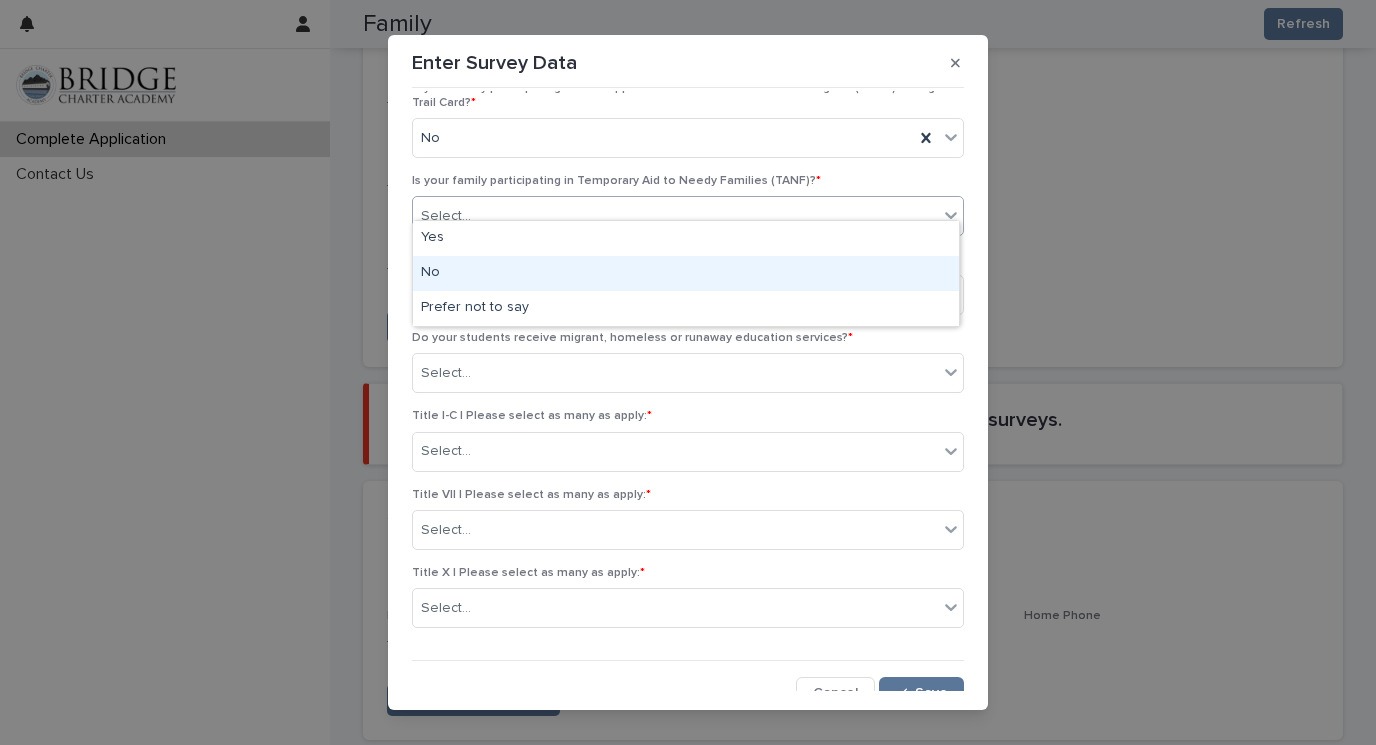 click on "No" at bounding box center (686, 273) 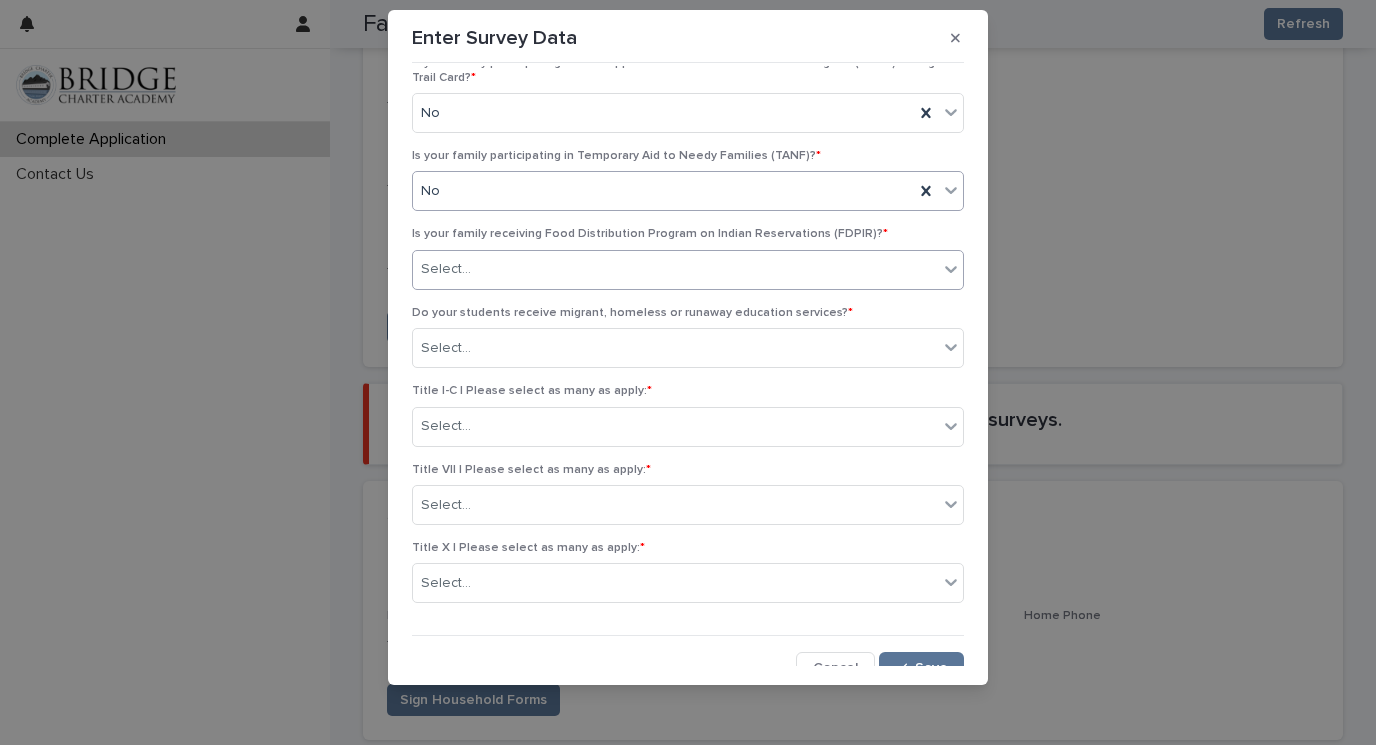 scroll, scrollTop: 25, scrollLeft: 0, axis: vertical 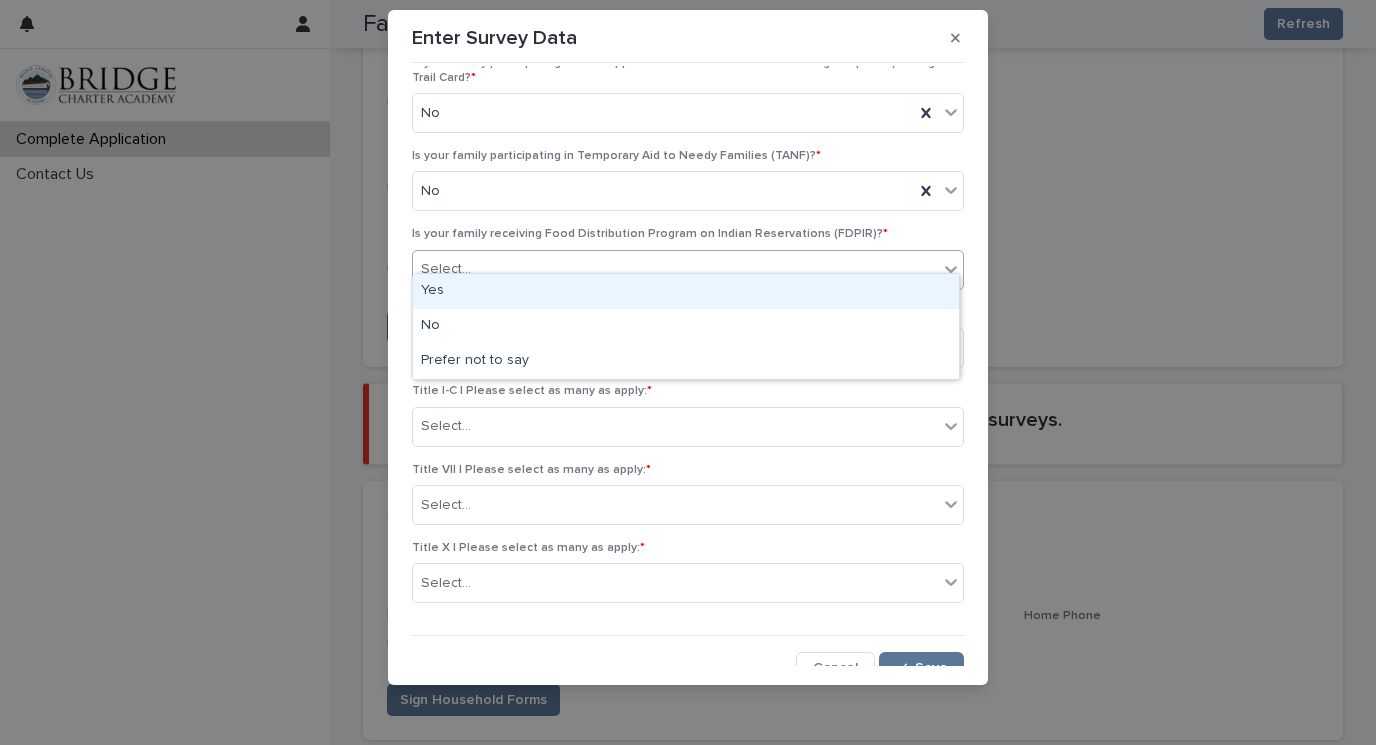click on "Select..." at bounding box center (675, 269) 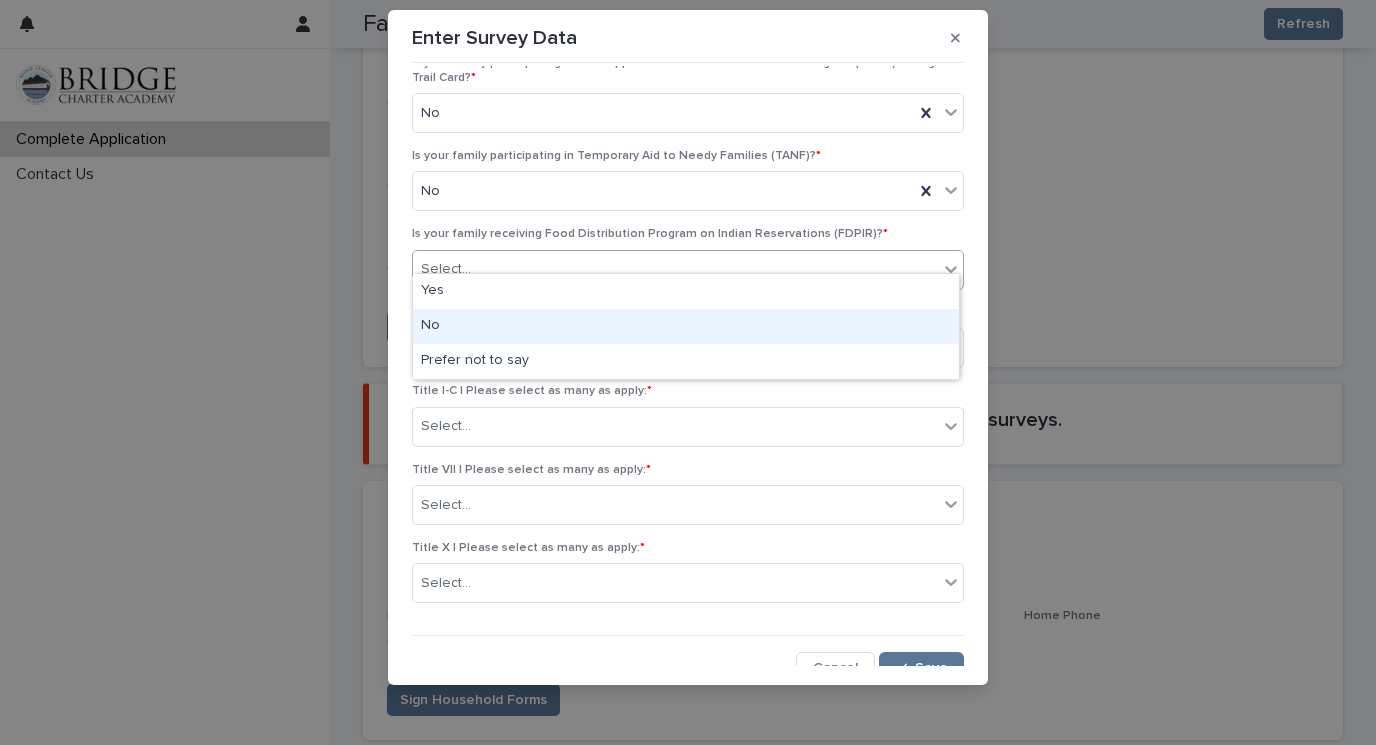 click on "No" at bounding box center [686, 326] 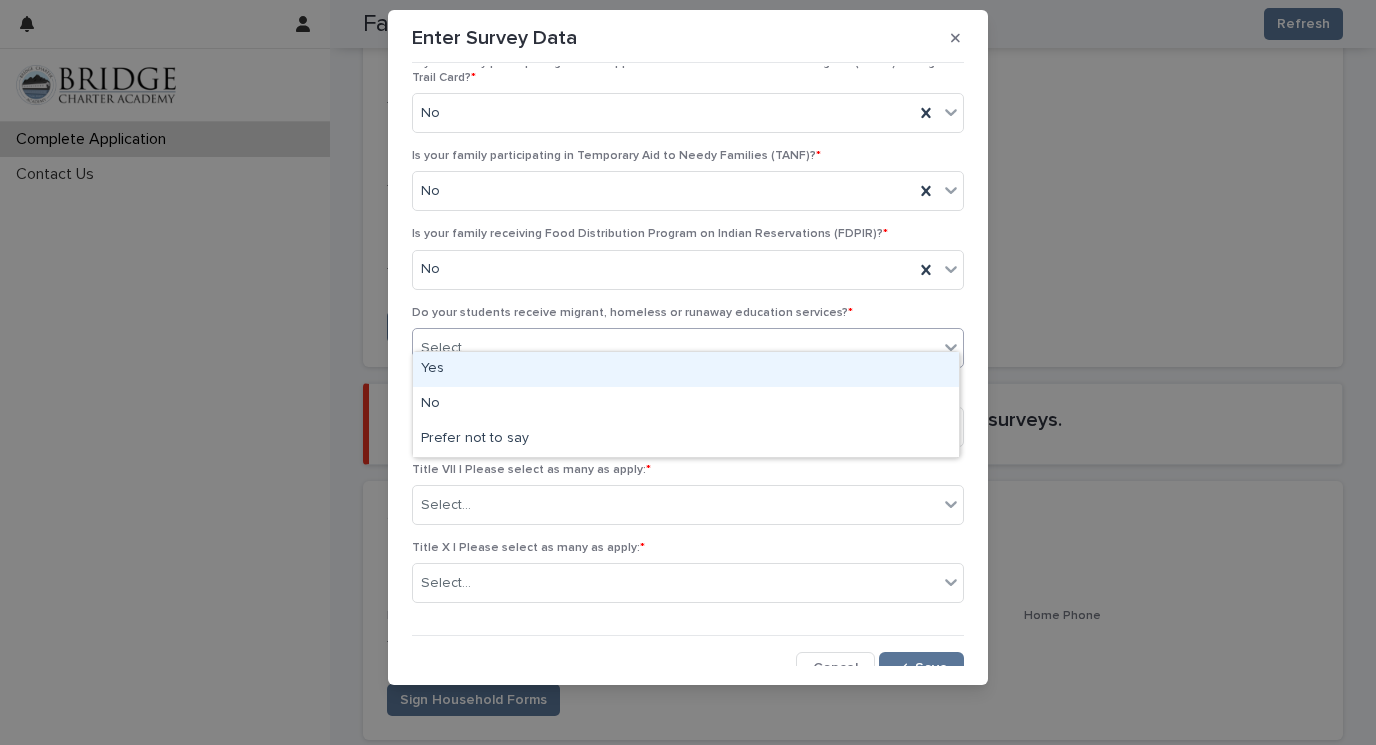 click on "Select..." at bounding box center (675, 348) 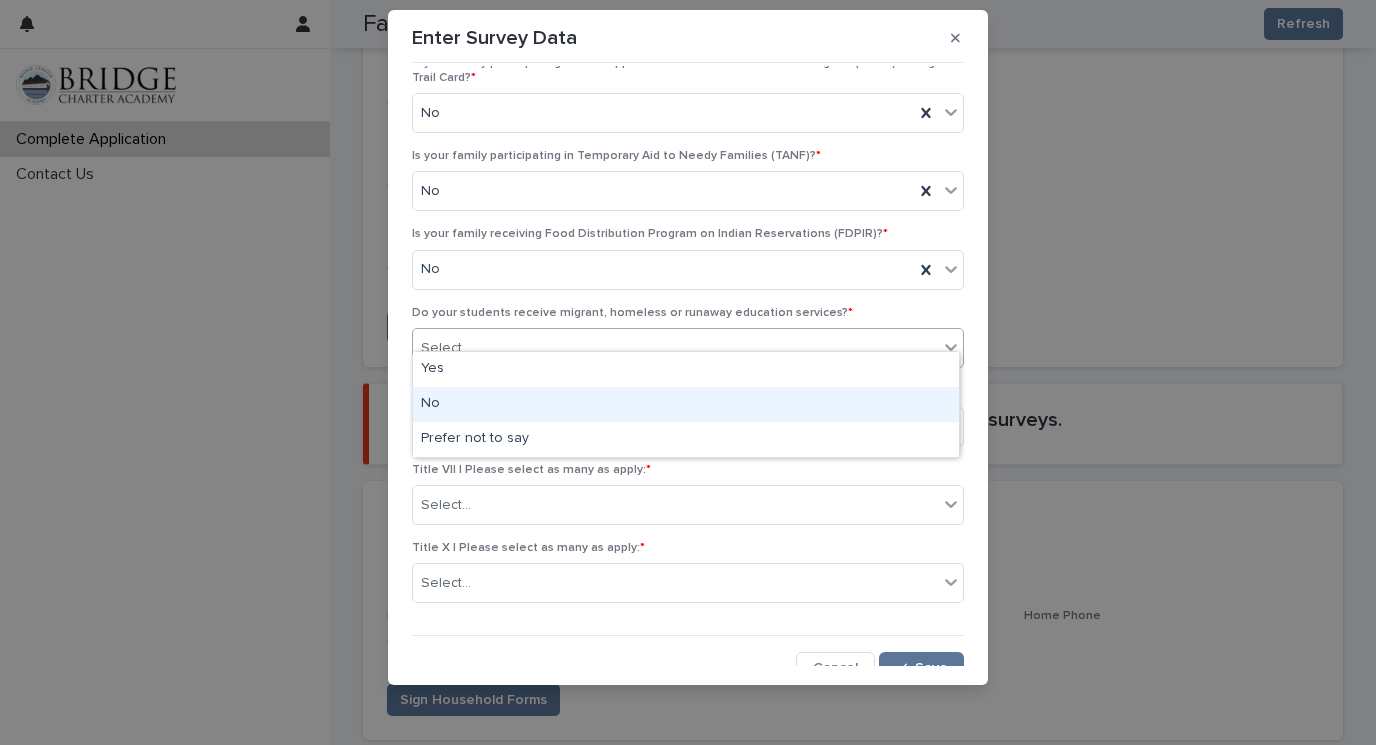 click on "No" at bounding box center (686, 404) 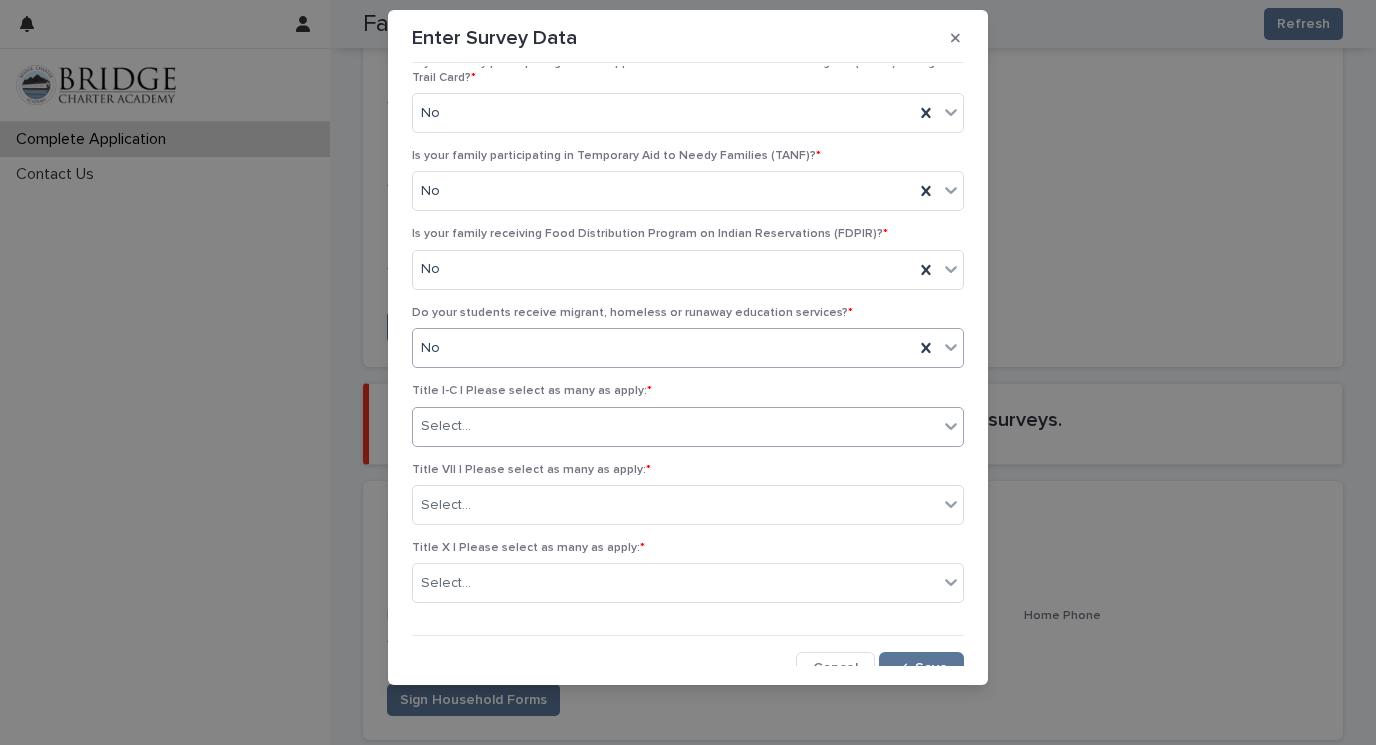 click on "Select..." at bounding box center (675, 426) 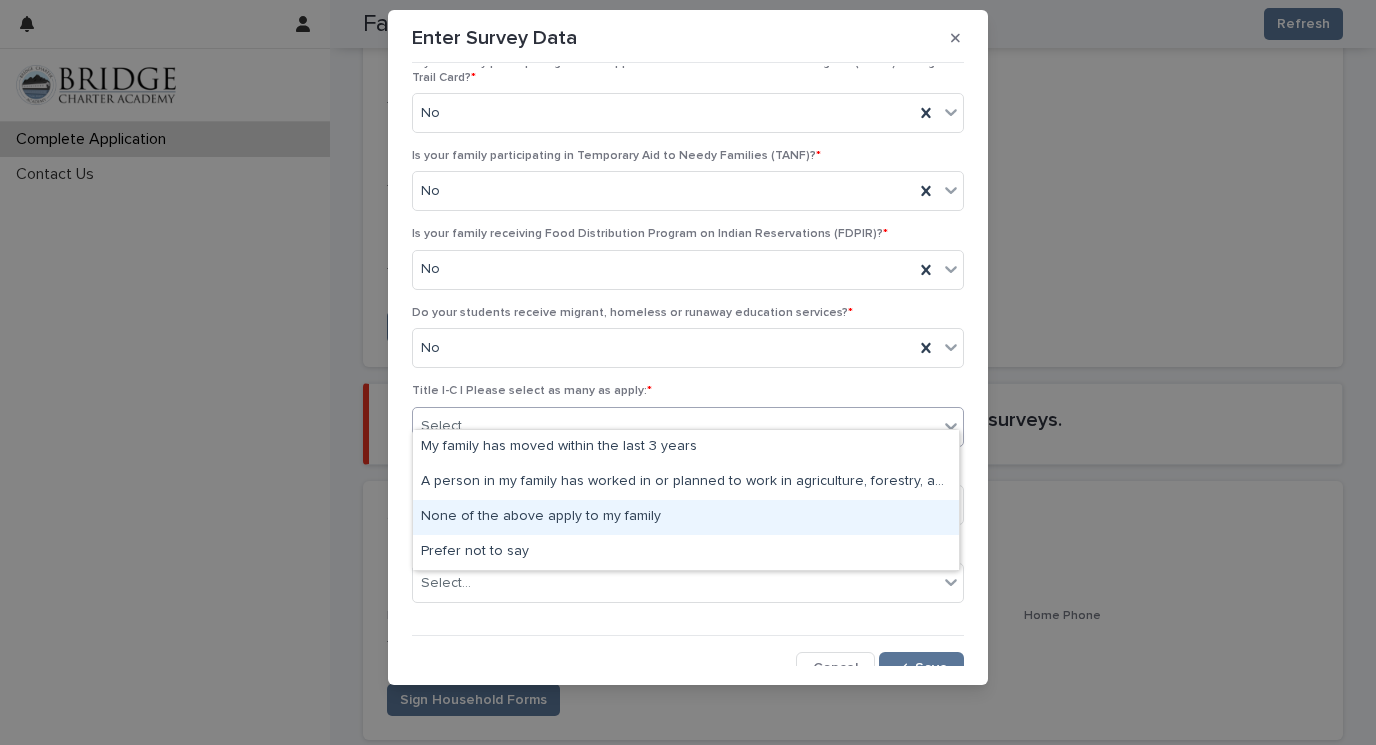 click on "None of the above apply to my family" at bounding box center [686, 517] 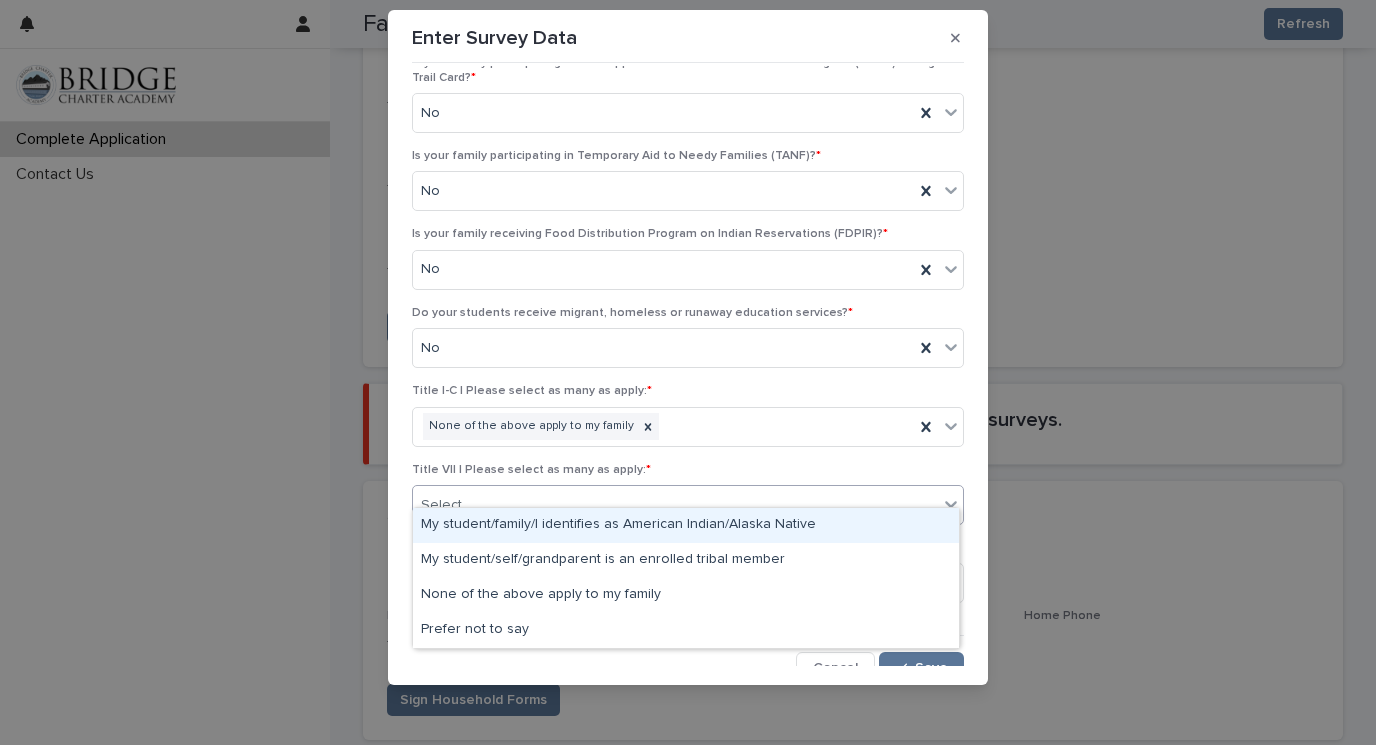 click on "Select..." at bounding box center (675, 505) 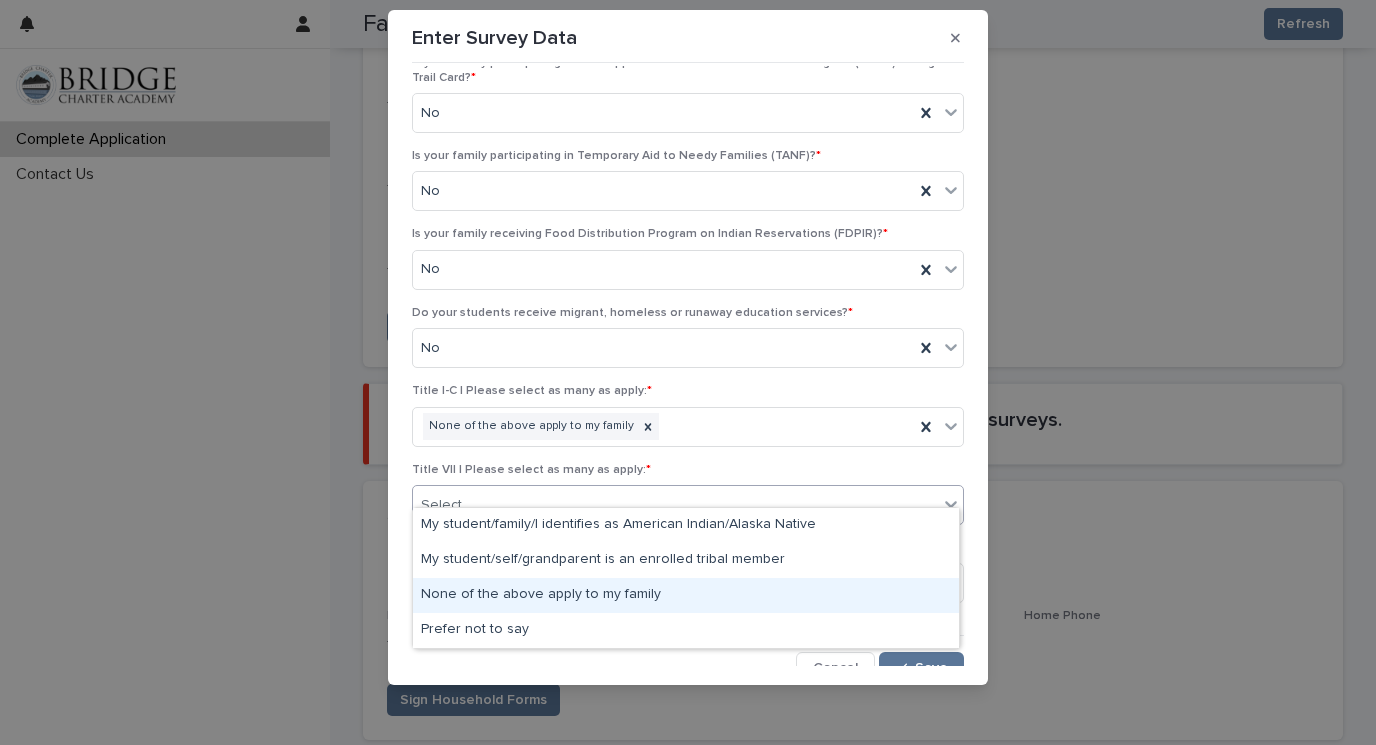 click on "None of the above apply to my family" at bounding box center [686, 595] 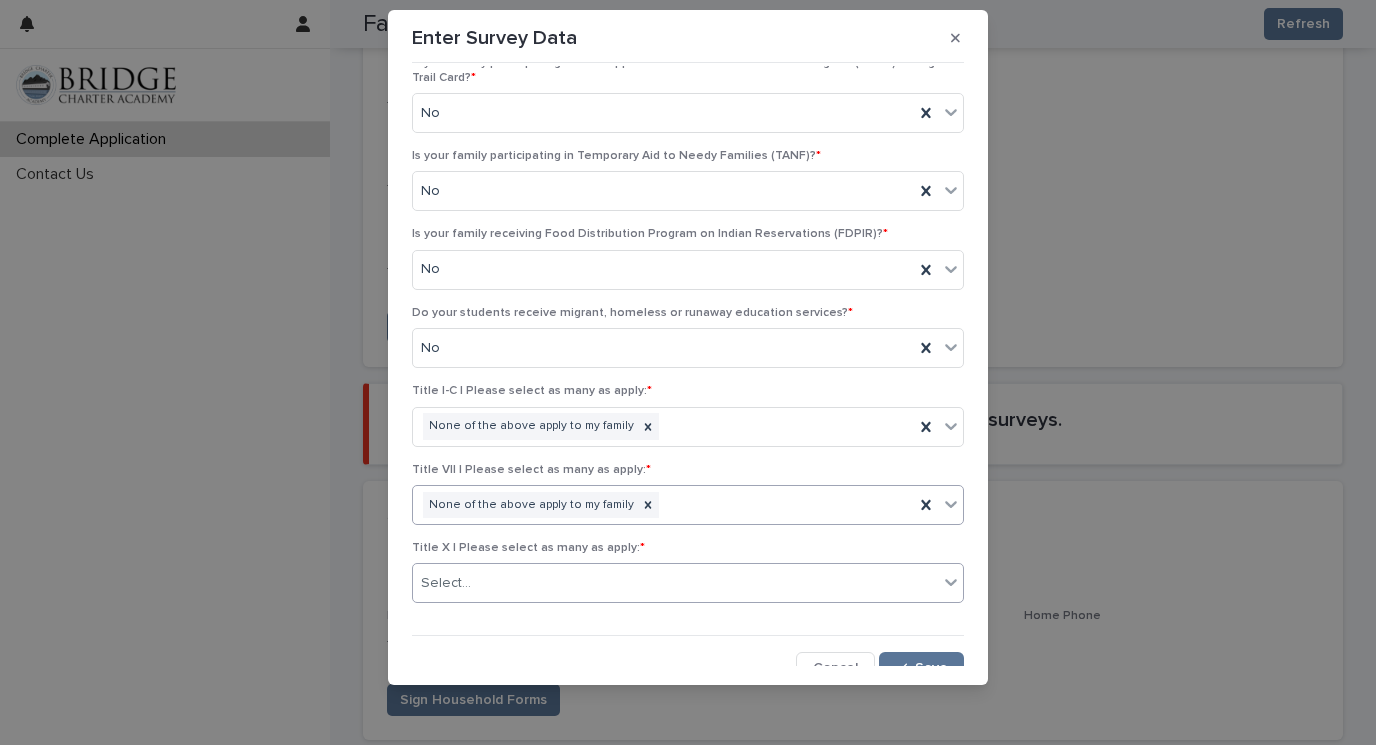 click on "Select..." at bounding box center [675, 583] 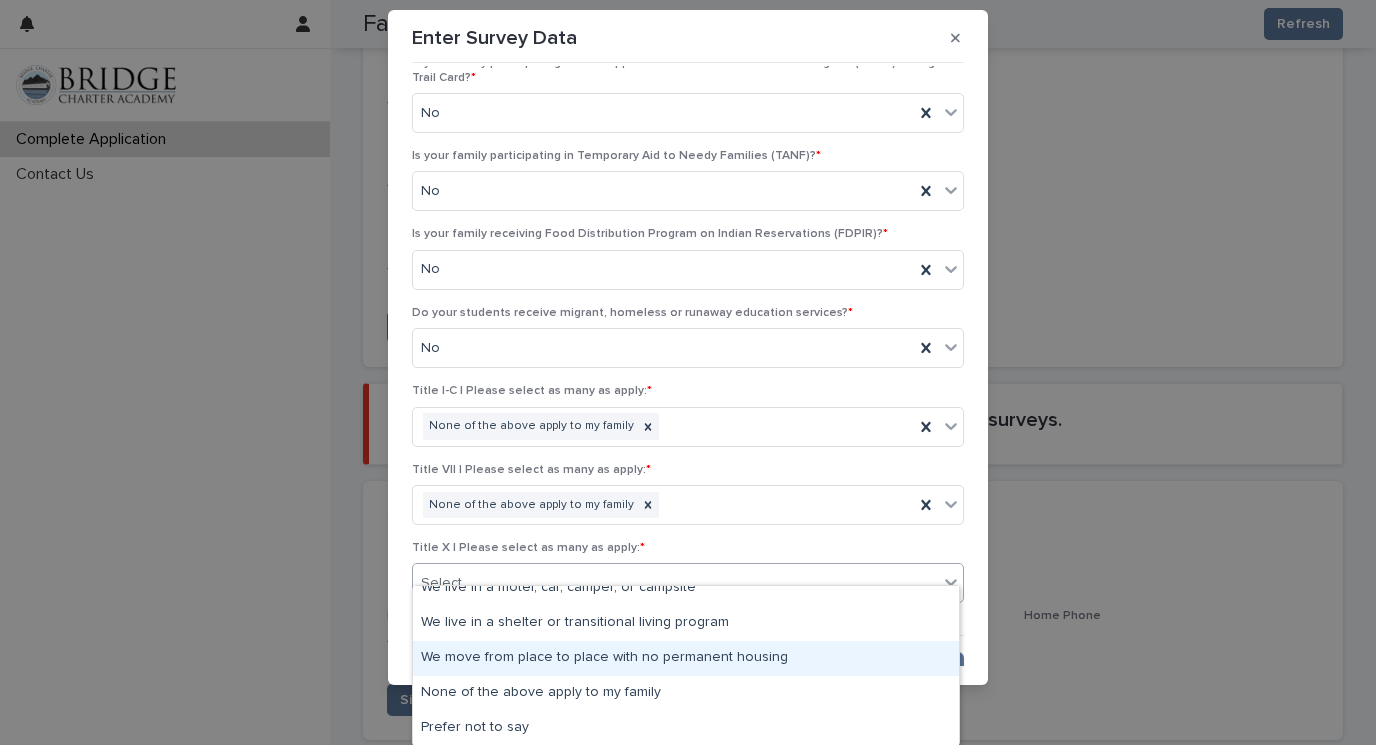 scroll, scrollTop: 50, scrollLeft: 0, axis: vertical 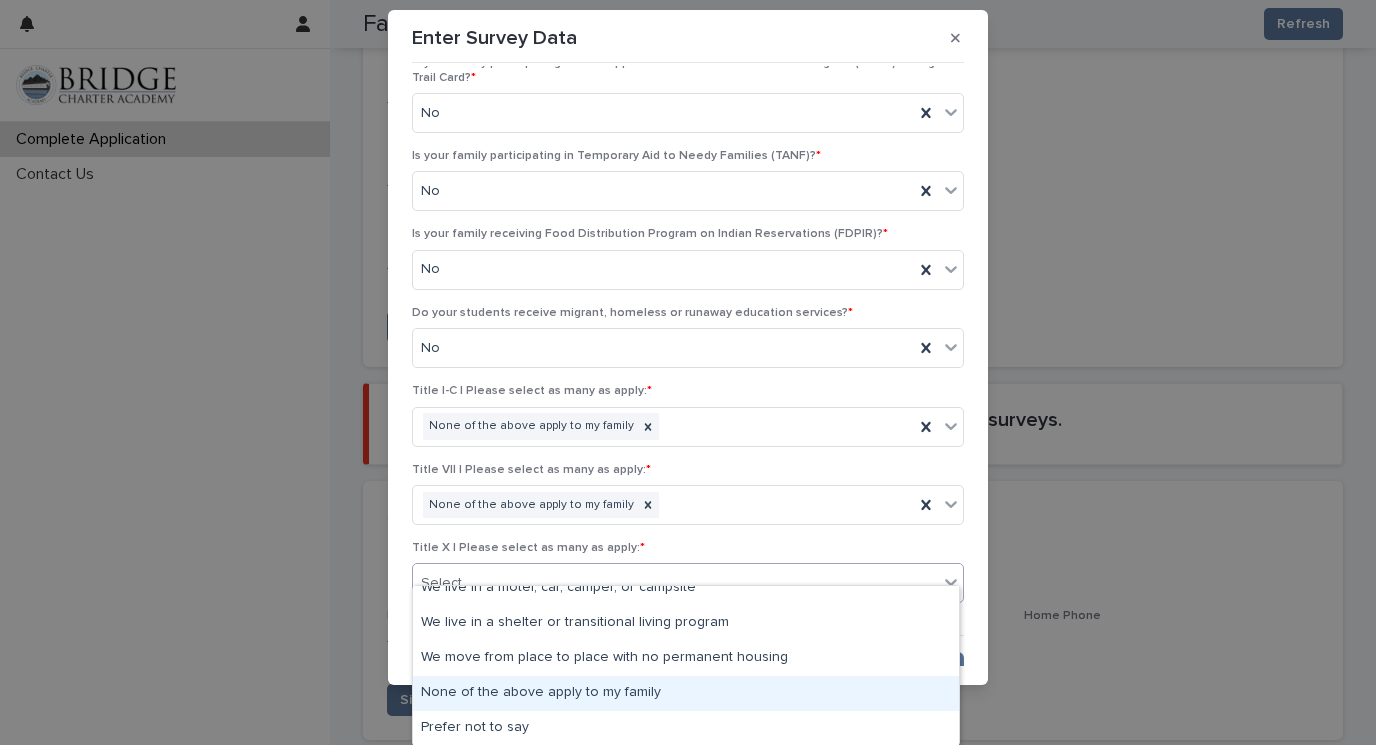 click on "None of the above apply to my family" at bounding box center [686, 693] 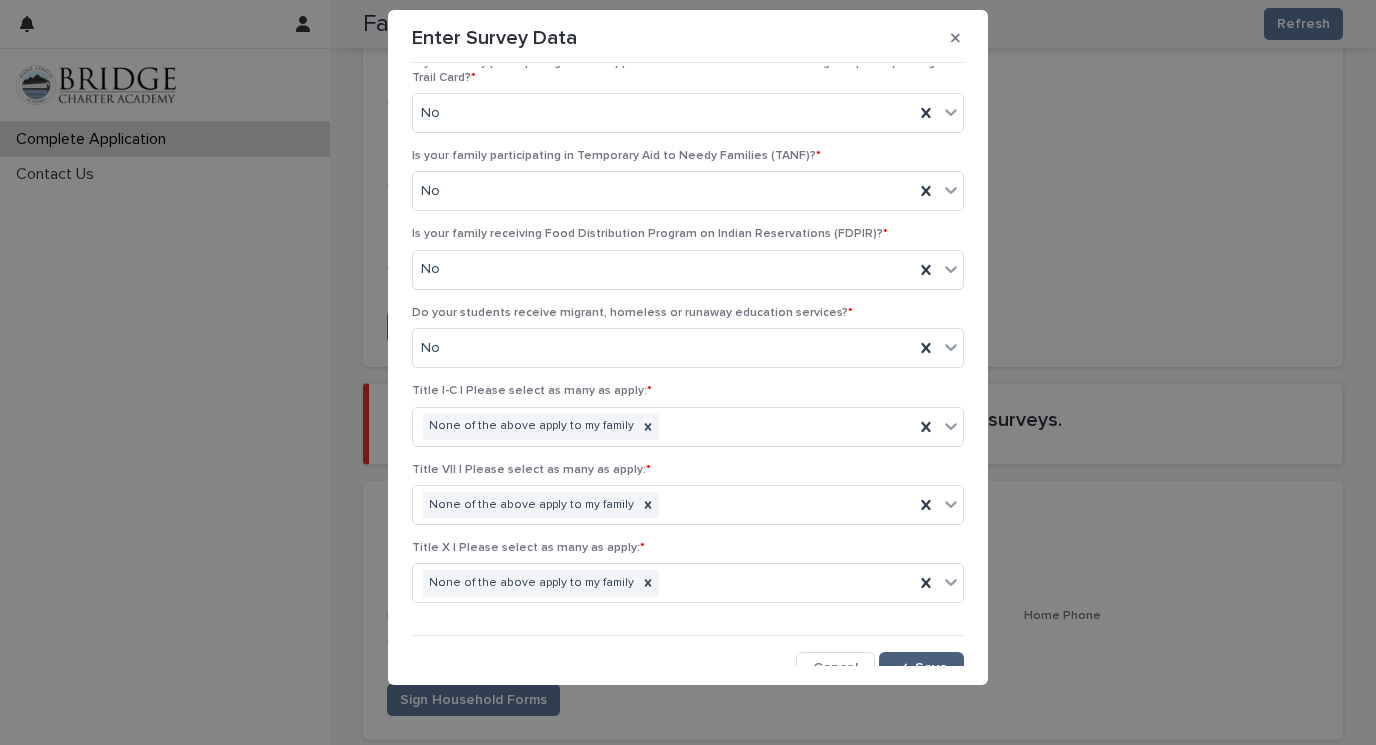 click on "Save" at bounding box center [931, 668] 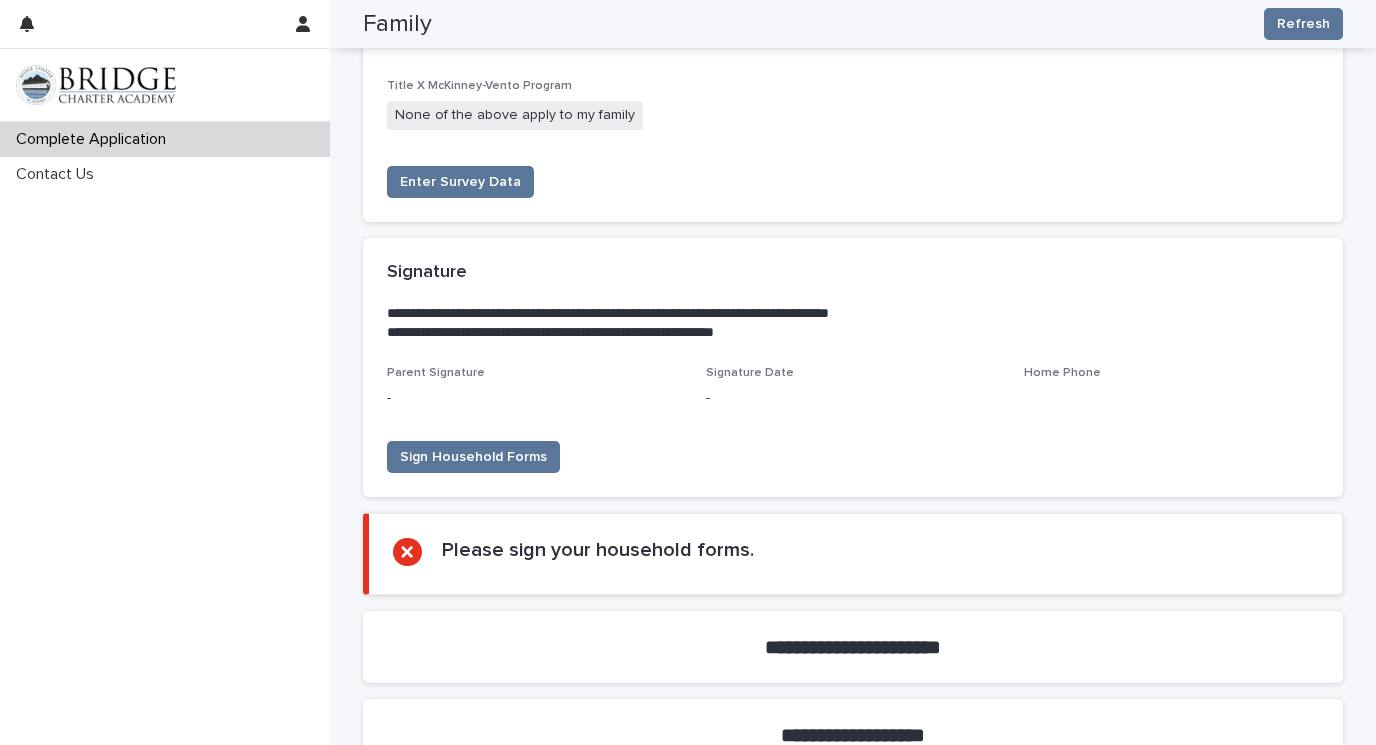 scroll, scrollTop: 3760, scrollLeft: 0, axis: vertical 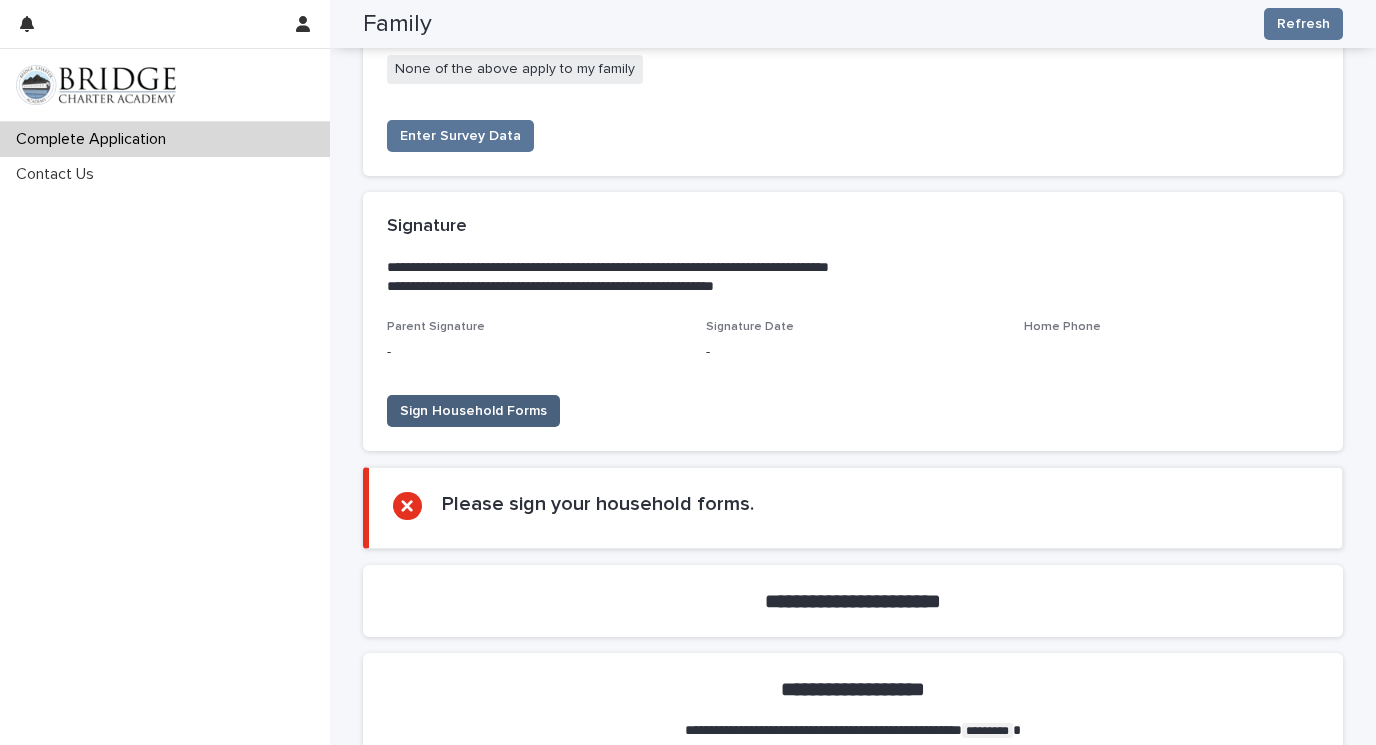 click on "Sign Household Forms" at bounding box center (473, 411) 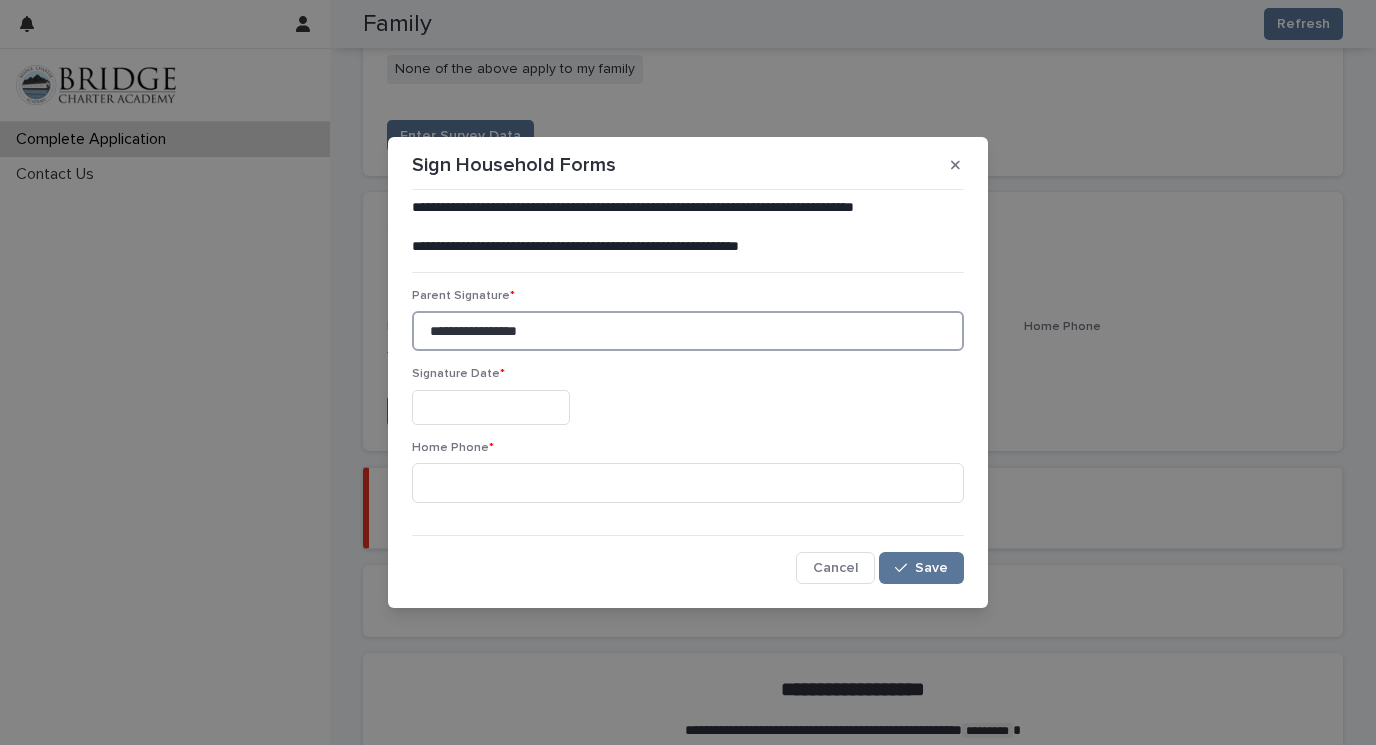 type on "**********" 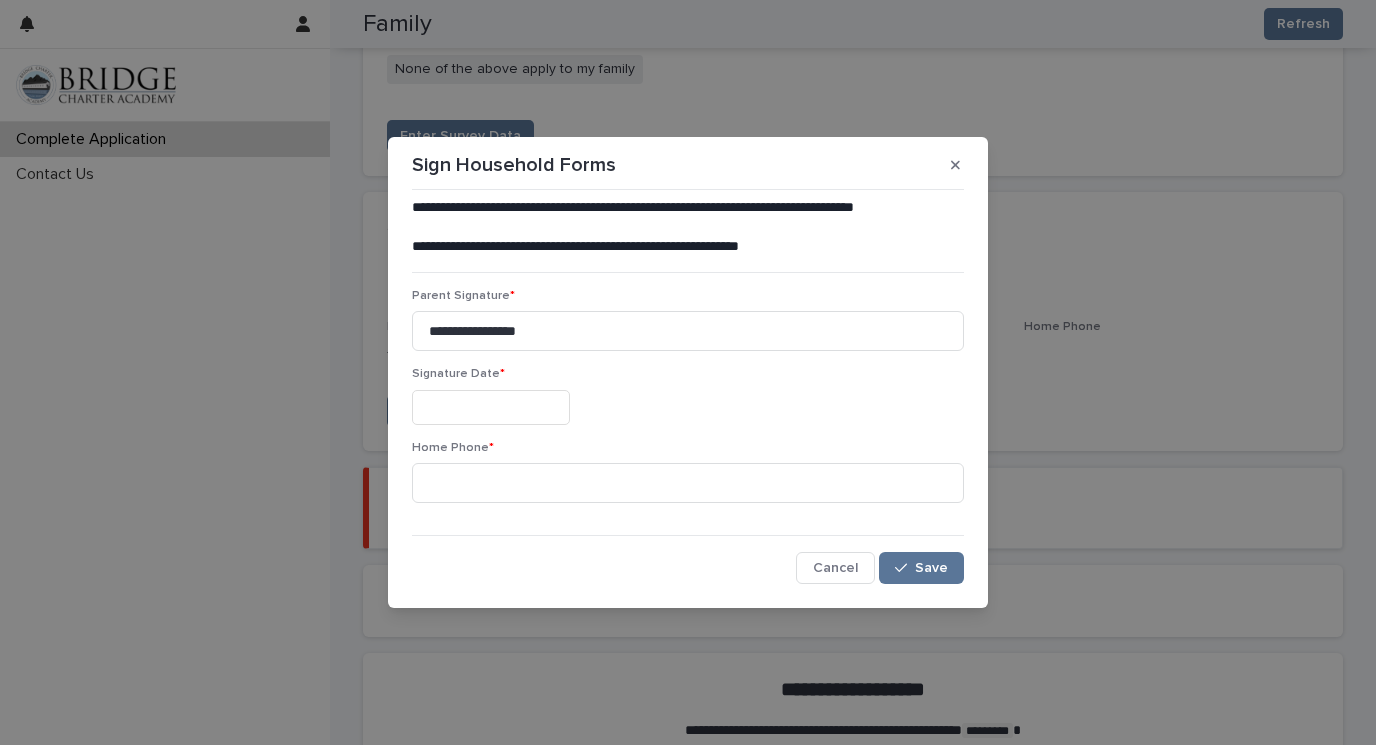 click at bounding box center [491, 407] 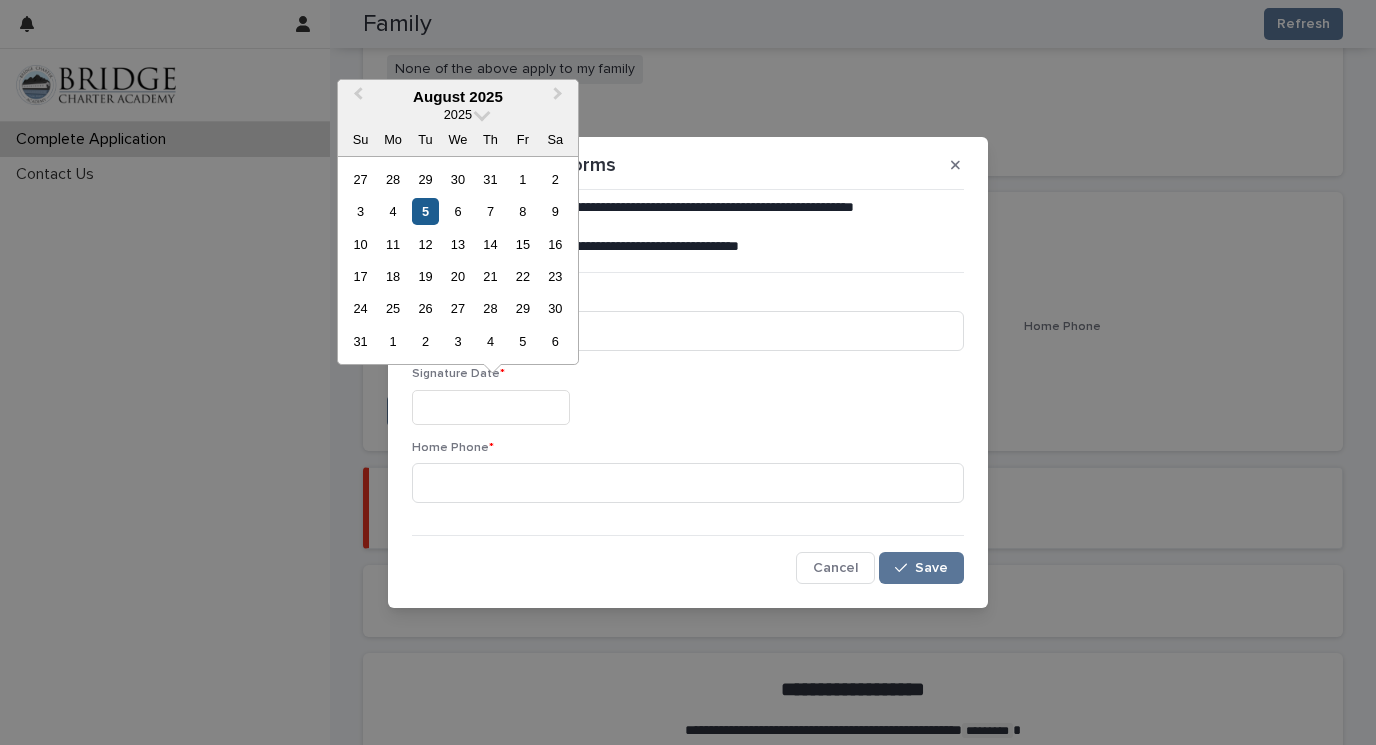 click on "5" at bounding box center (425, 211) 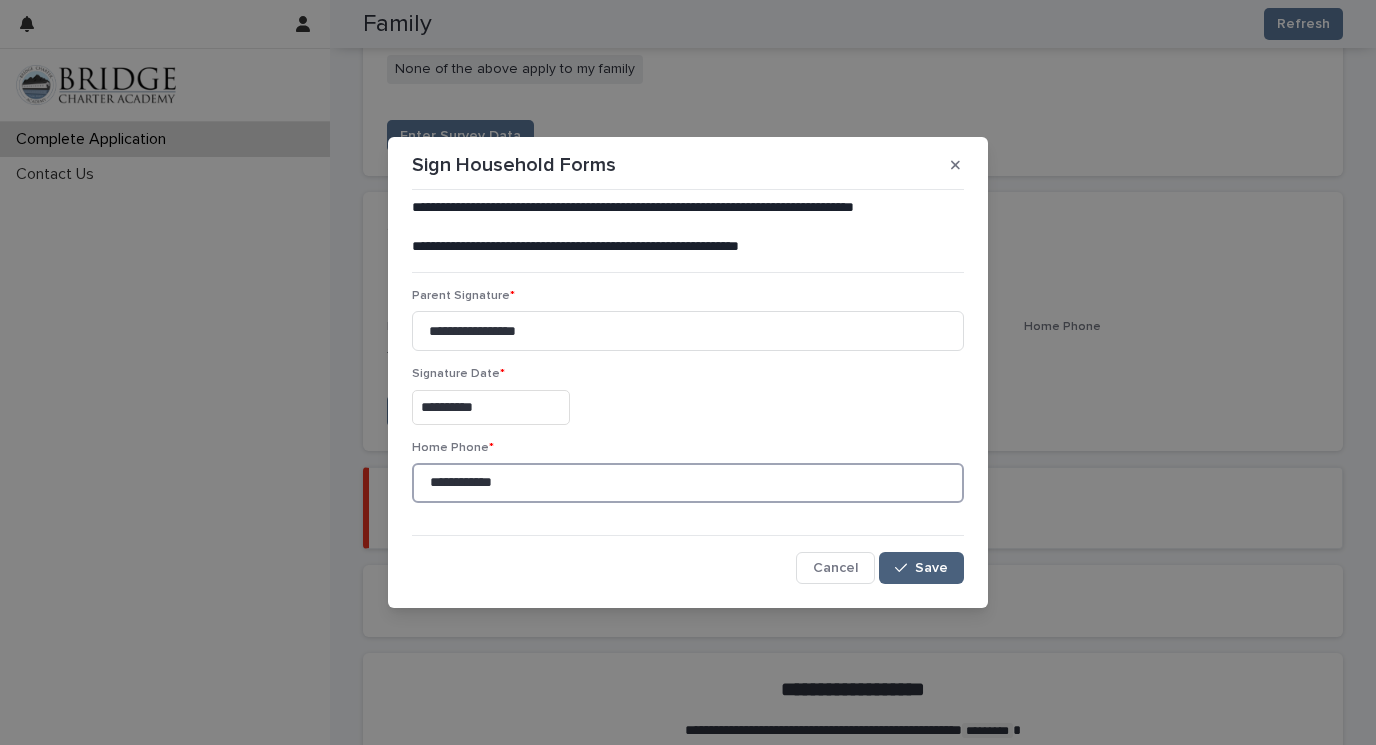 type on "**********" 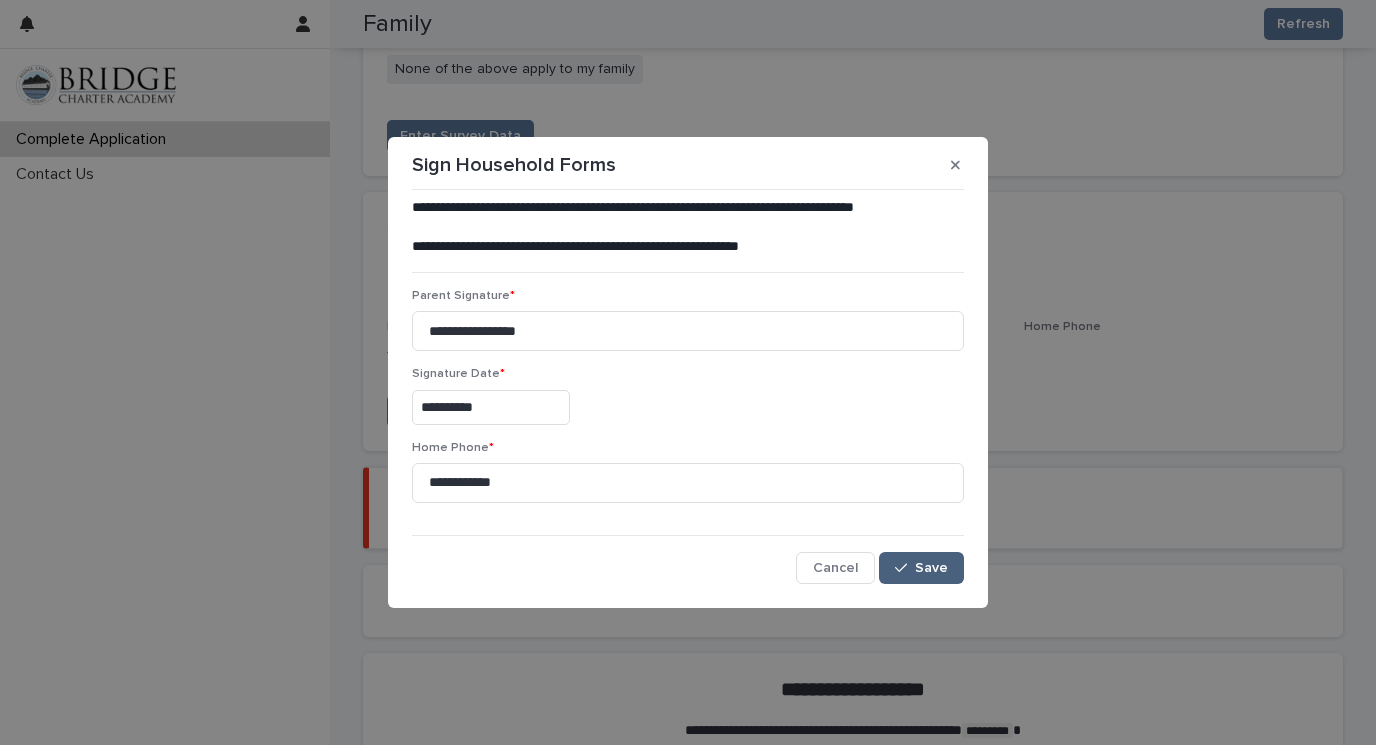 click on "Save" at bounding box center [931, 568] 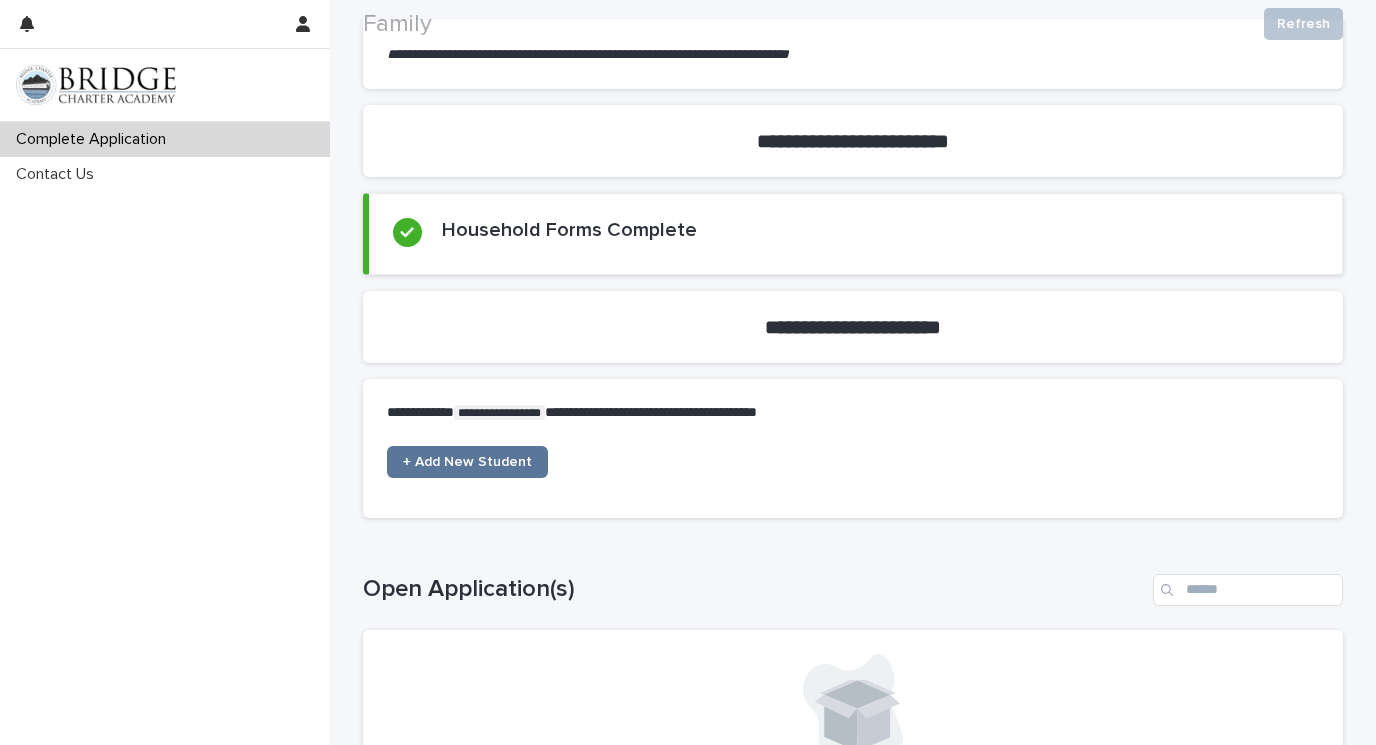 scroll, scrollTop: 622, scrollLeft: 0, axis: vertical 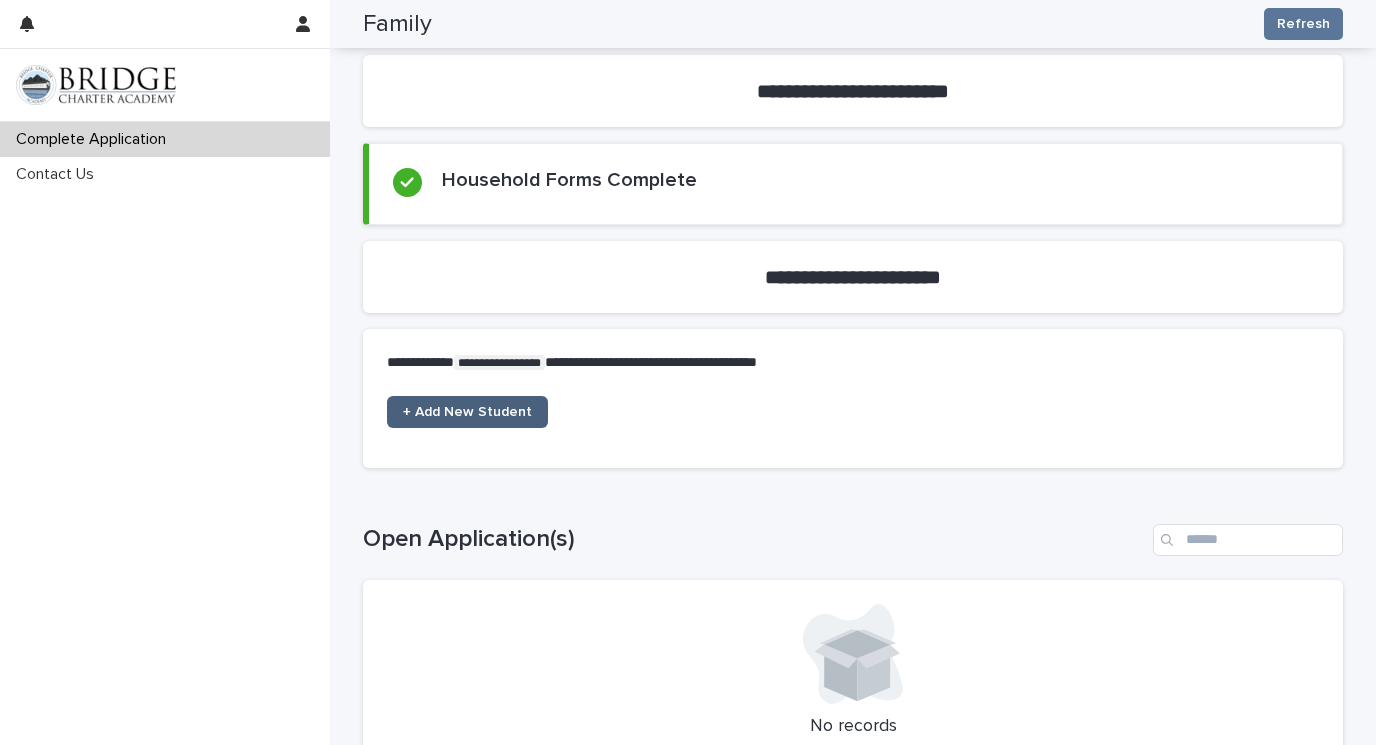 click on "+ Add New Student" at bounding box center (467, 412) 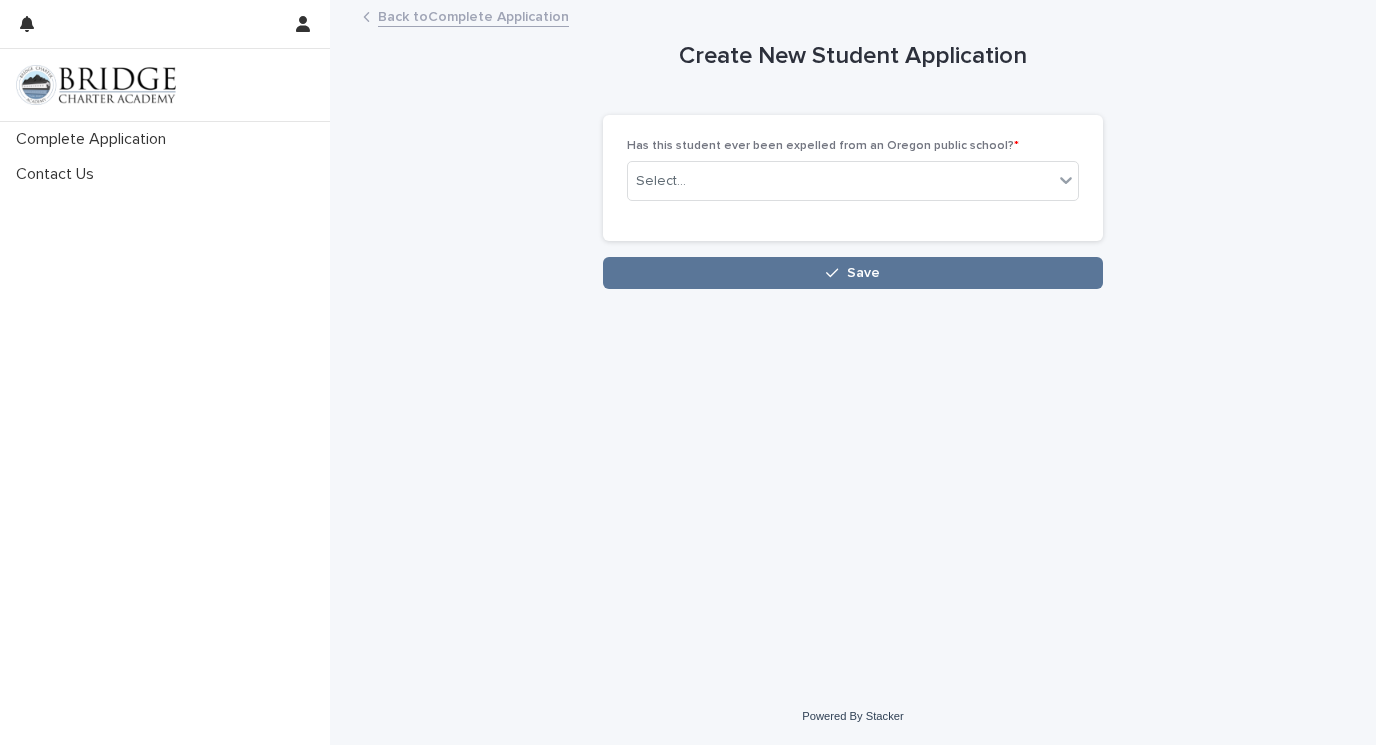 scroll, scrollTop: 0, scrollLeft: 0, axis: both 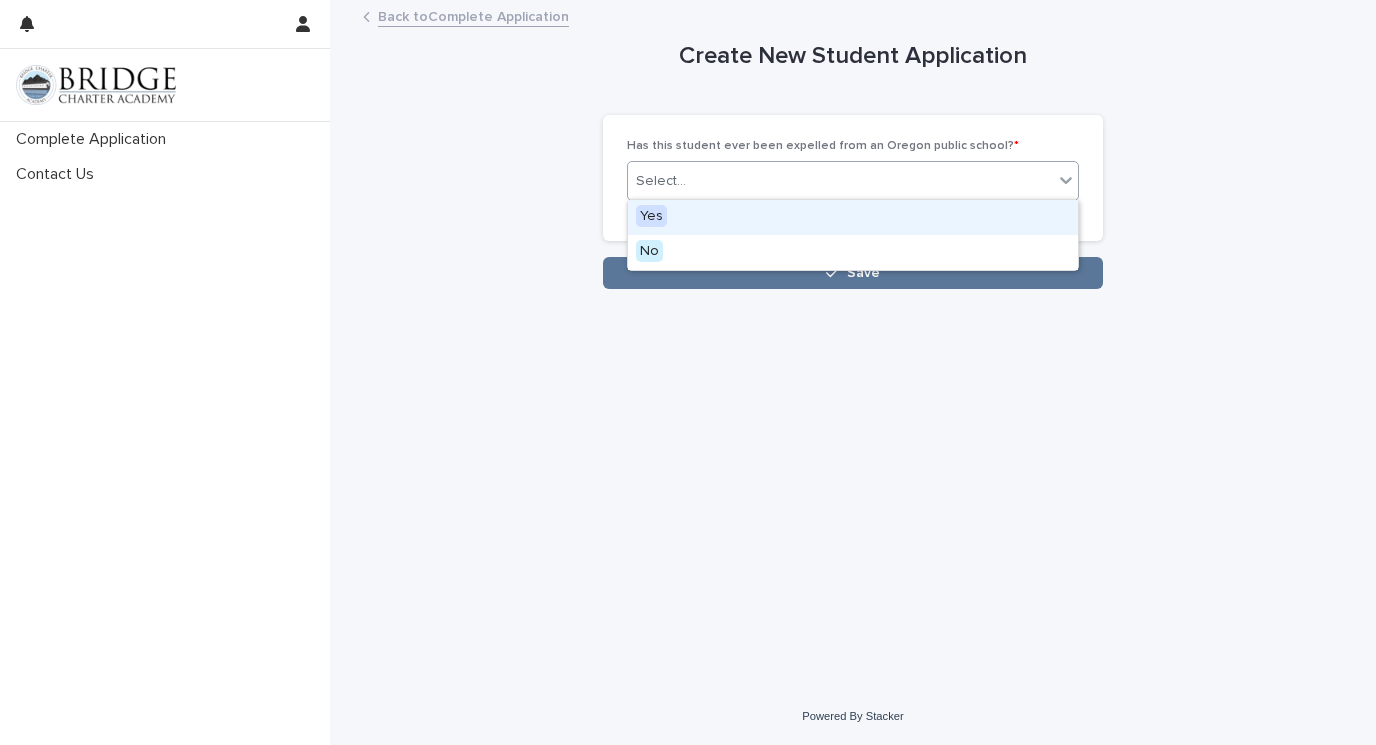 click on "Select..." at bounding box center (840, 181) 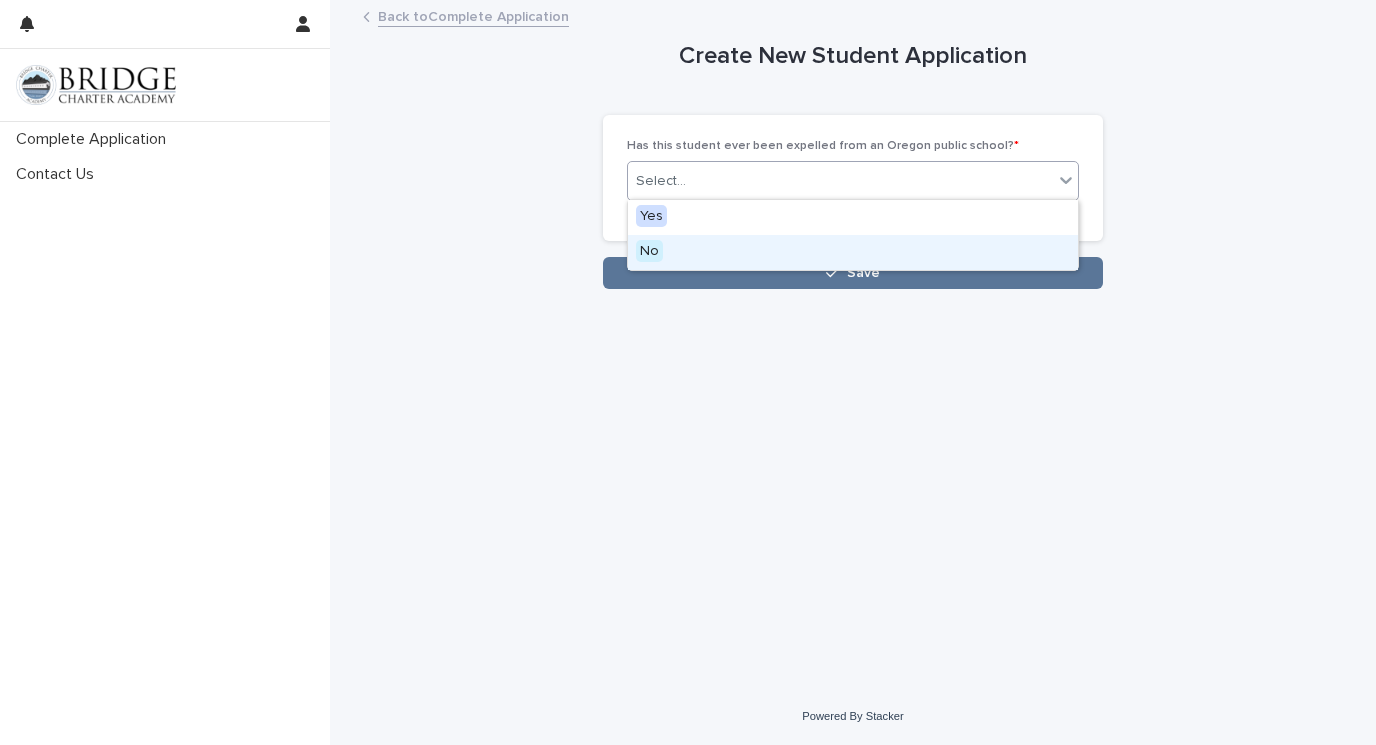 click on "No" at bounding box center (649, 251) 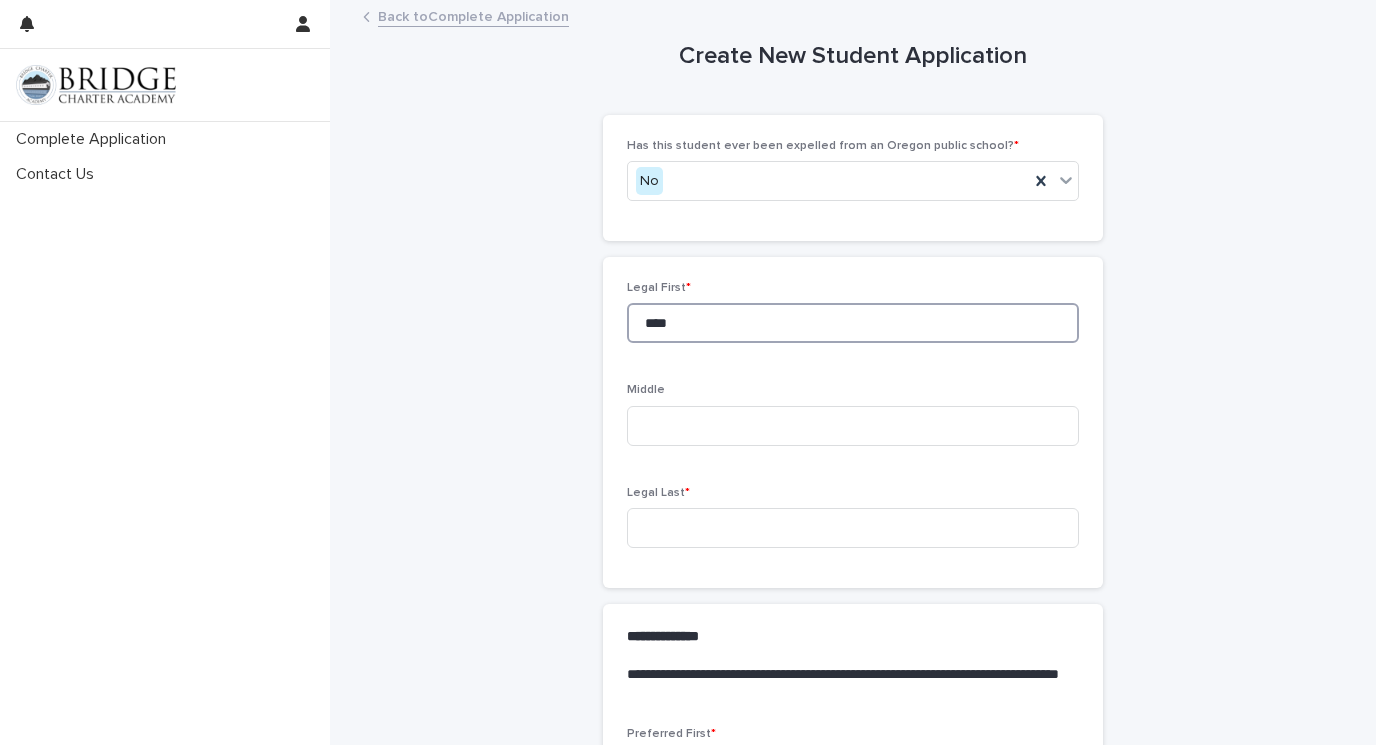 type on "****" 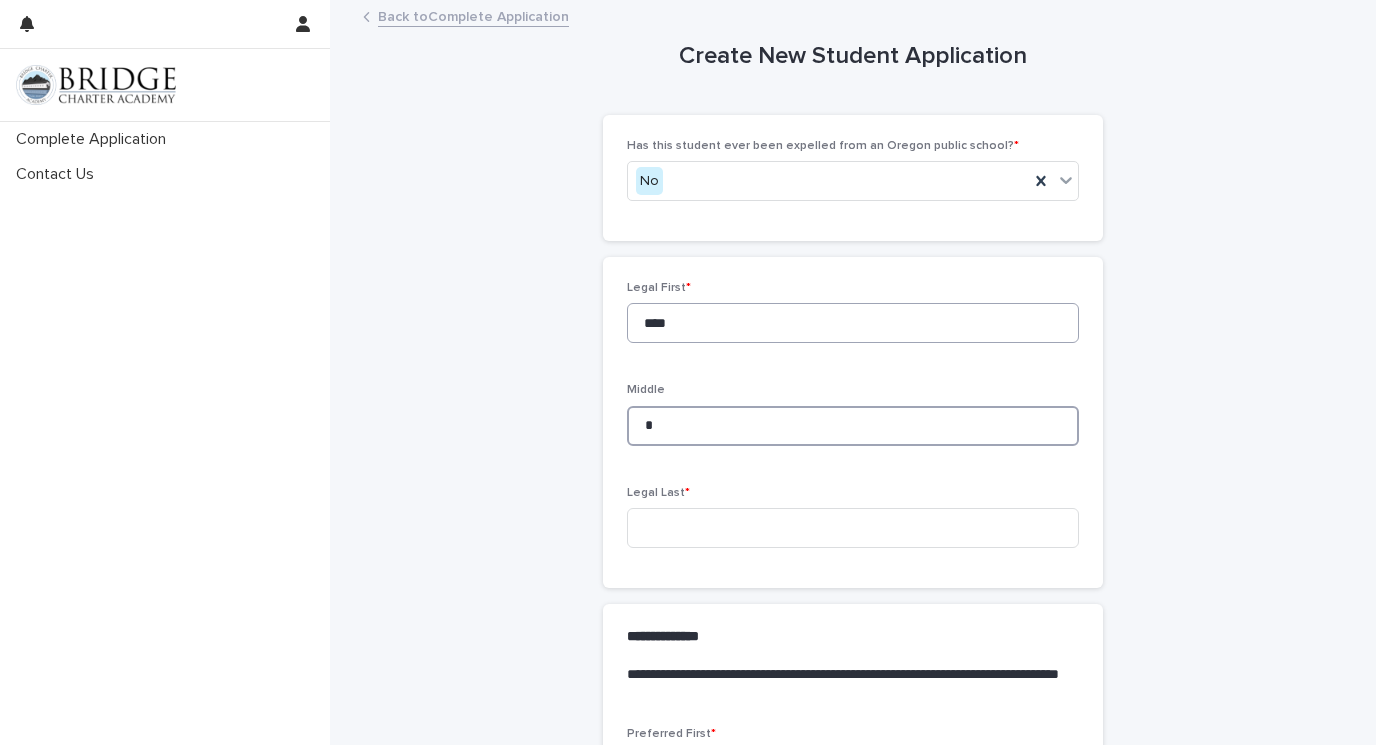 type on "*" 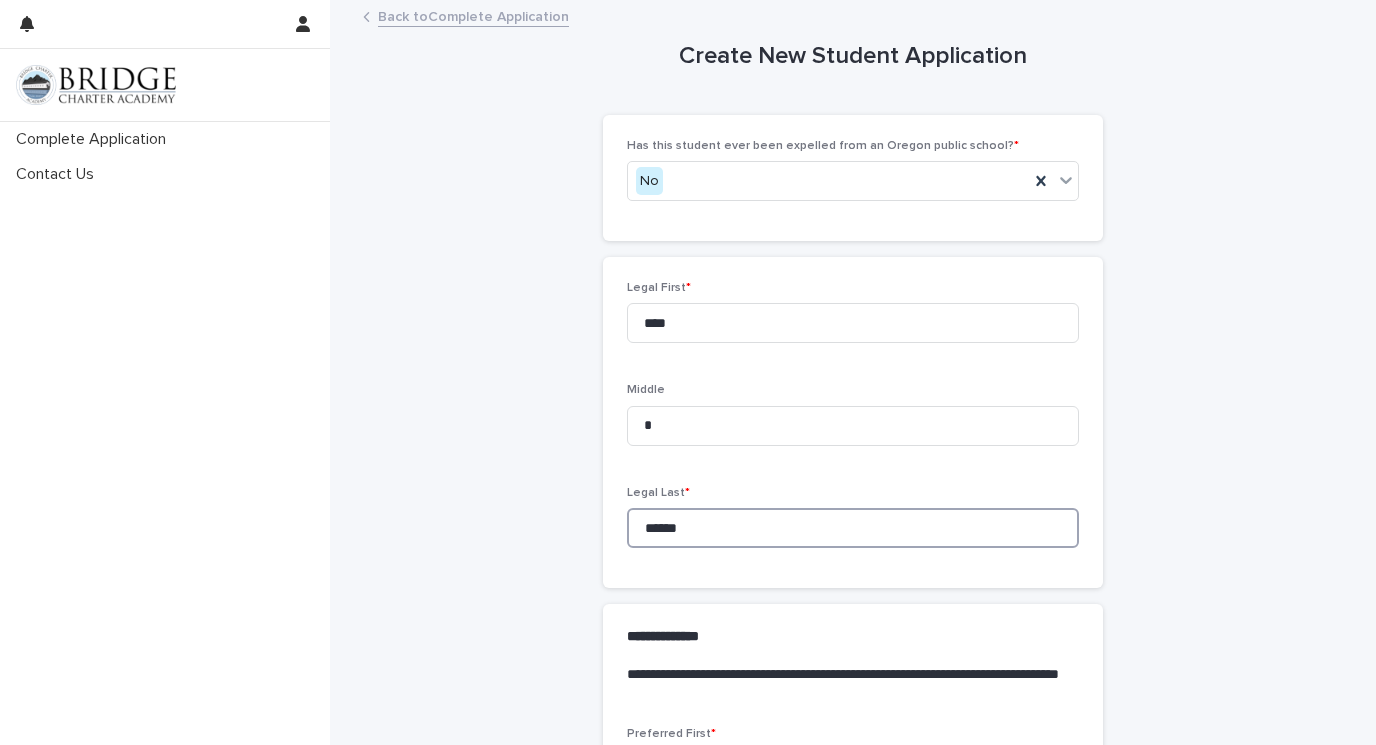 type on "******" 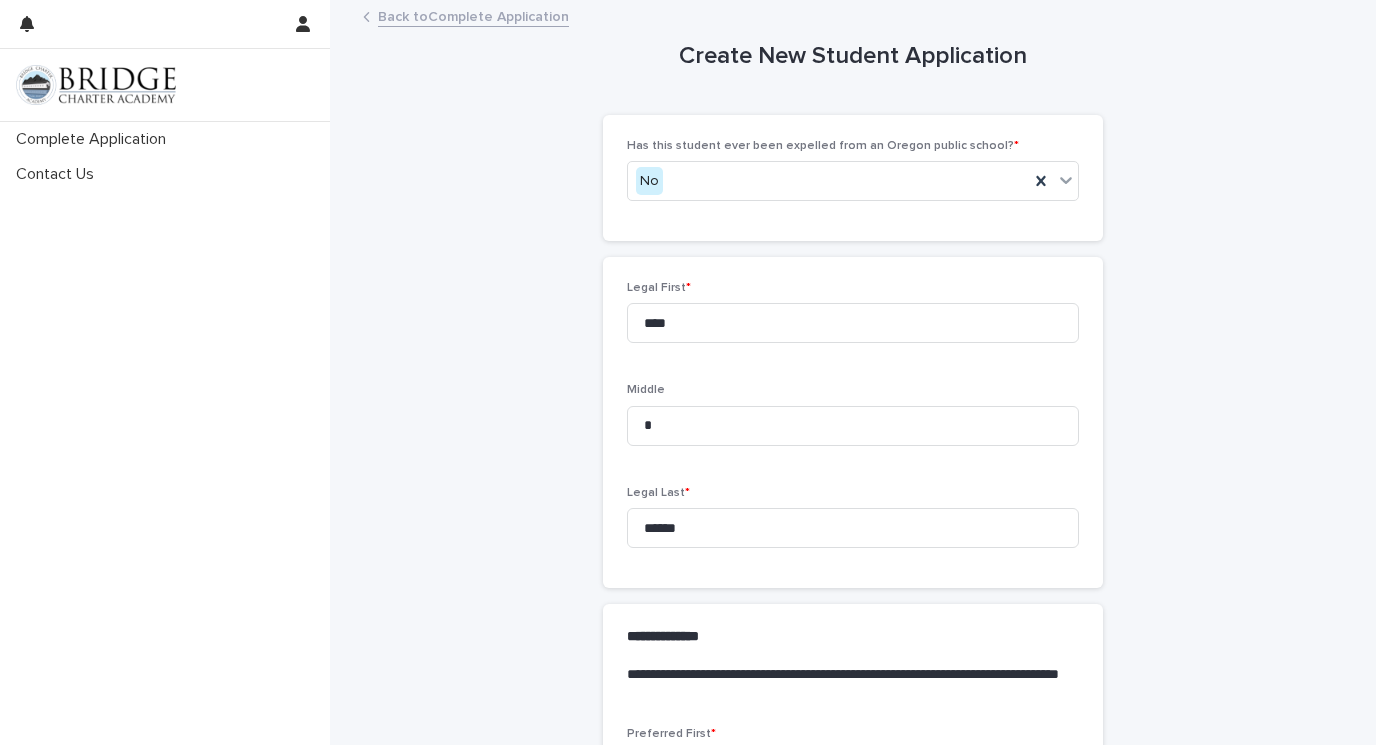 click on "**********" at bounding box center [853, 1195] 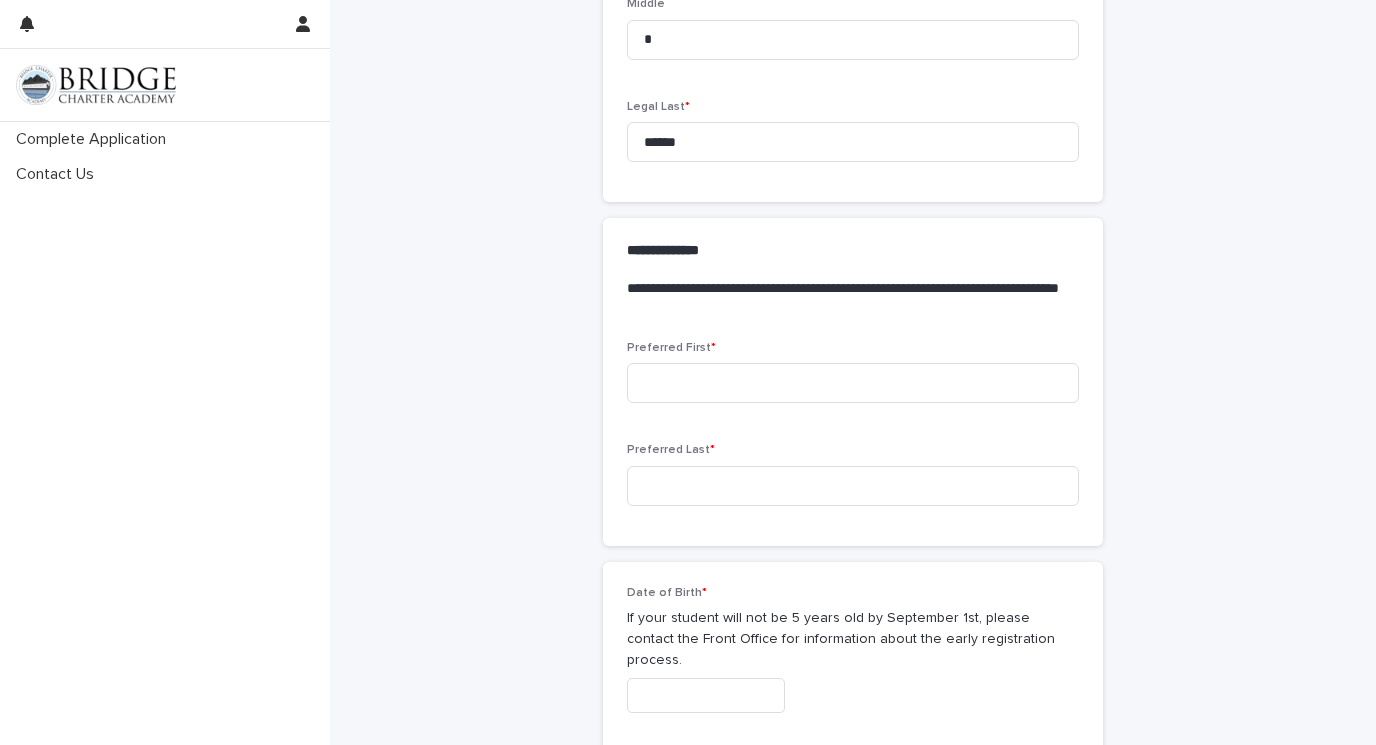 scroll, scrollTop: 401, scrollLeft: 0, axis: vertical 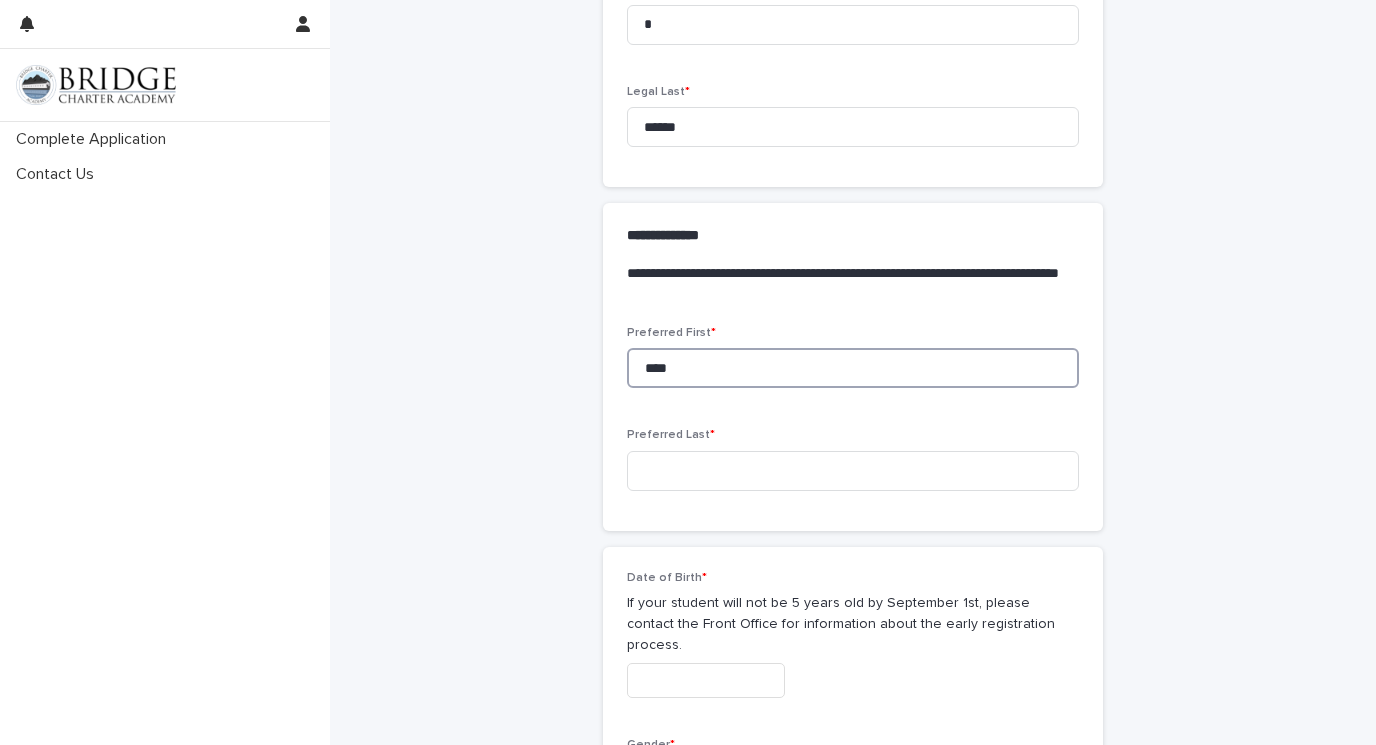 type on "****" 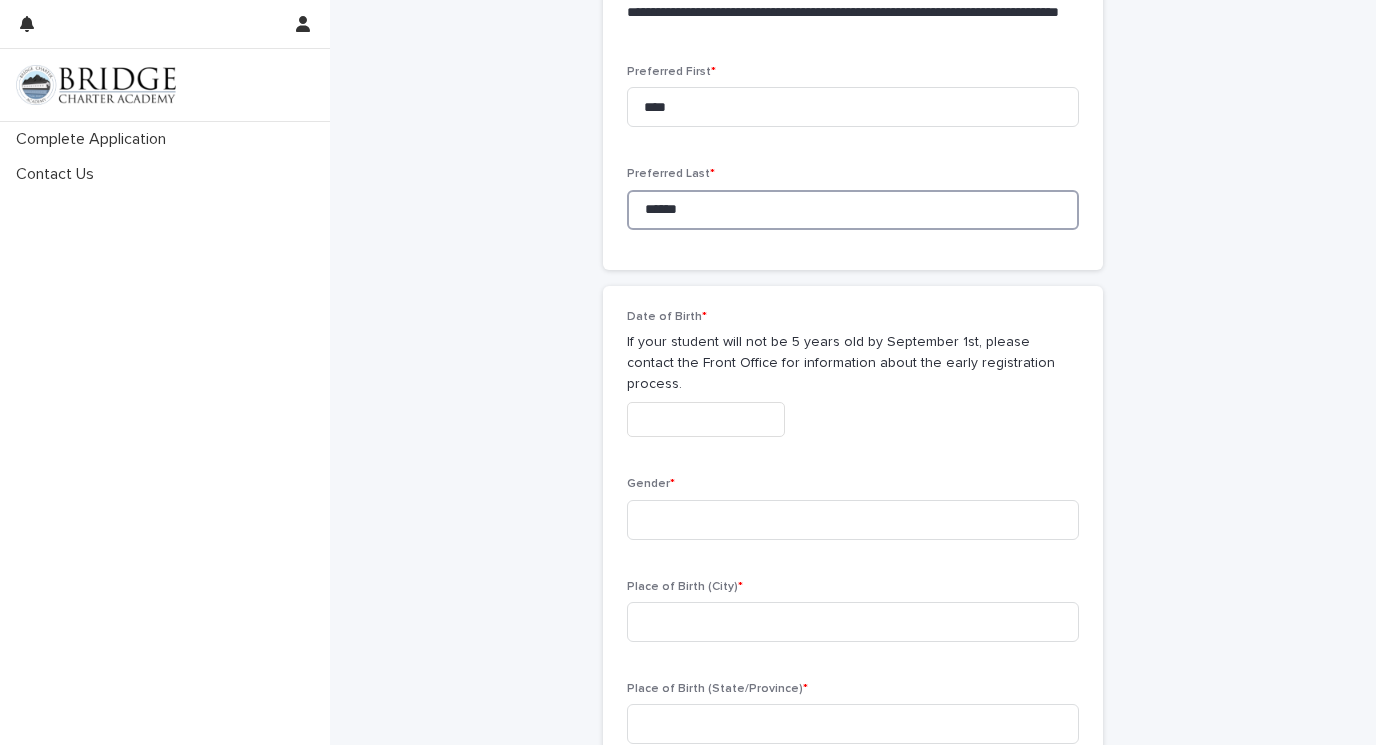 scroll, scrollTop: 674, scrollLeft: 0, axis: vertical 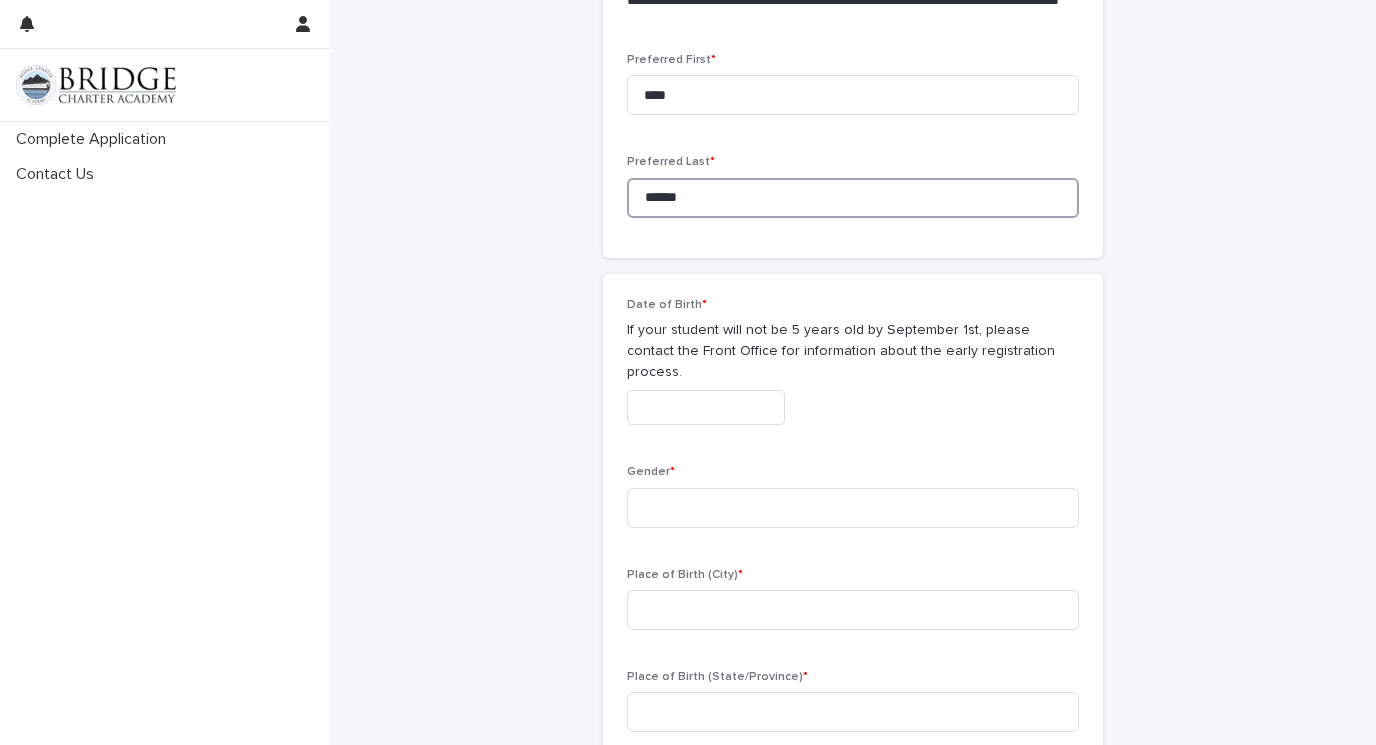 type on "******" 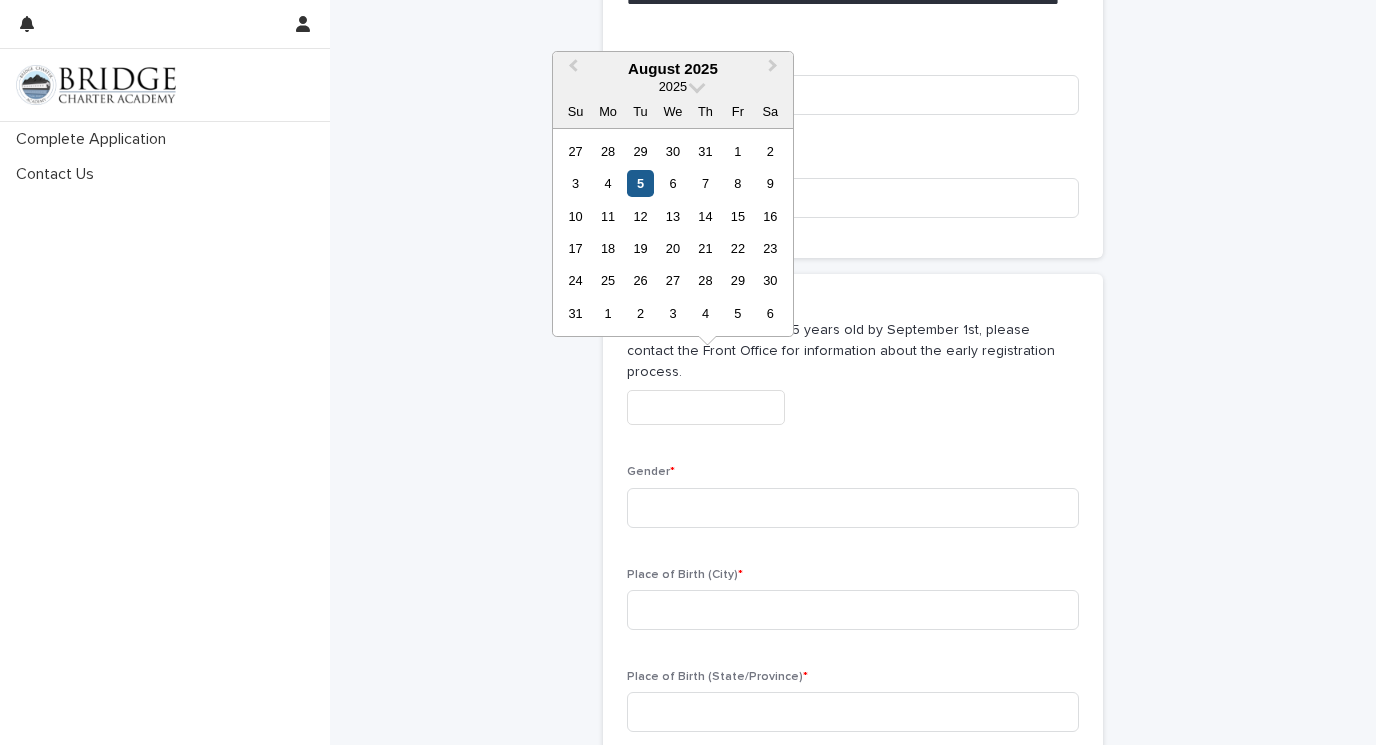 click on "5" at bounding box center [640, 183] 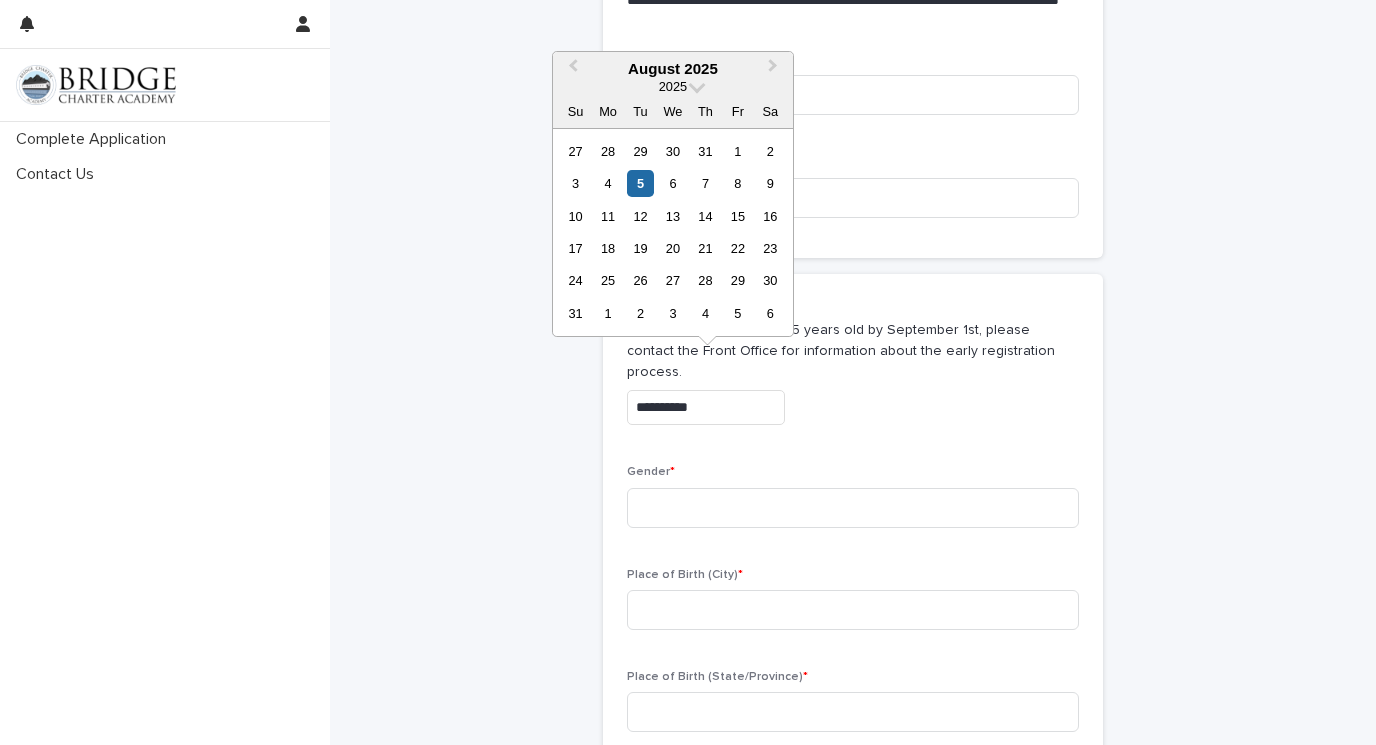 drag, startPoint x: 716, startPoint y: 380, endPoint x: 618, endPoint y: 378, distance: 98.02041 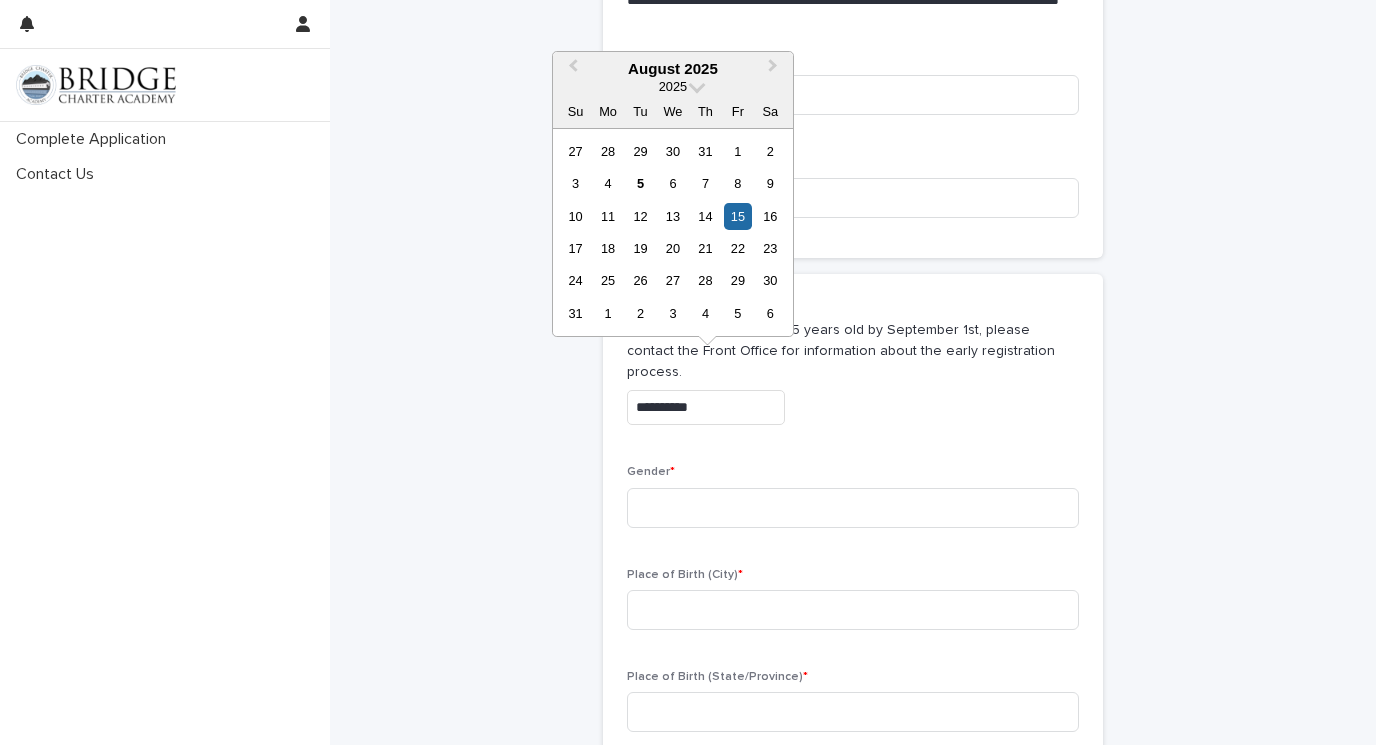 drag, startPoint x: 705, startPoint y: 381, endPoint x: 690, endPoint y: 382, distance: 15.033297 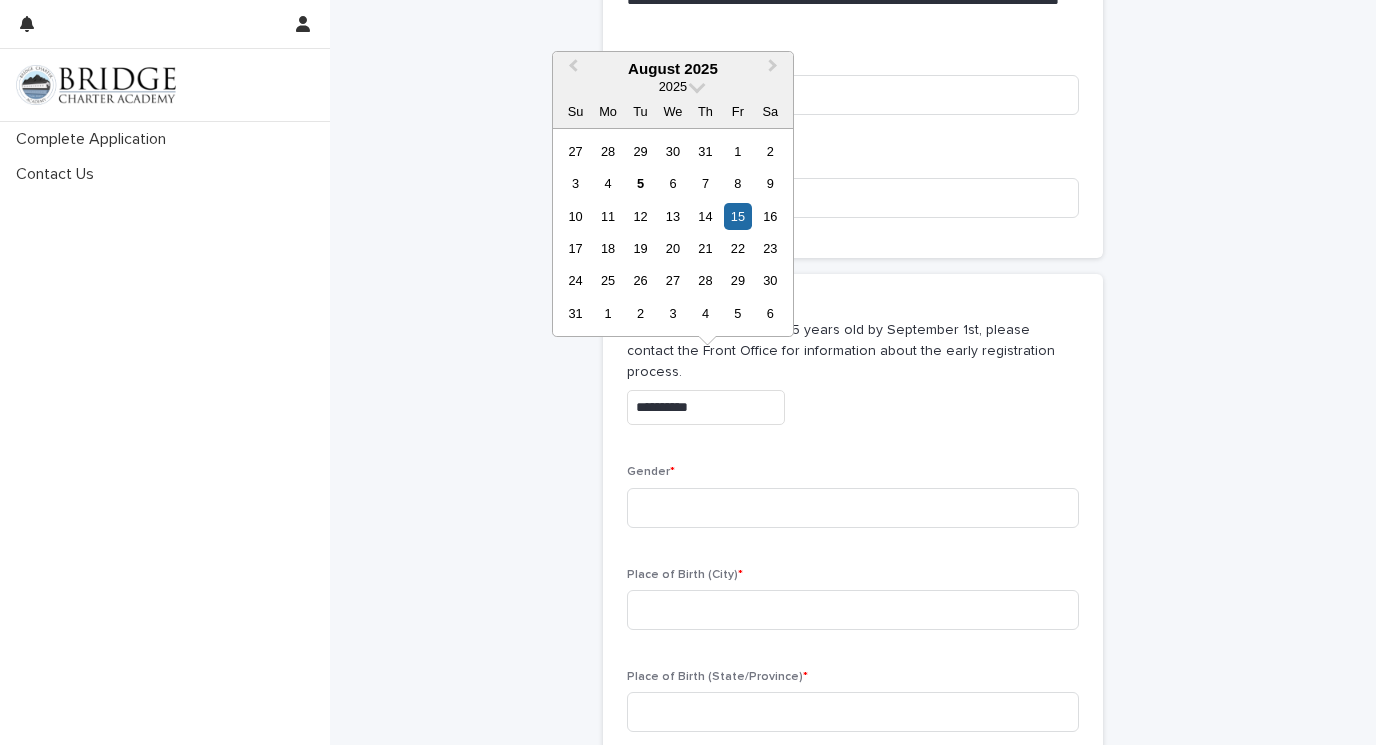 click on "**********" at bounding box center [706, 407] 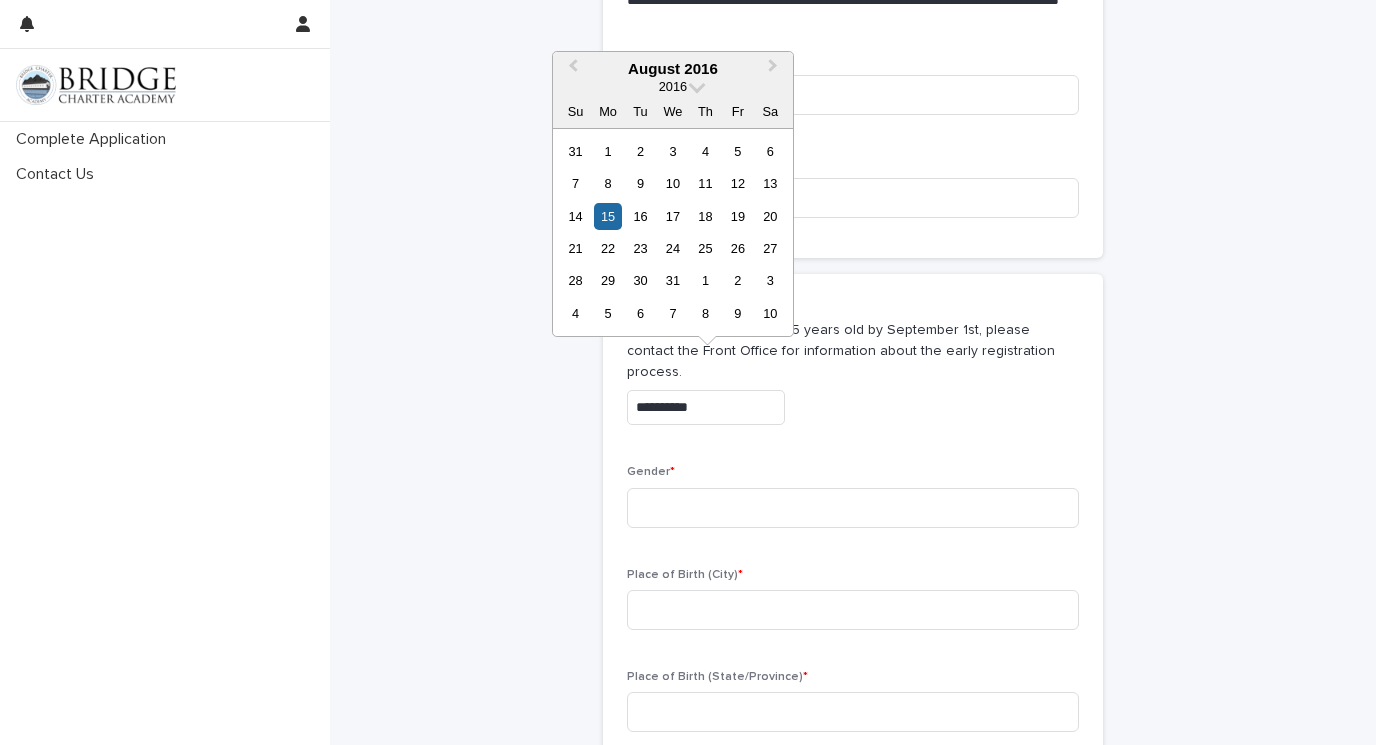 type on "**********" 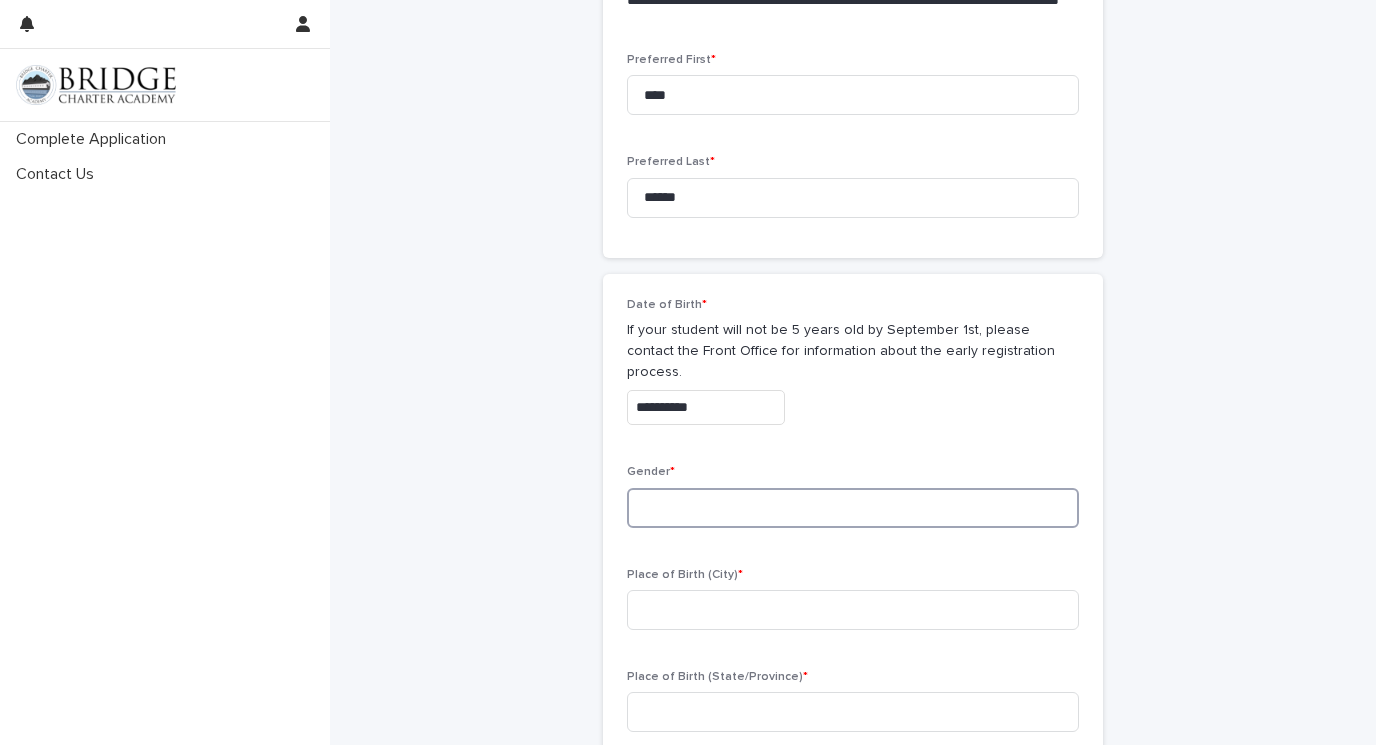 click at bounding box center (853, 508) 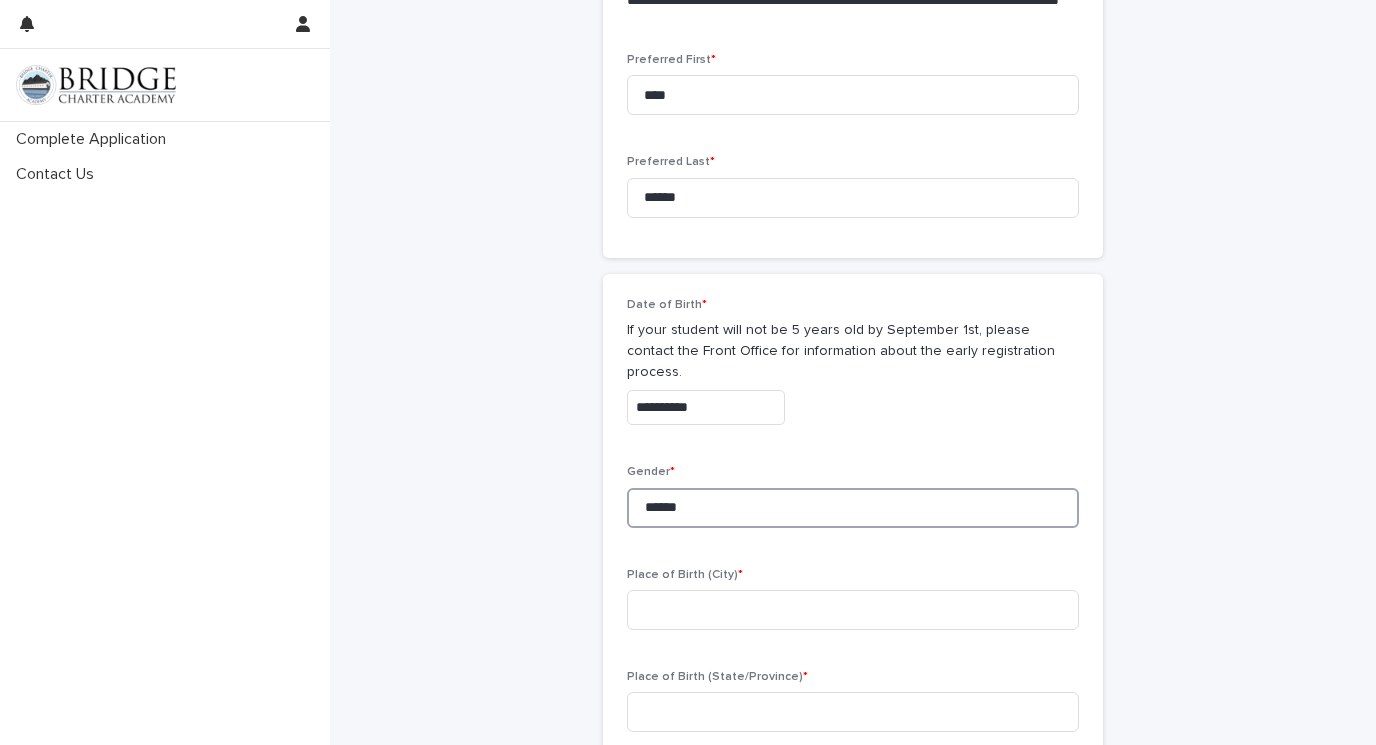 type on "******" 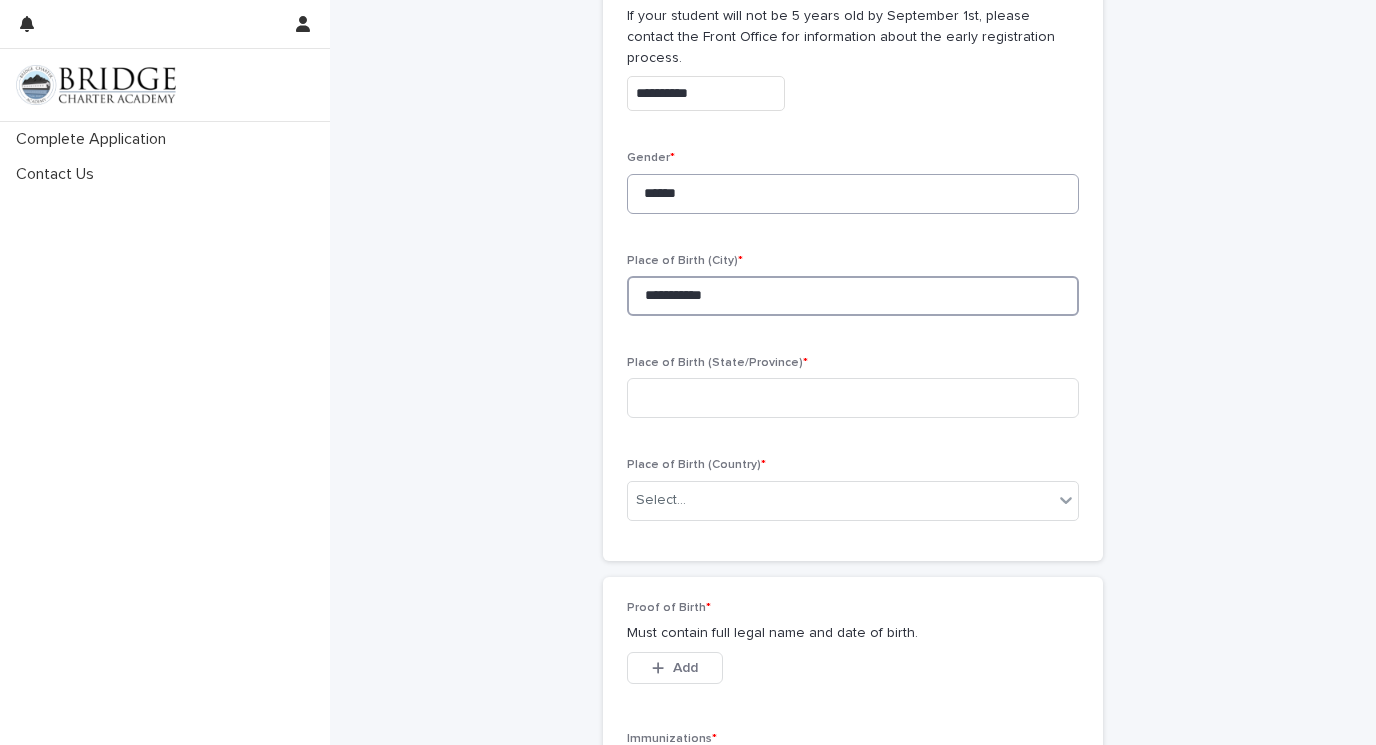 scroll, scrollTop: 989, scrollLeft: 0, axis: vertical 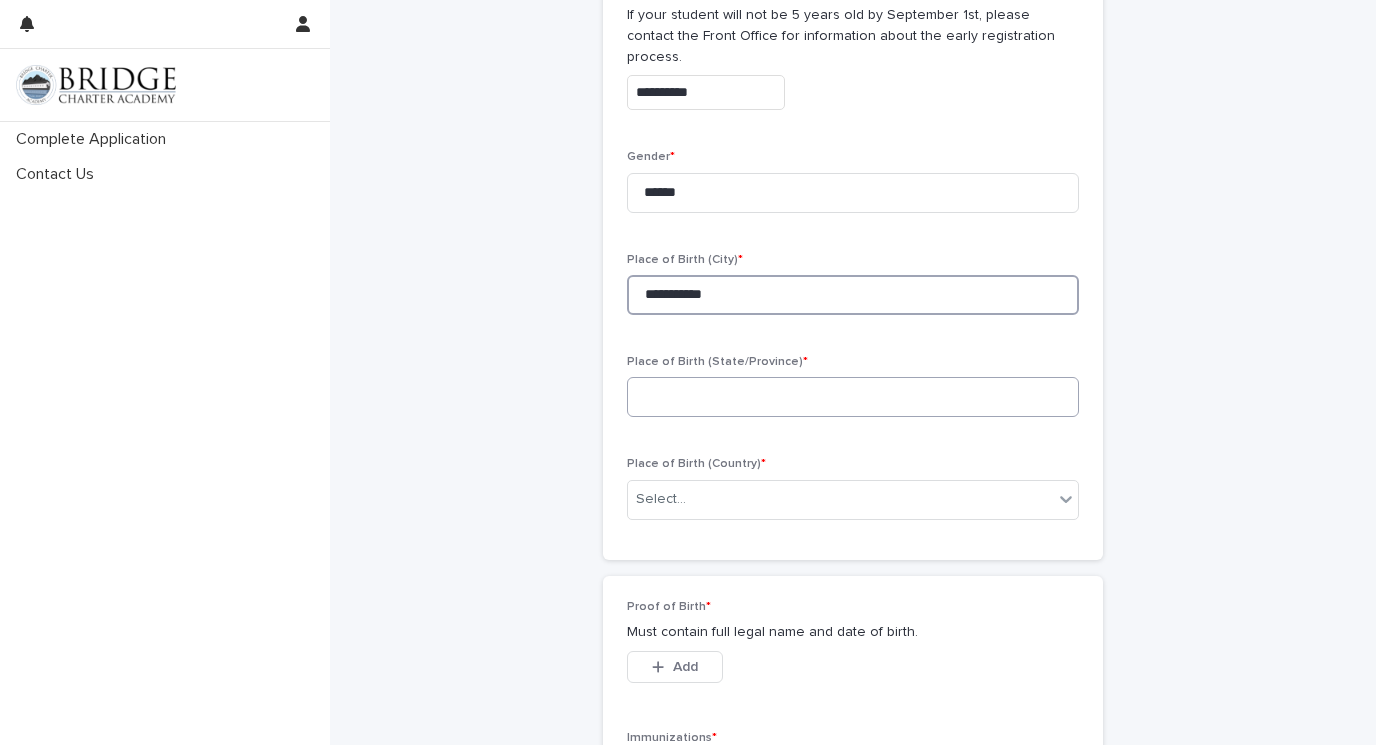 type on "**********" 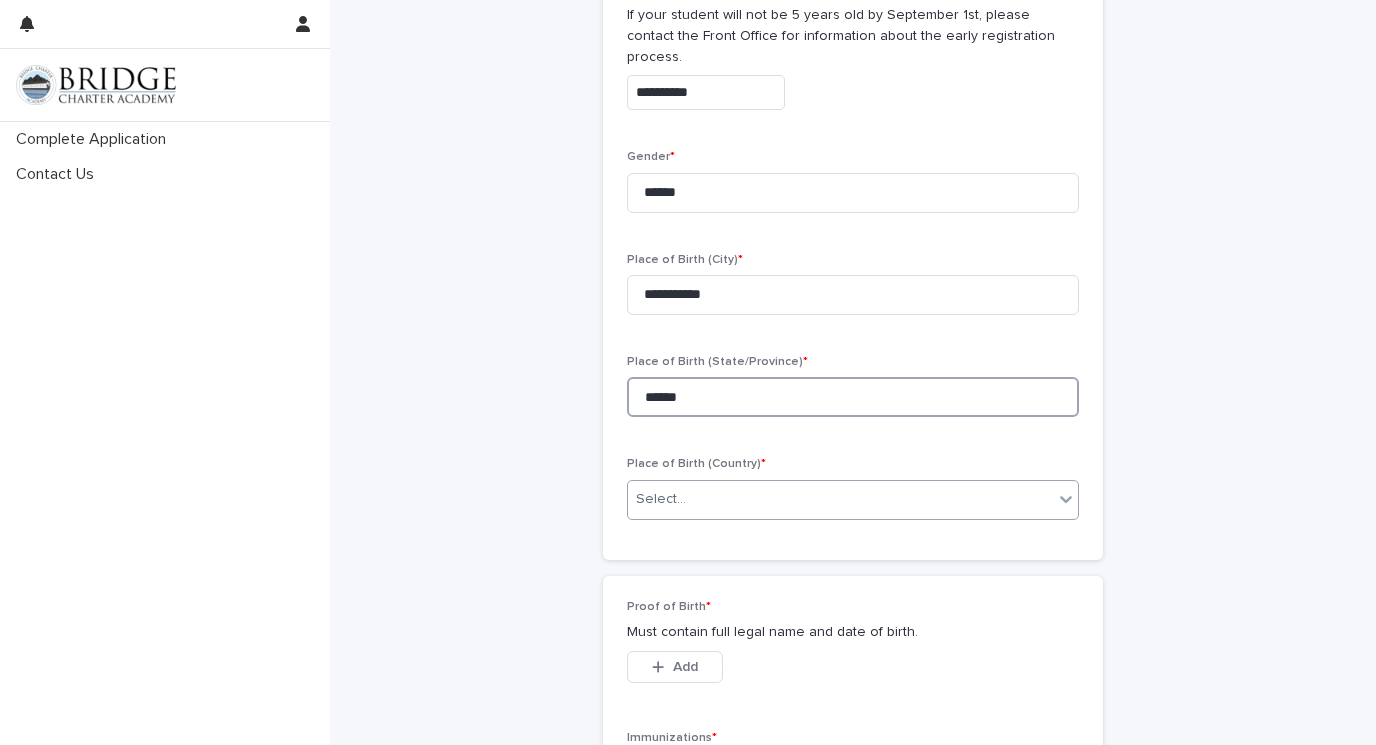 type on "******" 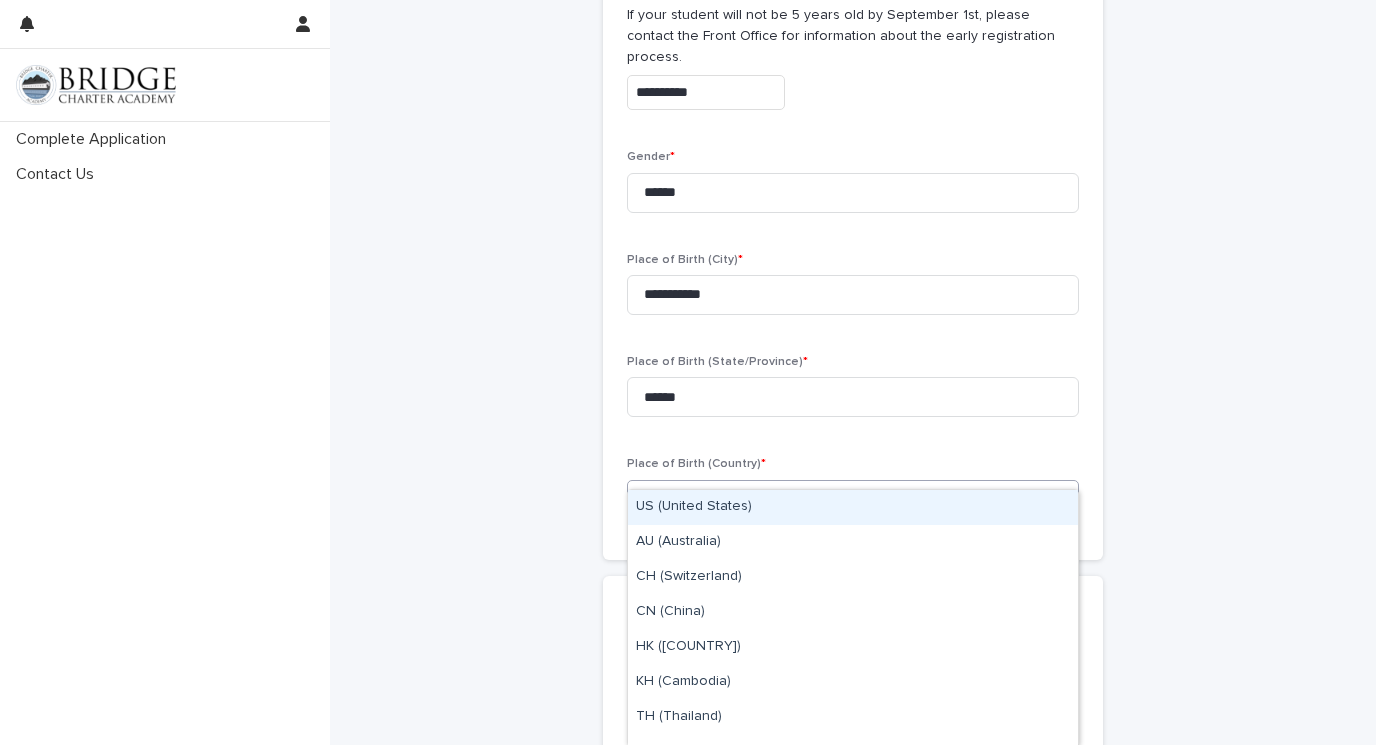 click on "Select..." at bounding box center [840, 499] 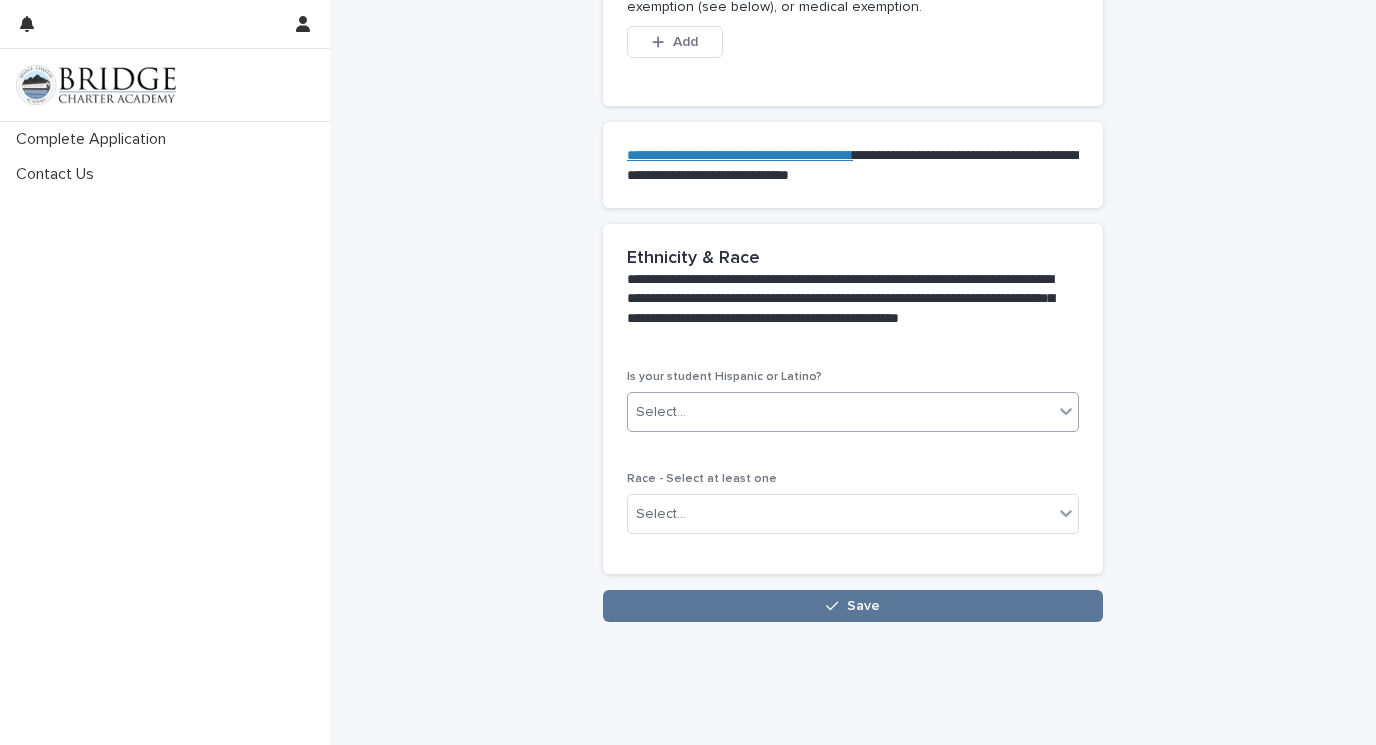 scroll, scrollTop: 1764, scrollLeft: 0, axis: vertical 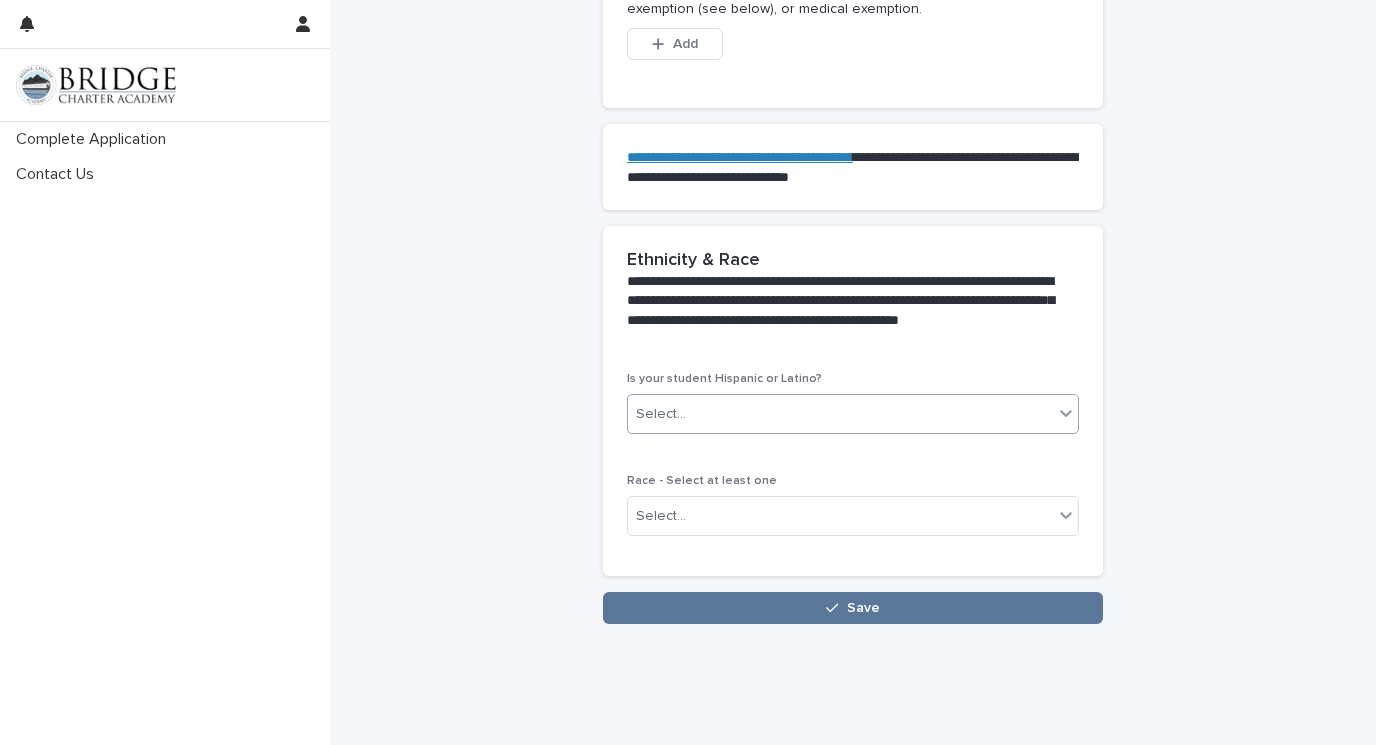 click on "Select..." at bounding box center (840, 414) 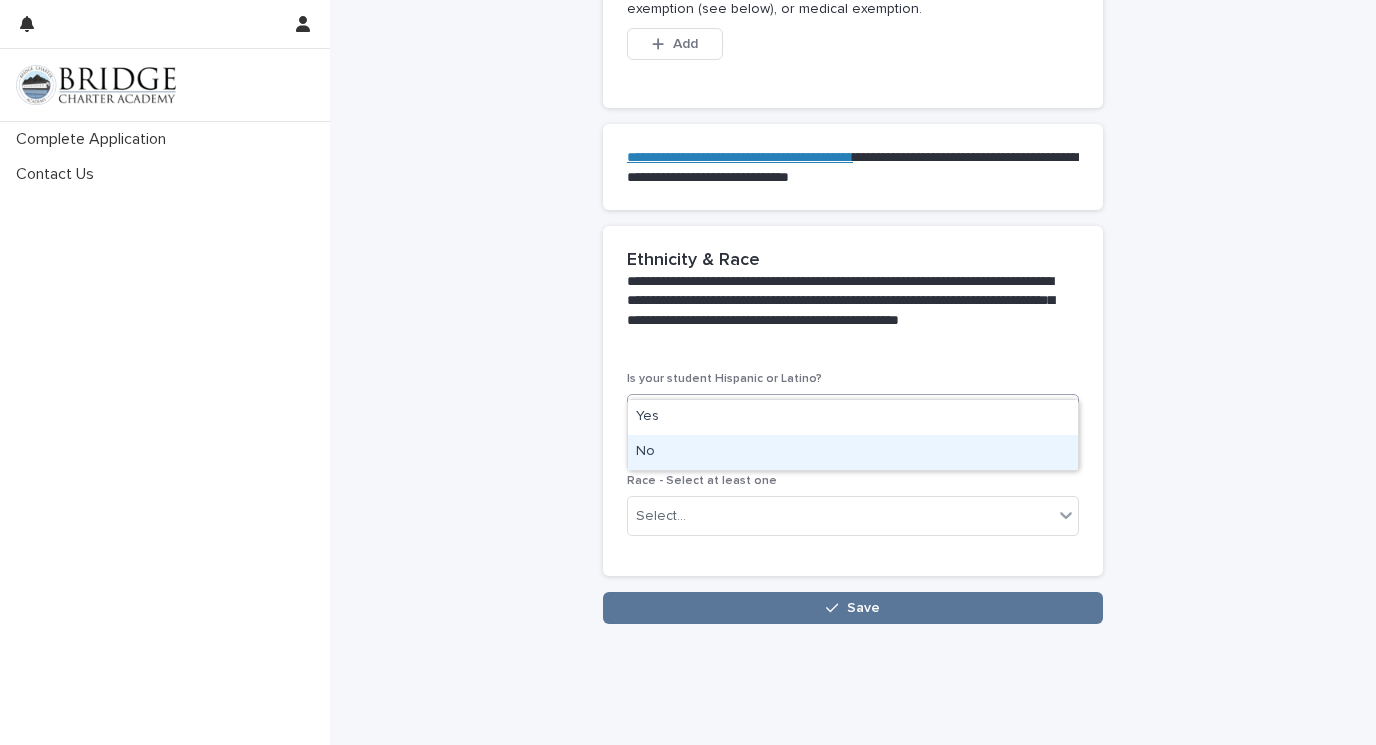 click on "No" at bounding box center [853, 452] 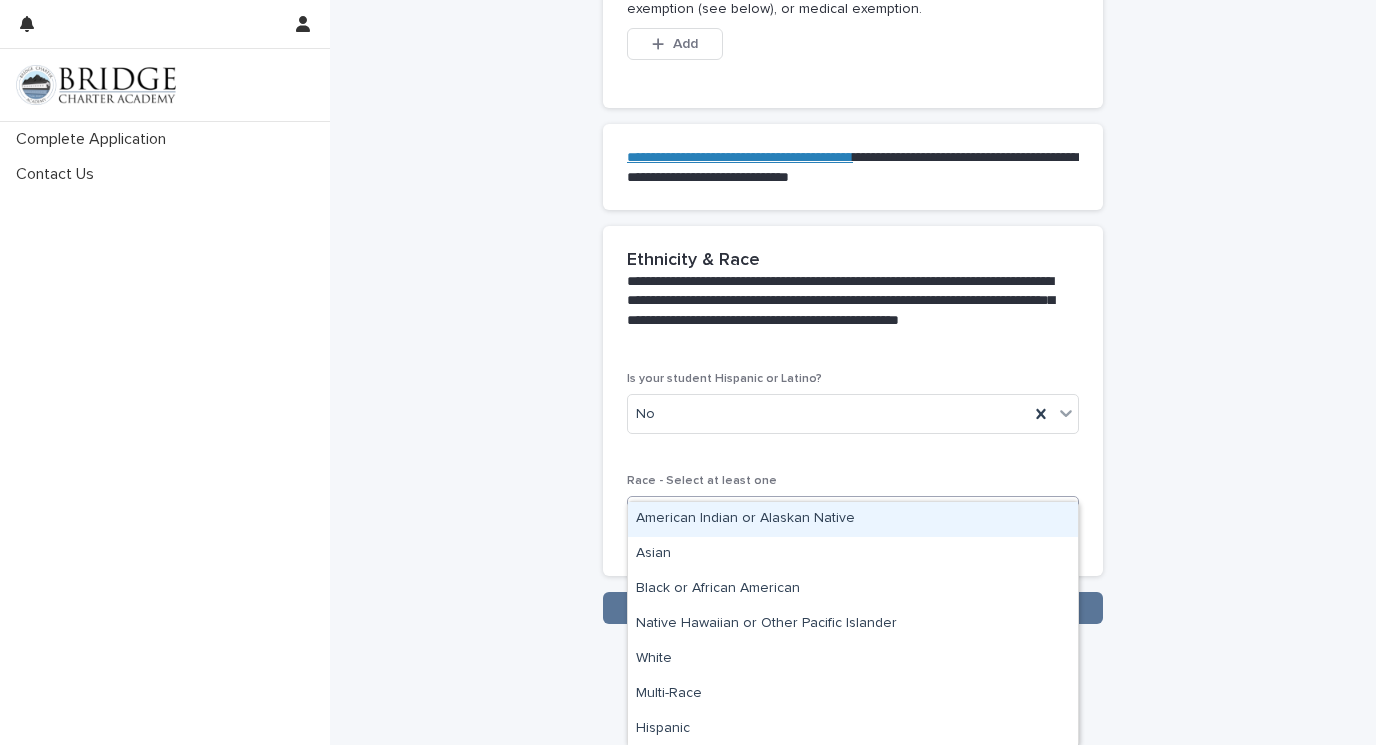 click on "Select..." at bounding box center [840, 516] 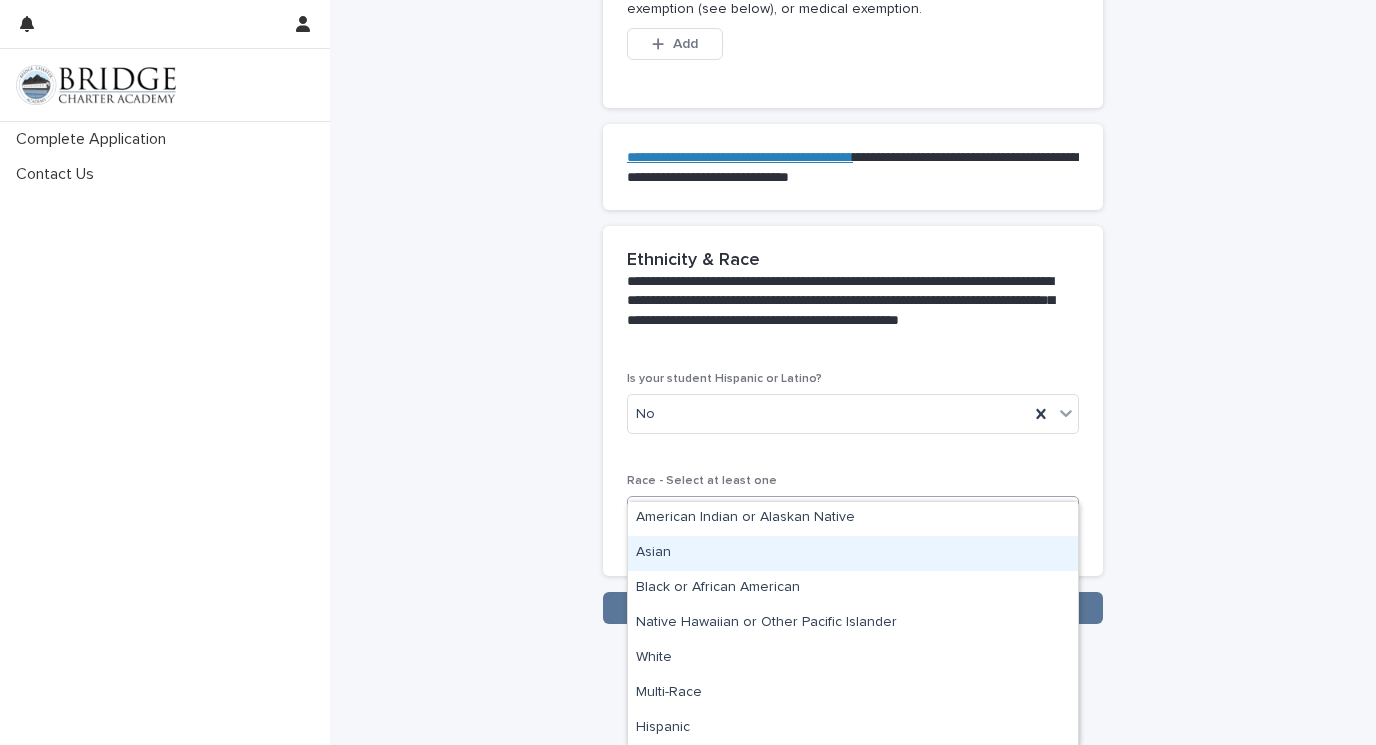 scroll, scrollTop: 1, scrollLeft: 0, axis: vertical 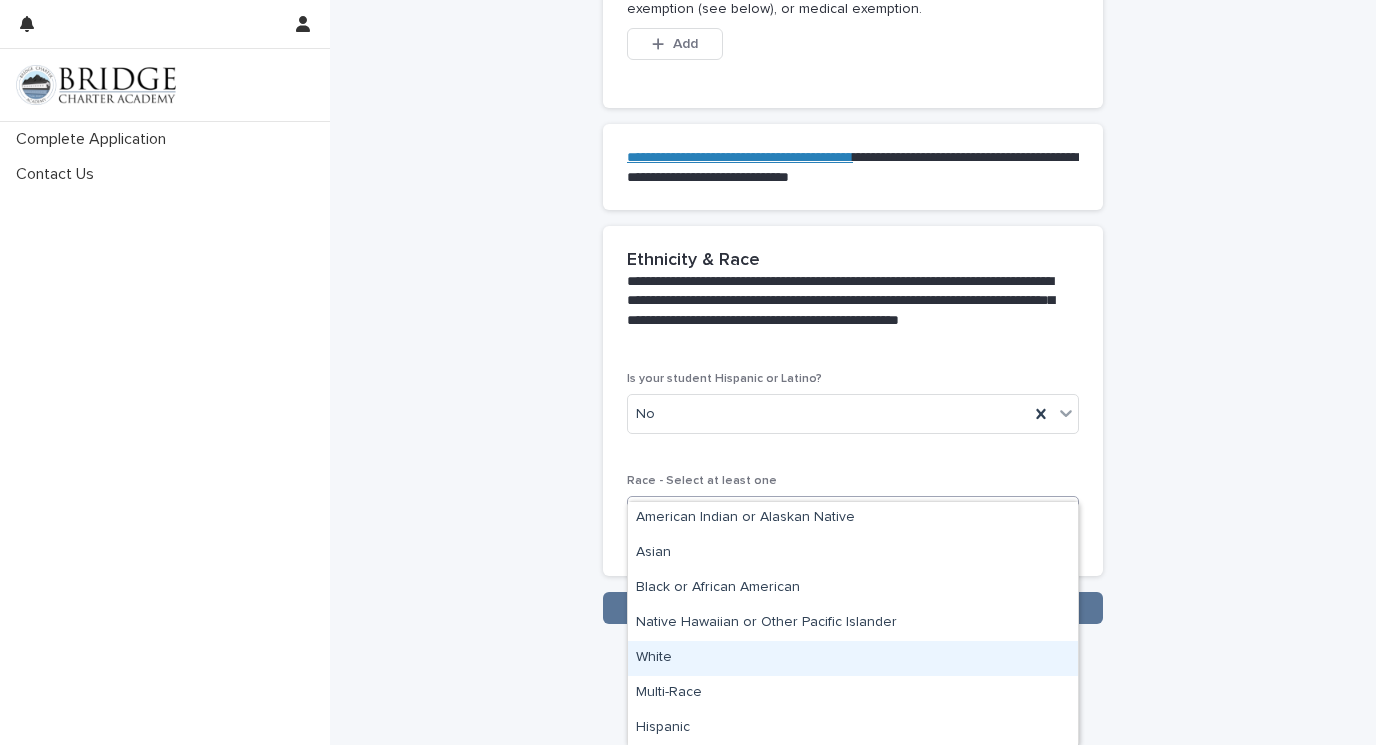click on "White" at bounding box center [853, 658] 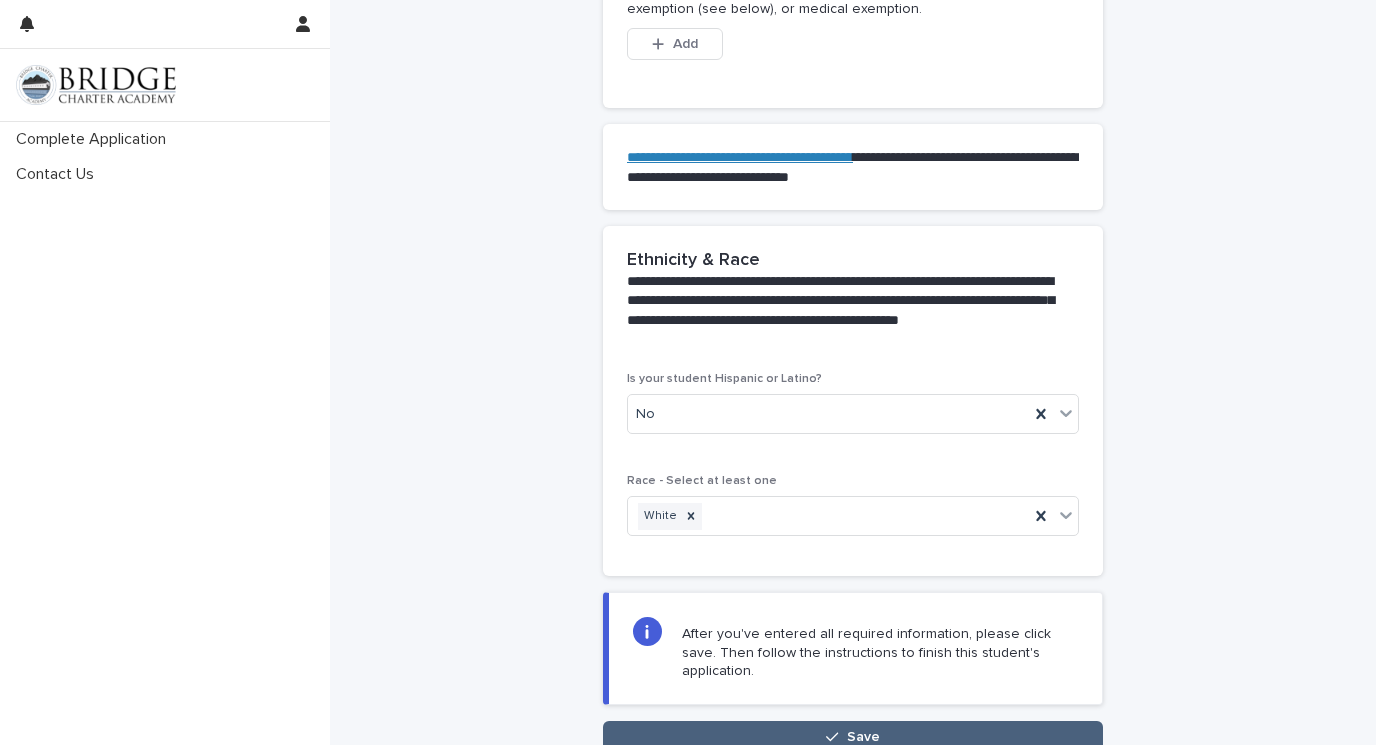 click on "Save" at bounding box center [863, 737] 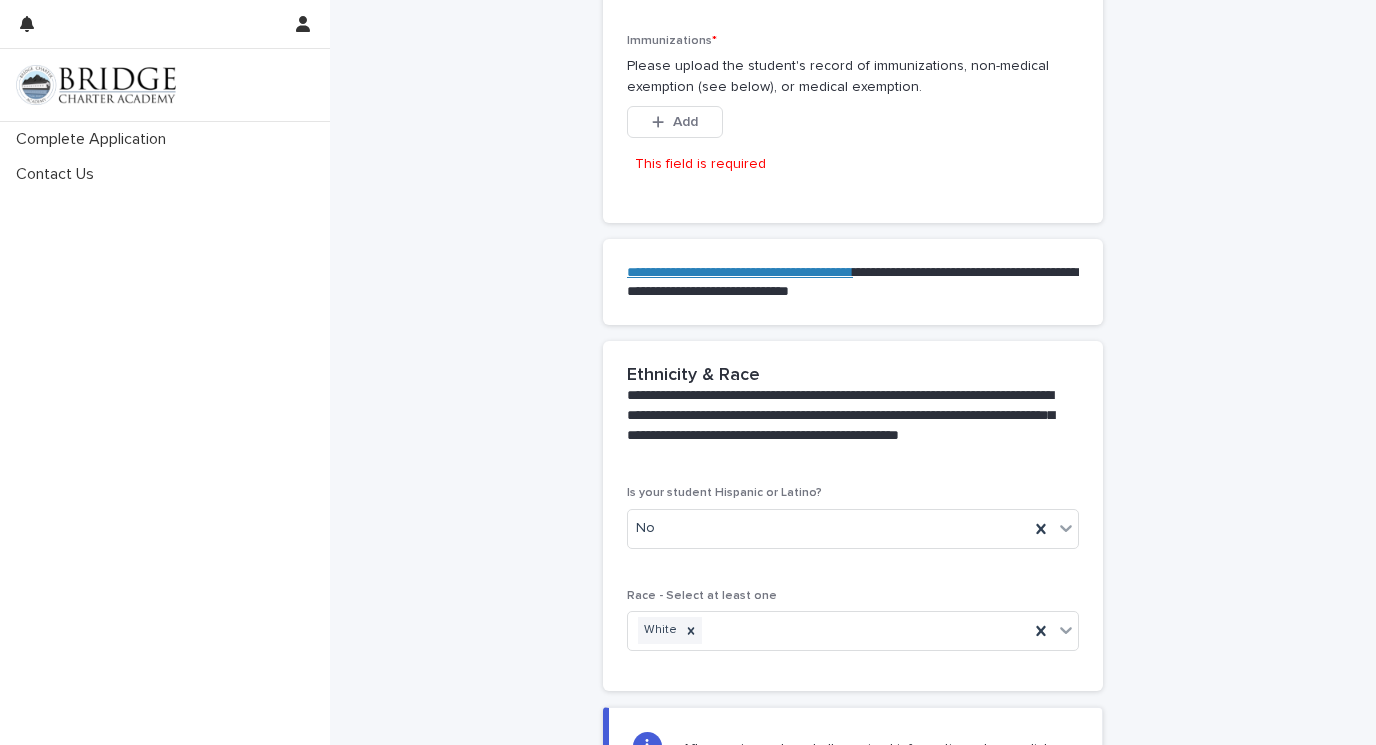 scroll, scrollTop: 1974, scrollLeft: 0, axis: vertical 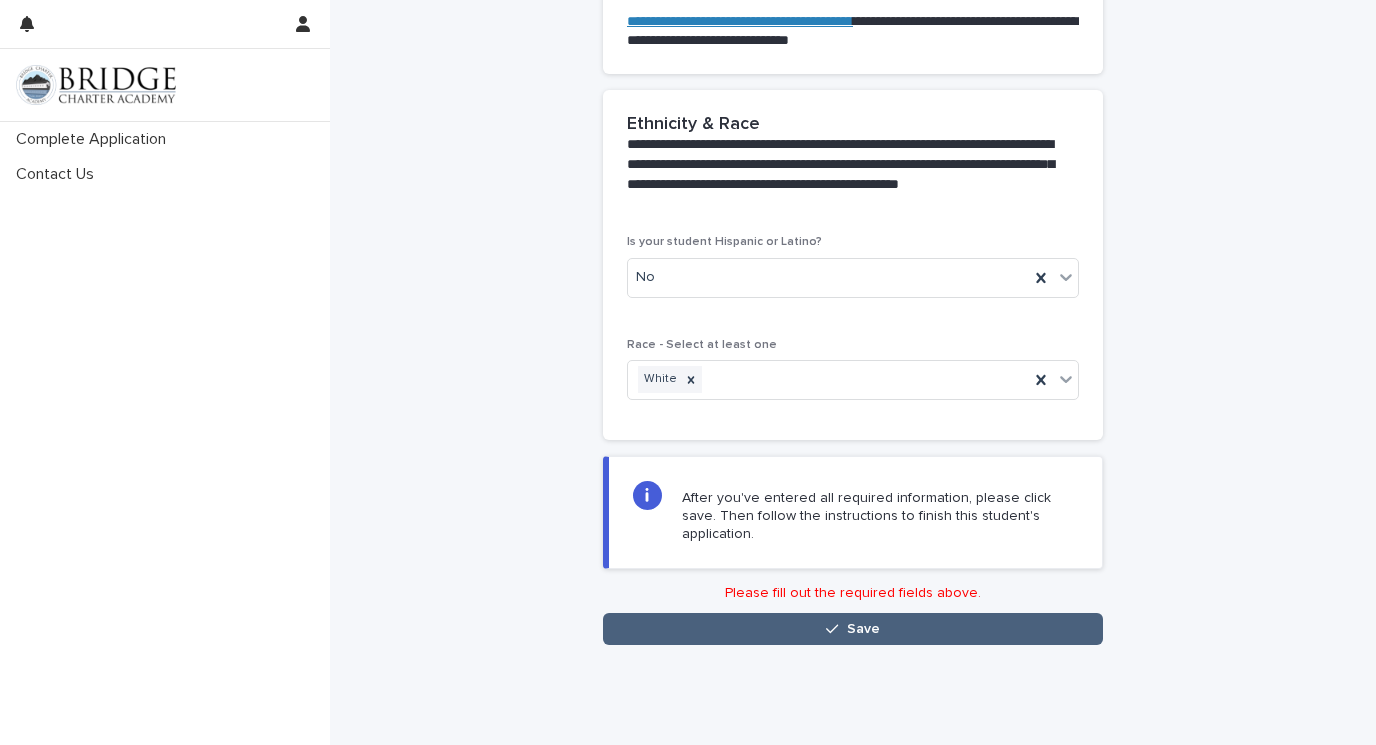 click on "Save" at bounding box center (863, 629) 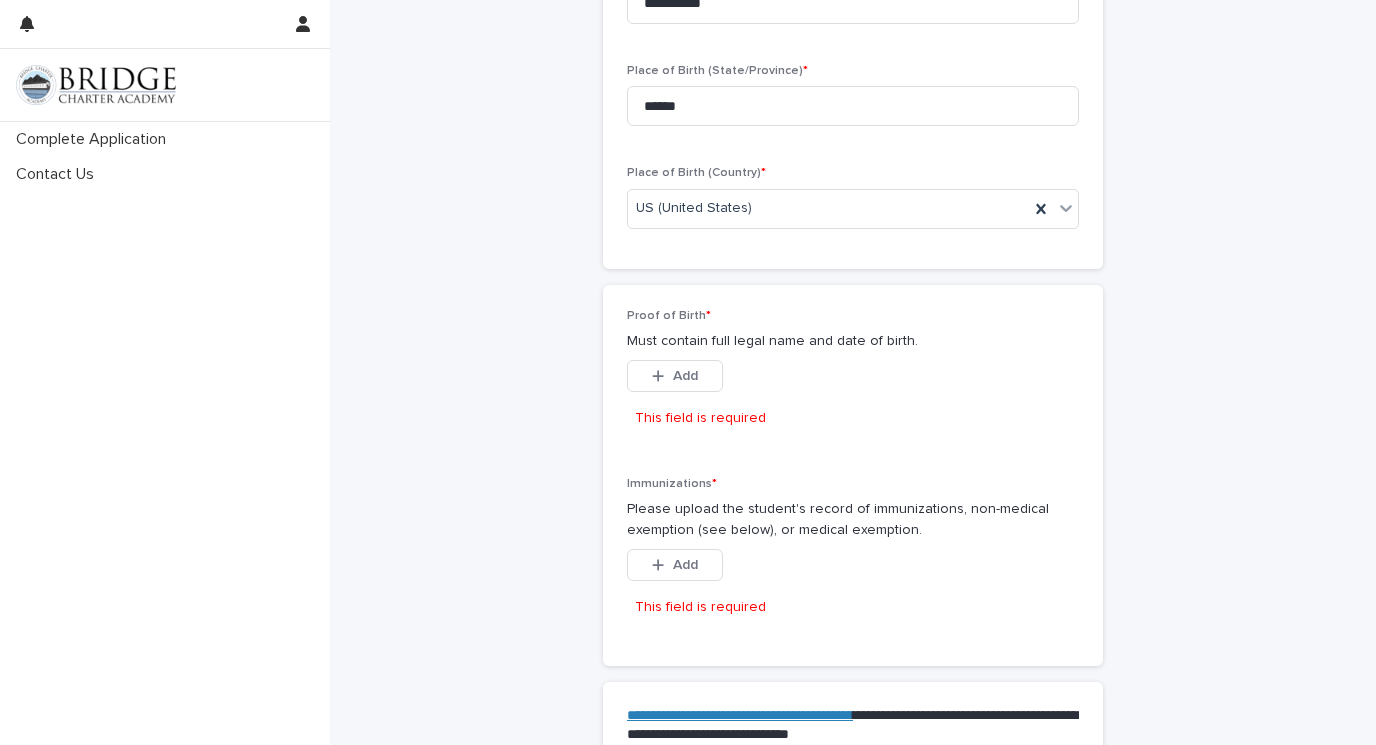 scroll, scrollTop: 1281, scrollLeft: 0, axis: vertical 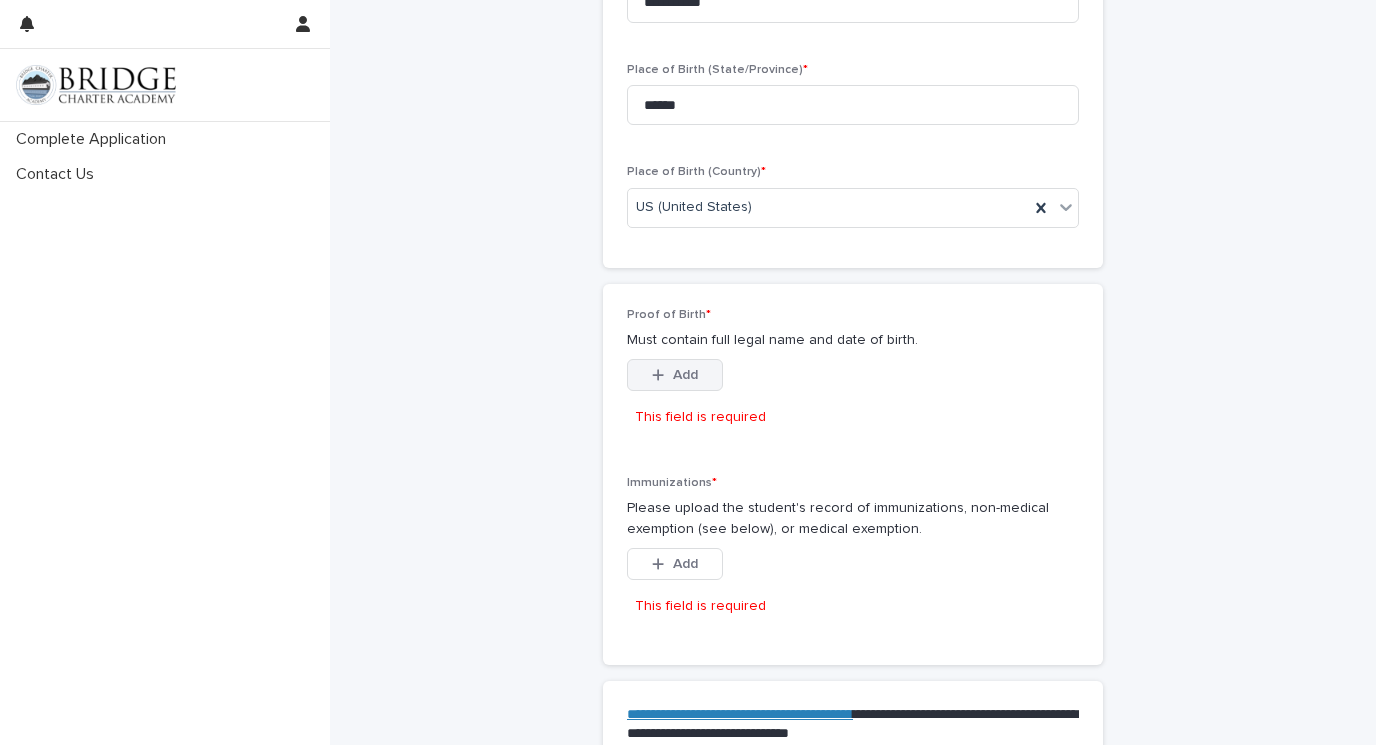 click on "Add" at bounding box center [685, 375] 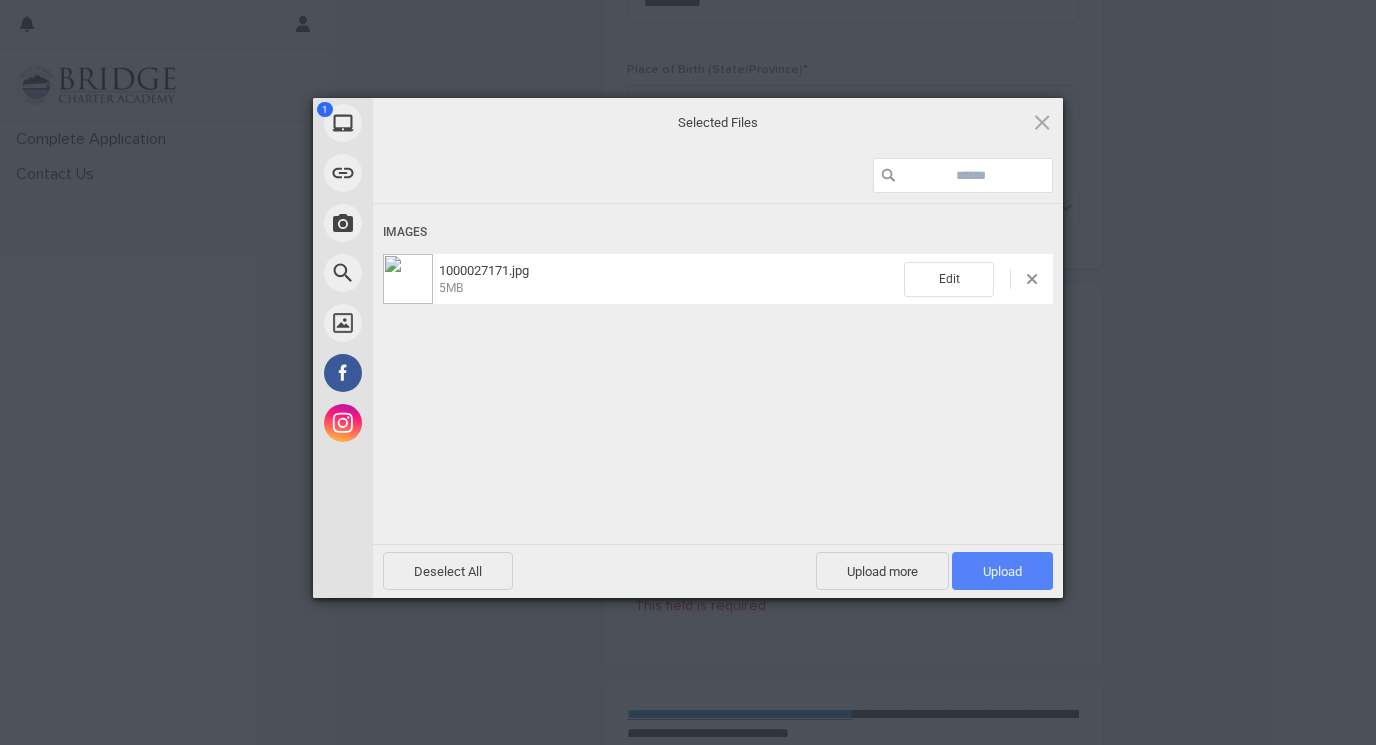 click on "Upload
1" at bounding box center [1002, 571] 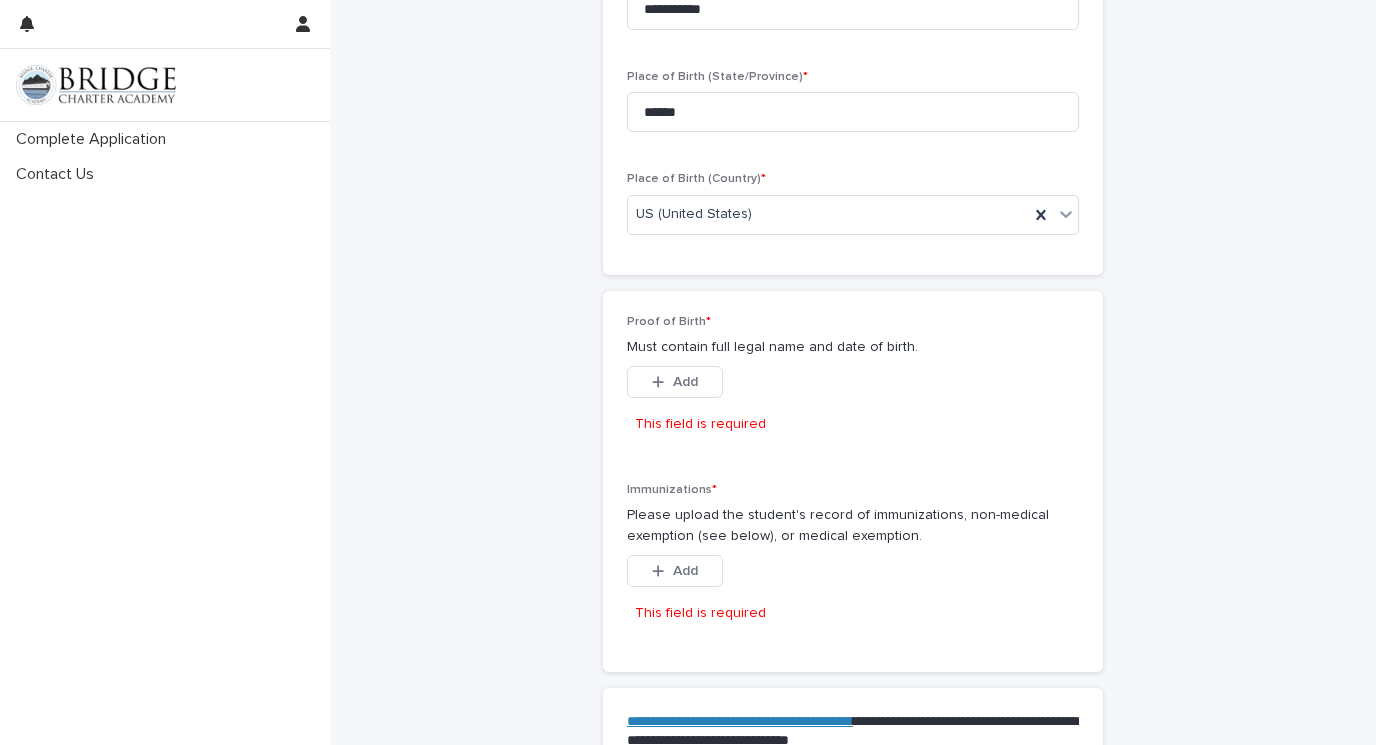 scroll, scrollTop: 1268, scrollLeft: 0, axis: vertical 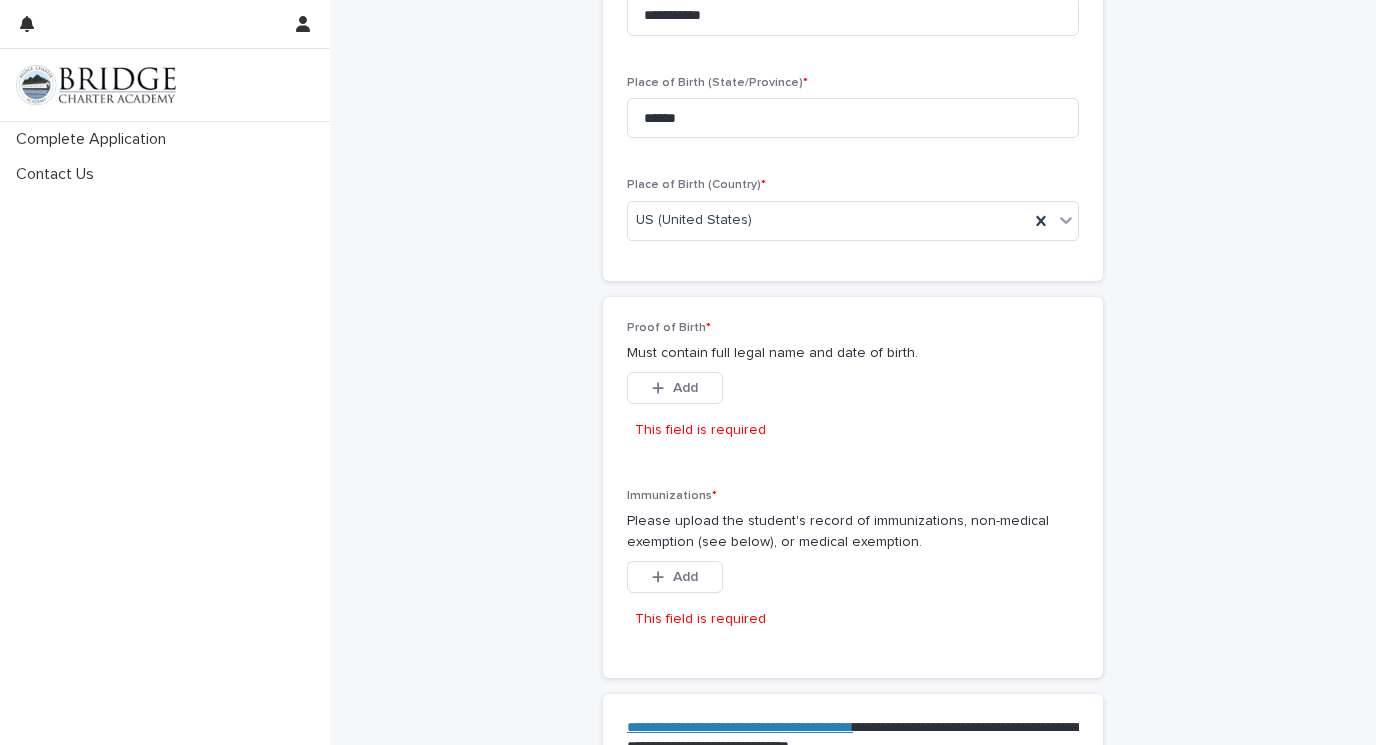 click at bounding box center (96, 85) 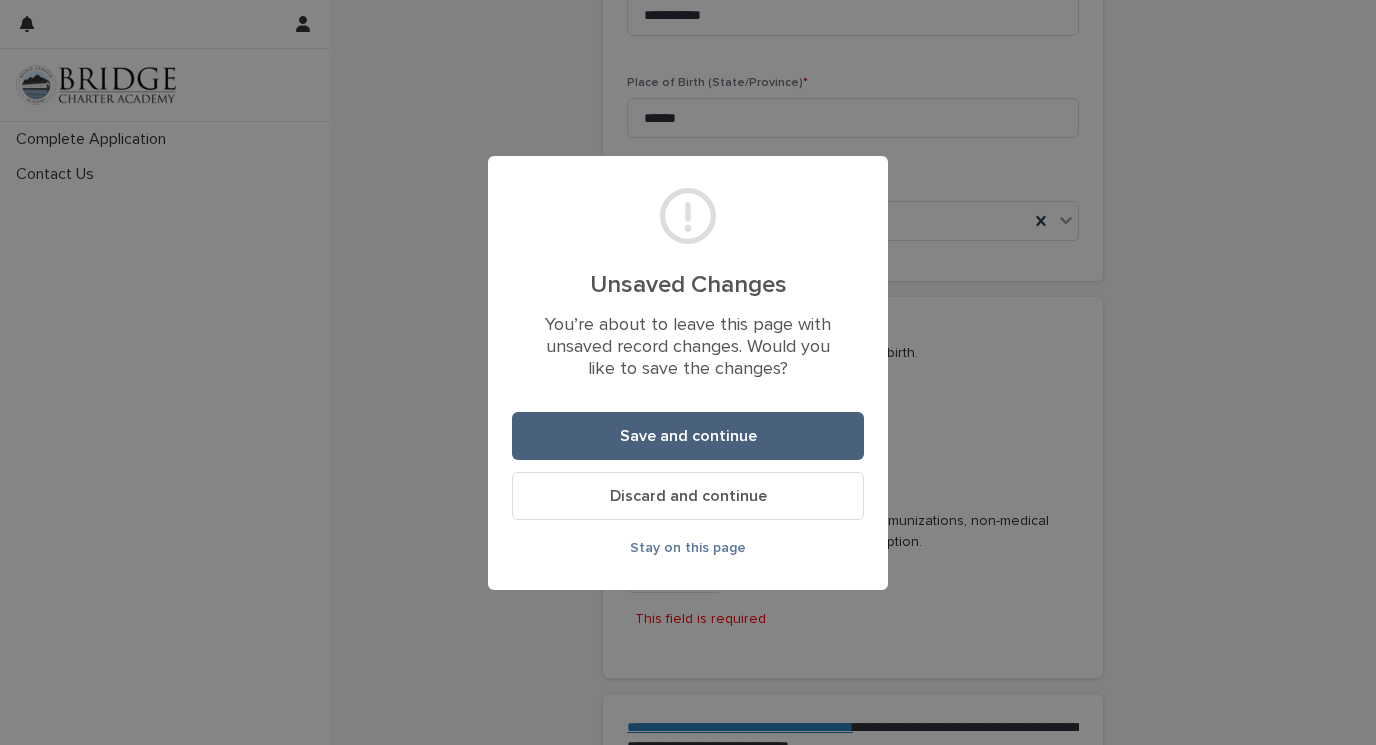 click on "Save and continue" at bounding box center (688, 436) 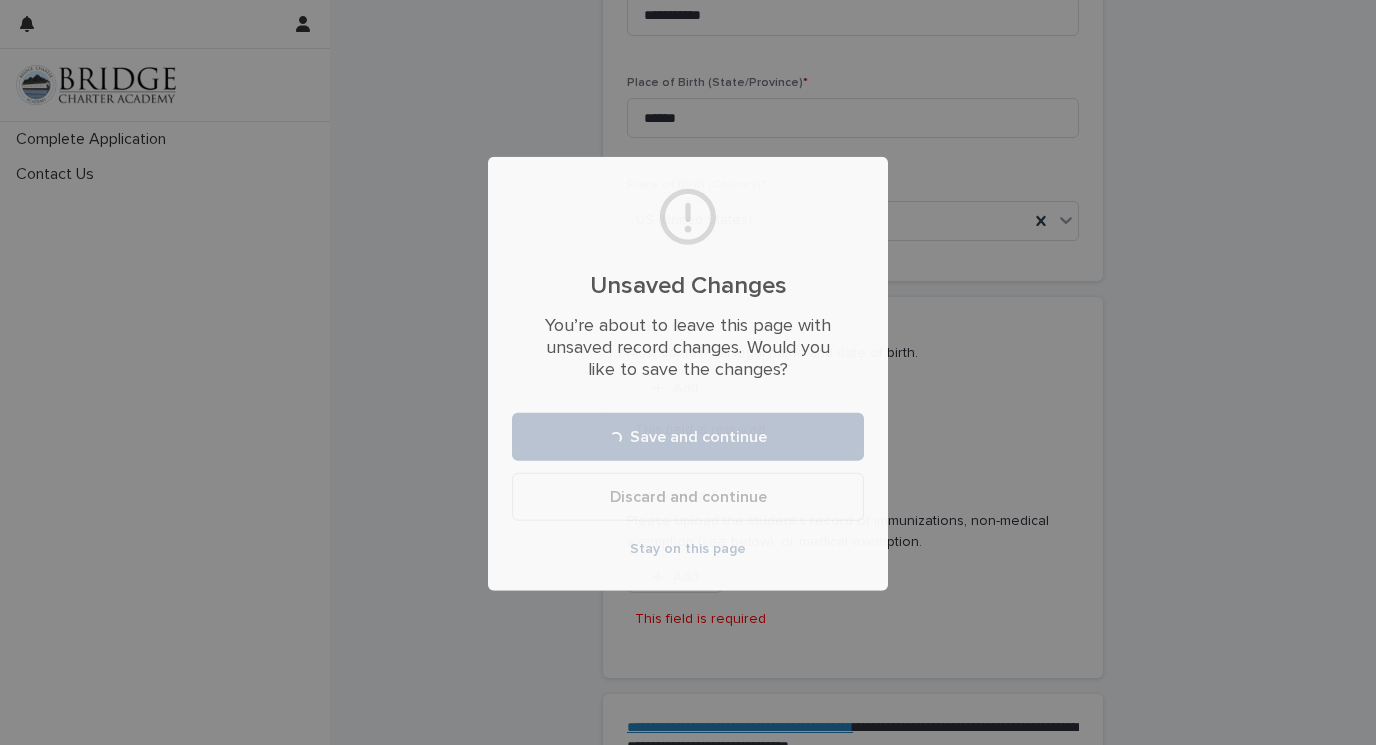 scroll, scrollTop: 1558, scrollLeft: 0, axis: vertical 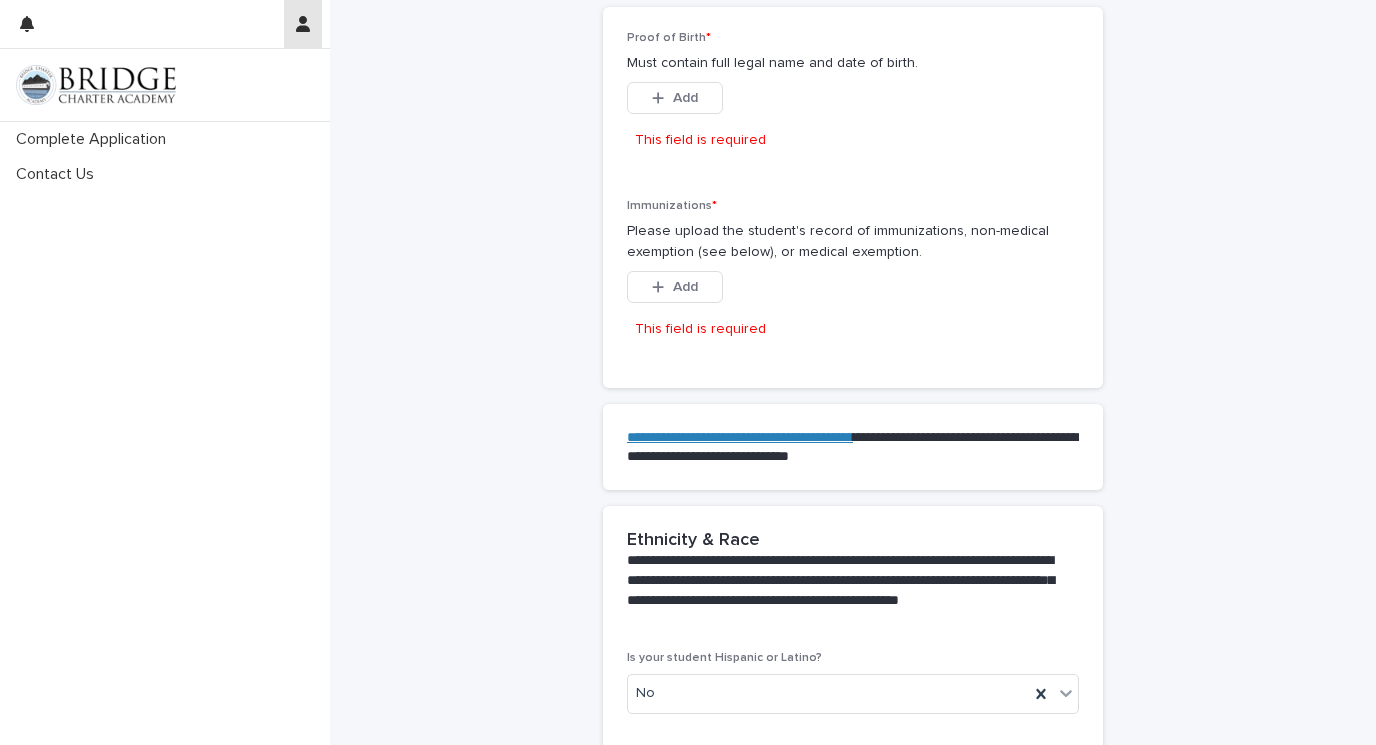click 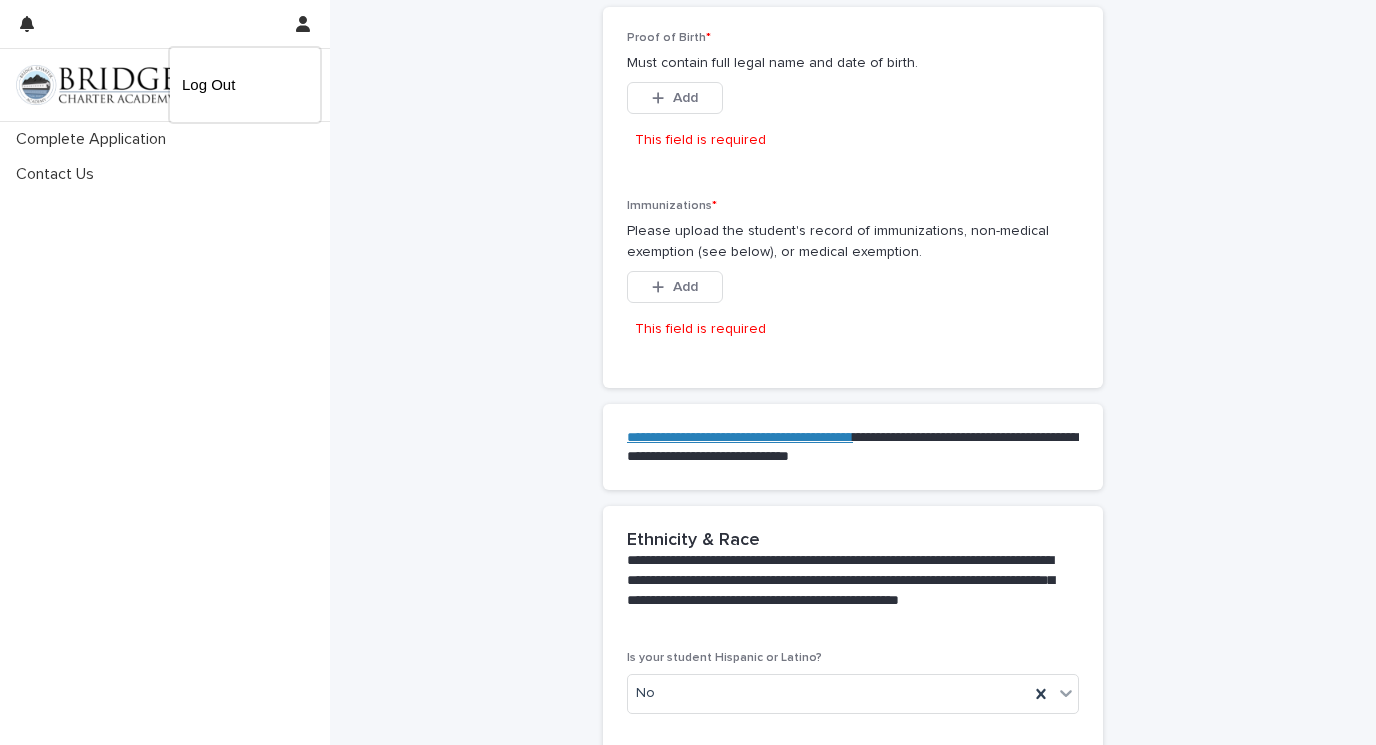 click at bounding box center [688, 372] 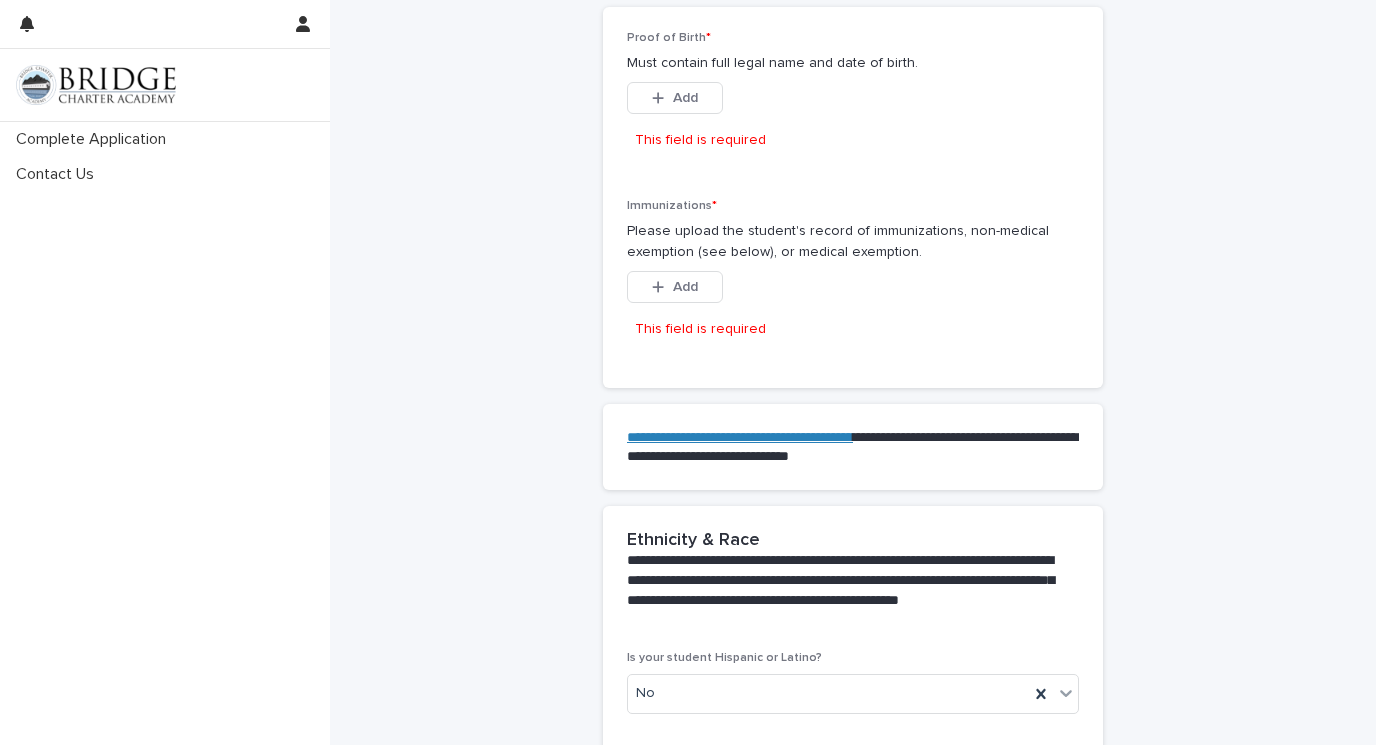 click at bounding box center [165, 85] 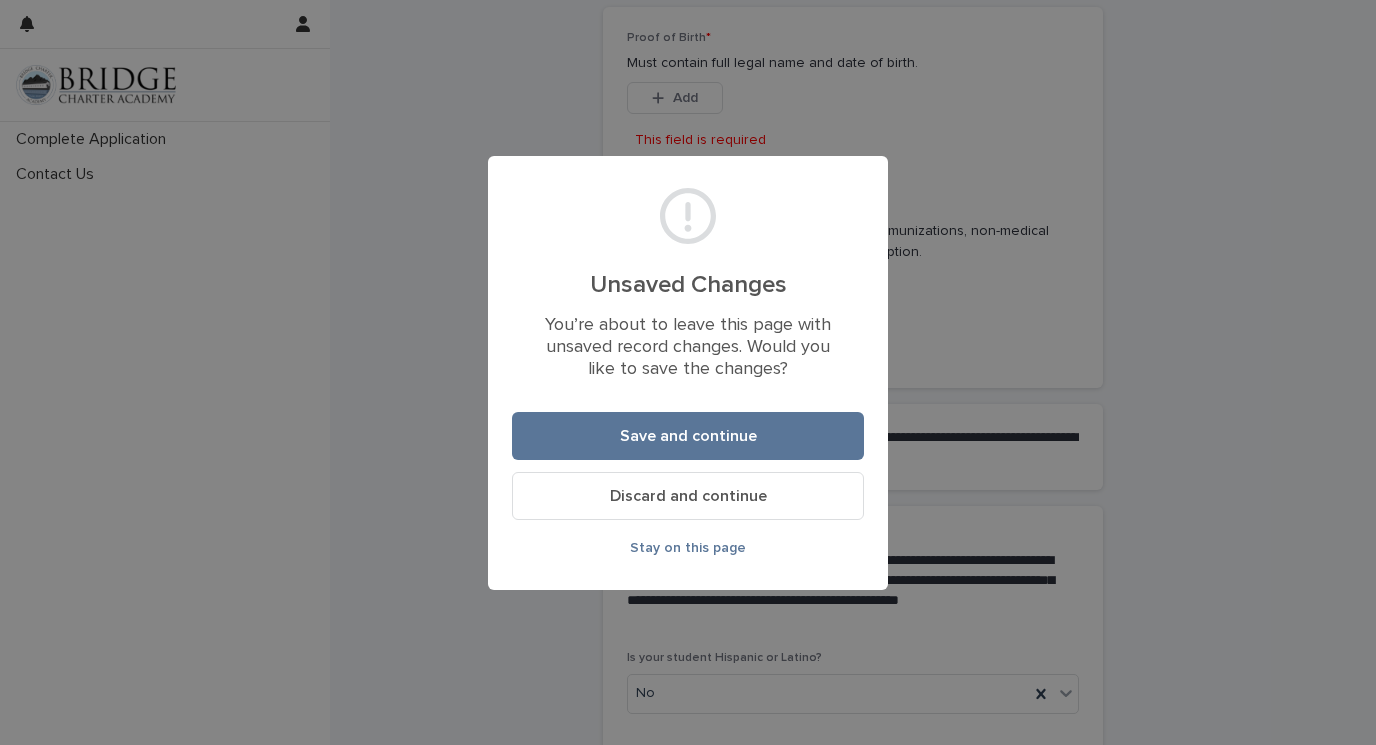 click on "Discard and continue" at bounding box center (688, 496) 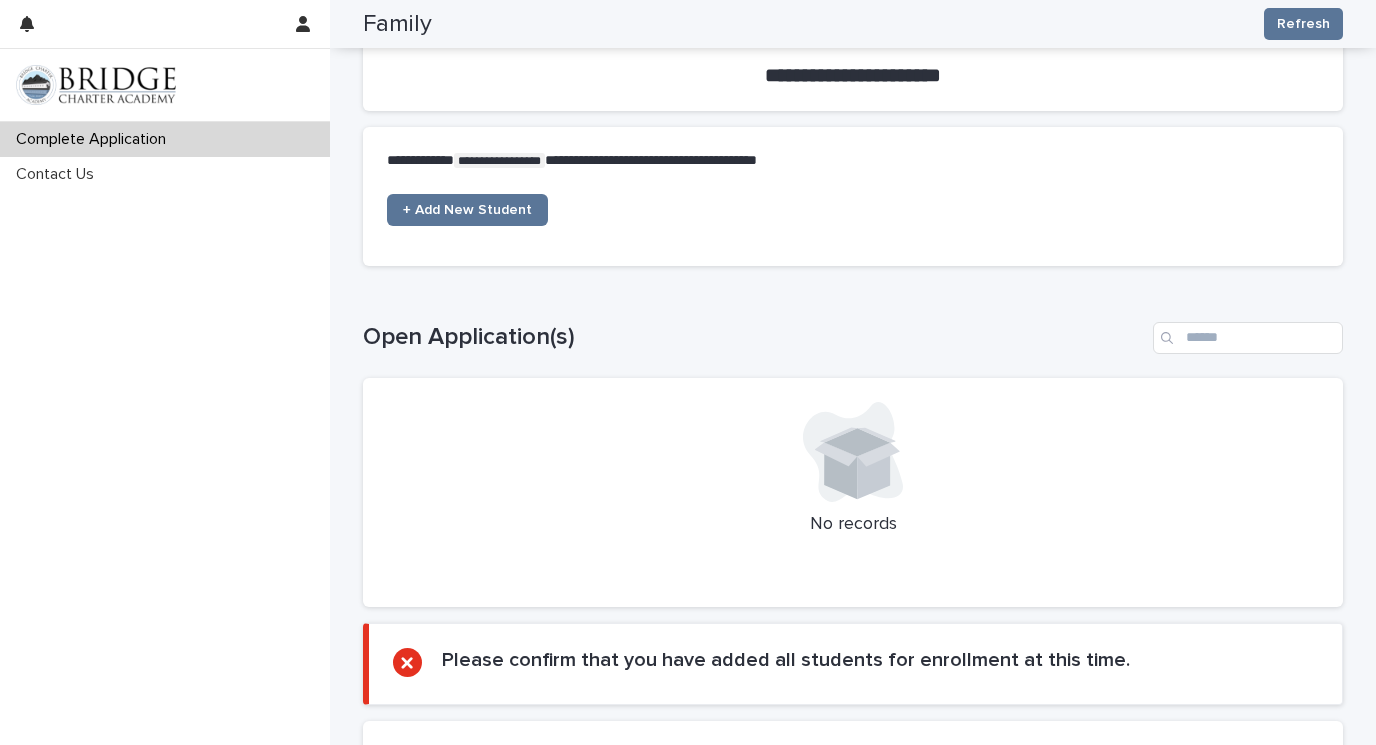scroll, scrollTop: 822, scrollLeft: 0, axis: vertical 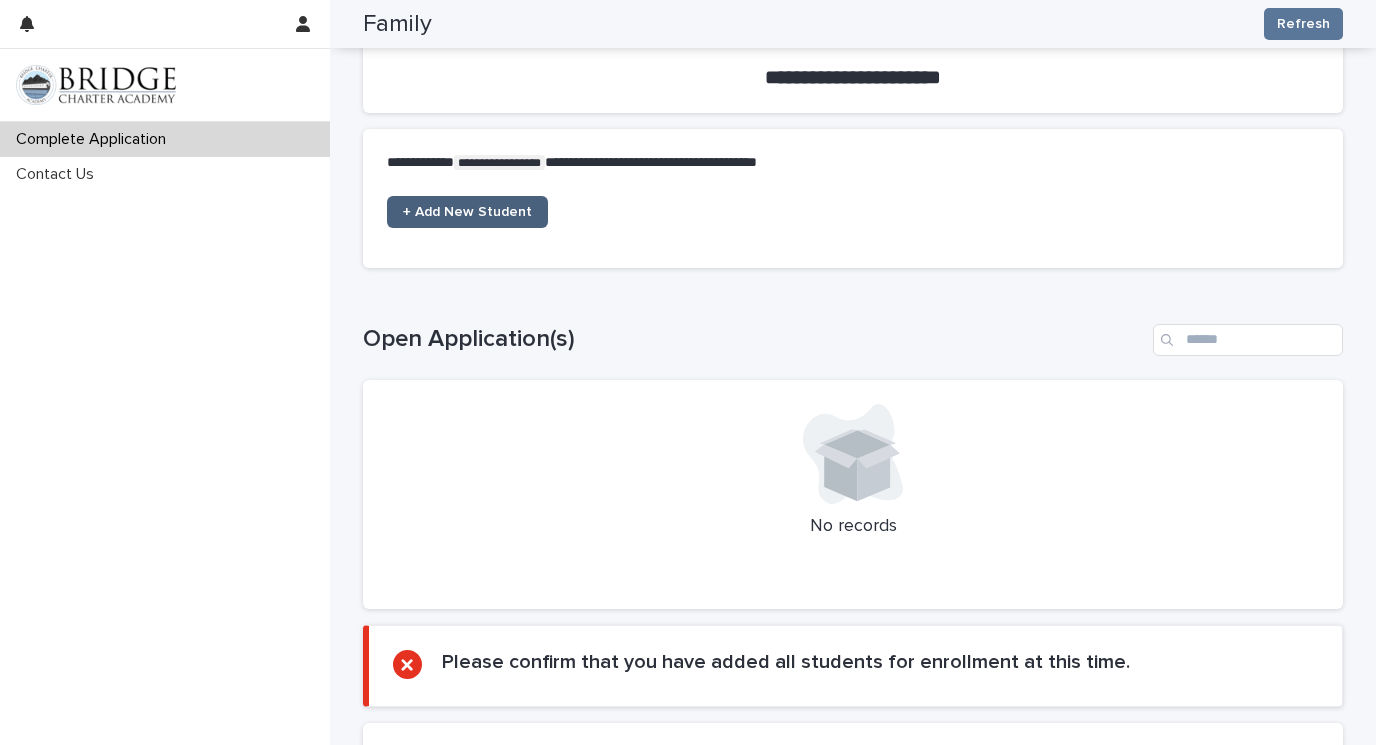 click on "+ Add New Student" at bounding box center (467, 212) 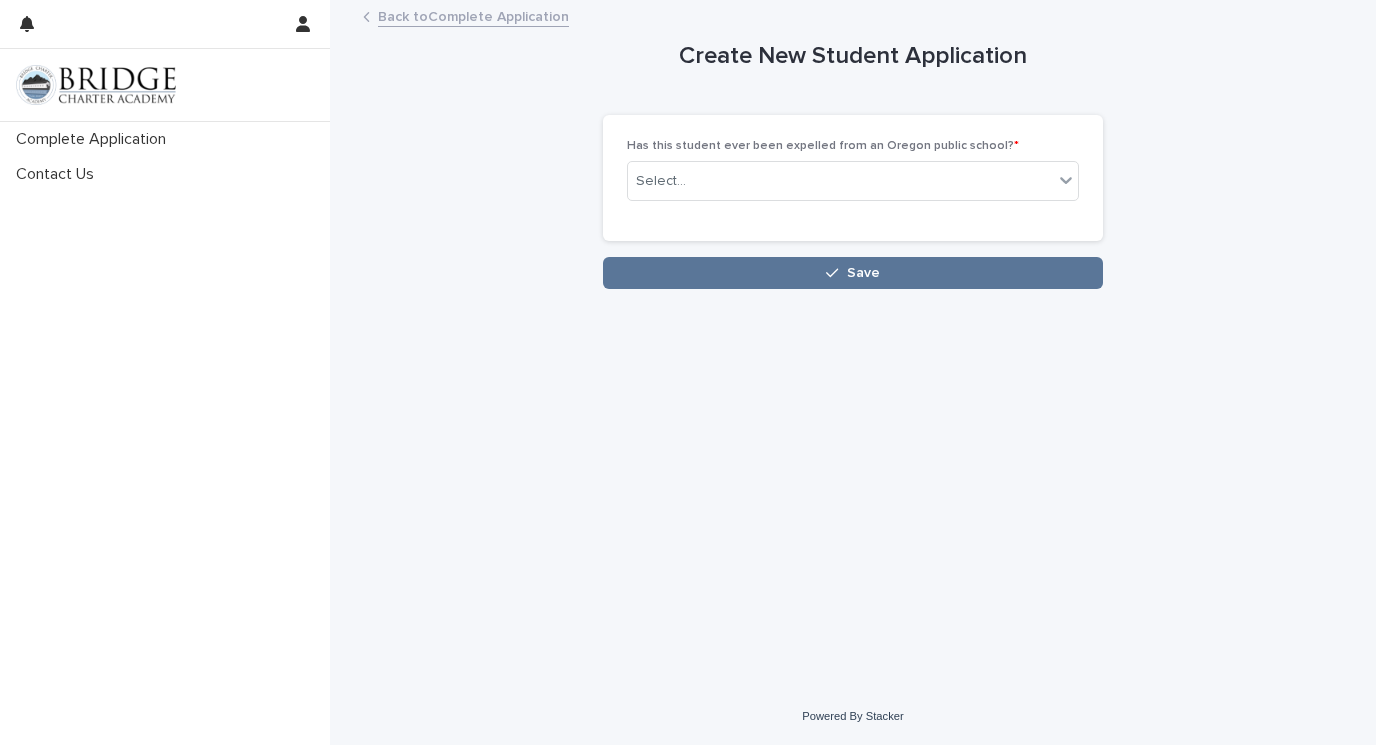 scroll, scrollTop: 0, scrollLeft: 0, axis: both 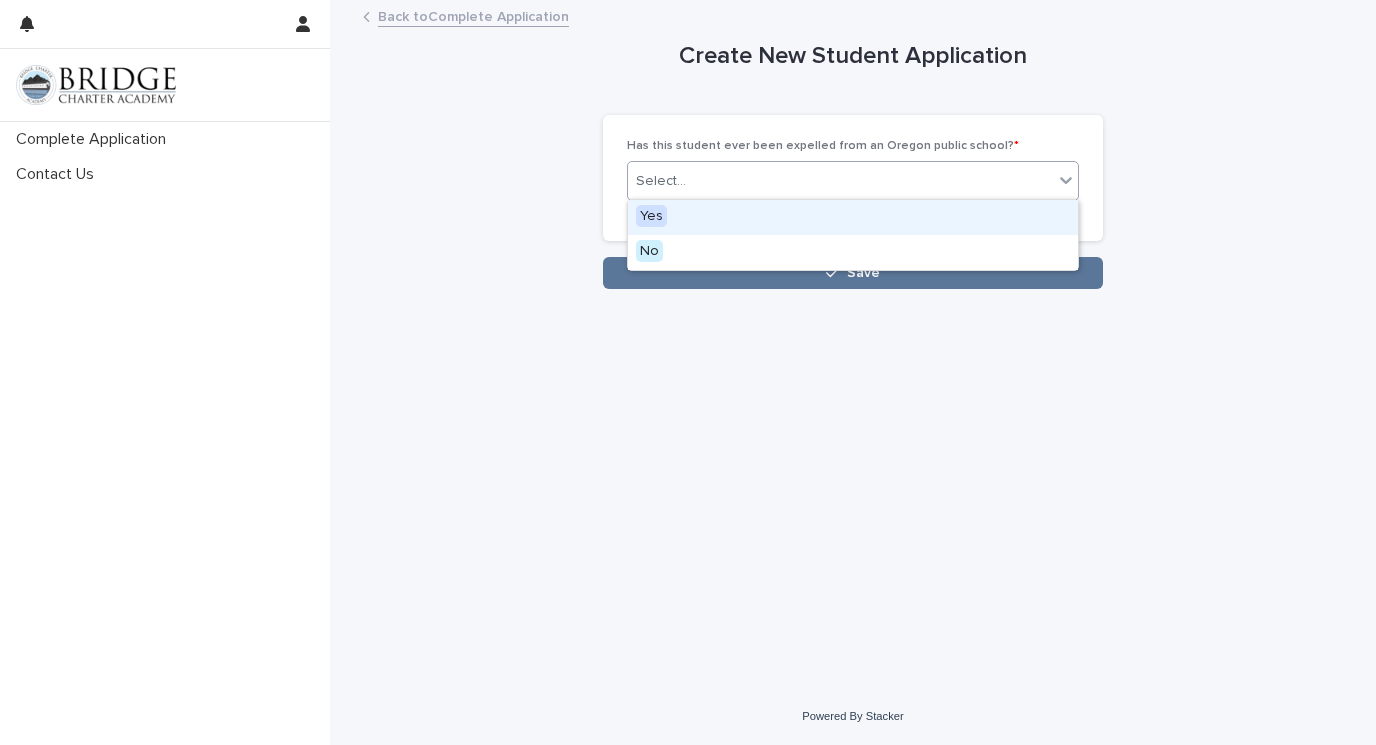 click on "Select..." at bounding box center (840, 181) 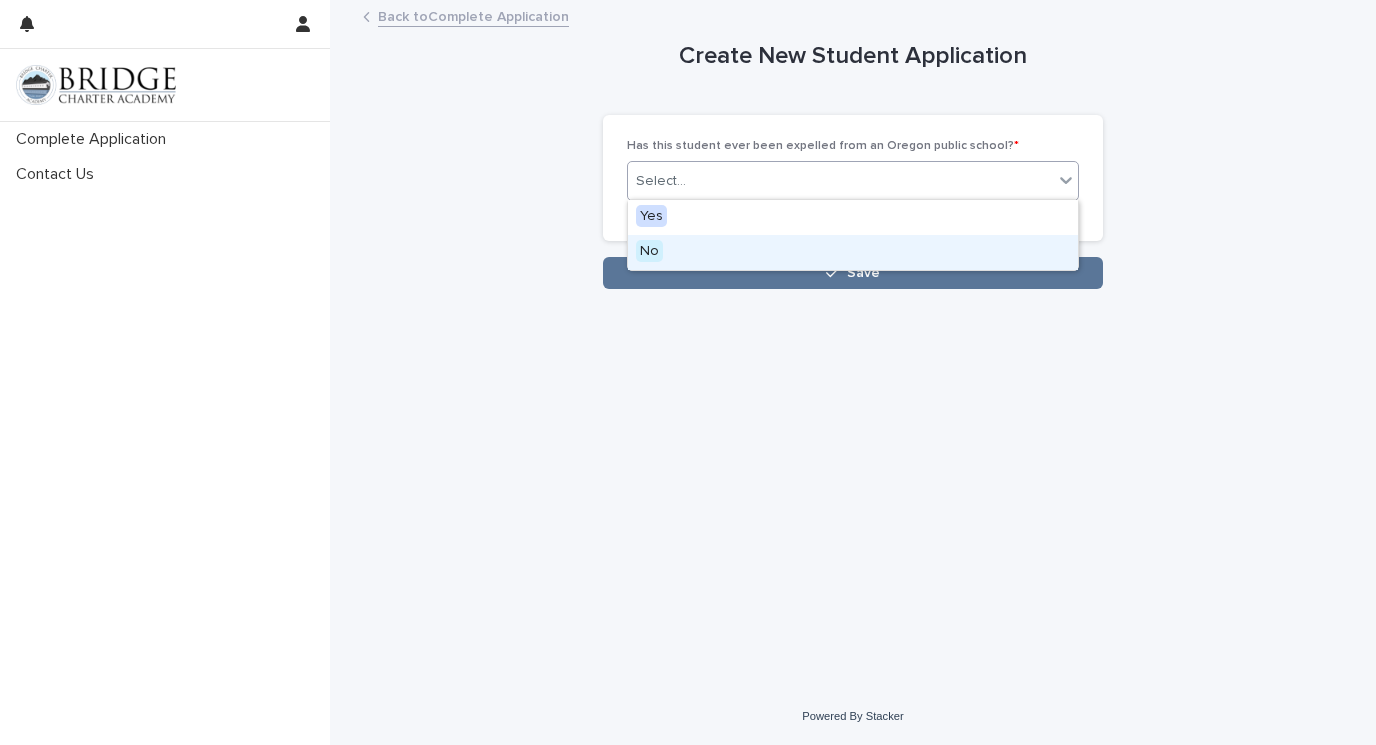 click on "No" at bounding box center (853, 252) 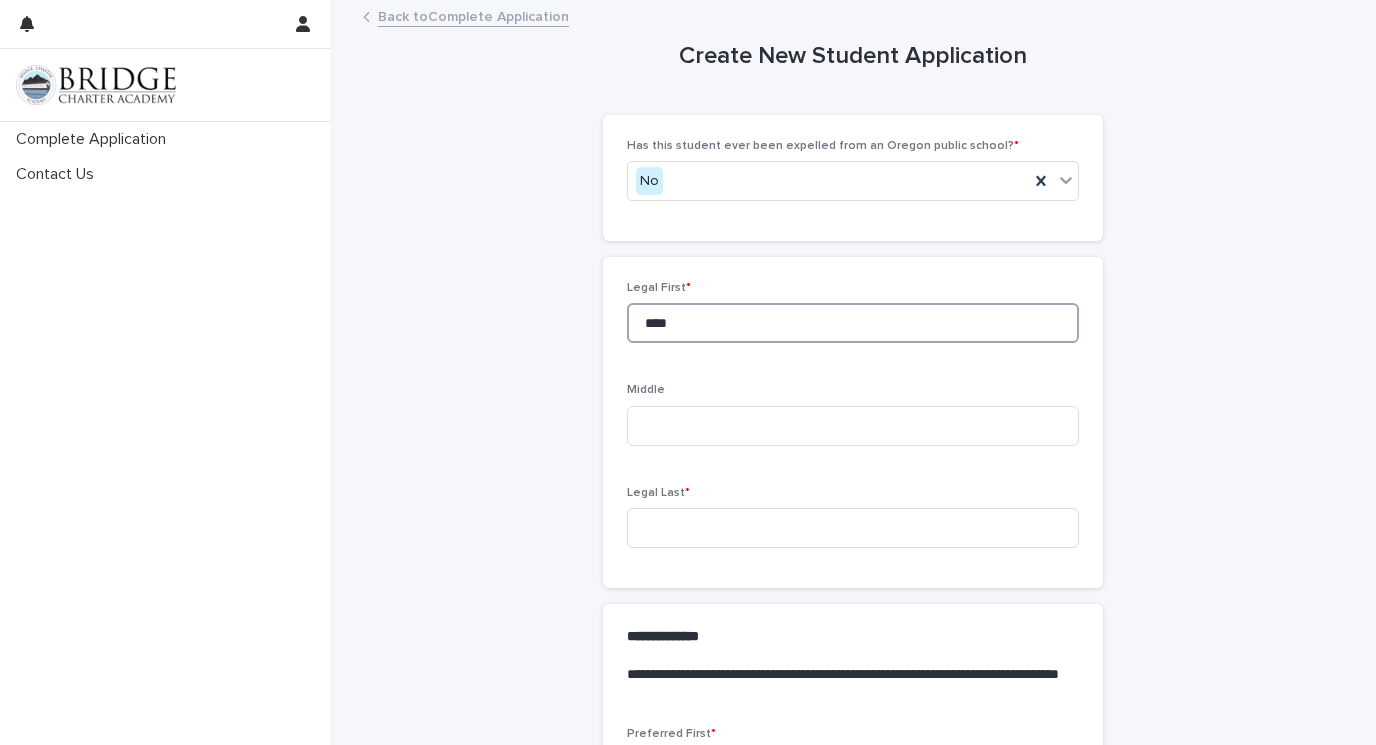 type on "****" 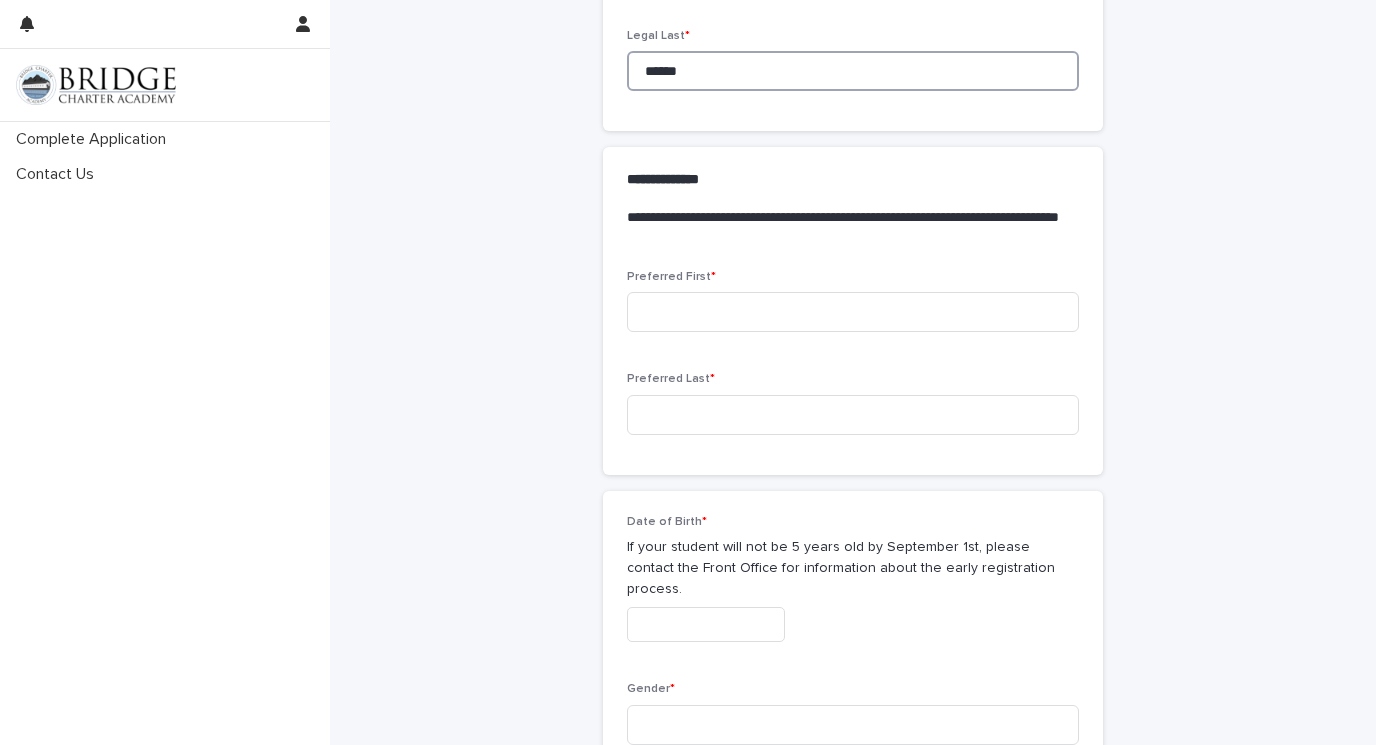 scroll, scrollTop: 505, scrollLeft: 0, axis: vertical 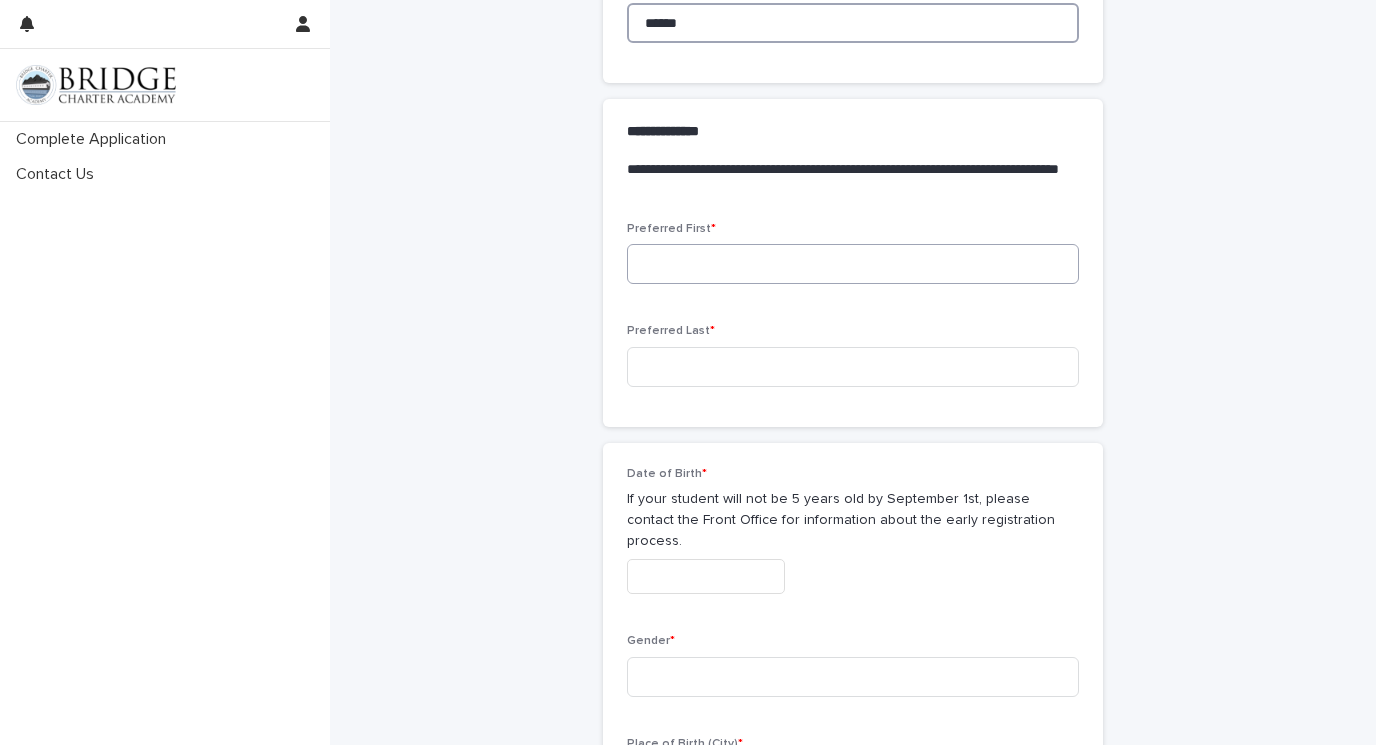 type on "******" 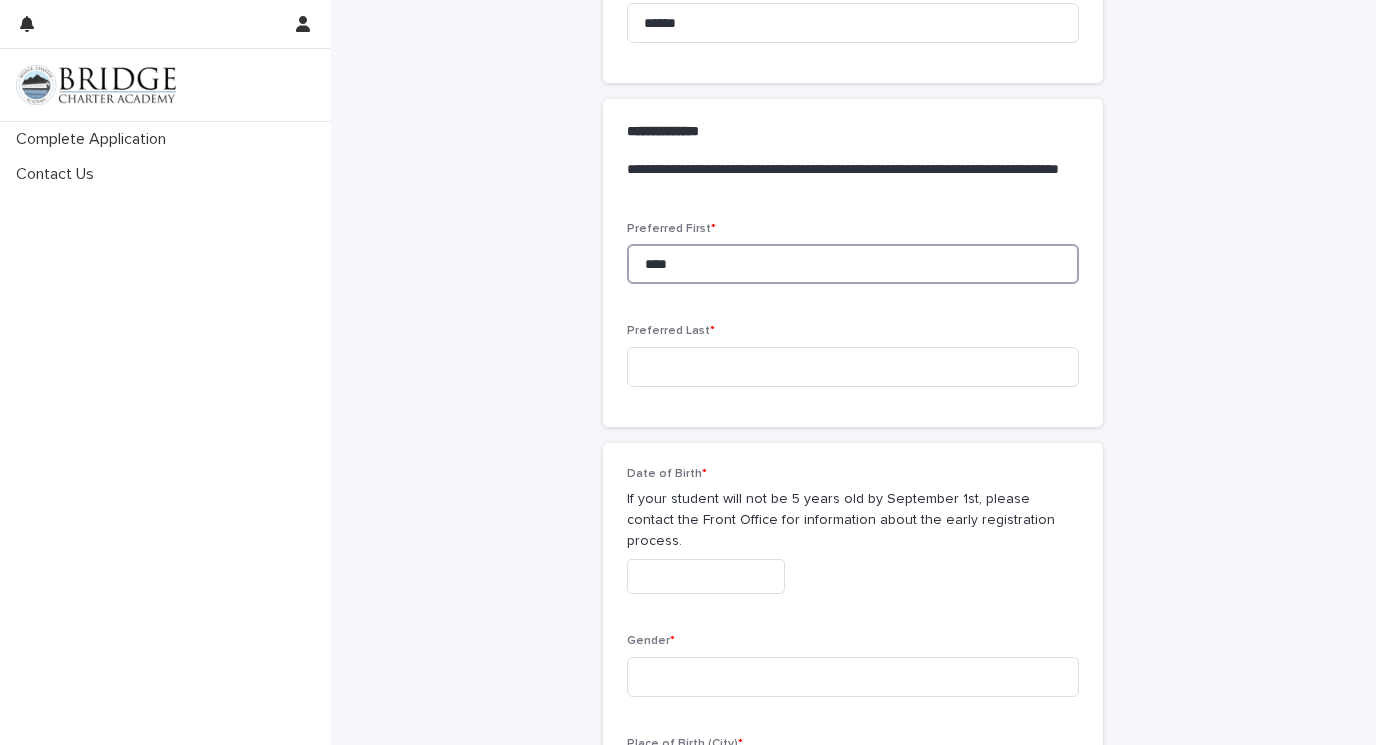 type on "****" 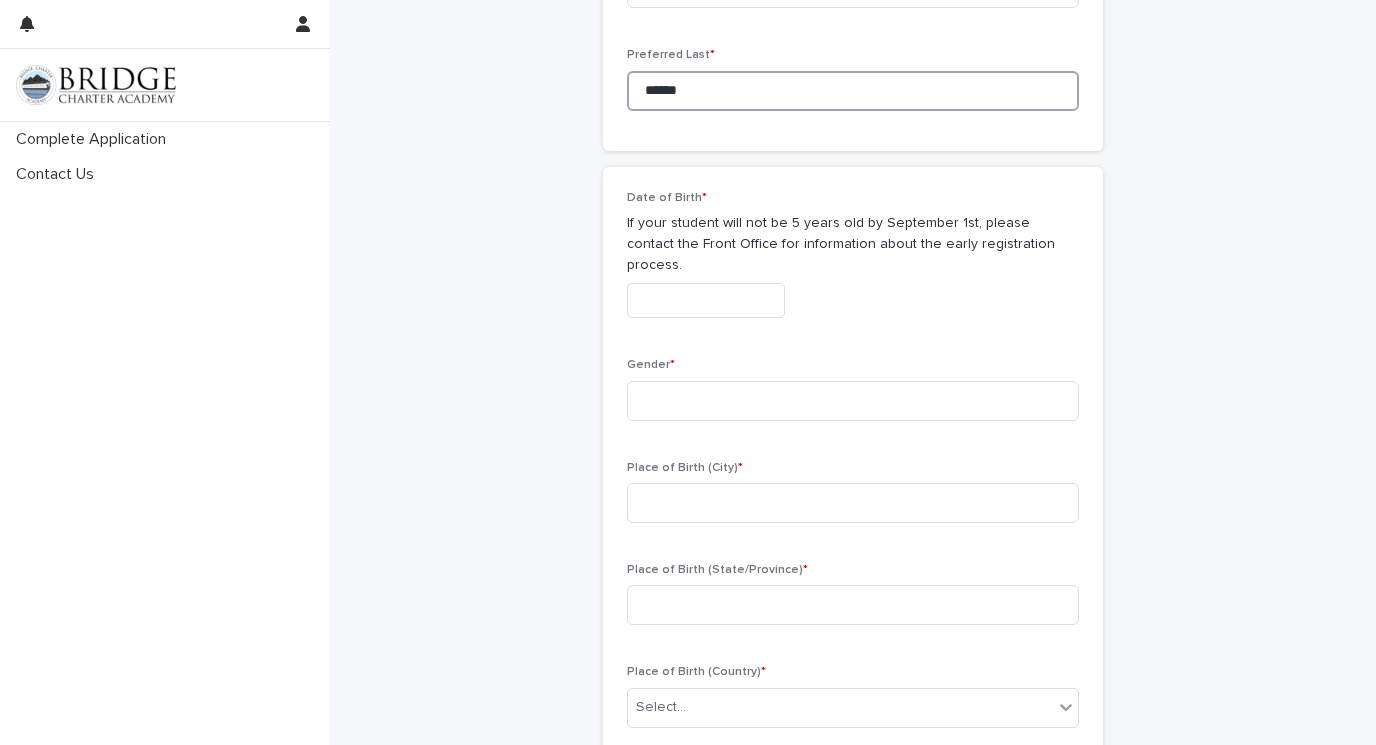 scroll, scrollTop: 823, scrollLeft: 0, axis: vertical 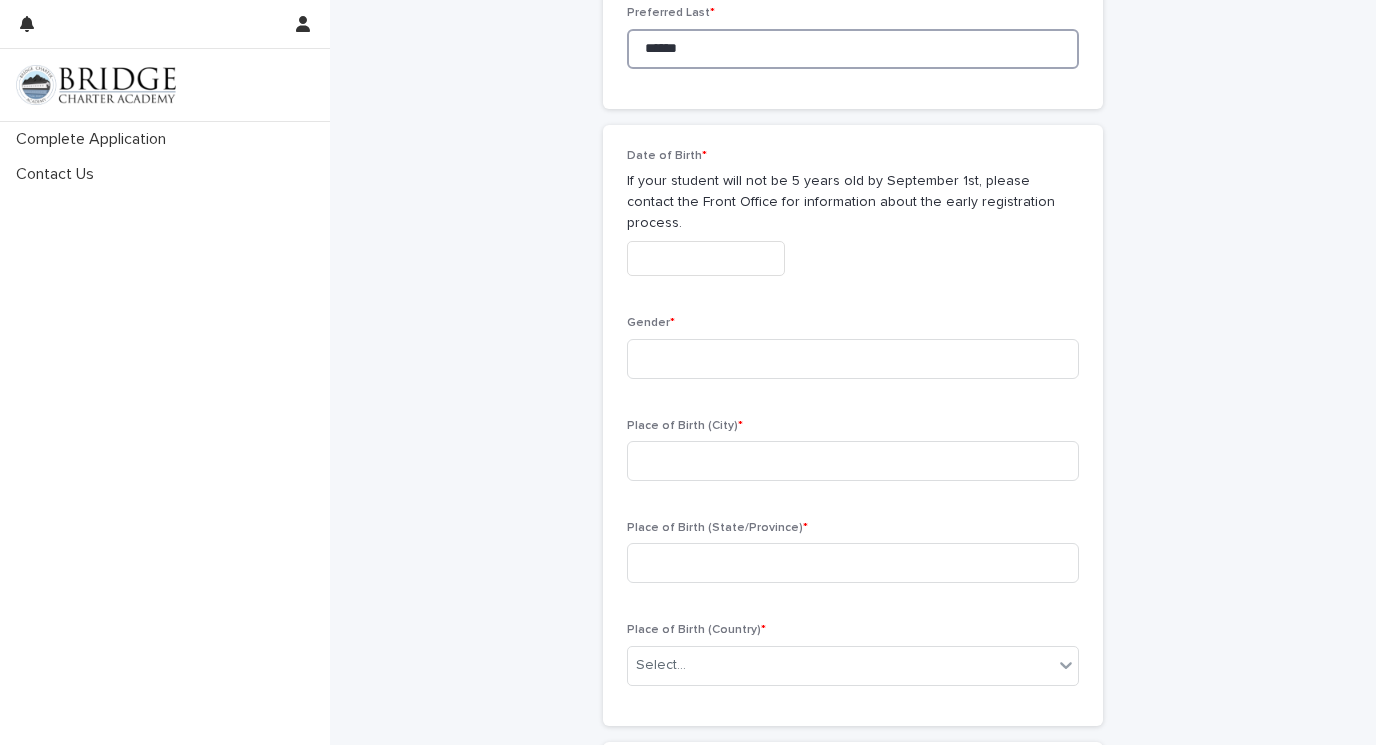 type on "******" 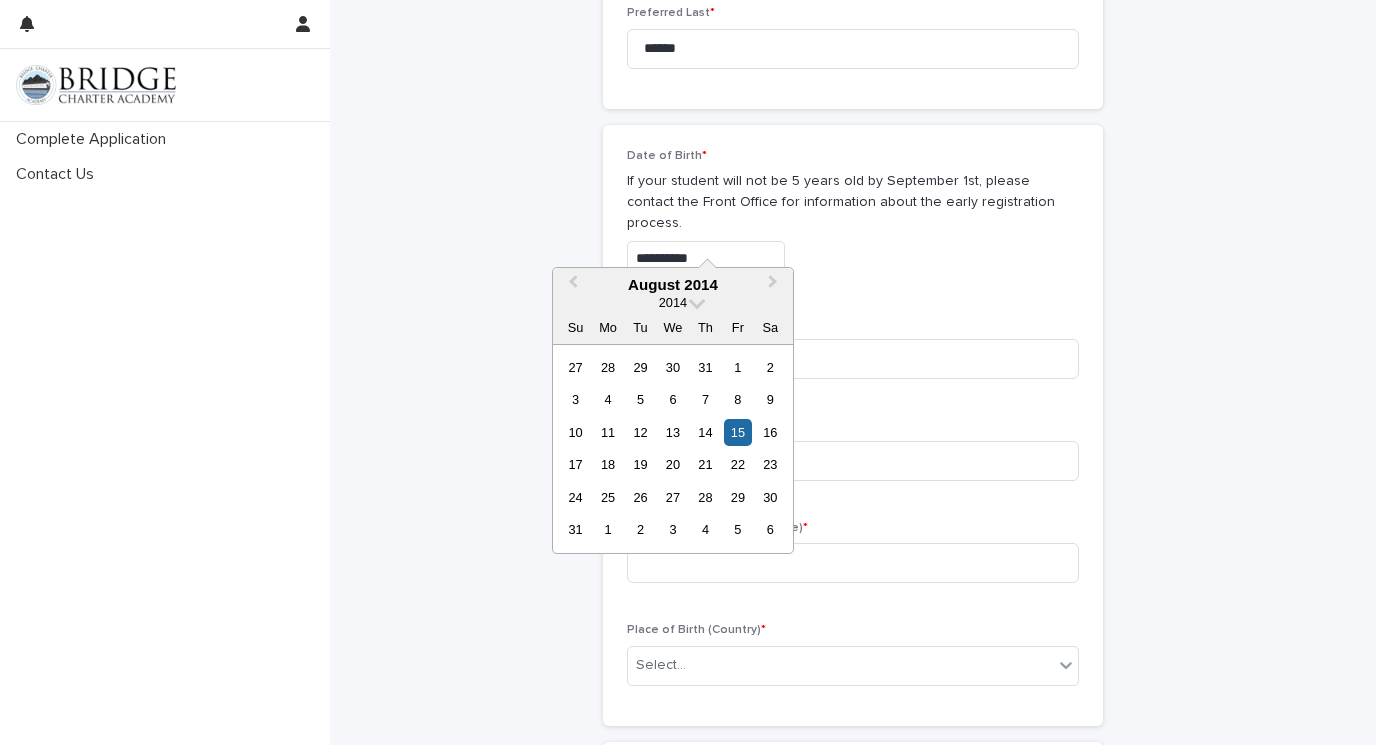 type on "**********" 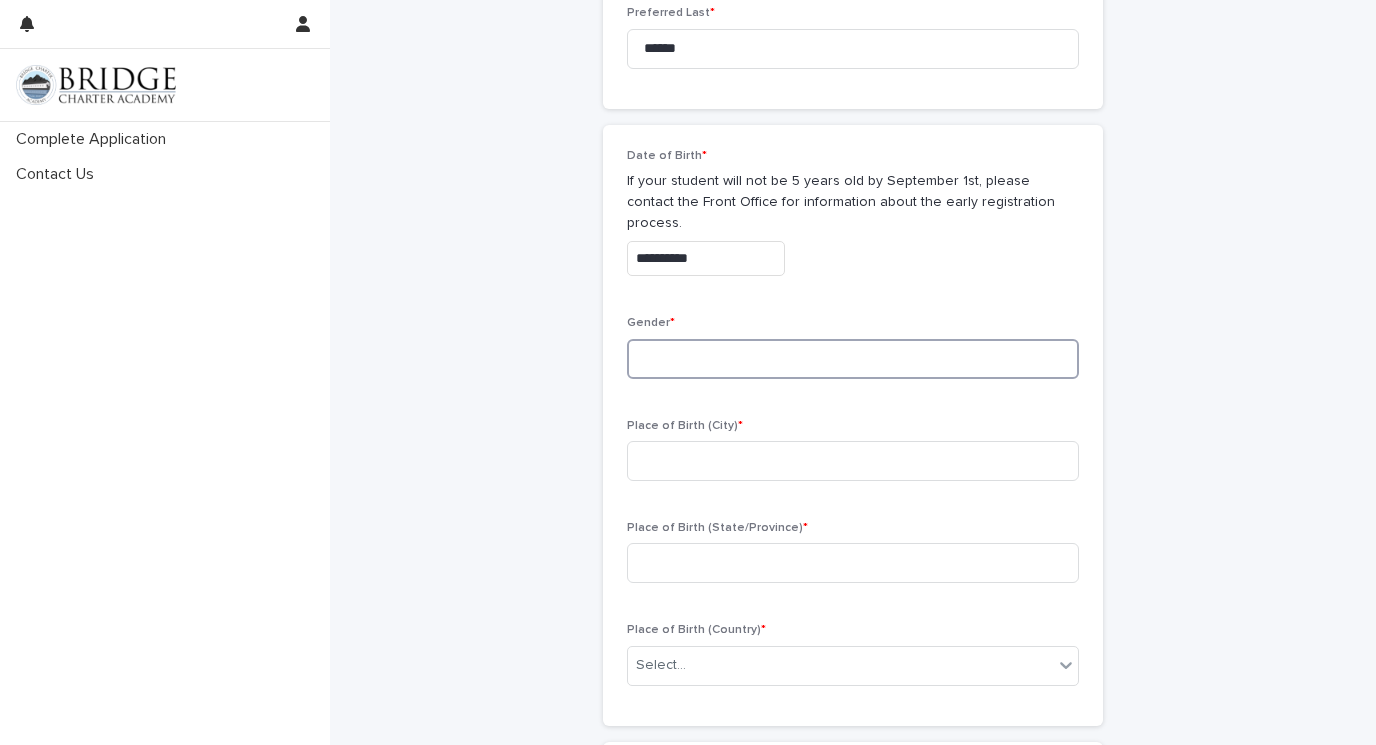 click at bounding box center (853, 359) 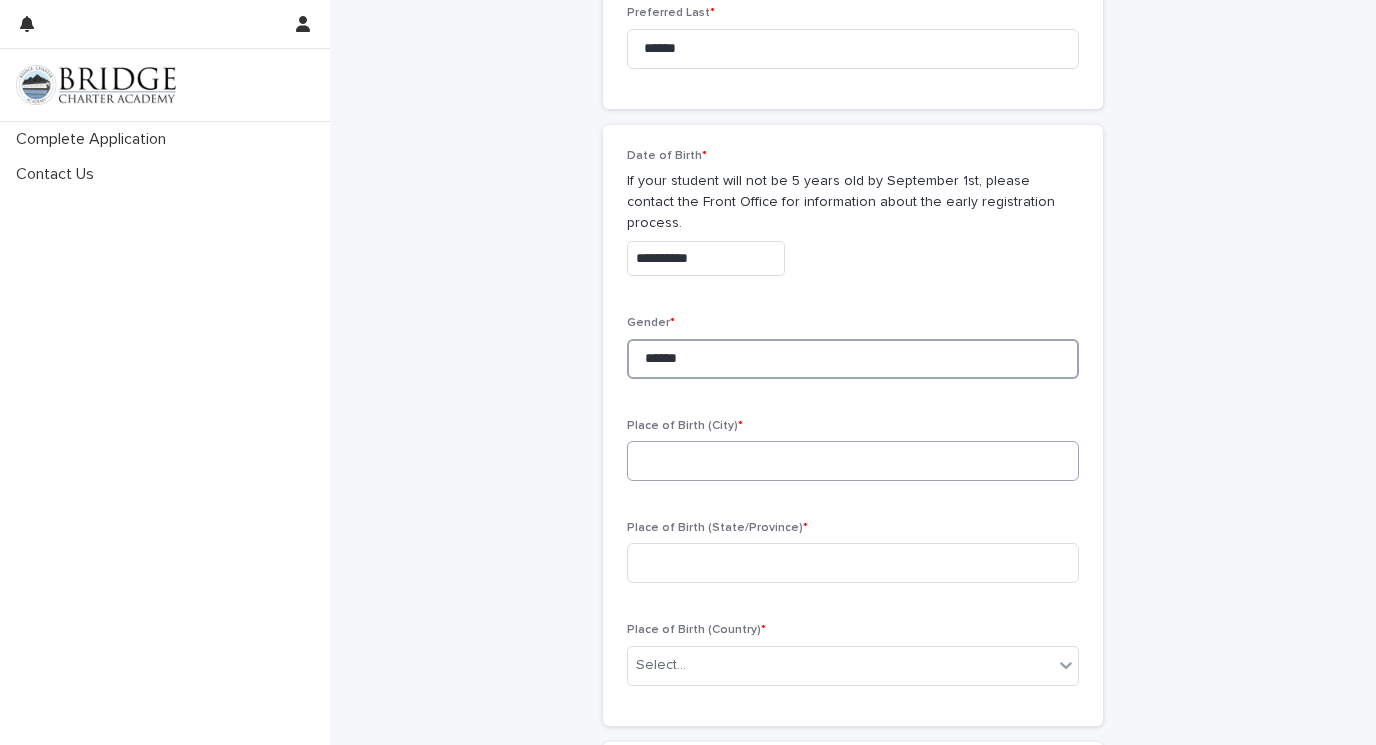 type on "******" 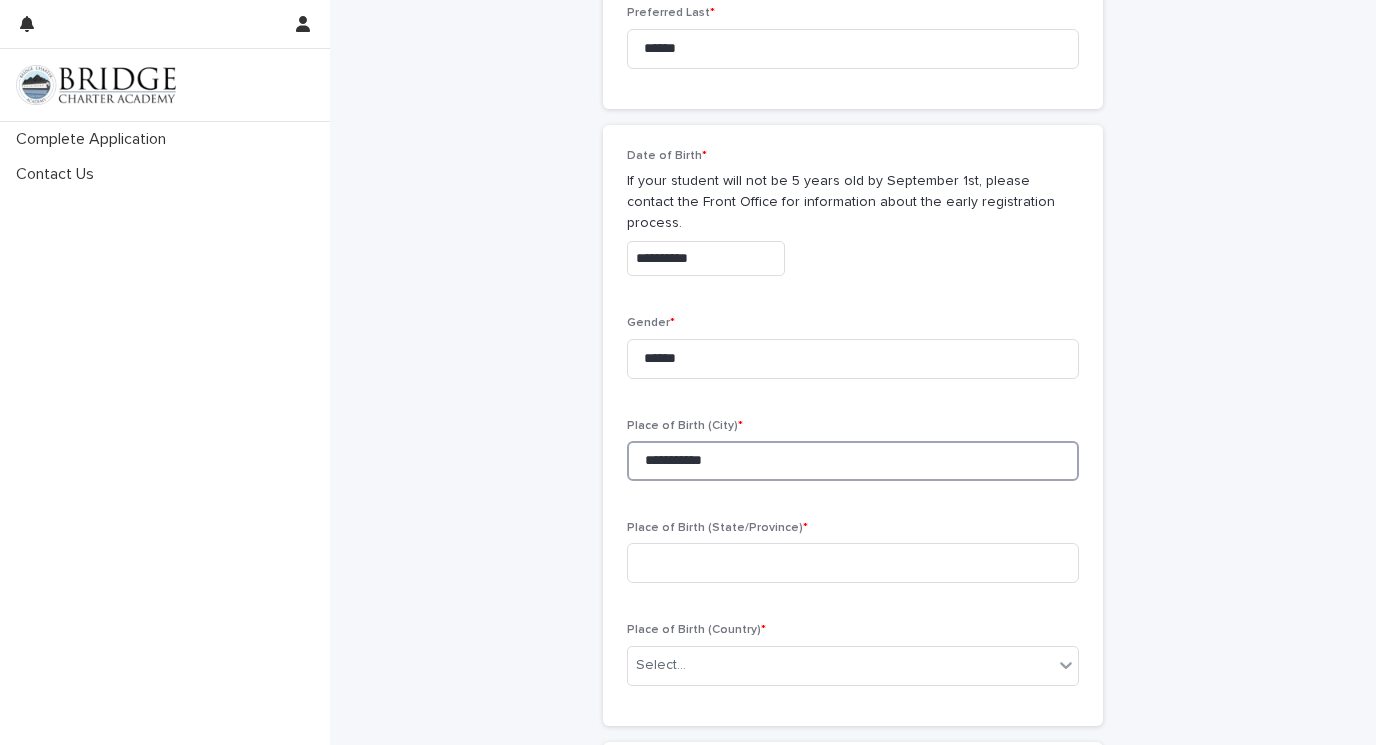 type on "**********" 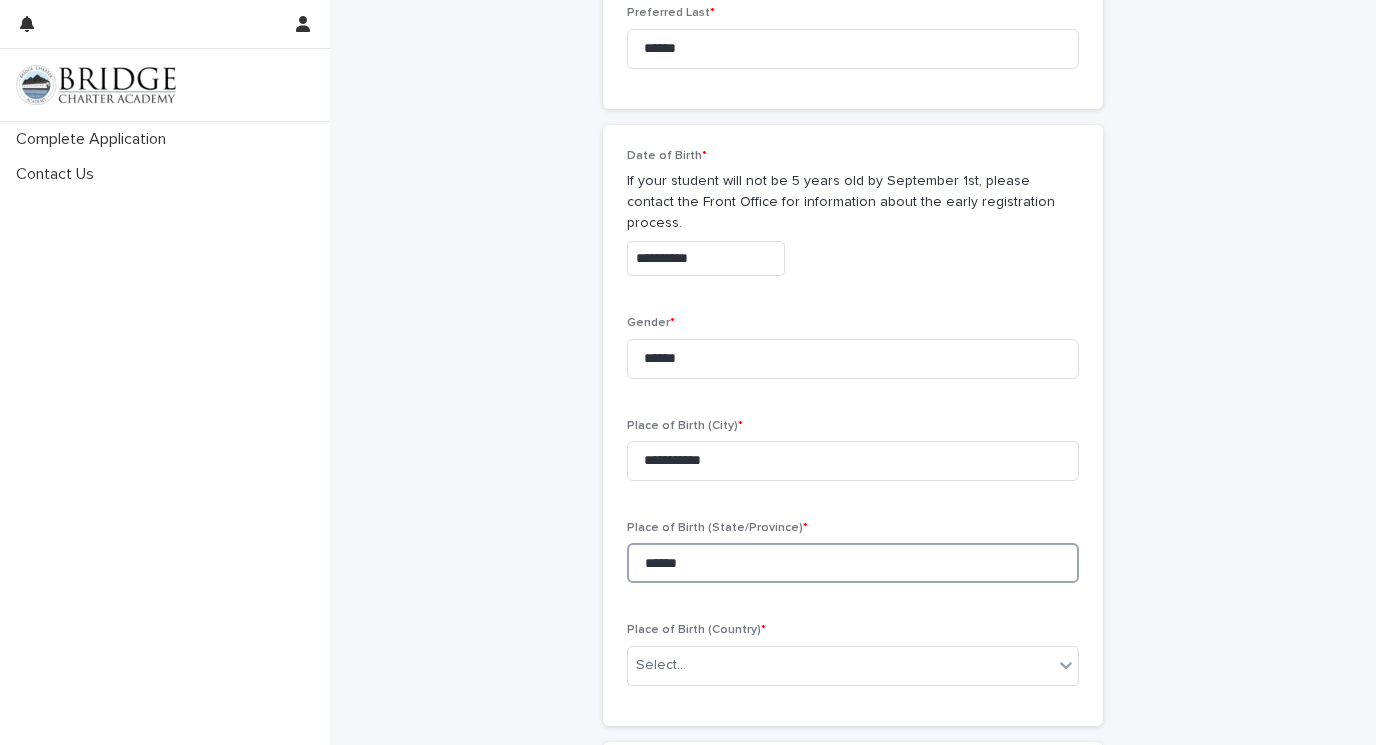scroll, scrollTop: 934, scrollLeft: 0, axis: vertical 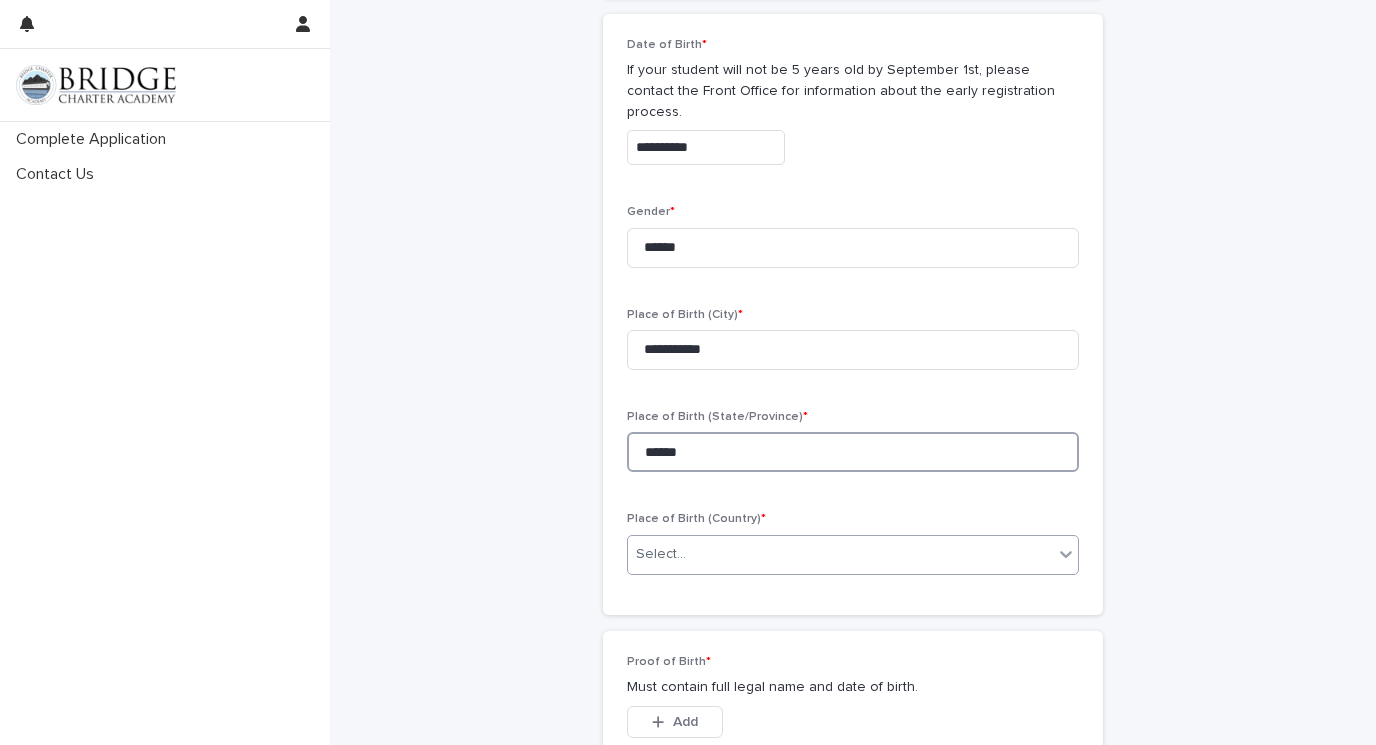type on "******" 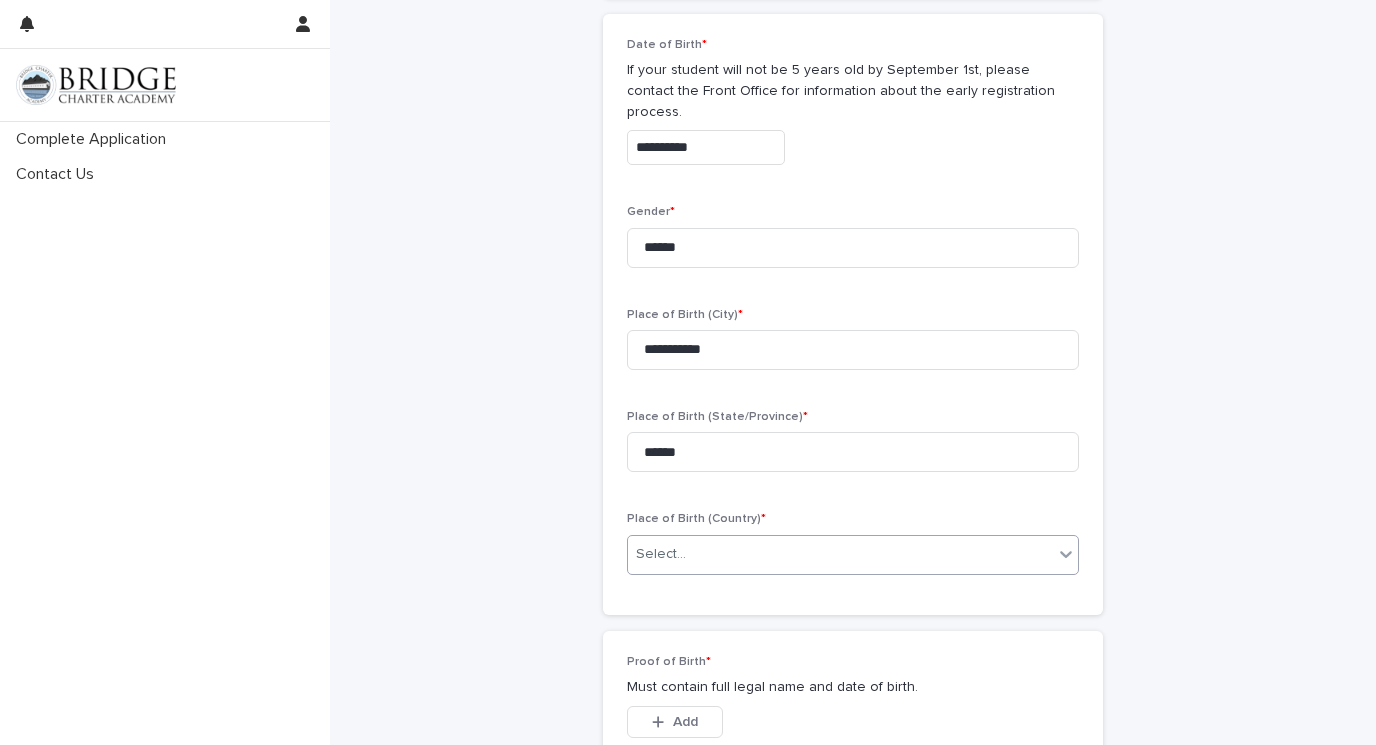 click on "Select..." at bounding box center [840, 554] 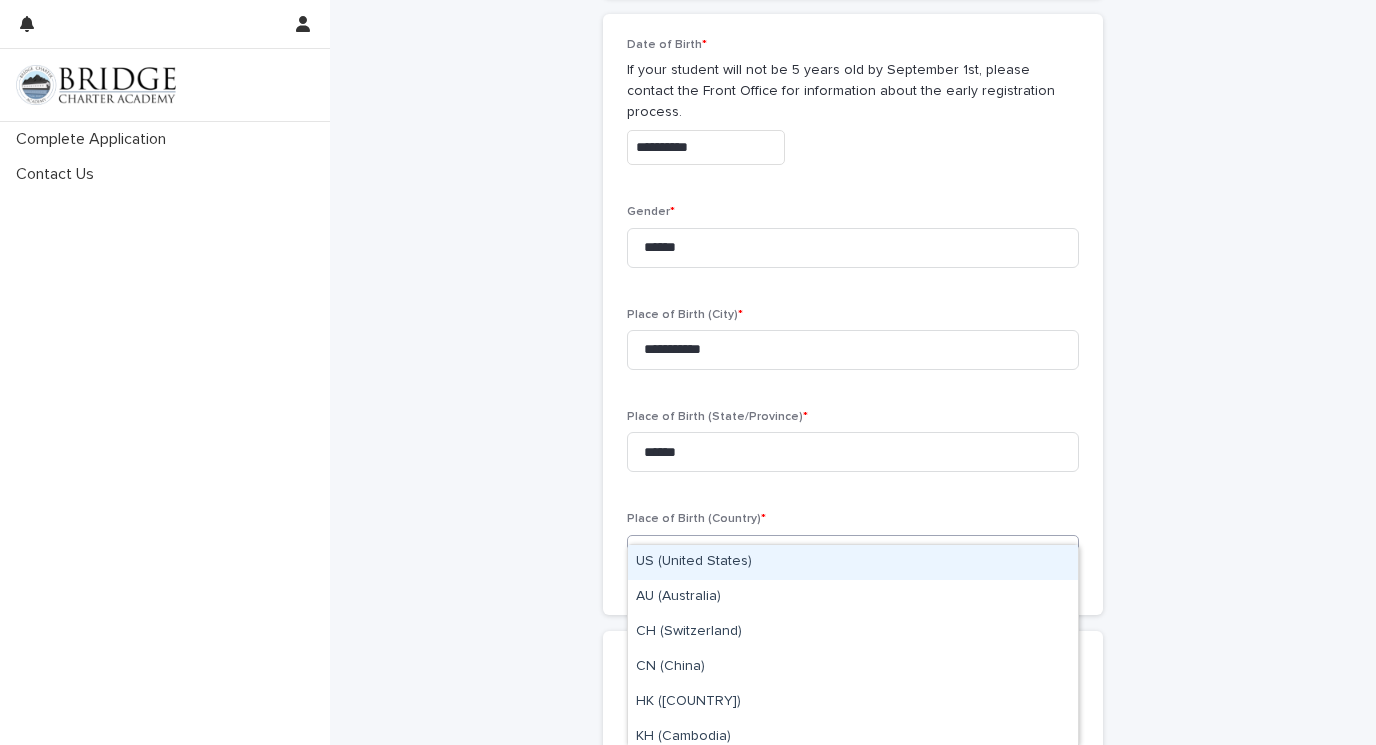 click on "US (United States)" at bounding box center (853, 562) 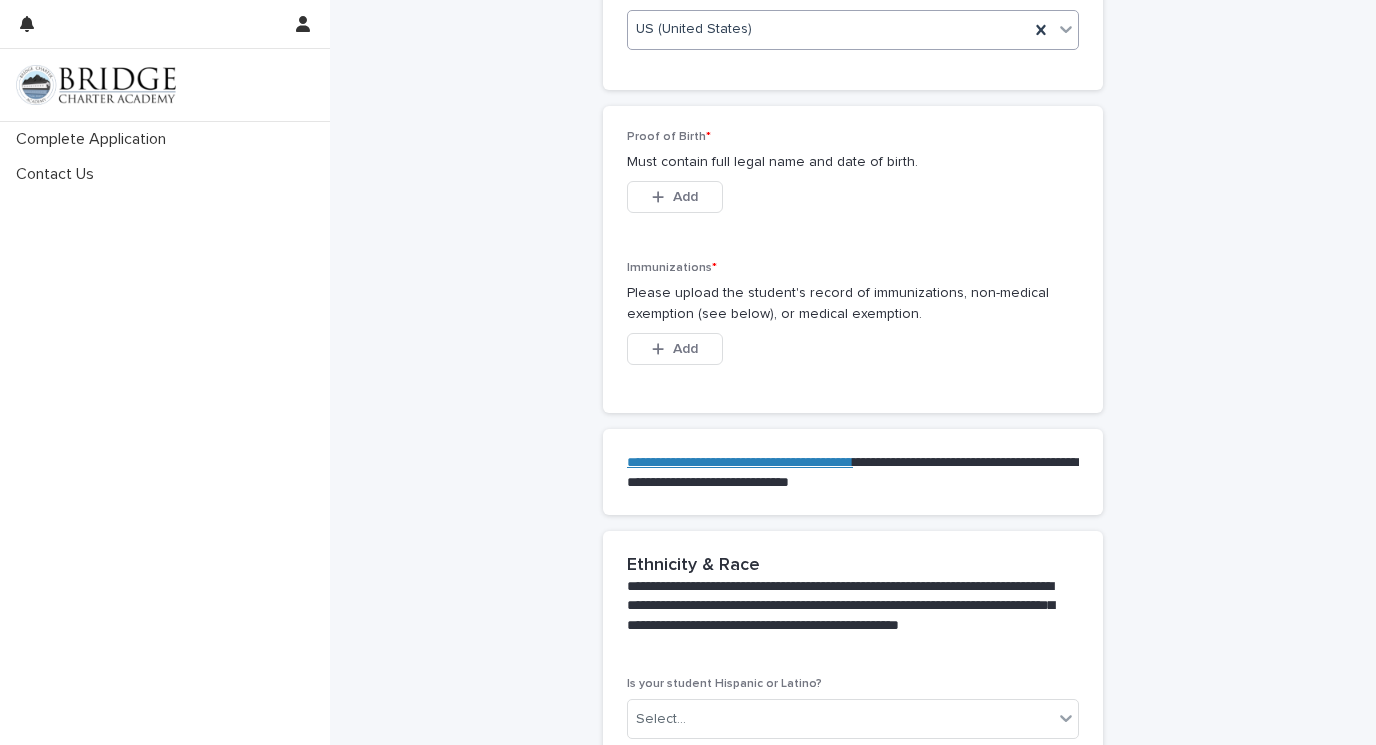 scroll, scrollTop: 1500, scrollLeft: 0, axis: vertical 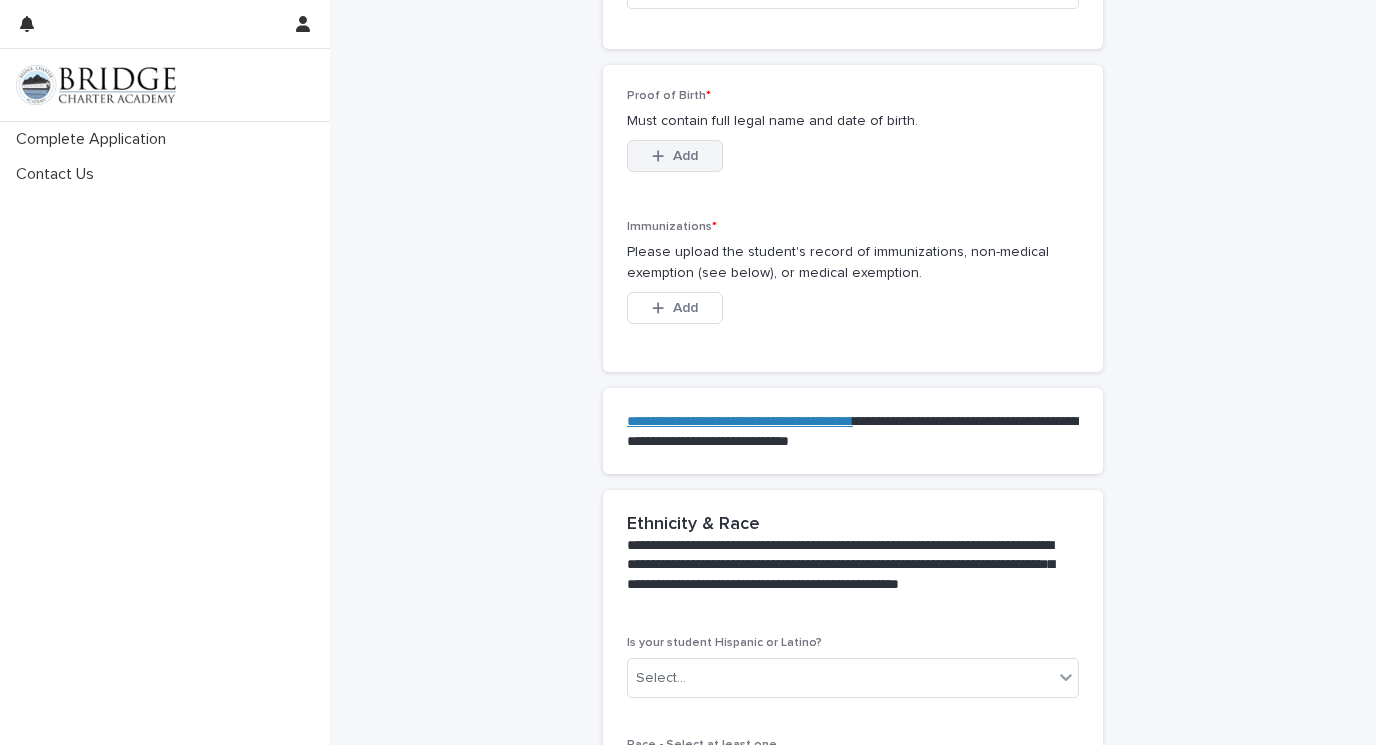 click on "Add" at bounding box center [685, 156] 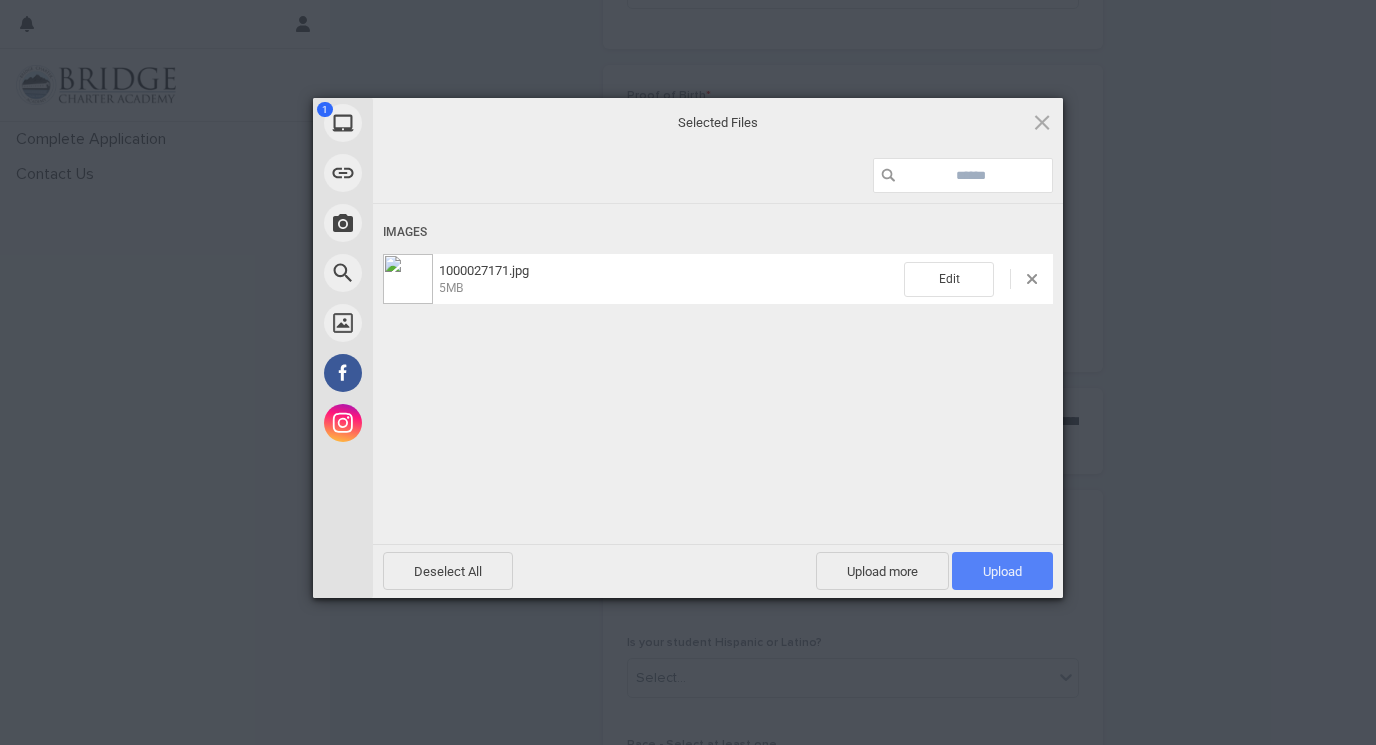 click on "Upload
1" at bounding box center (1002, 571) 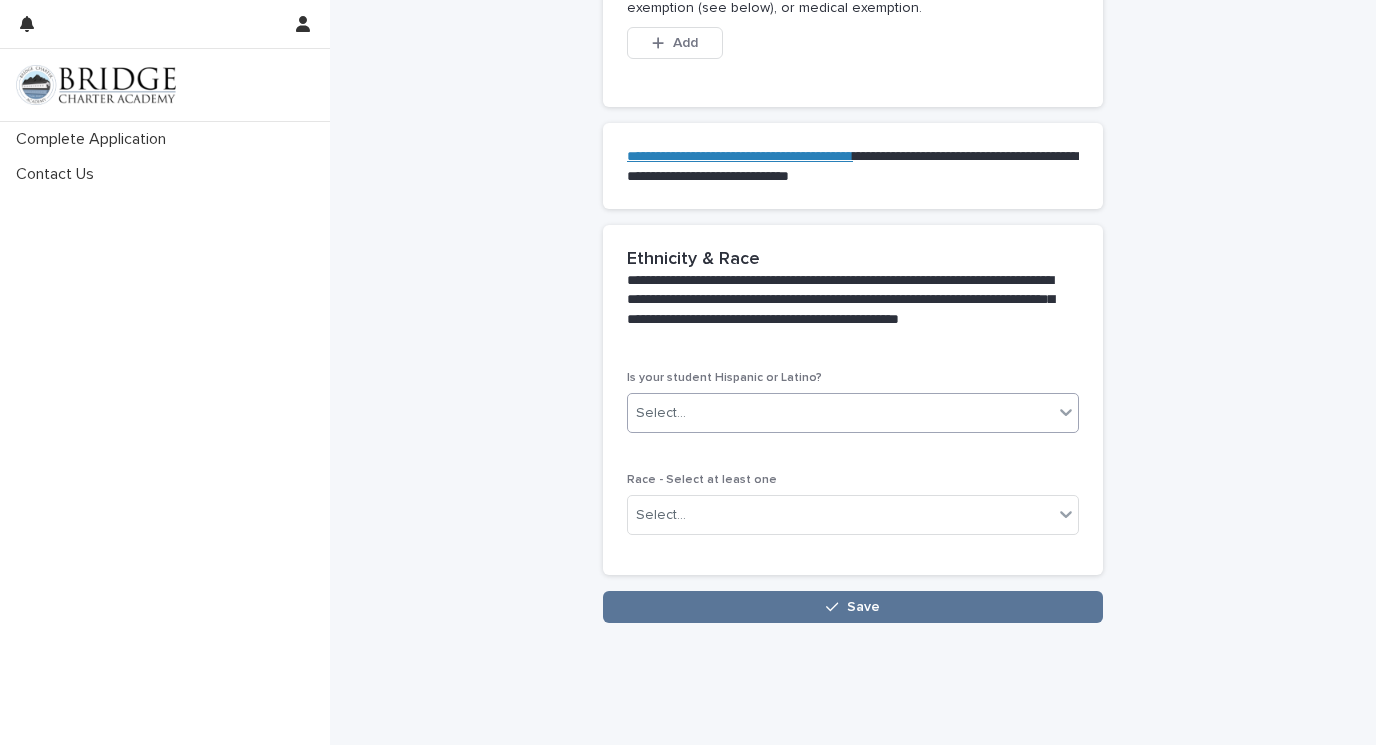 scroll, scrollTop: 1764, scrollLeft: 0, axis: vertical 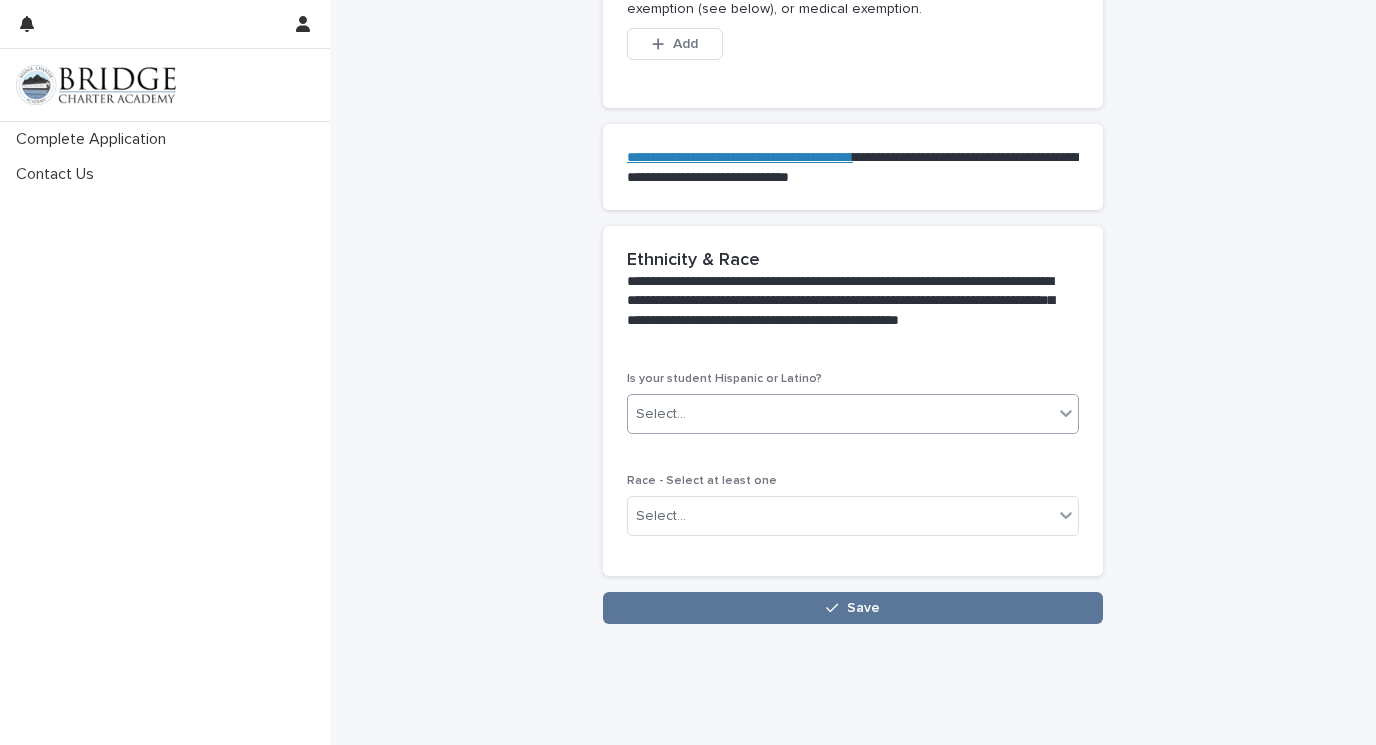 click on "Select..." at bounding box center [840, 414] 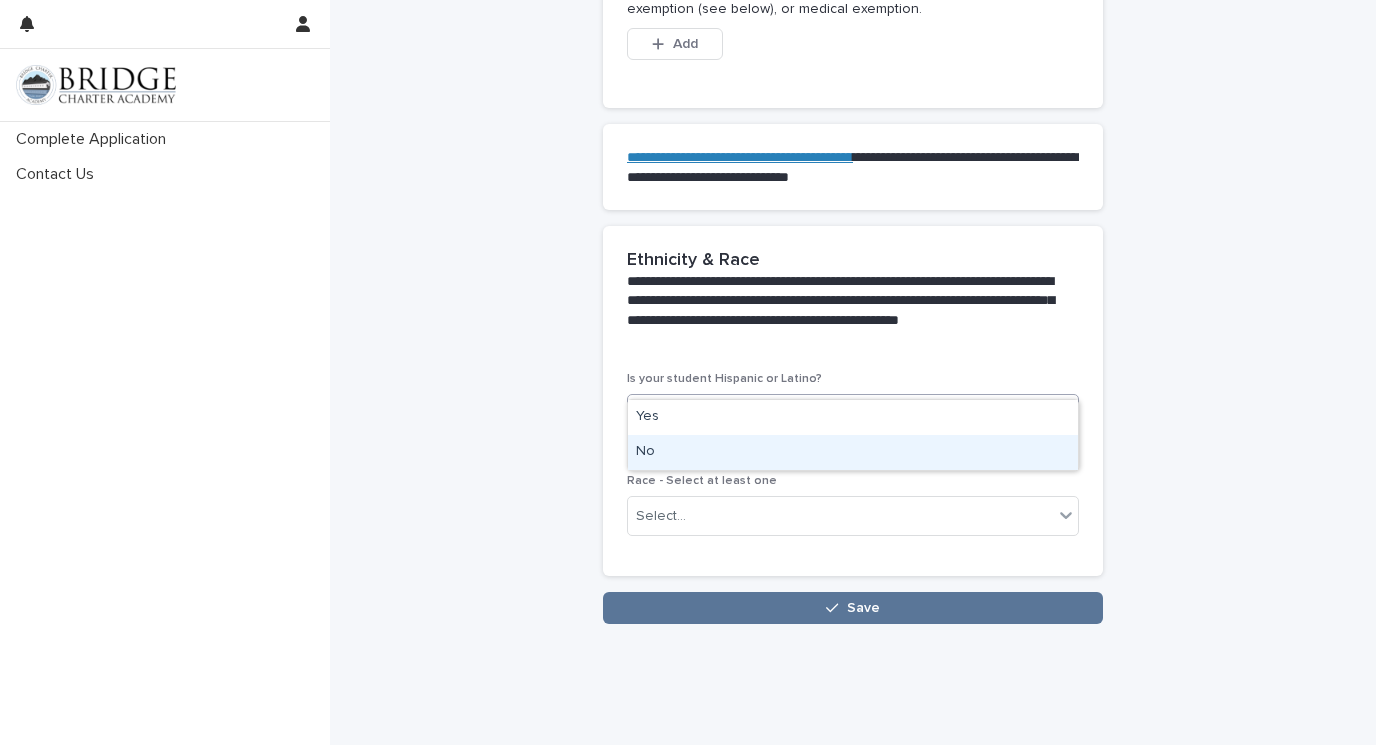 click on "No" at bounding box center [853, 452] 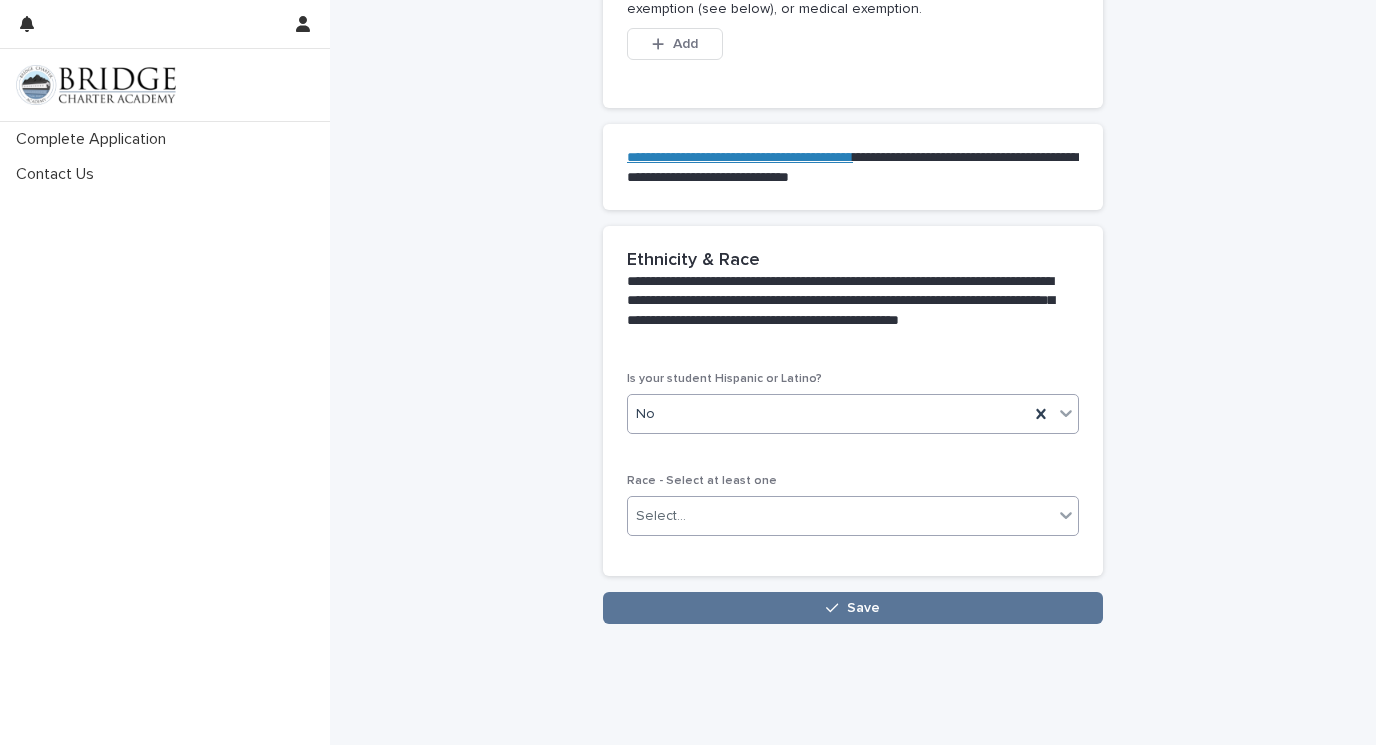 click on "Select..." at bounding box center (840, 516) 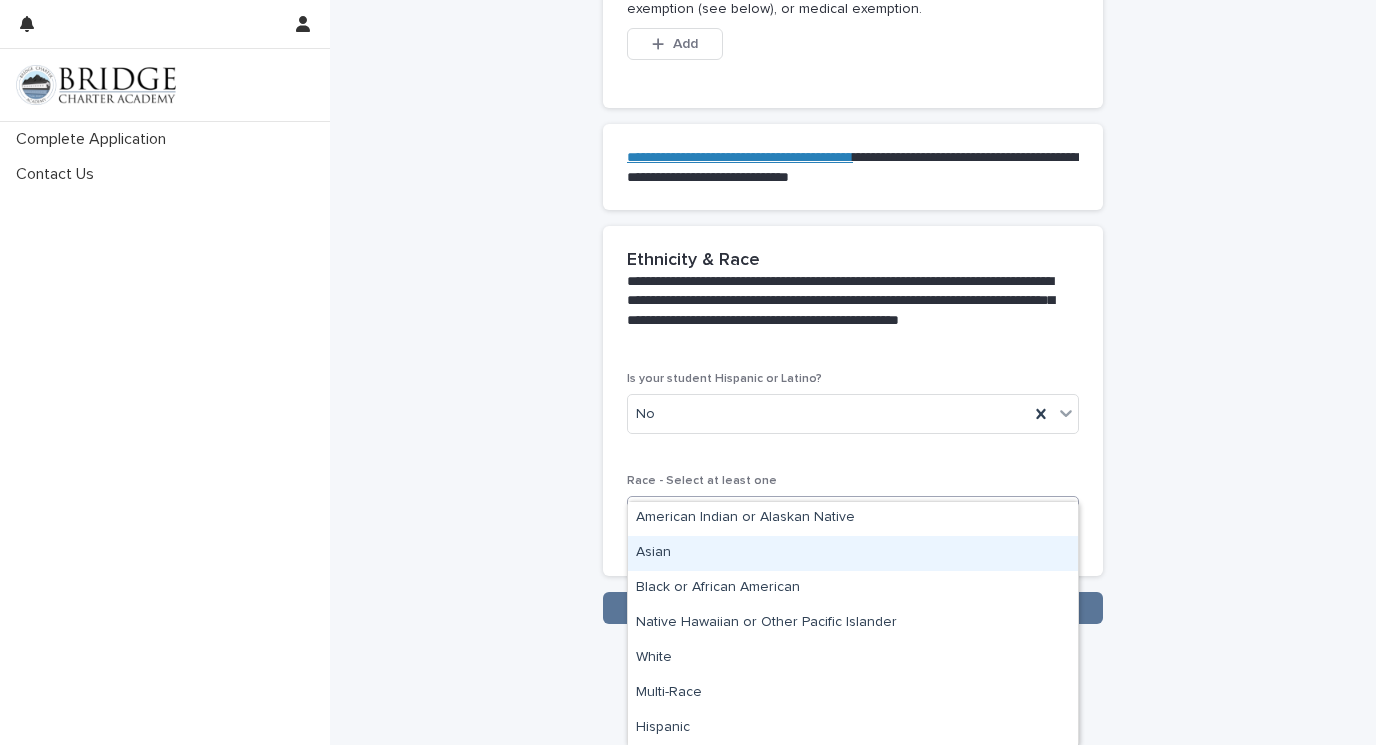 scroll, scrollTop: 1, scrollLeft: 0, axis: vertical 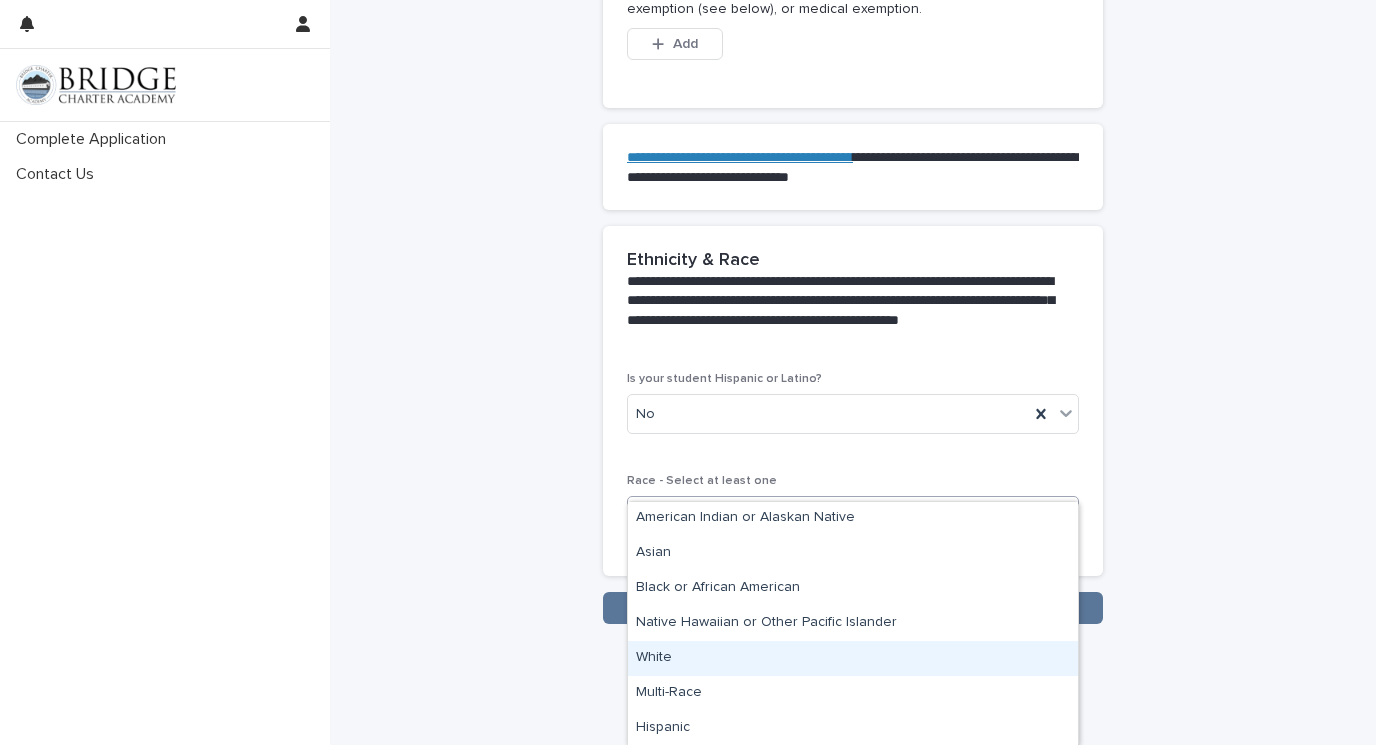 click on "White" at bounding box center [853, 658] 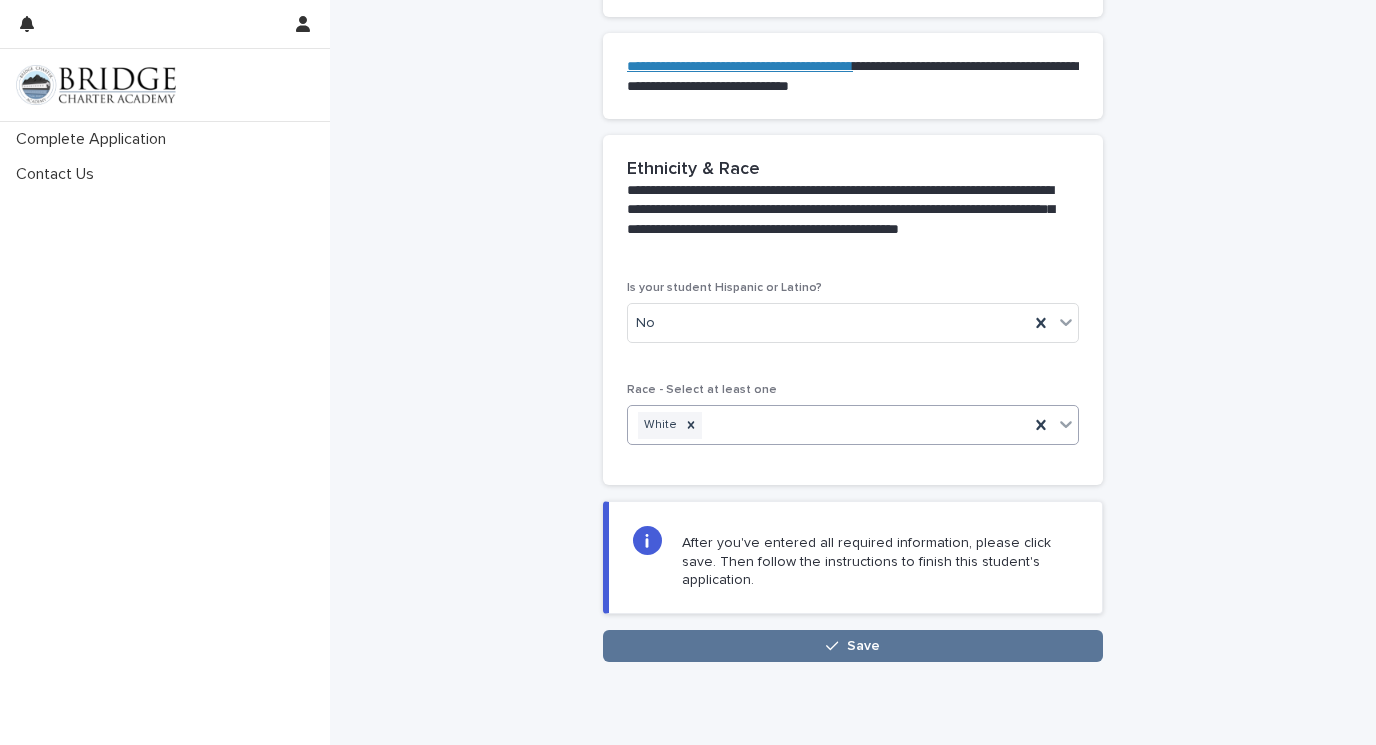 scroll, scrollTop: 1860, scrollLeft: 0, axis: vertical 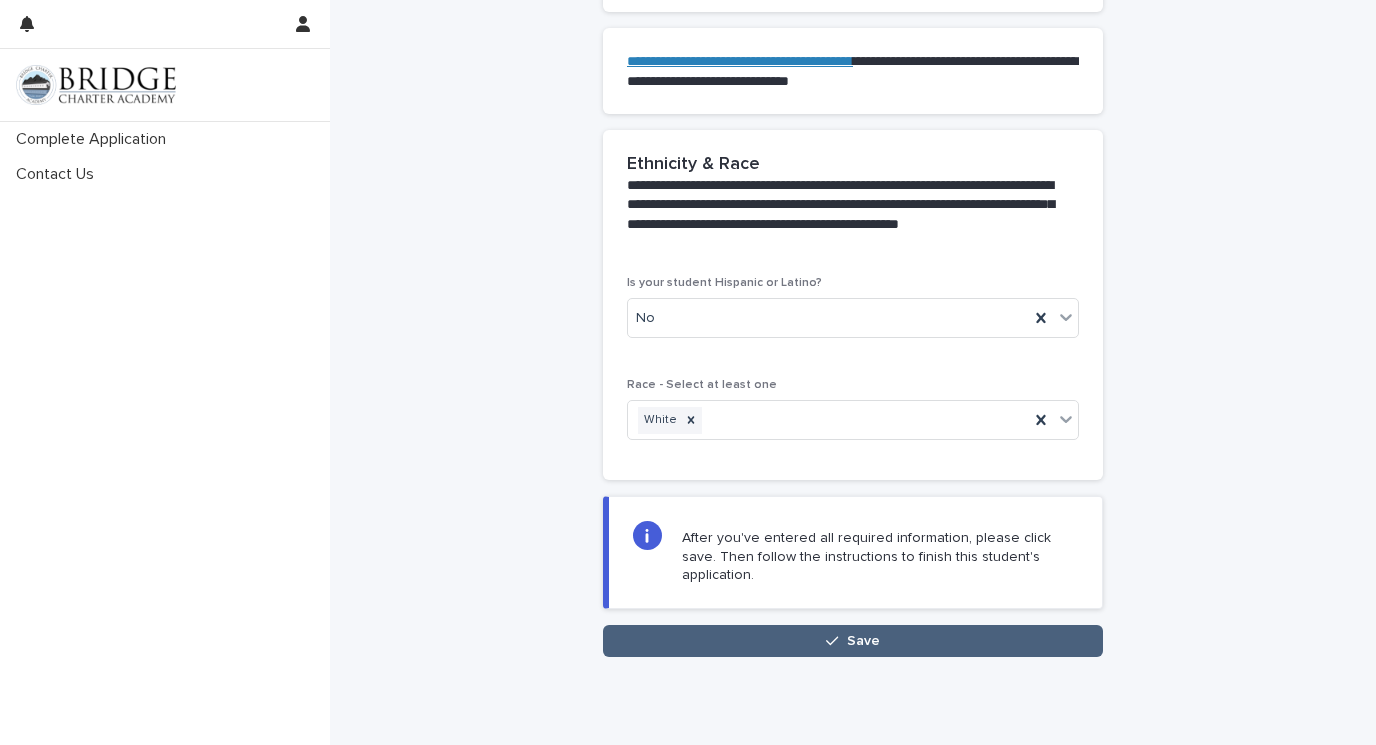 click on "Save" at bounding box center [853, 641] 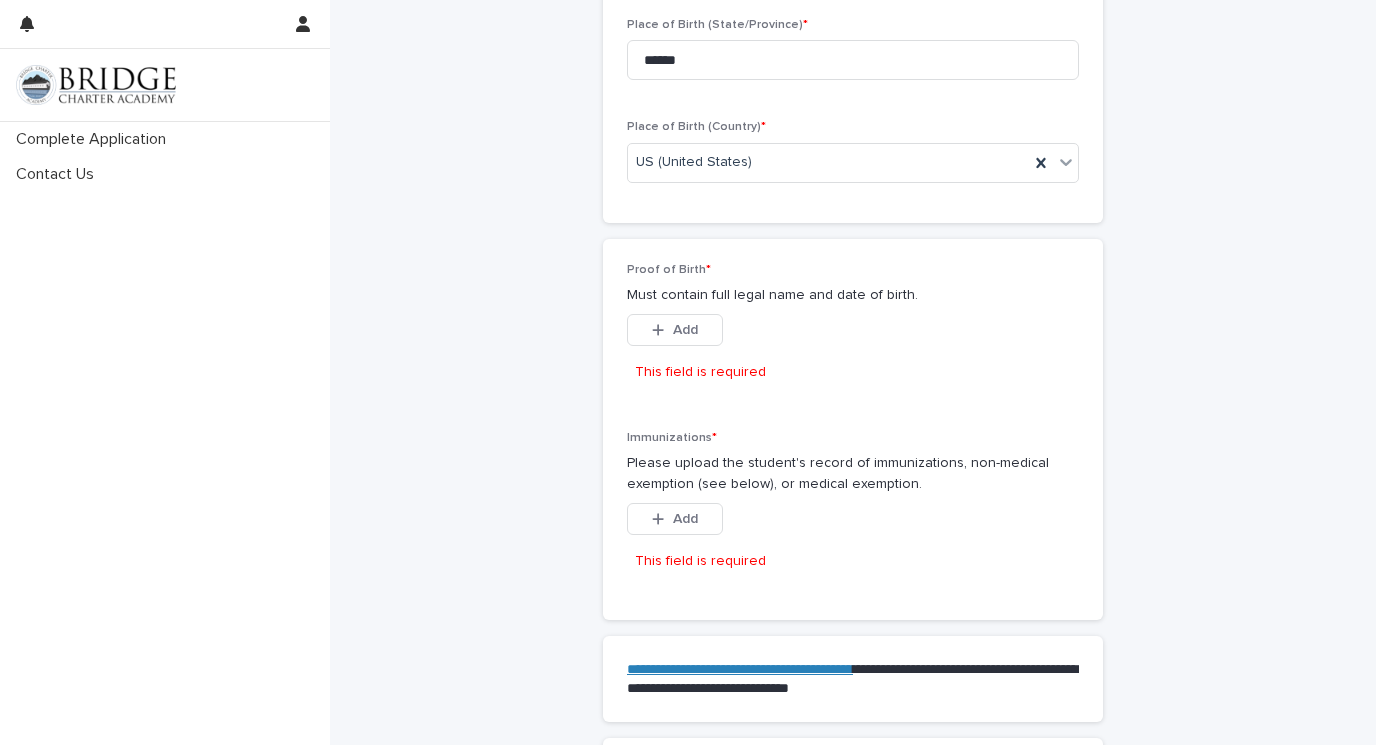 scroll, scrollTop: 1325, scrollLeft: 0, axis: vertical 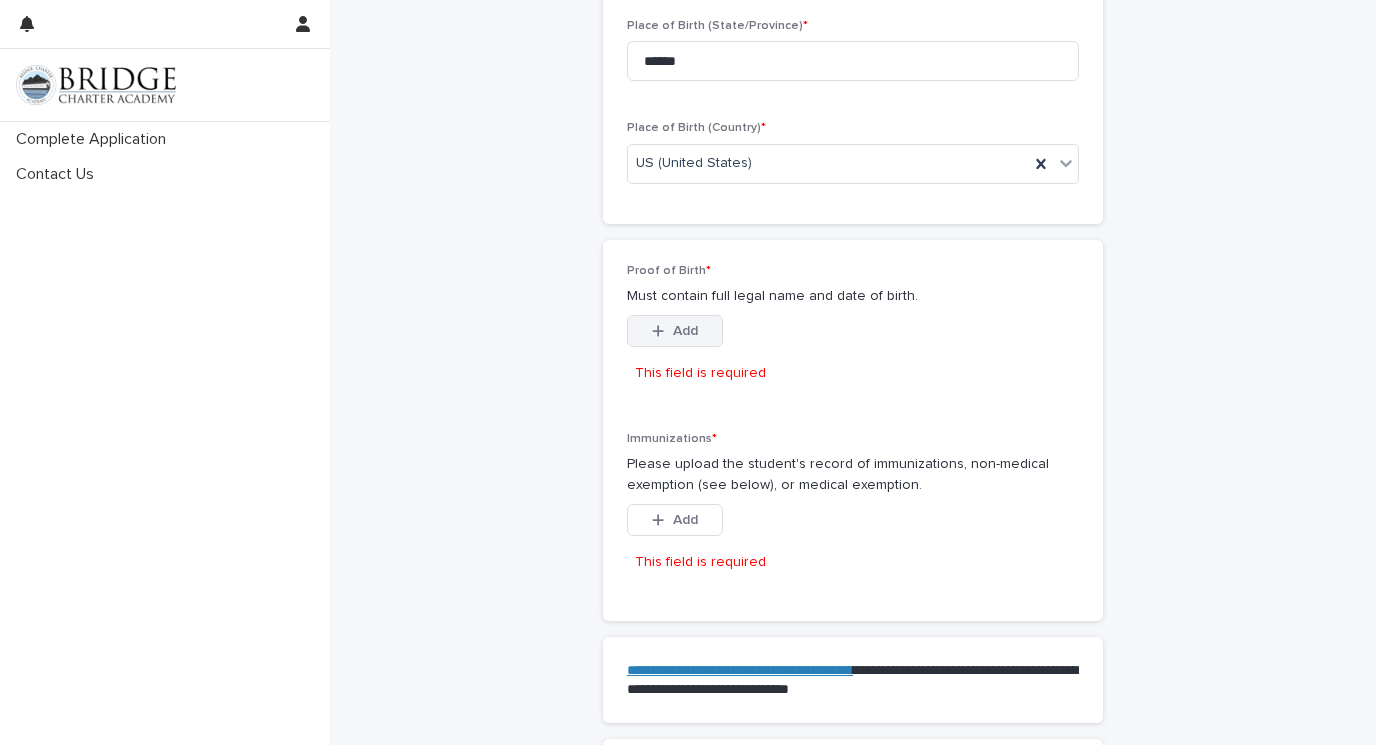 click on "Add" at bounding box center (685, 331) 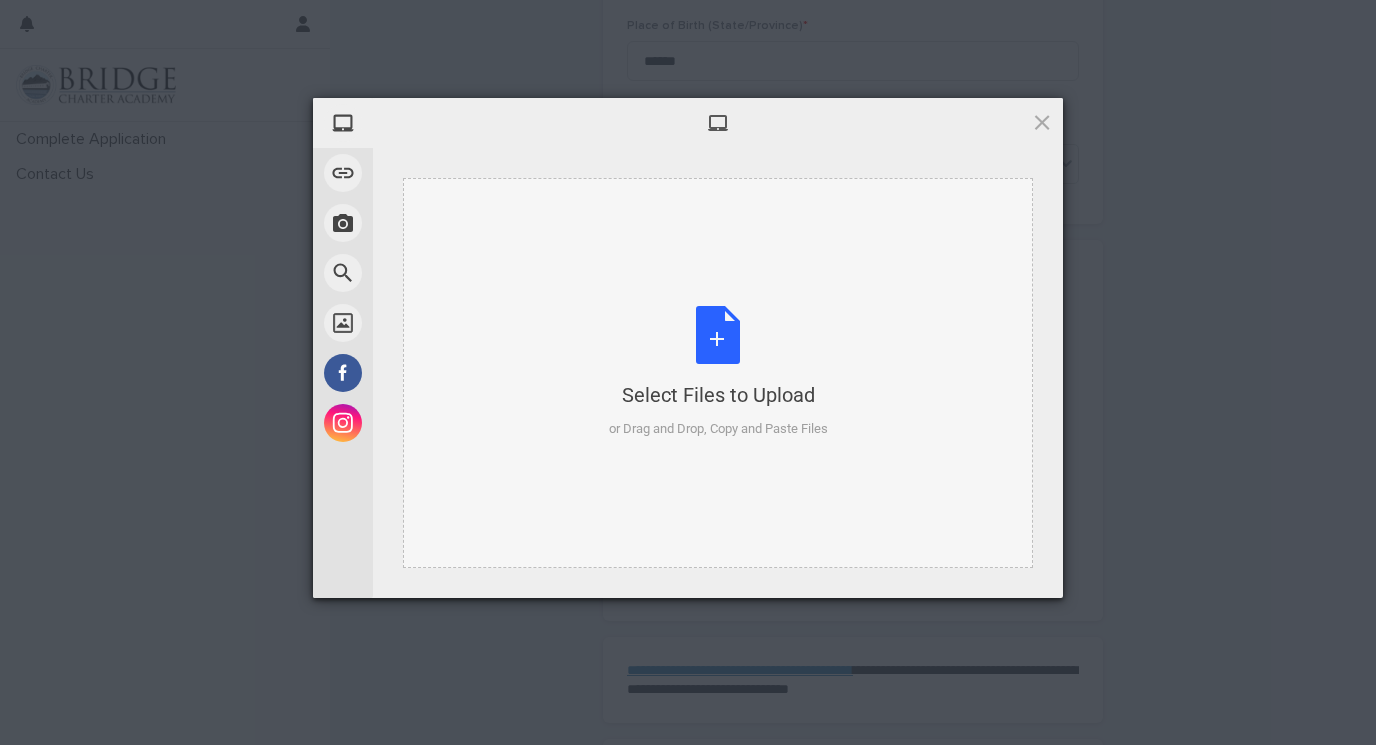 click on "Select Files to Upload
or Drag and Drop, Copy and Paste Files" at bounding box center [718, 372] 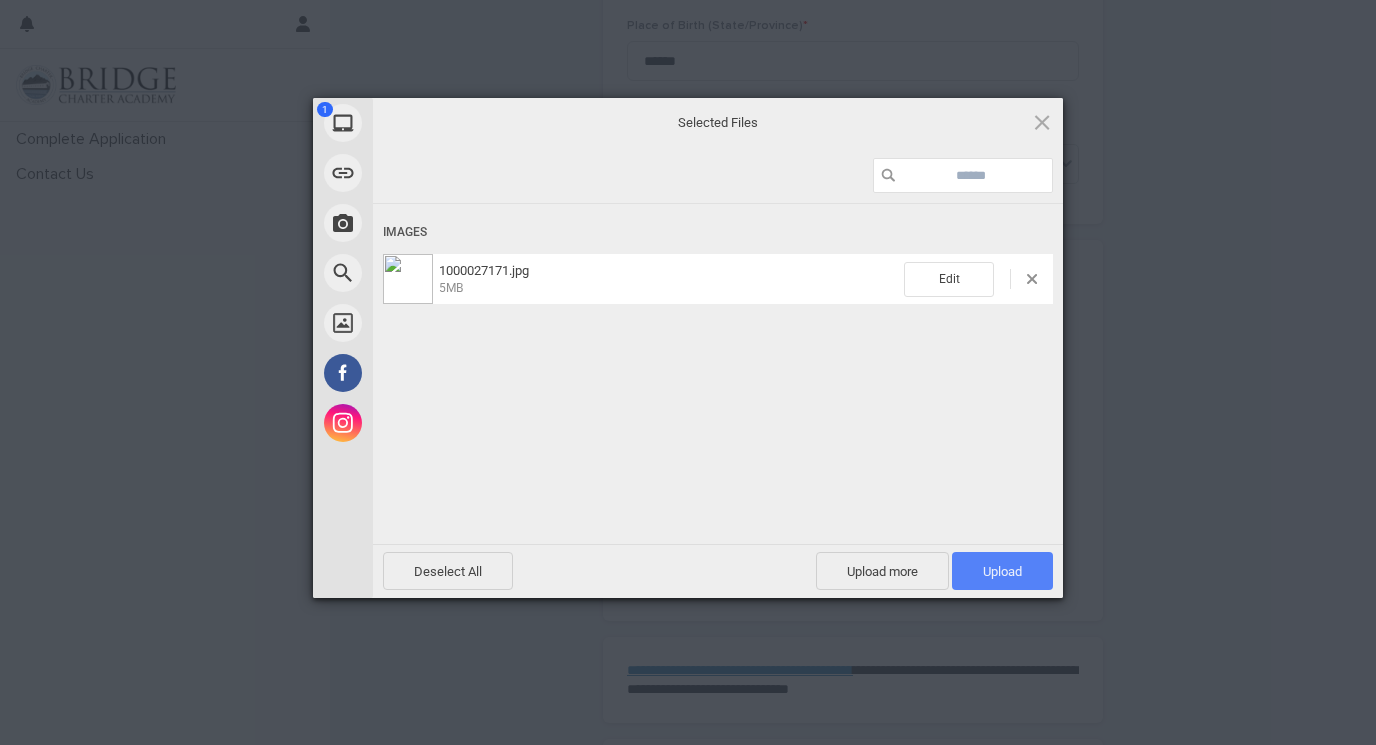 click on "Upload
1" at bounding box center [1002, 571] 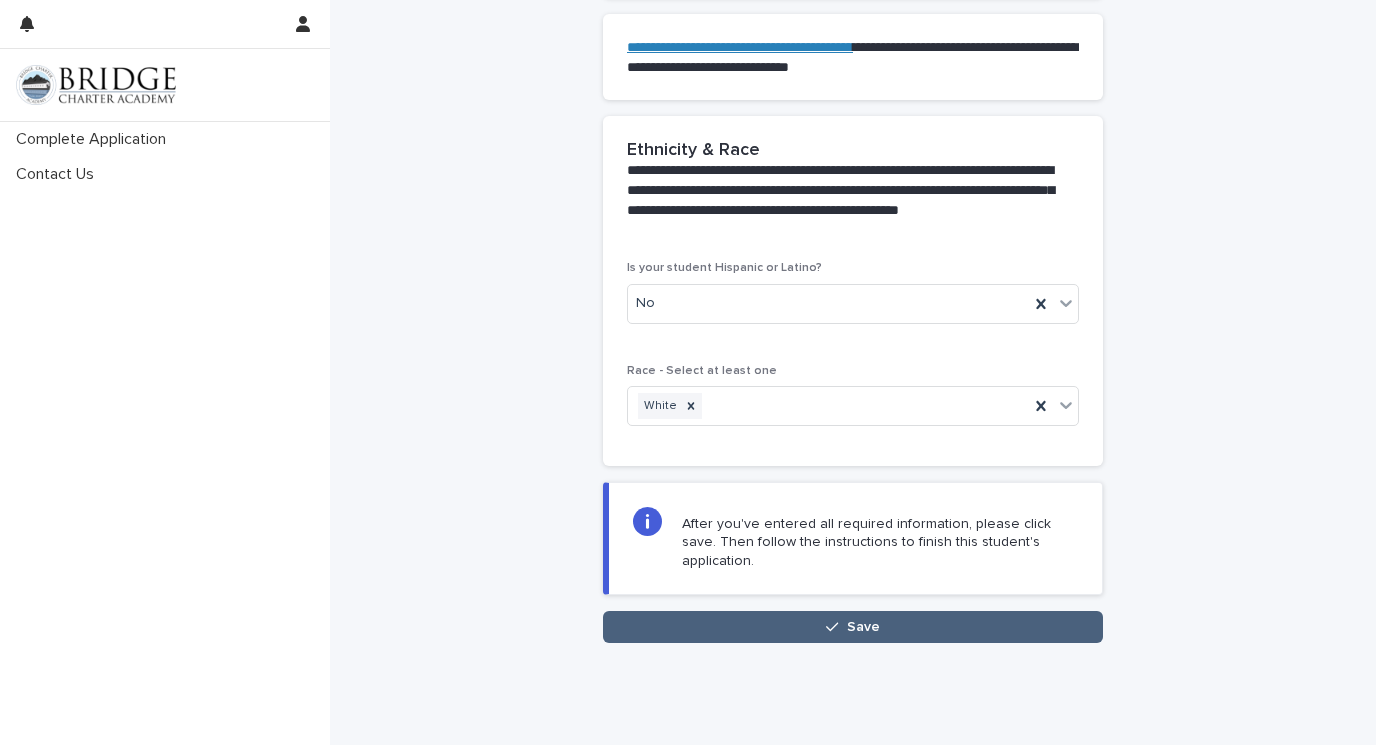 scroll, scrollTop: 1982, scrollLeft: 0, axis: vertical 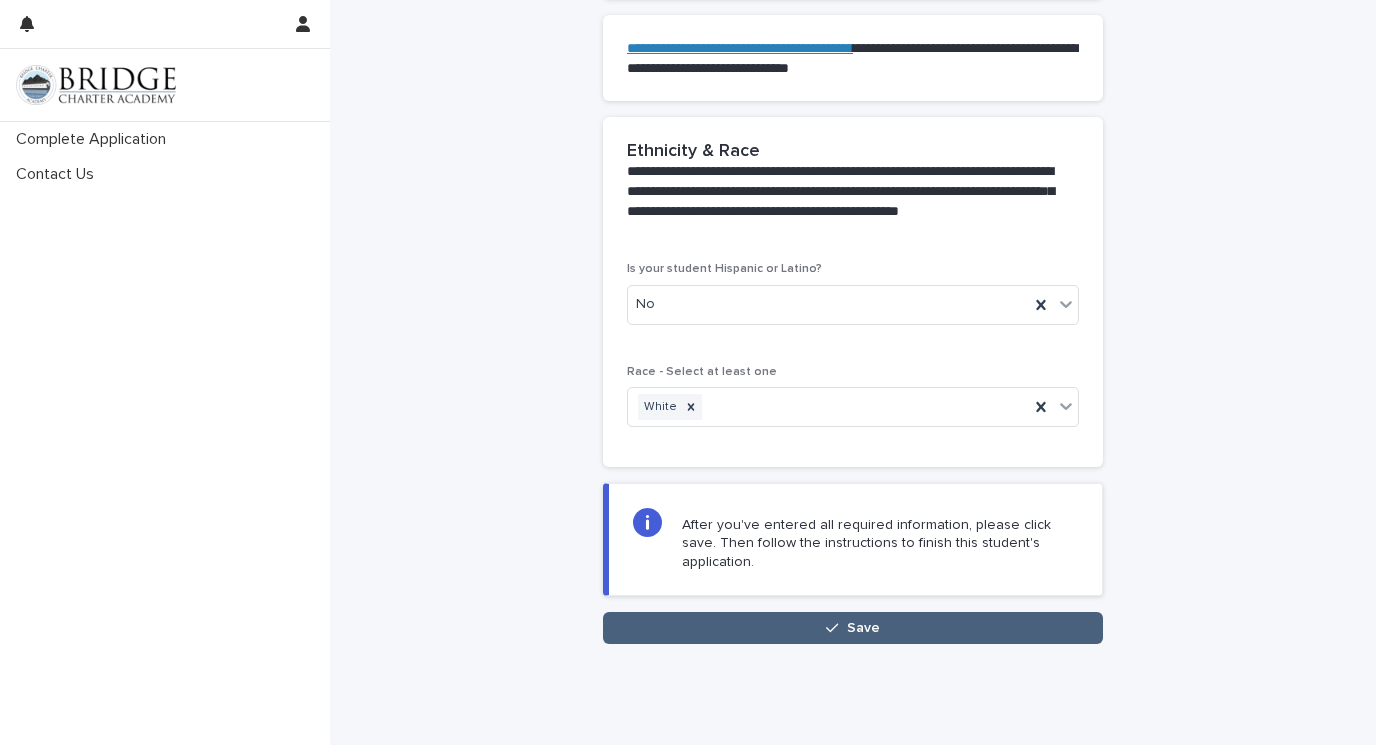 click 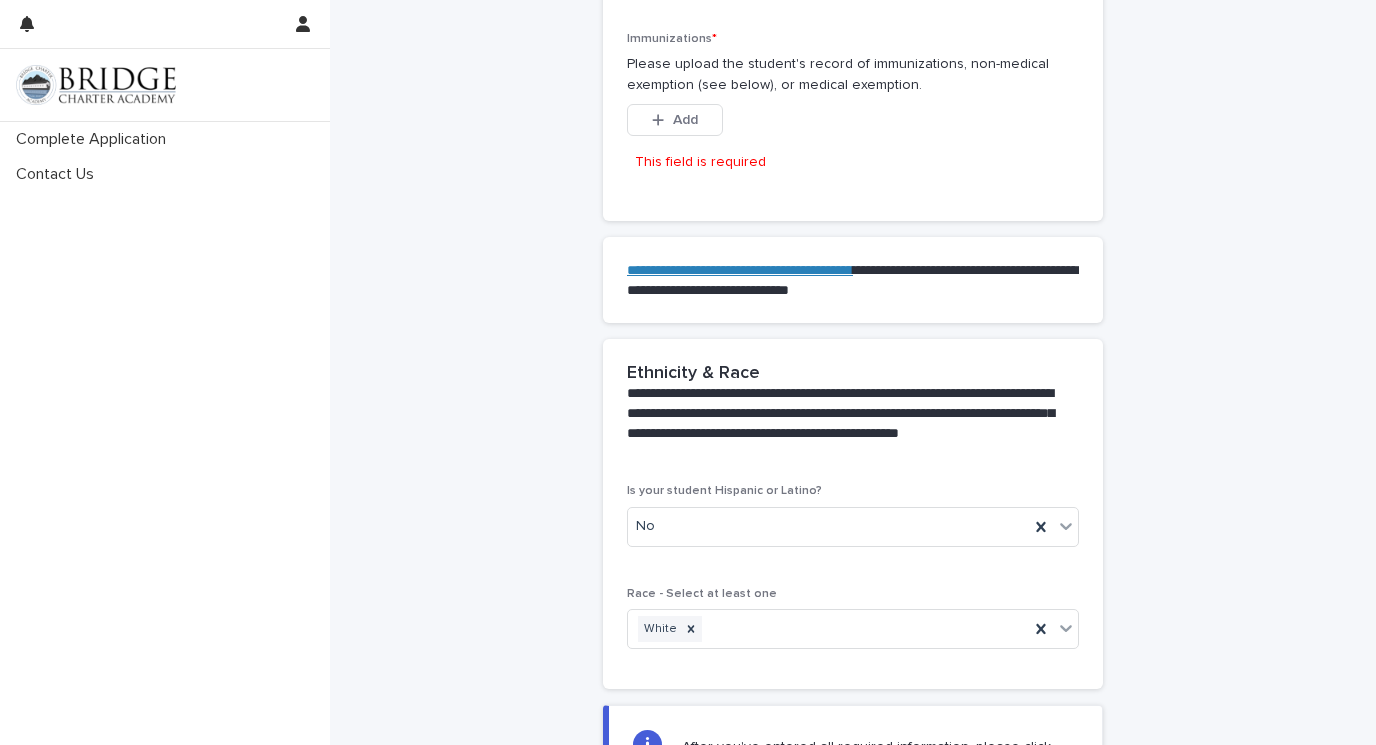 scroll, scrollTop: 1444, scrollLeft: 0, axis: vertical 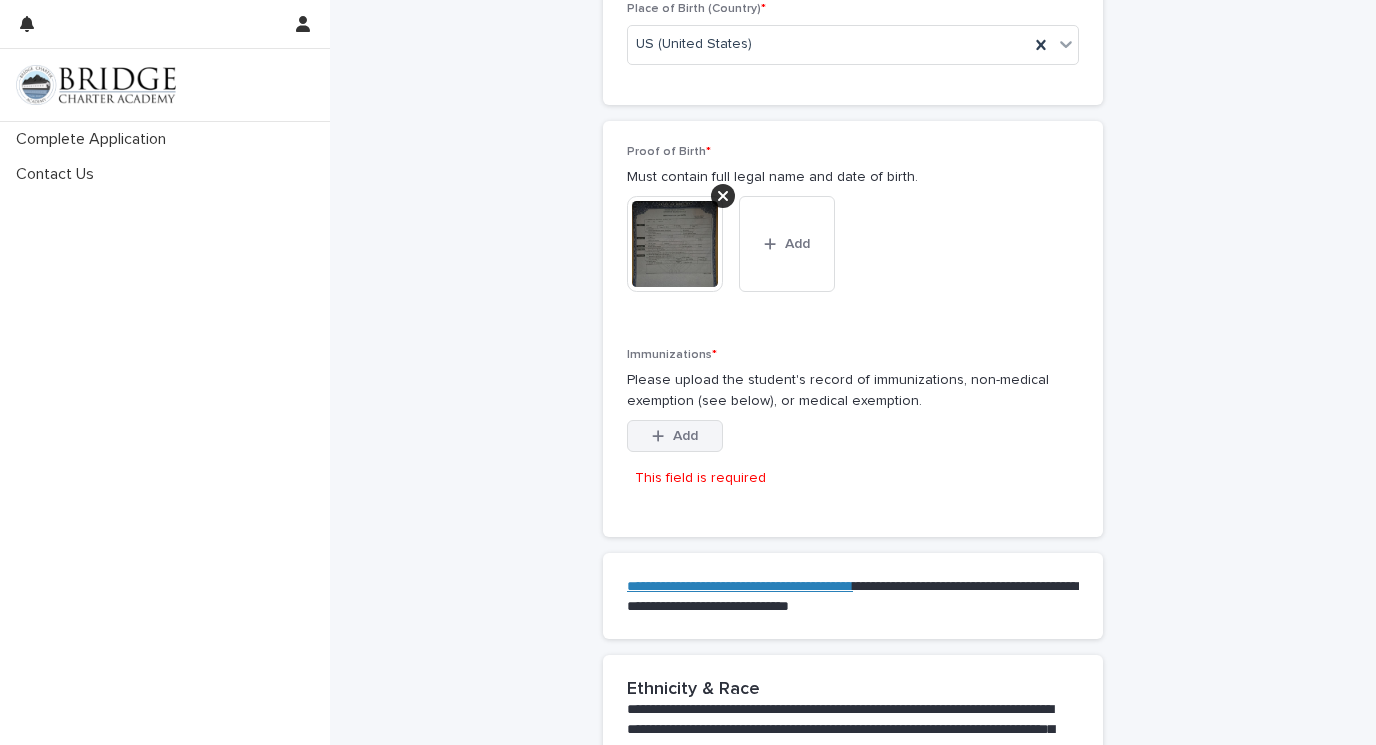 click on "Add" at bounding box center (685, 436) 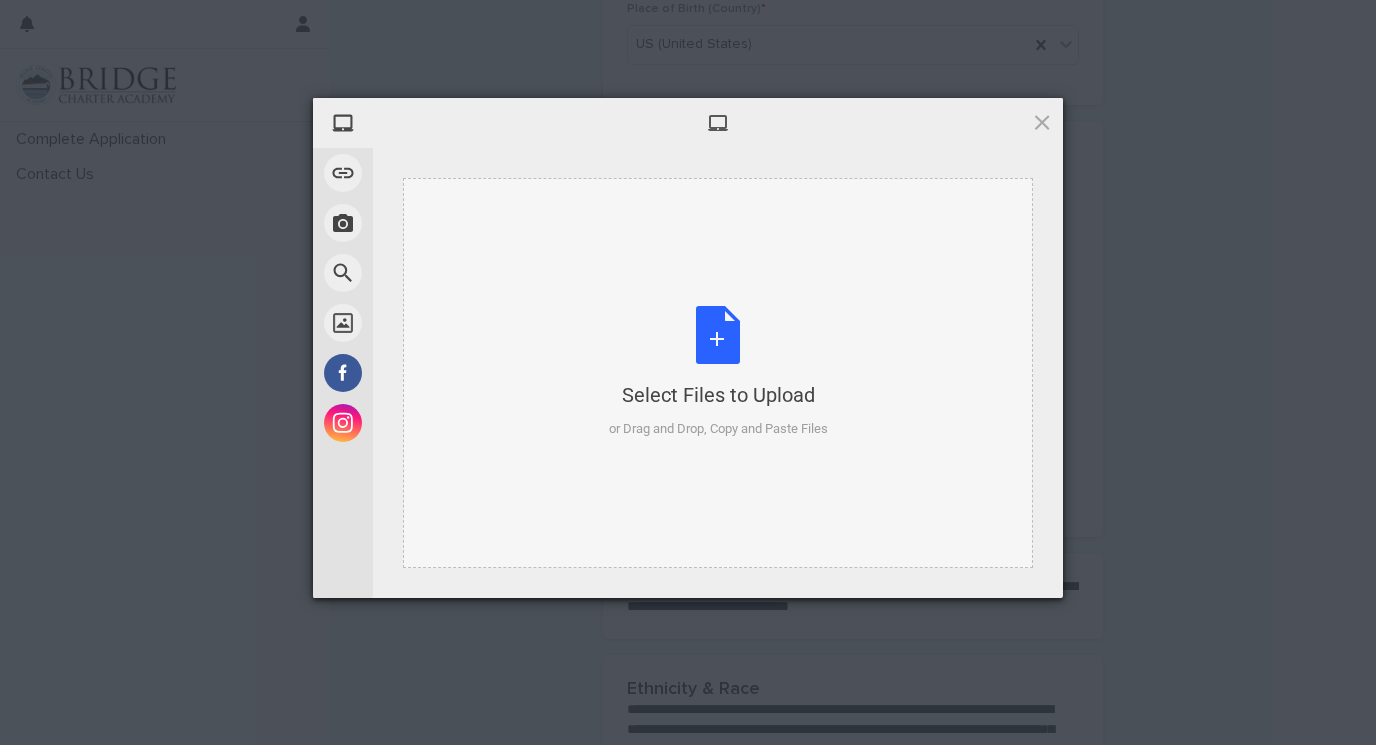 click on "Select Files to Upload
or Drag and Drop, Copy and Paste Files" at bounding box center (718, 373) 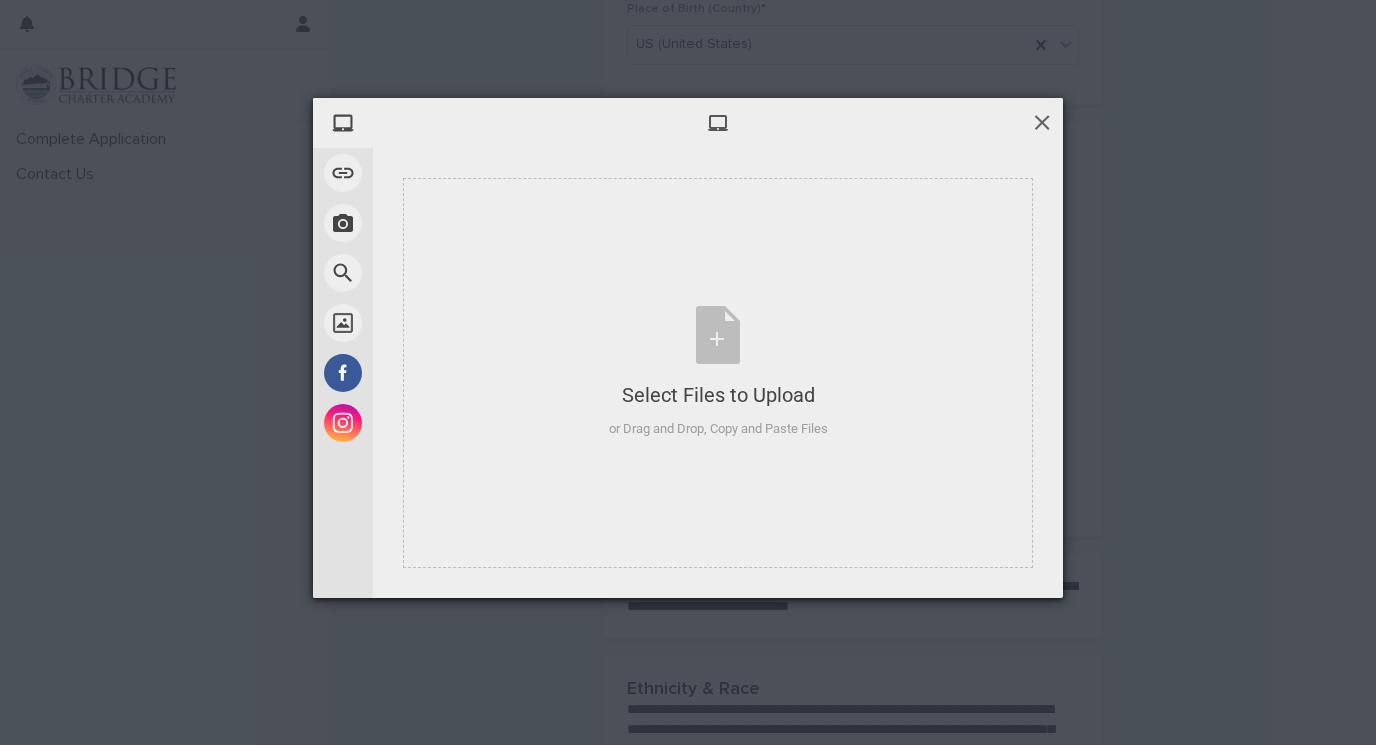 click at bounding box center (1042, 122) 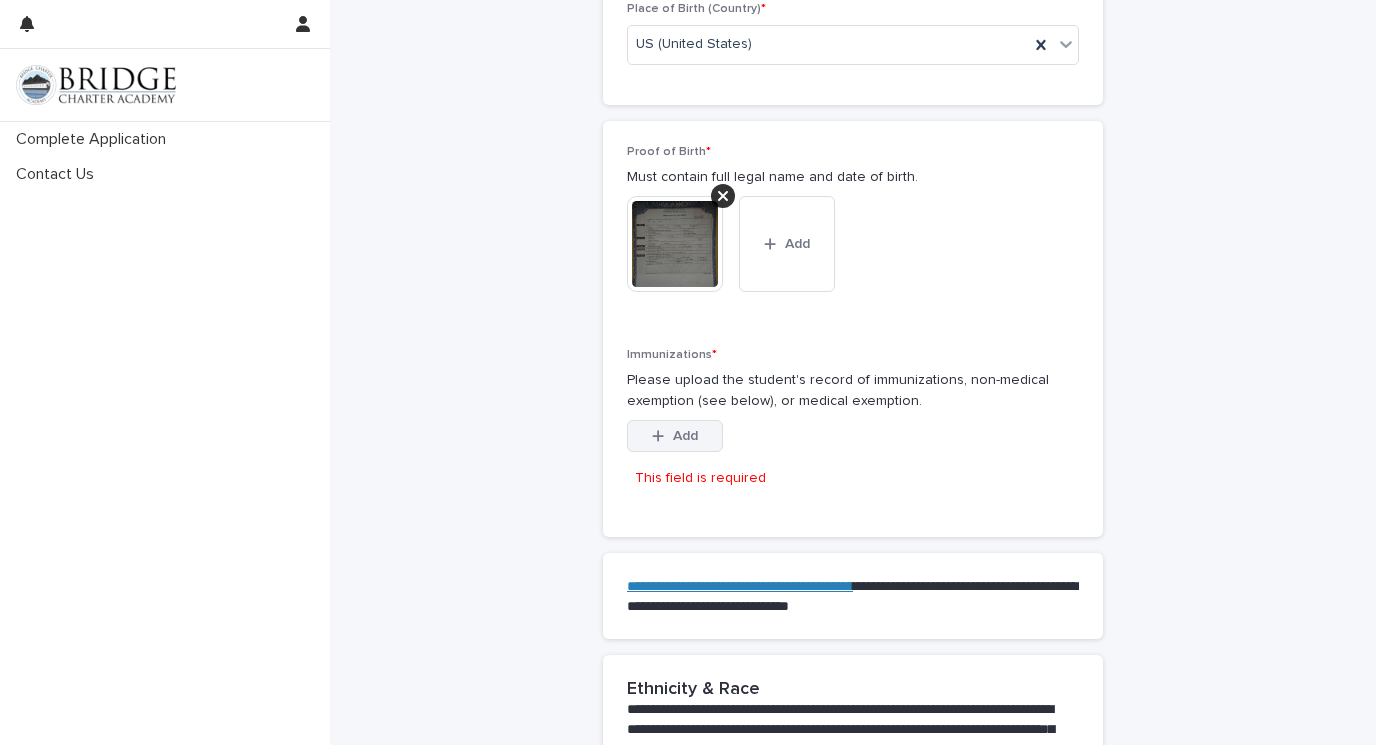 click at bounding box center [662, 436] 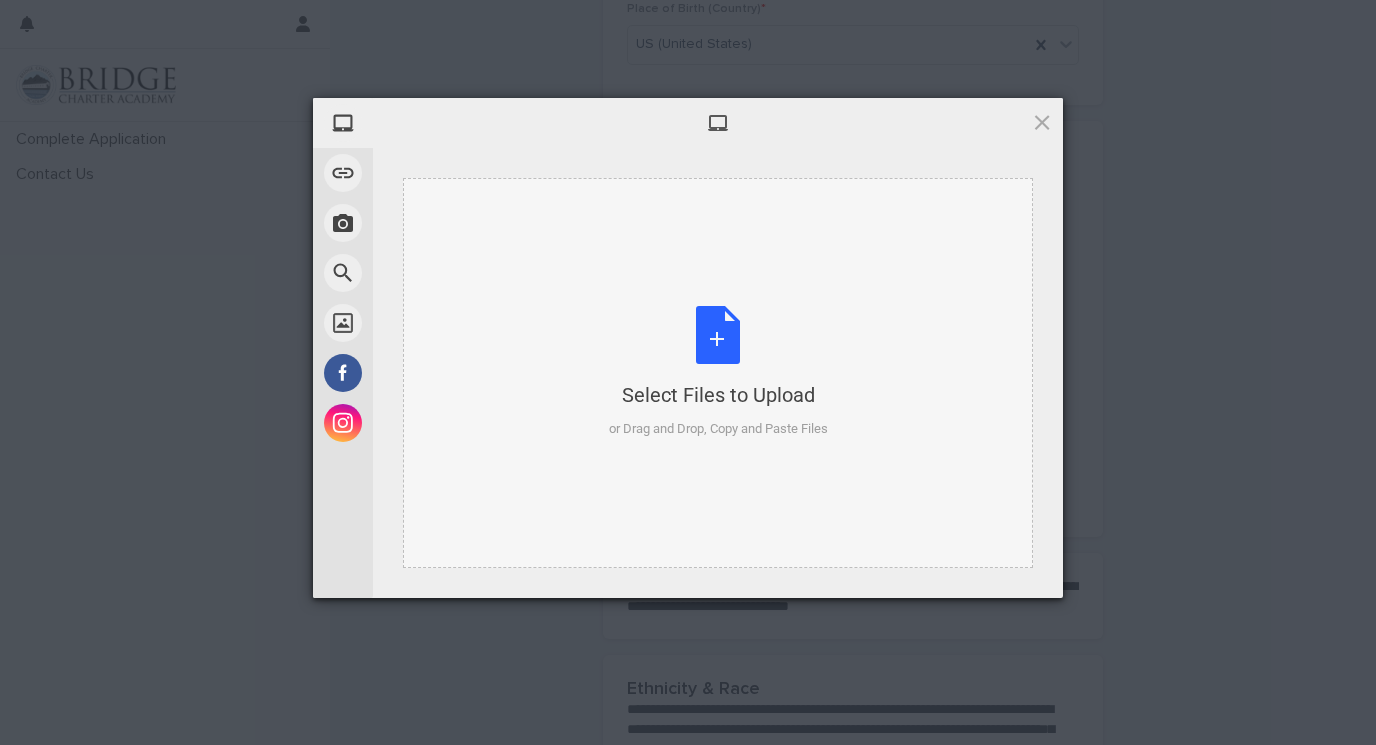 click on "Select Files to Upload
or Drag and Drop, Copy and Paste Files" at bounding box center [718, 372] 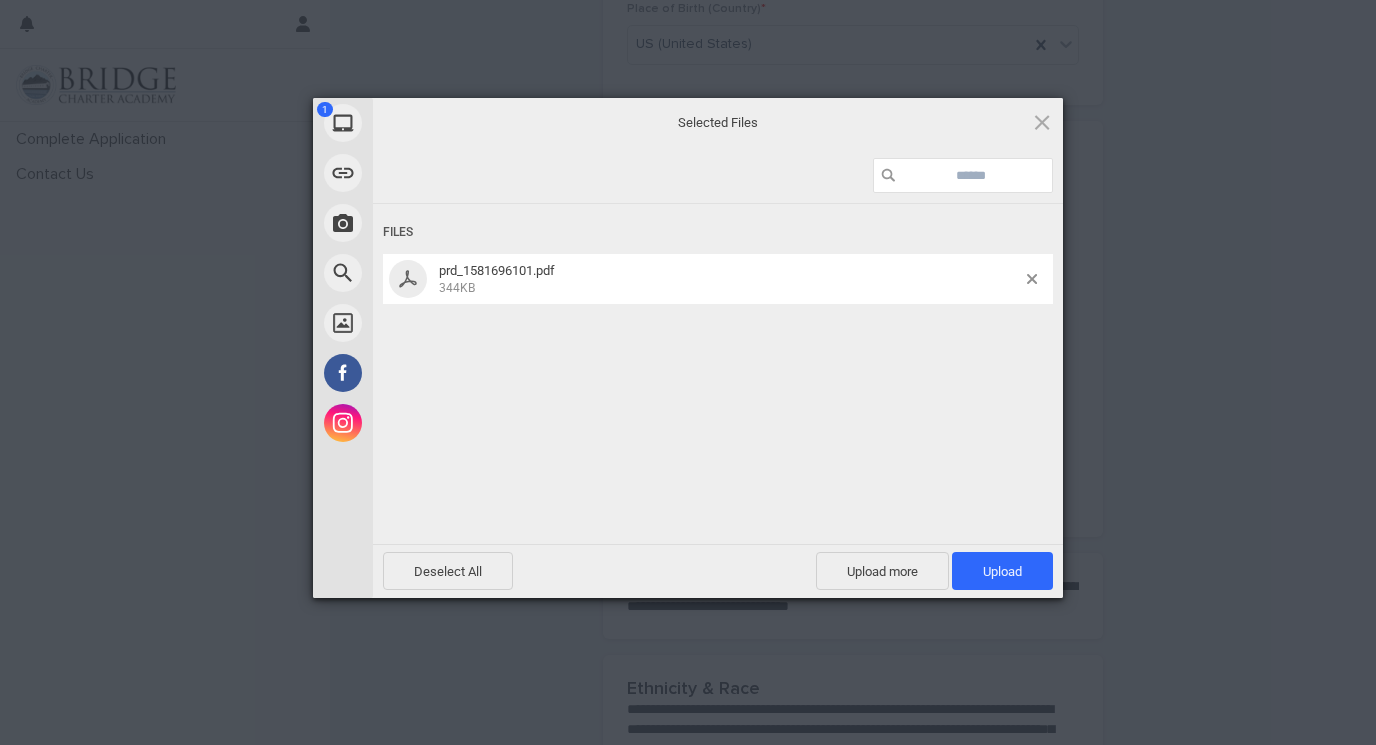click on "Files
prd_1581696101.pdf          344KB" at bounding box center (718, 372) 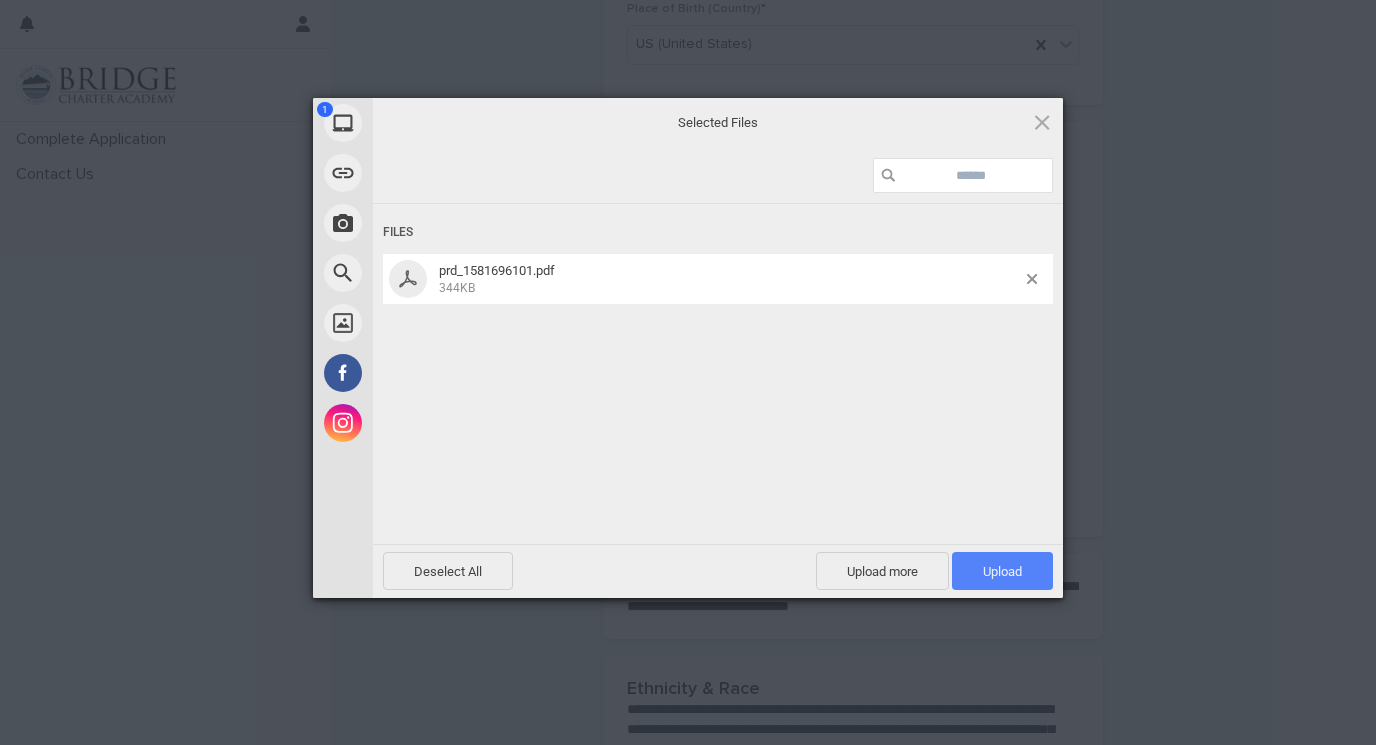 click on "Upload
1" at bounding box center [1002, 571] 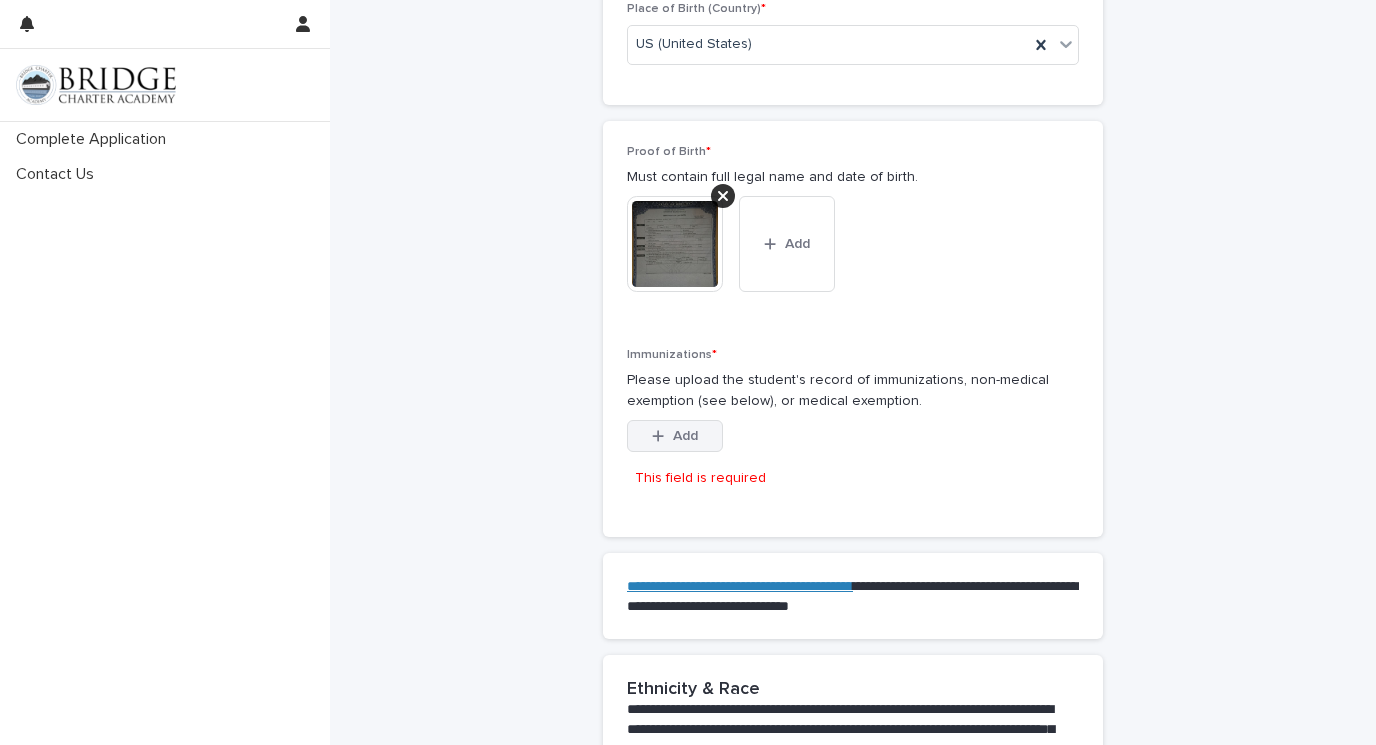 click on "Add" at bounding box center (675, 436) 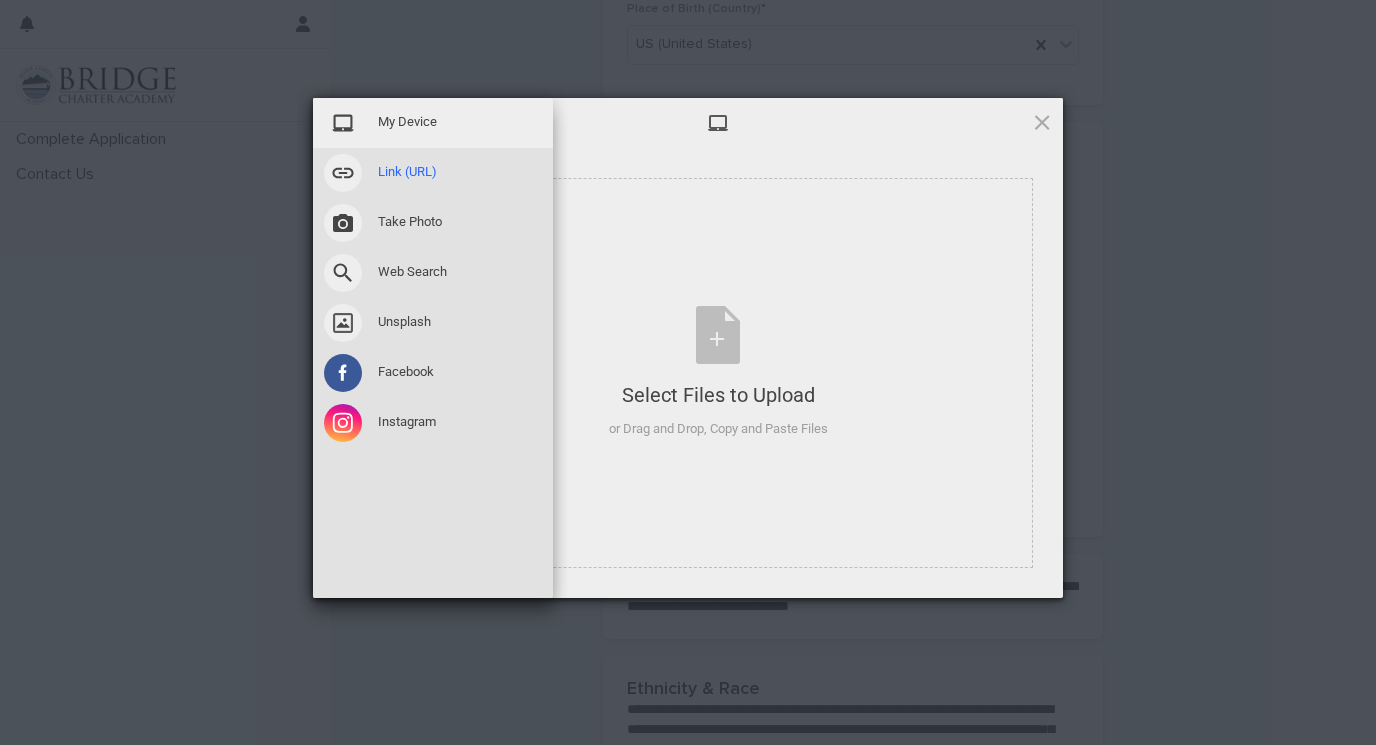 click at bounding box center (343, 173) 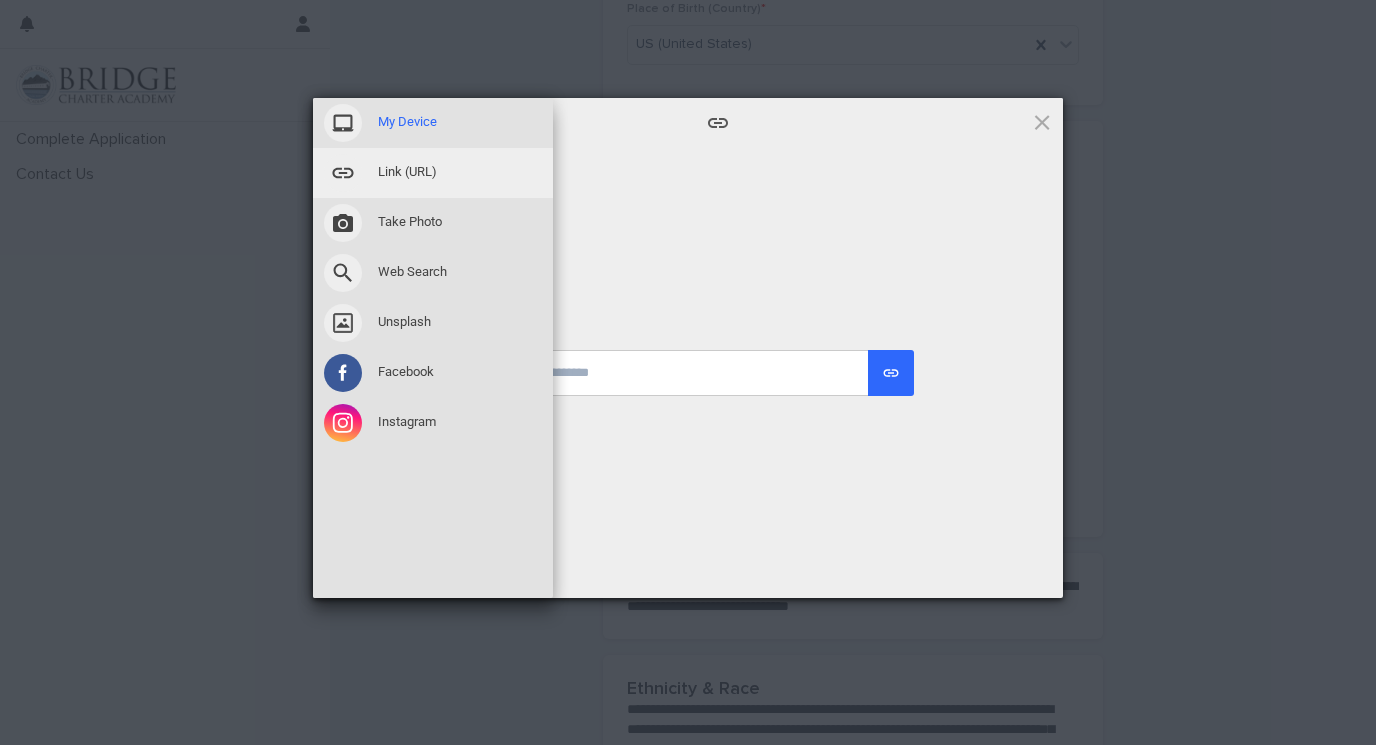 click at bounding box center (343, 123) 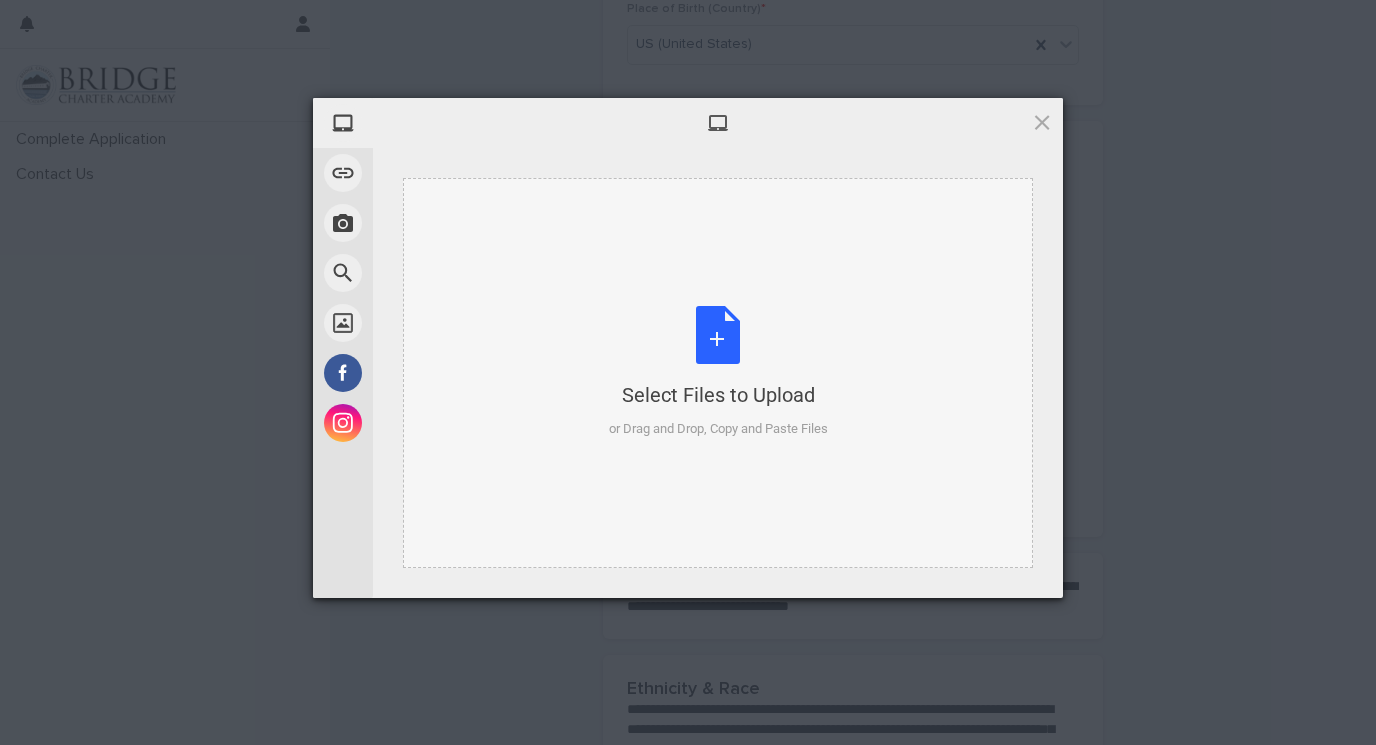 click on "Select Files to Upload
or Drag and Drop, Copy and Paste Files" at bounding box center (718, 372) 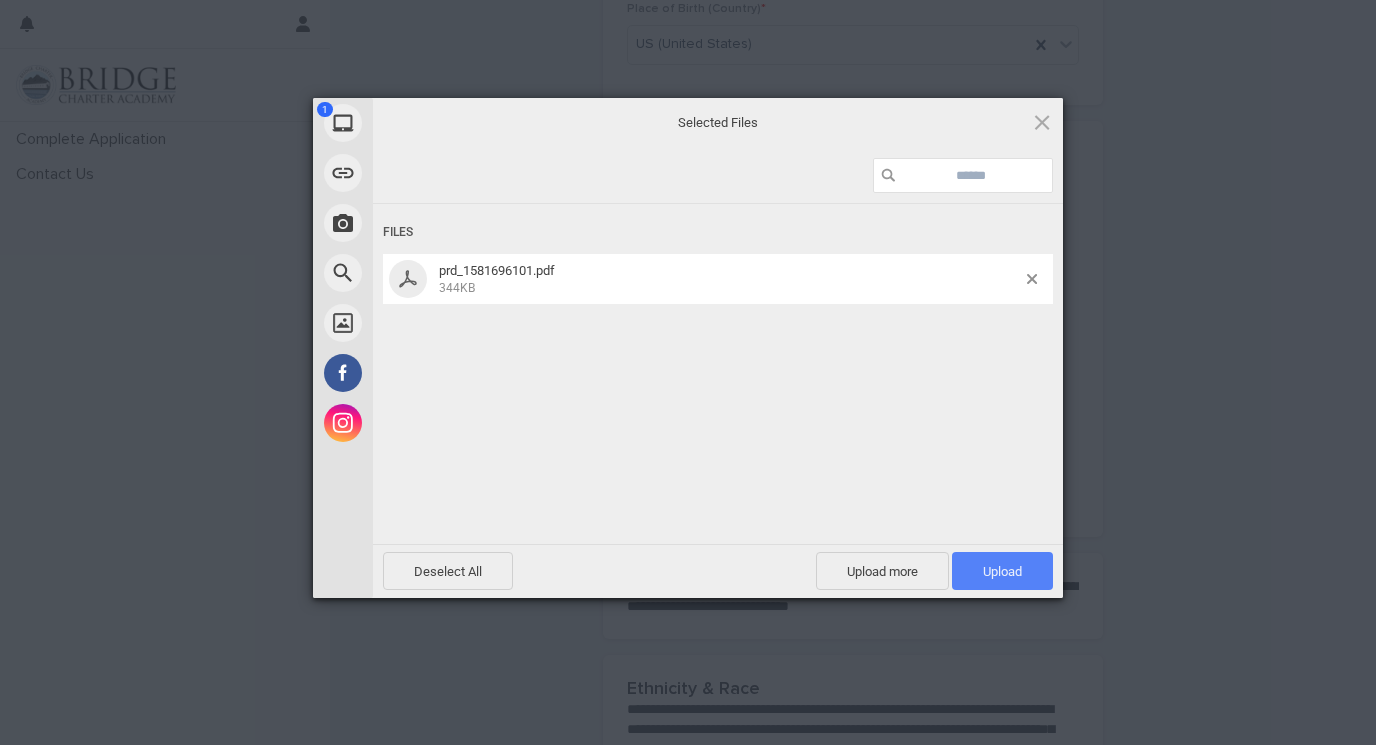 click on "Upload
1" at bounding box center [1002, 571] 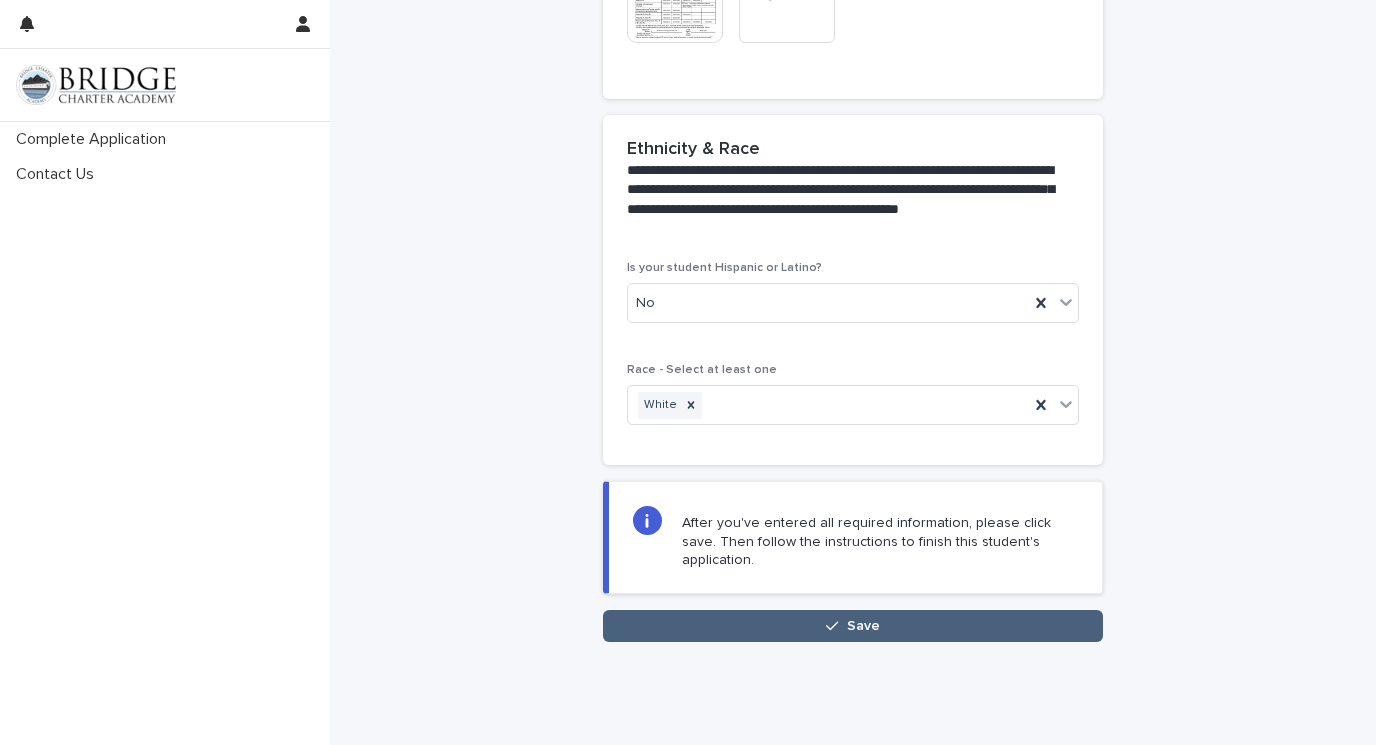 scroll, scrollTop: 1916, scrollLeft: 0, axis: vertical 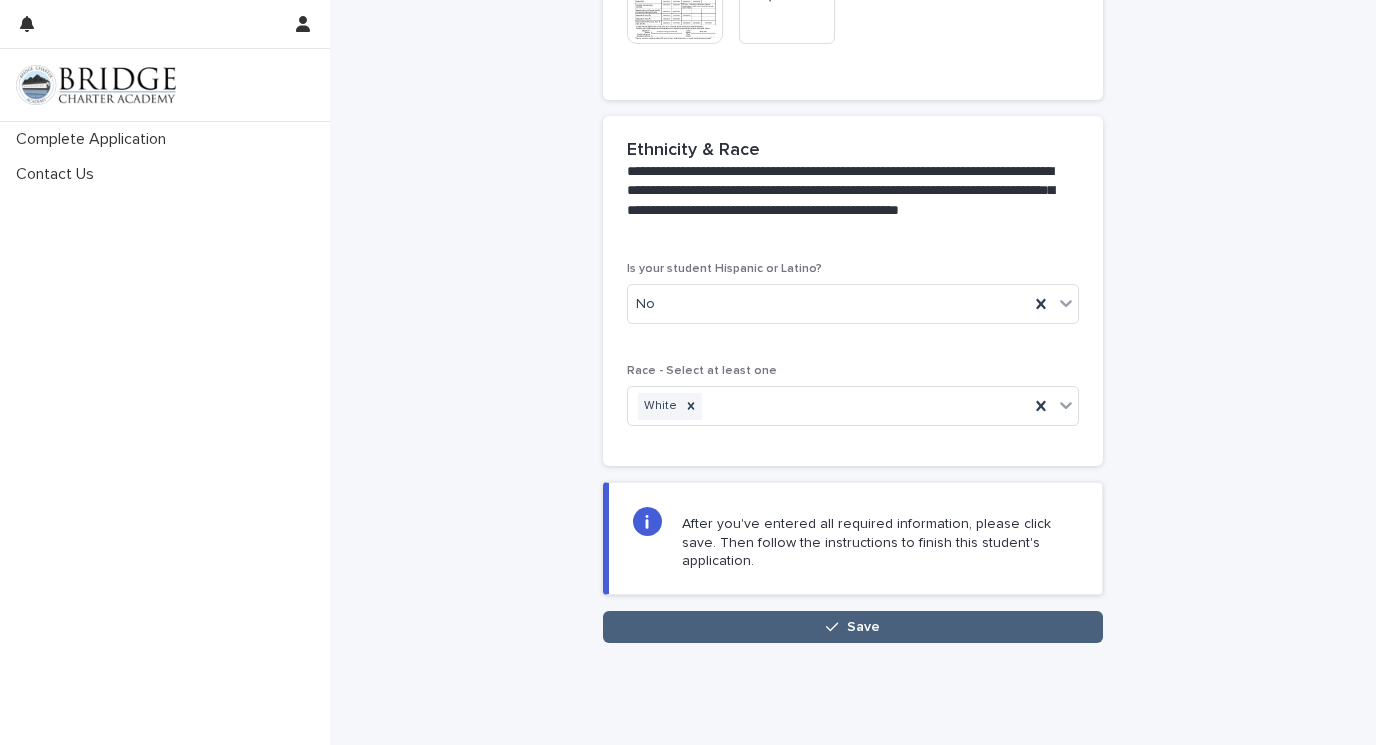 click on "Save" at bounding box center [853, 627] 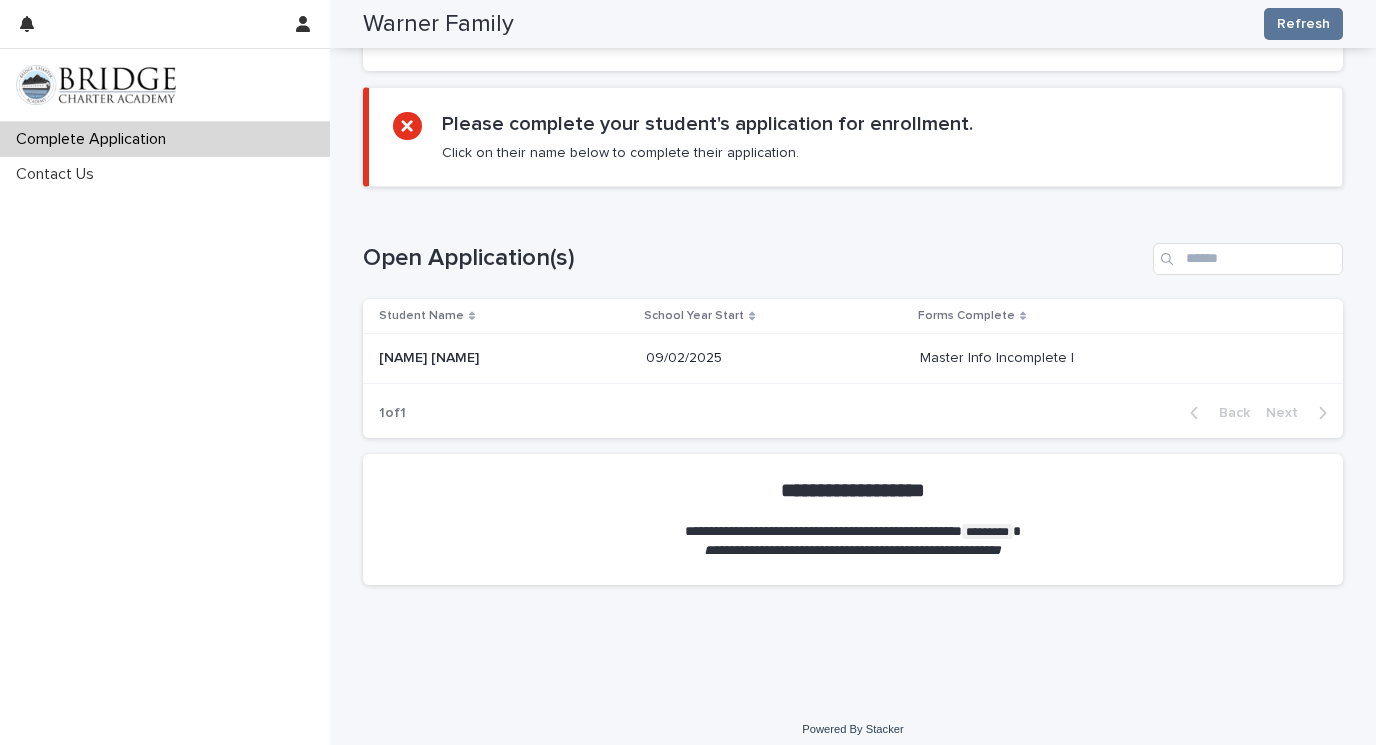 scroll, scrollTop: 820, scrollLeft: 0, axis: vertical 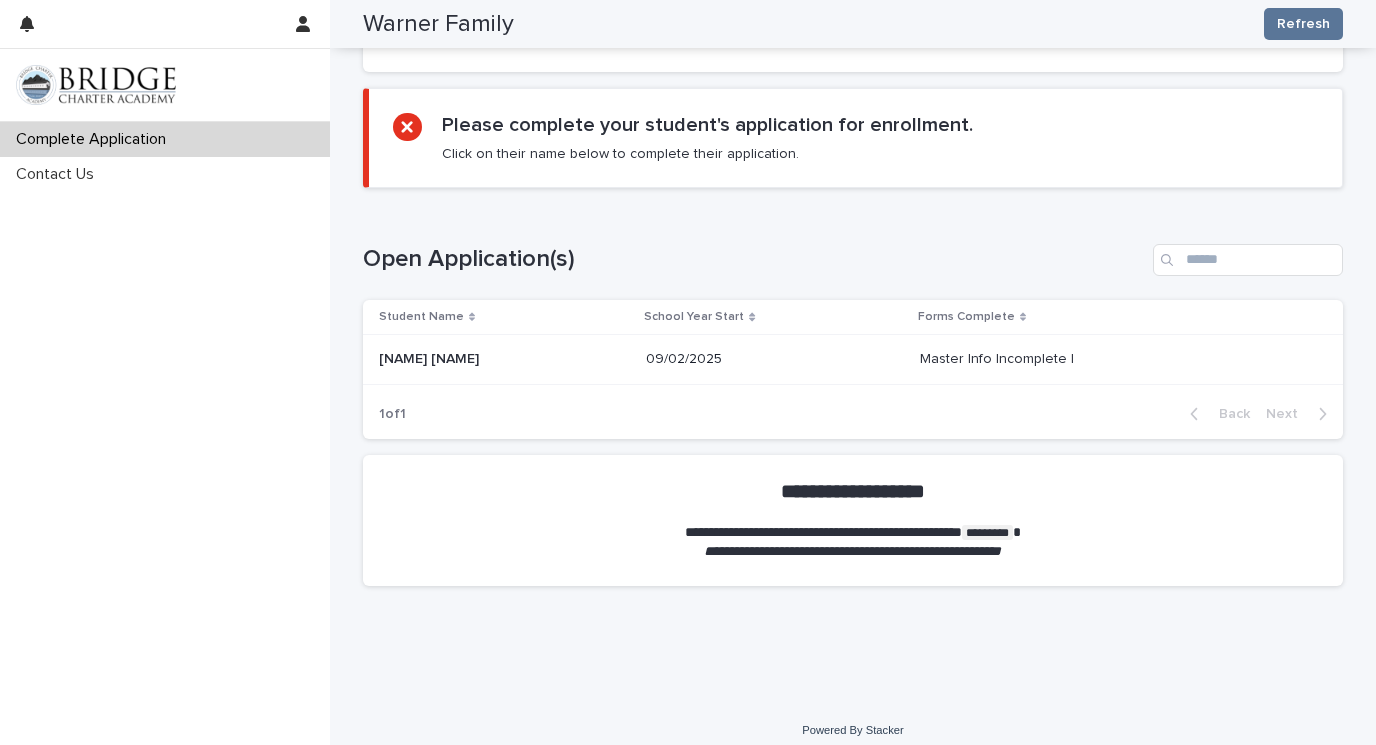 click on "*********" at bounding box center (987, 532) 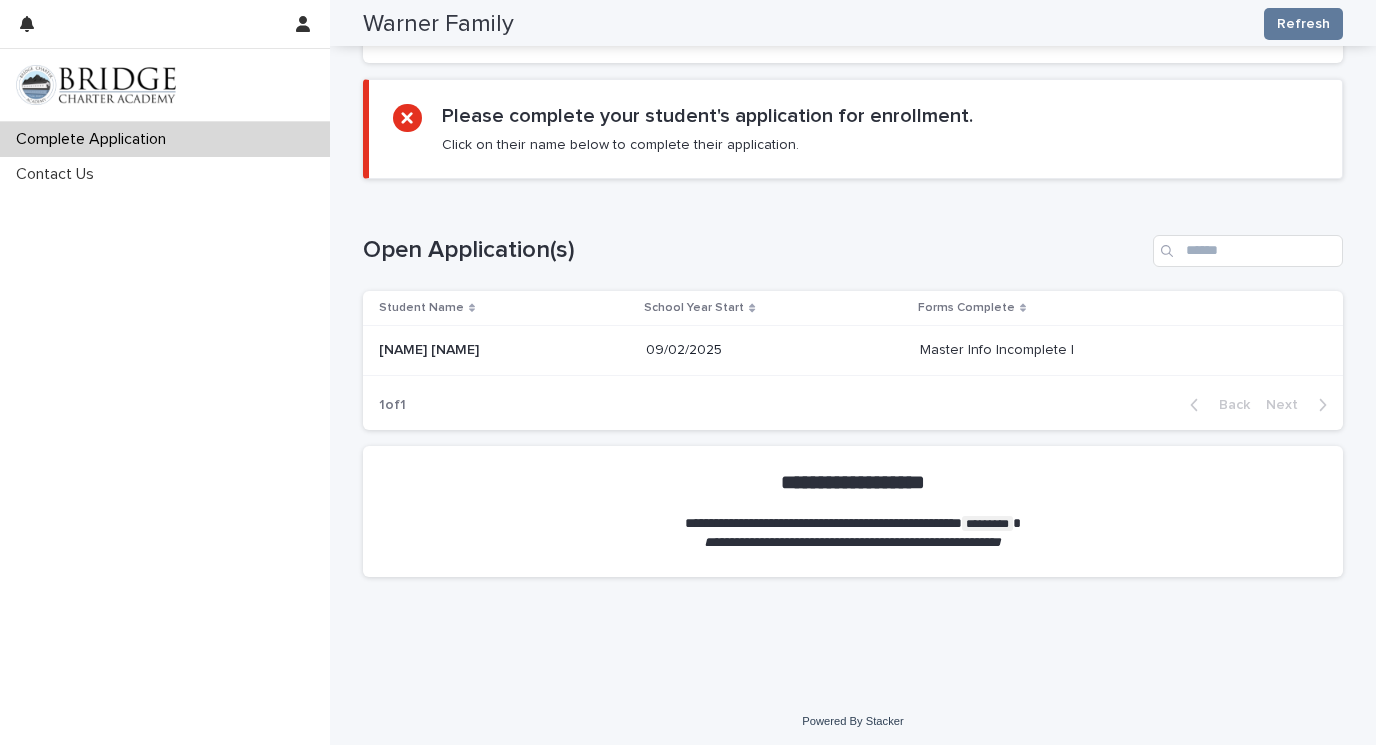 scroll, scrollTop: 820, scrollLeft: 0, axis: vertical 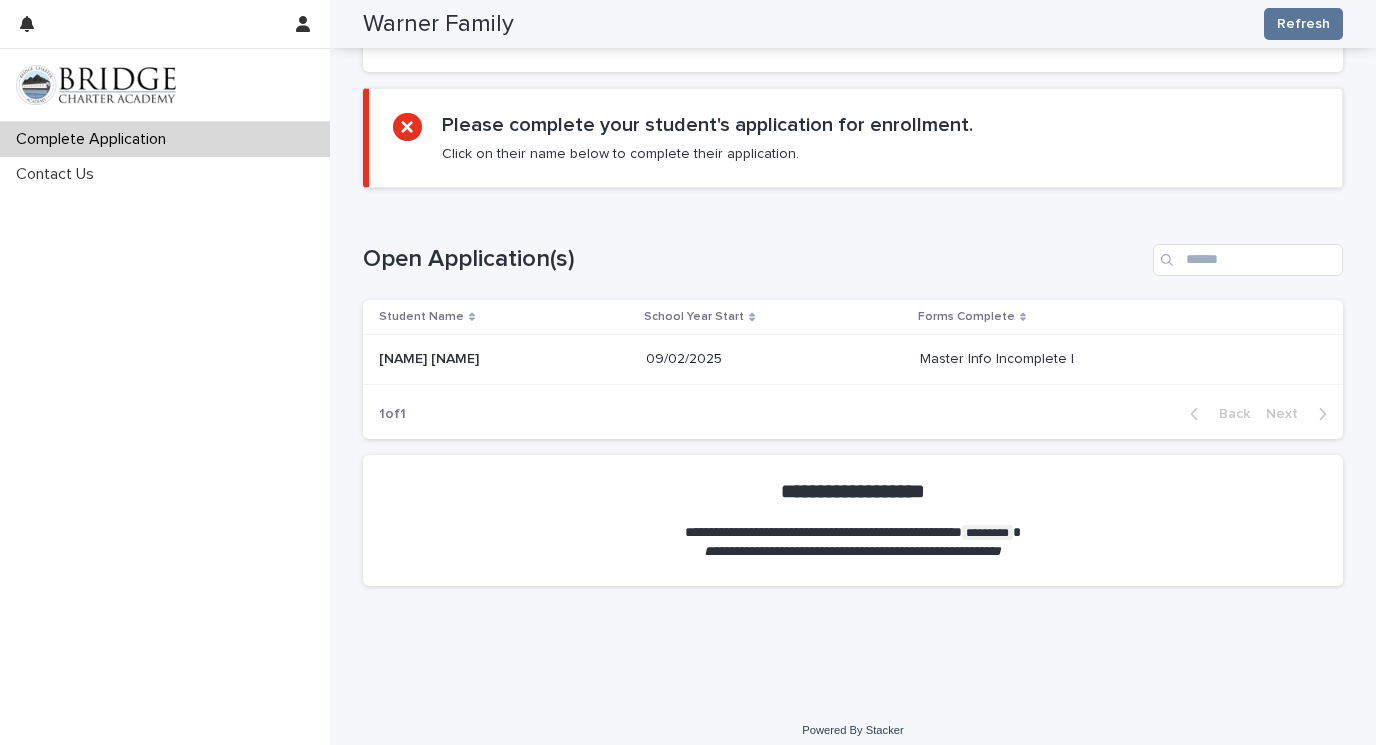 click on "*********" at bounding box center (987, 532) 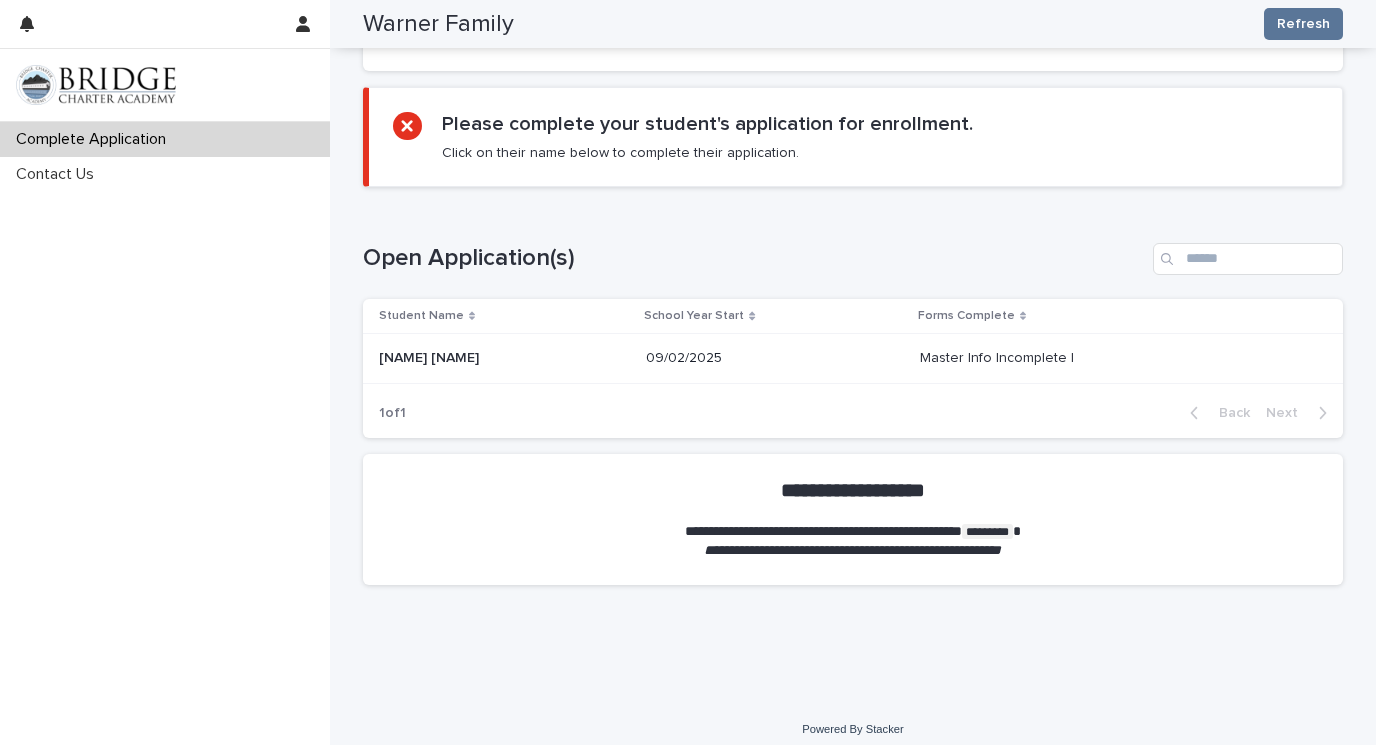 scroll, scrollTop: 820, scrollLeft: 0, axis: vertical 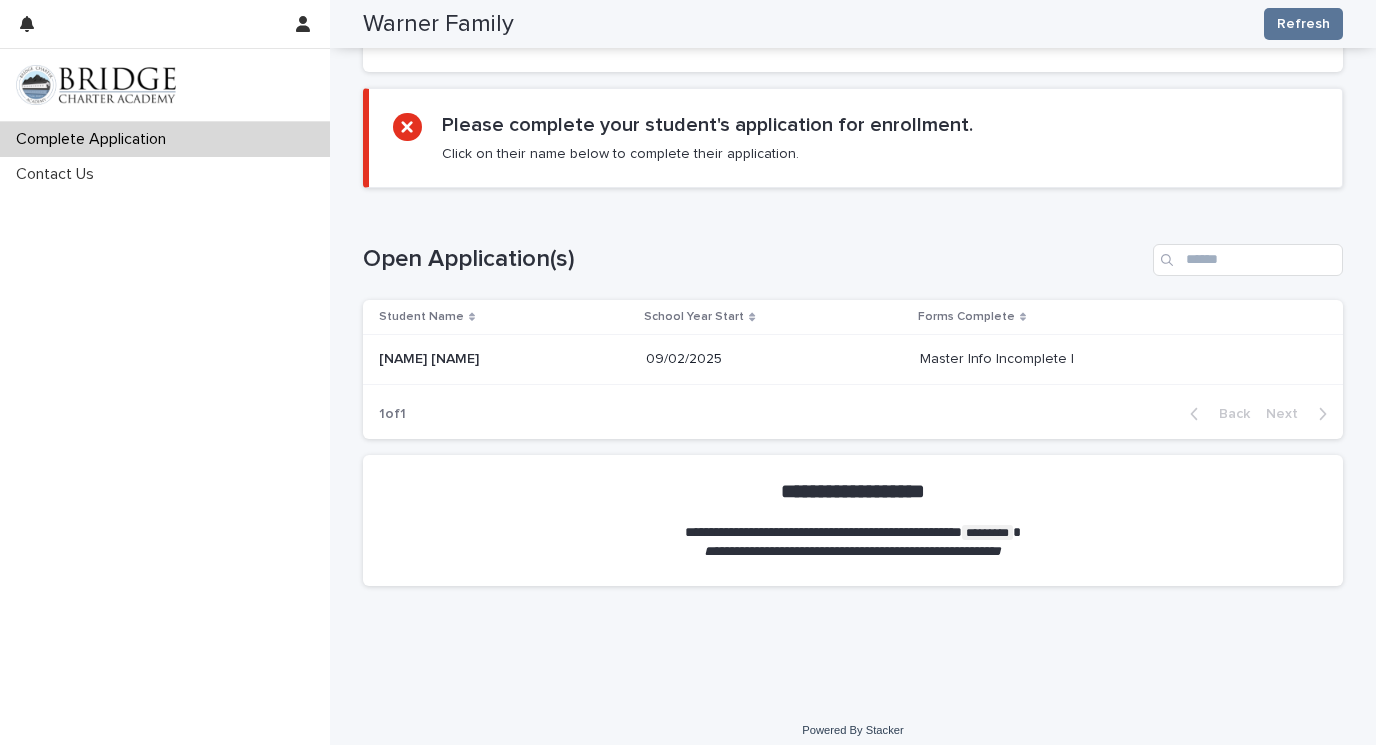 click on "[NAME] [NAME]" at bounding box center (431, 357) 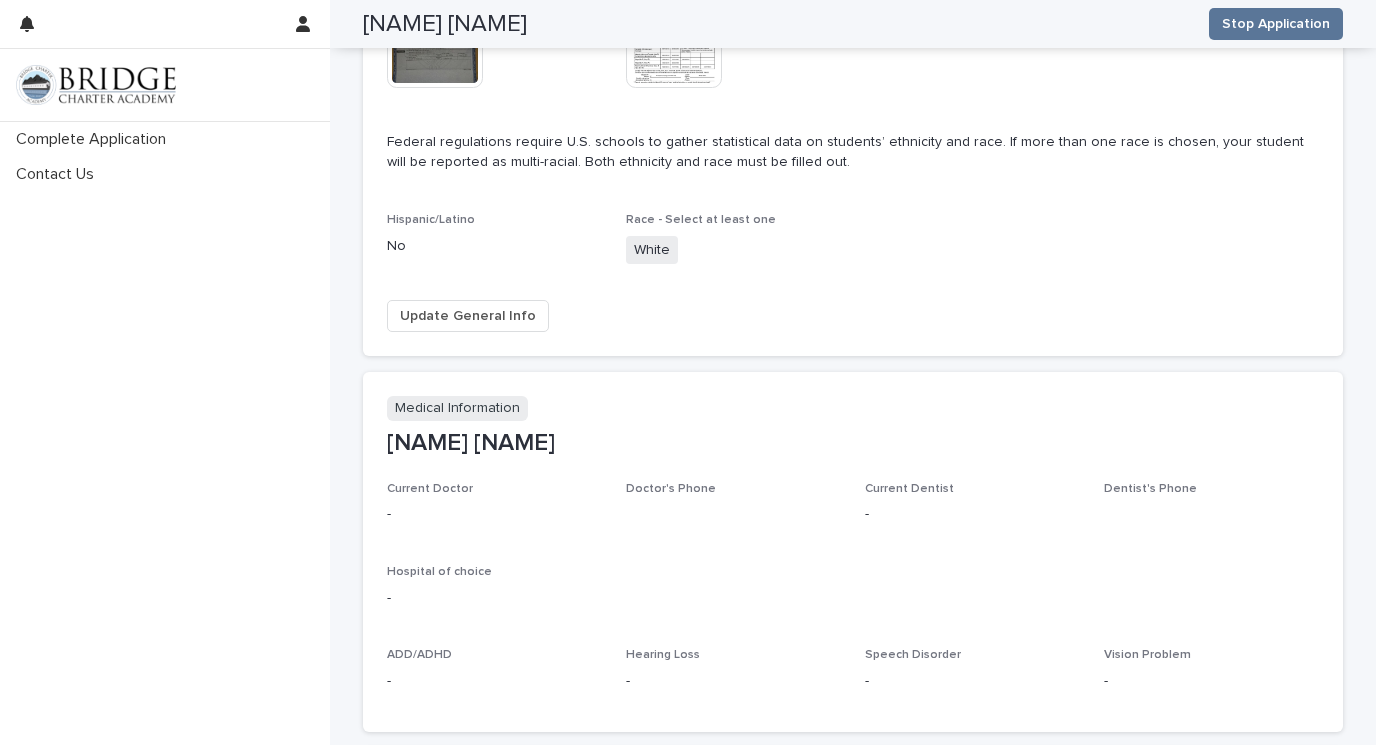 scroll, scrollTop: 625, scrollLeft: 0, axis: vertical 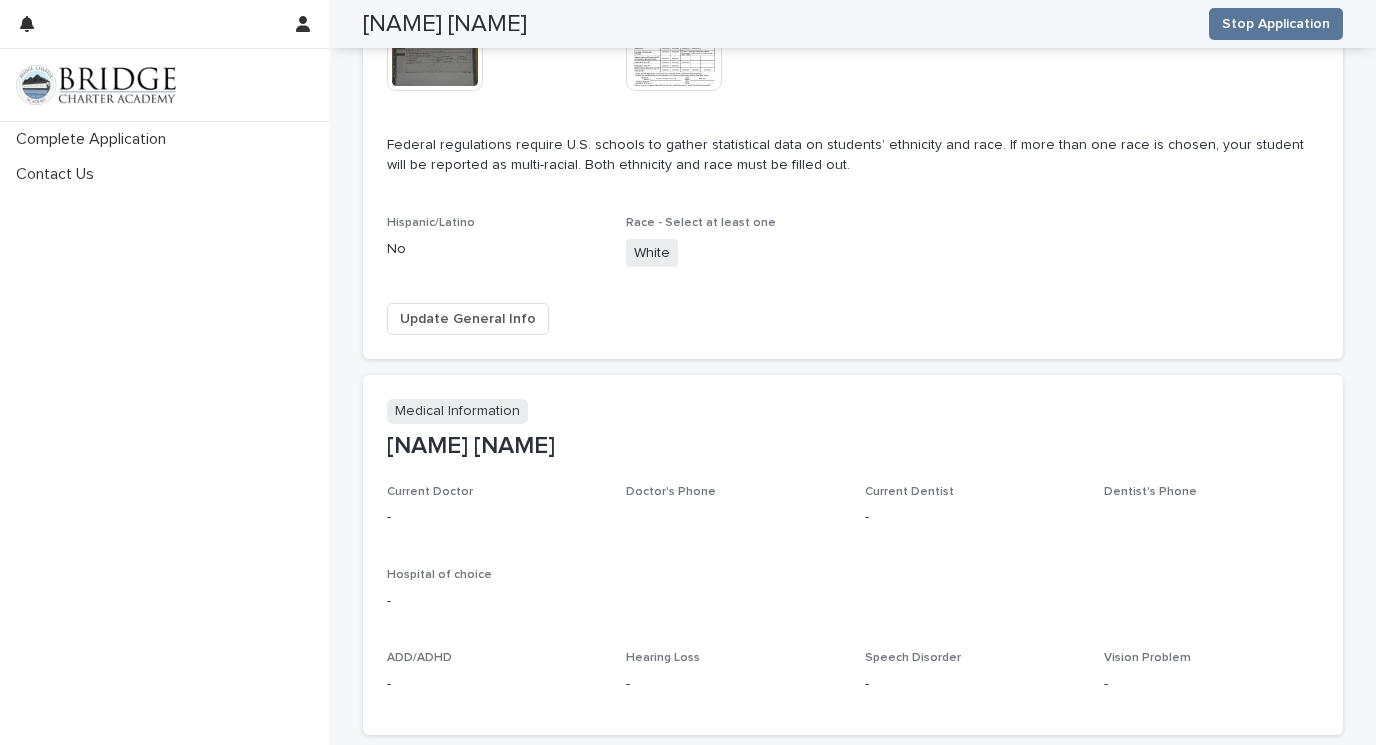 click on "Update General Info" at bounding box center (468, 319) 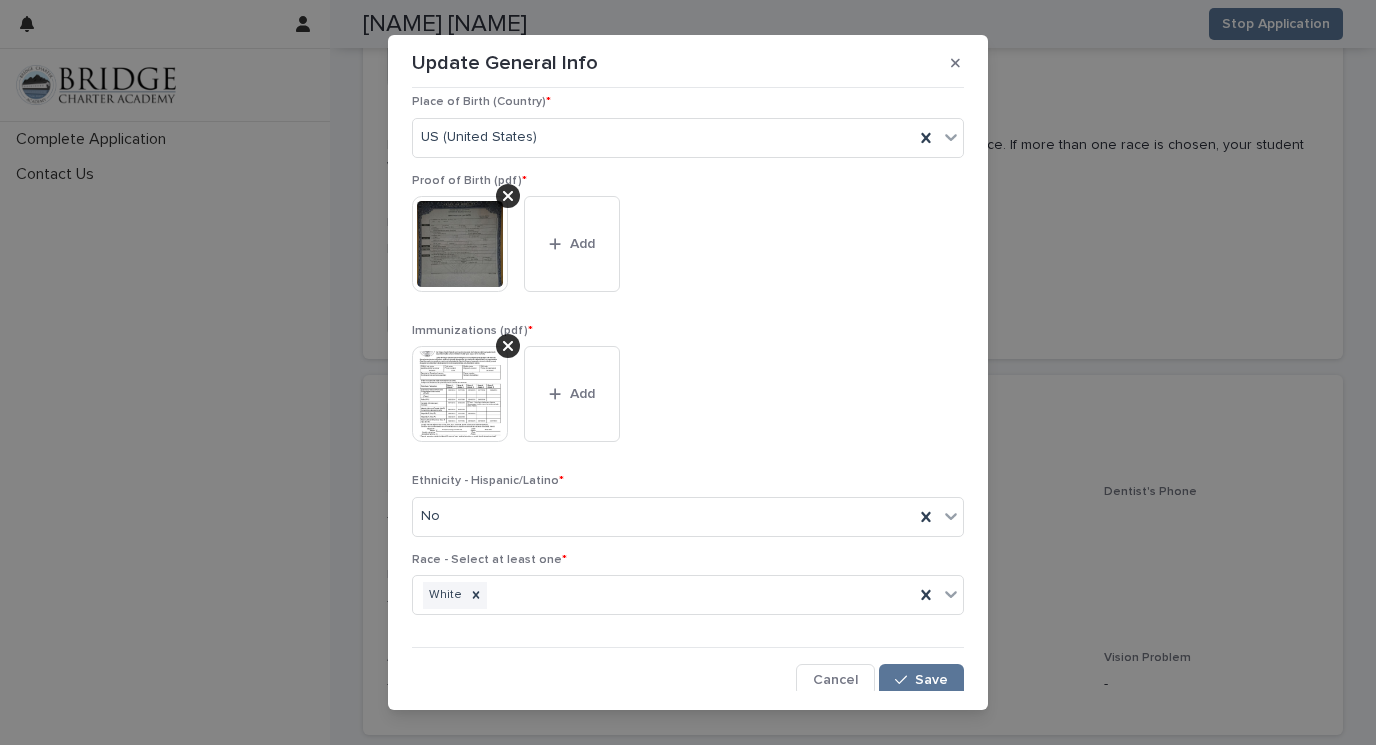 scroll, scrollTop: 771, scrollLeft: 0, axis: vertical 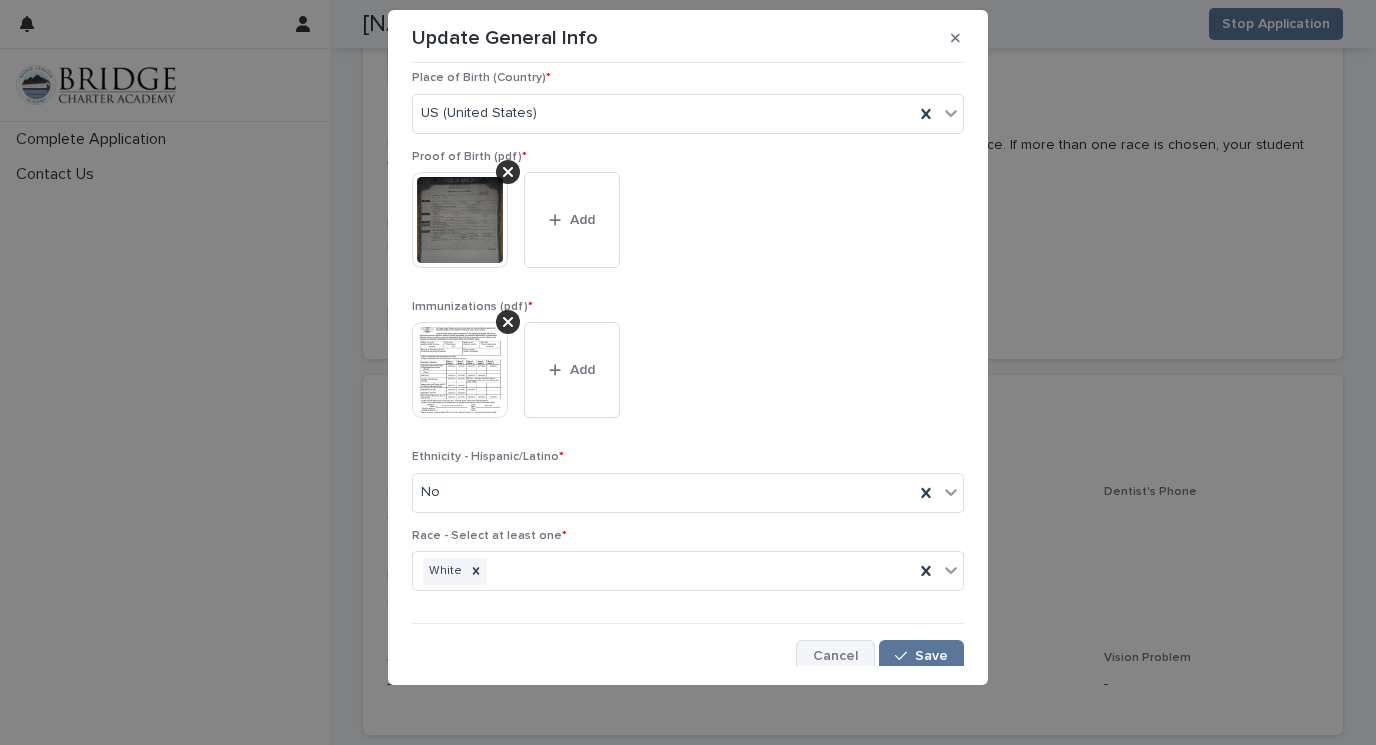 click on "Cancel" at bounding box center [835, 656] 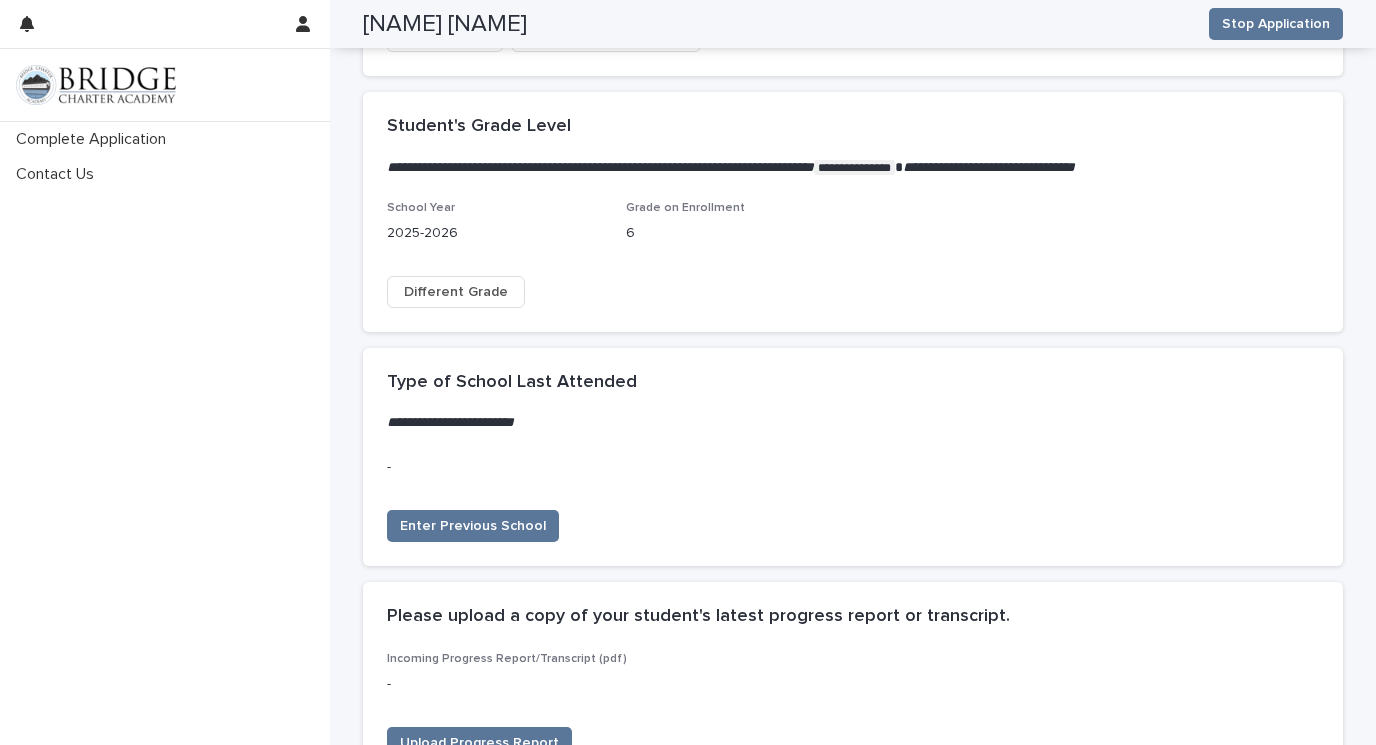 scroll, scrollTop: 3725, scrollLeft: 0, axis: vertical 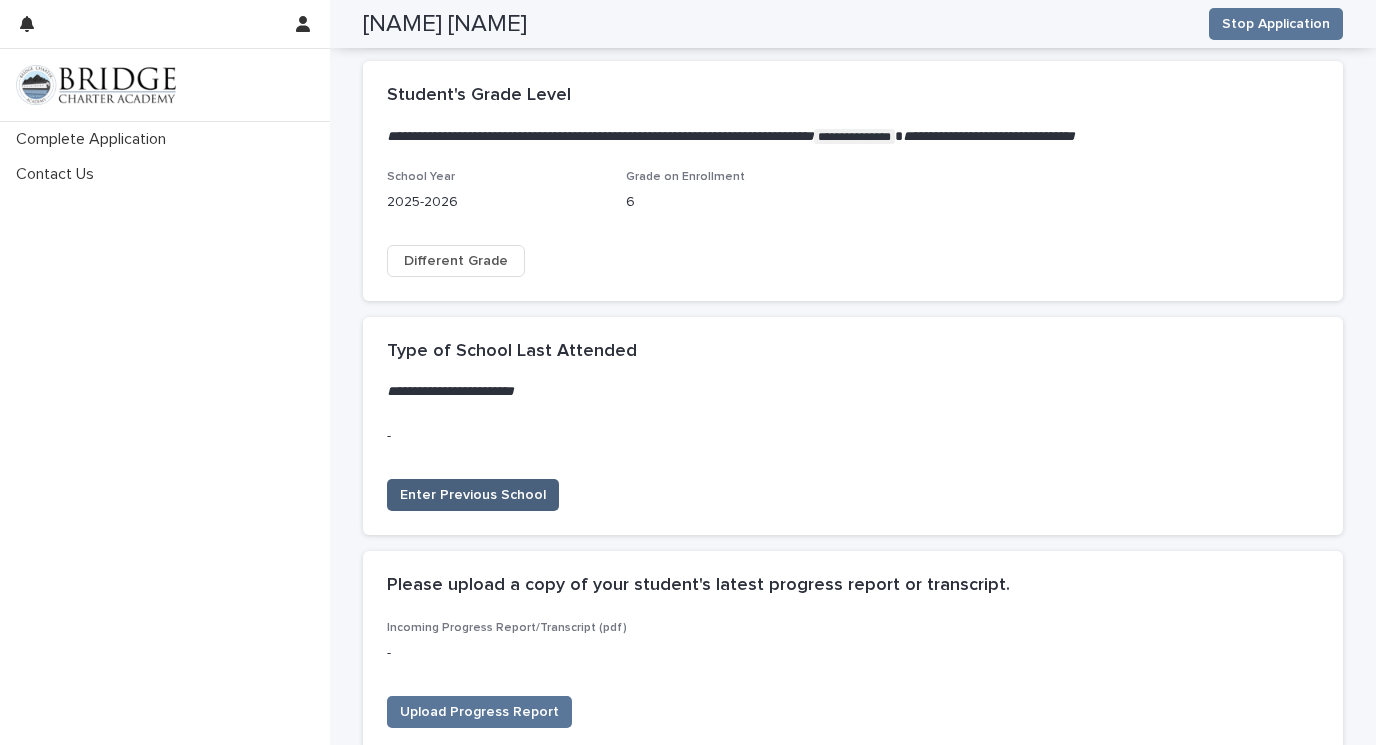 click on "Enter Previous School" at bounding box center (473, 495) 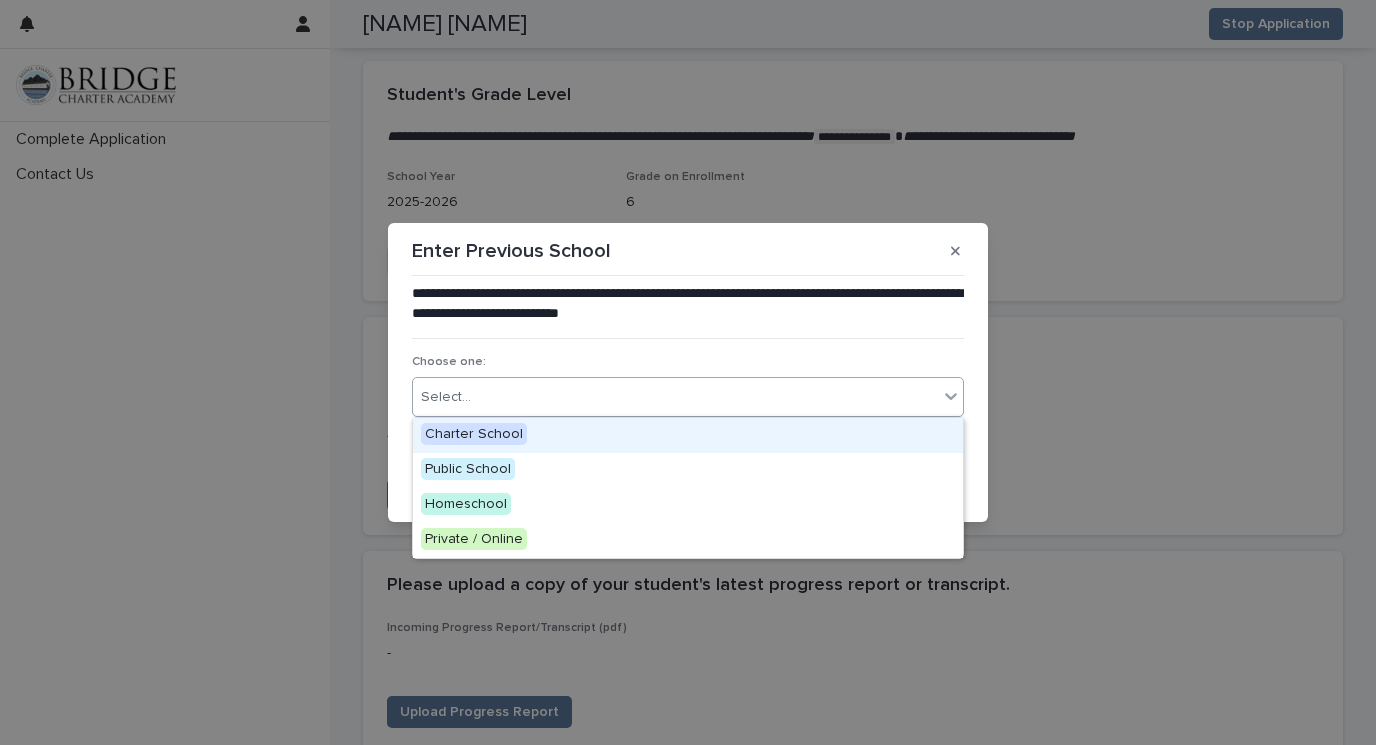 click on "Select..." at bounding box center [675, 397] 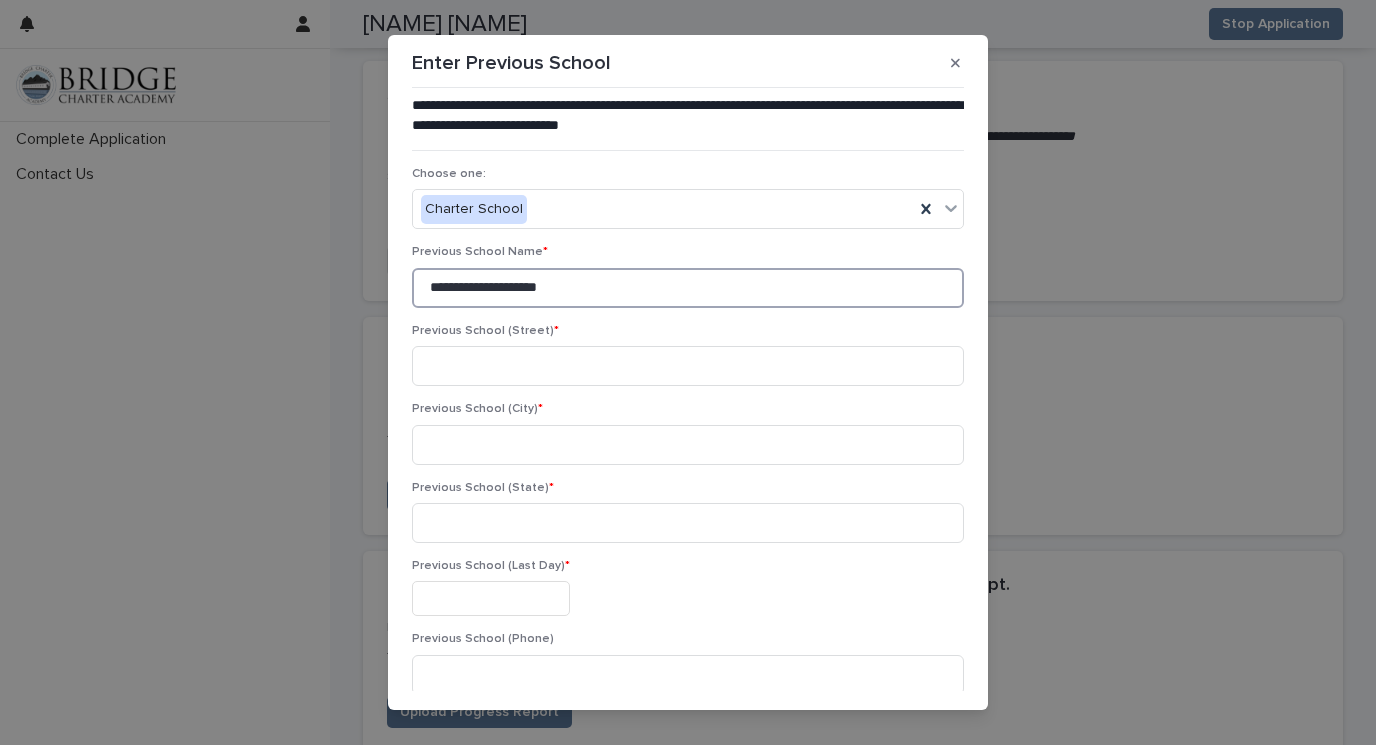 type on "**********" 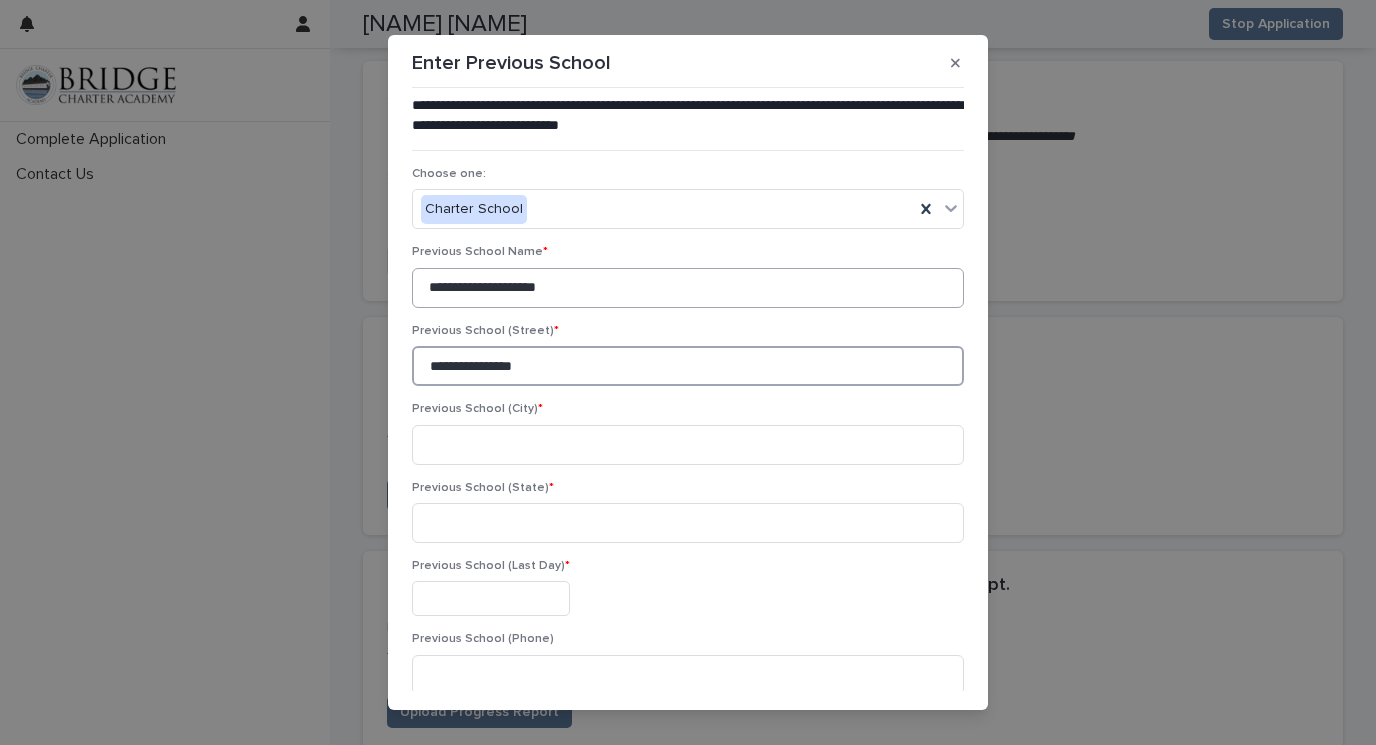 type on "**********" 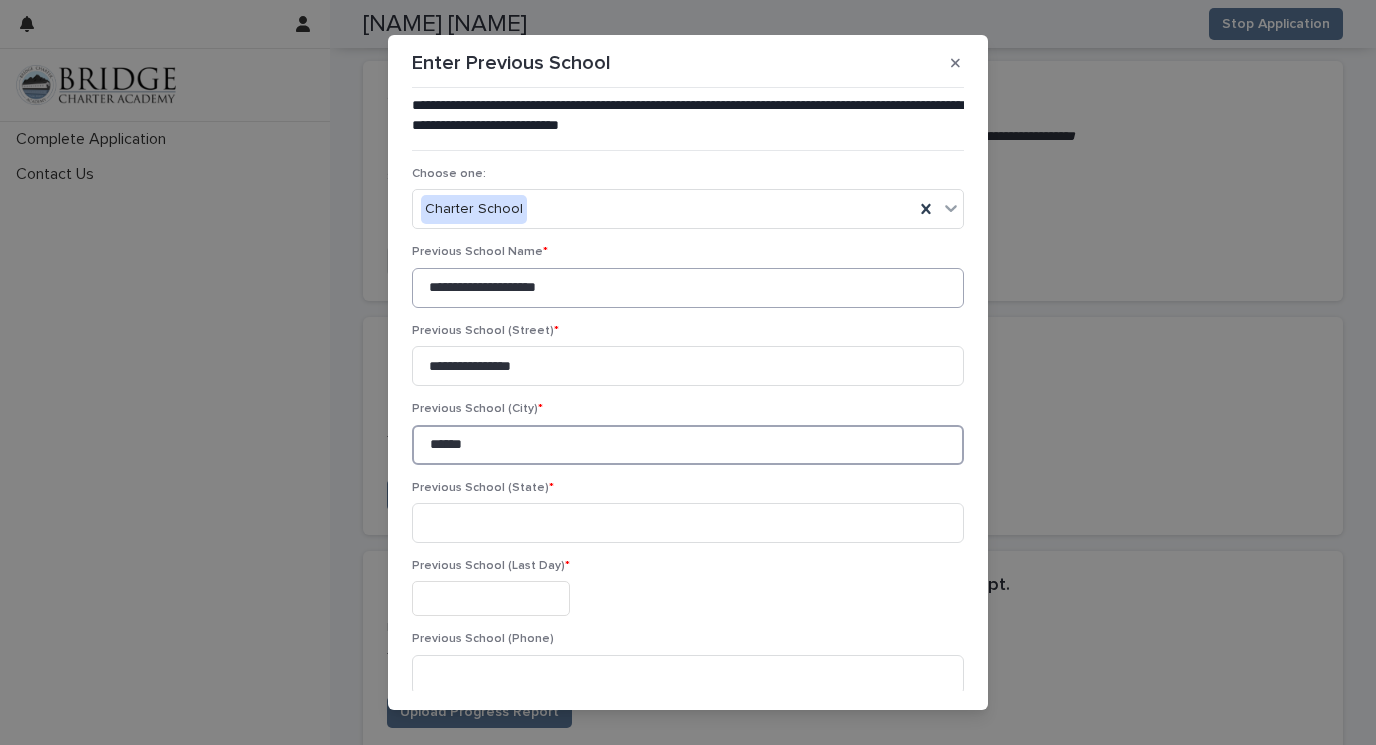 type on "******" 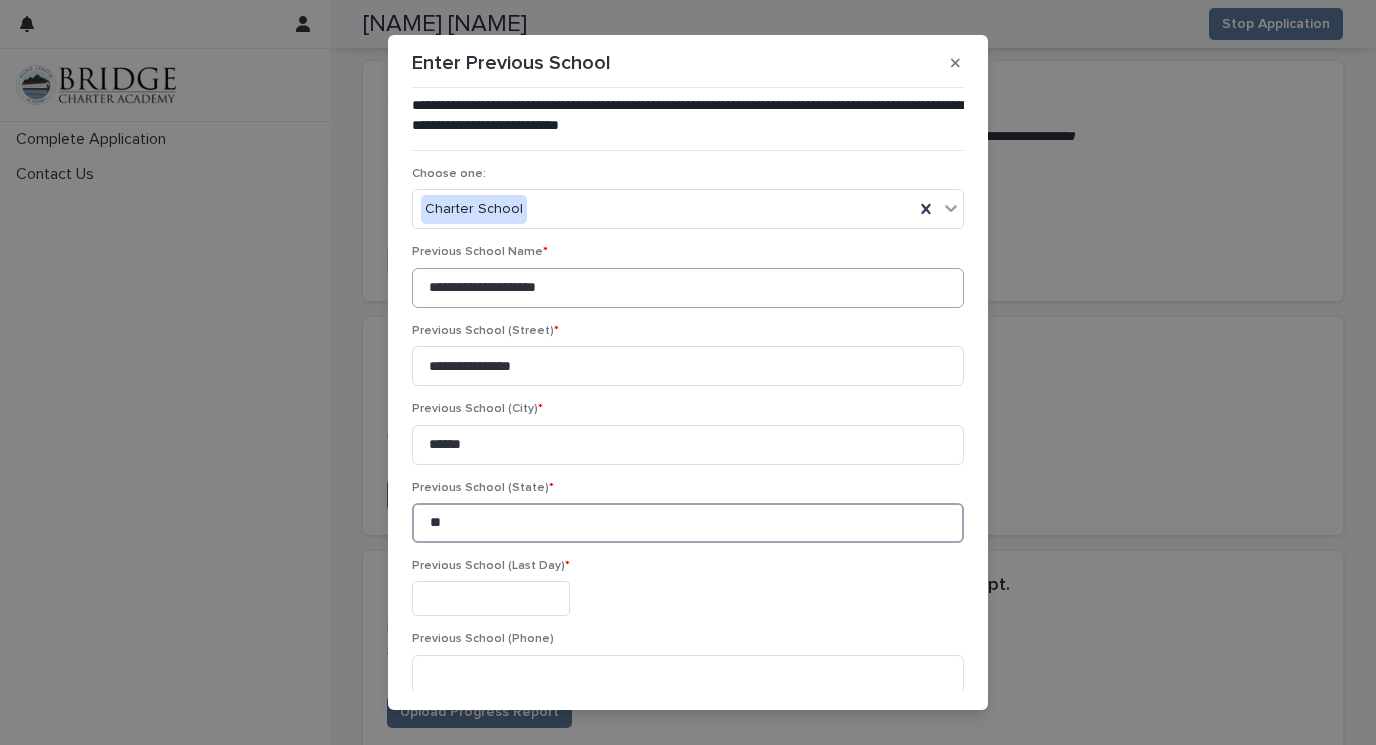 type on "**" 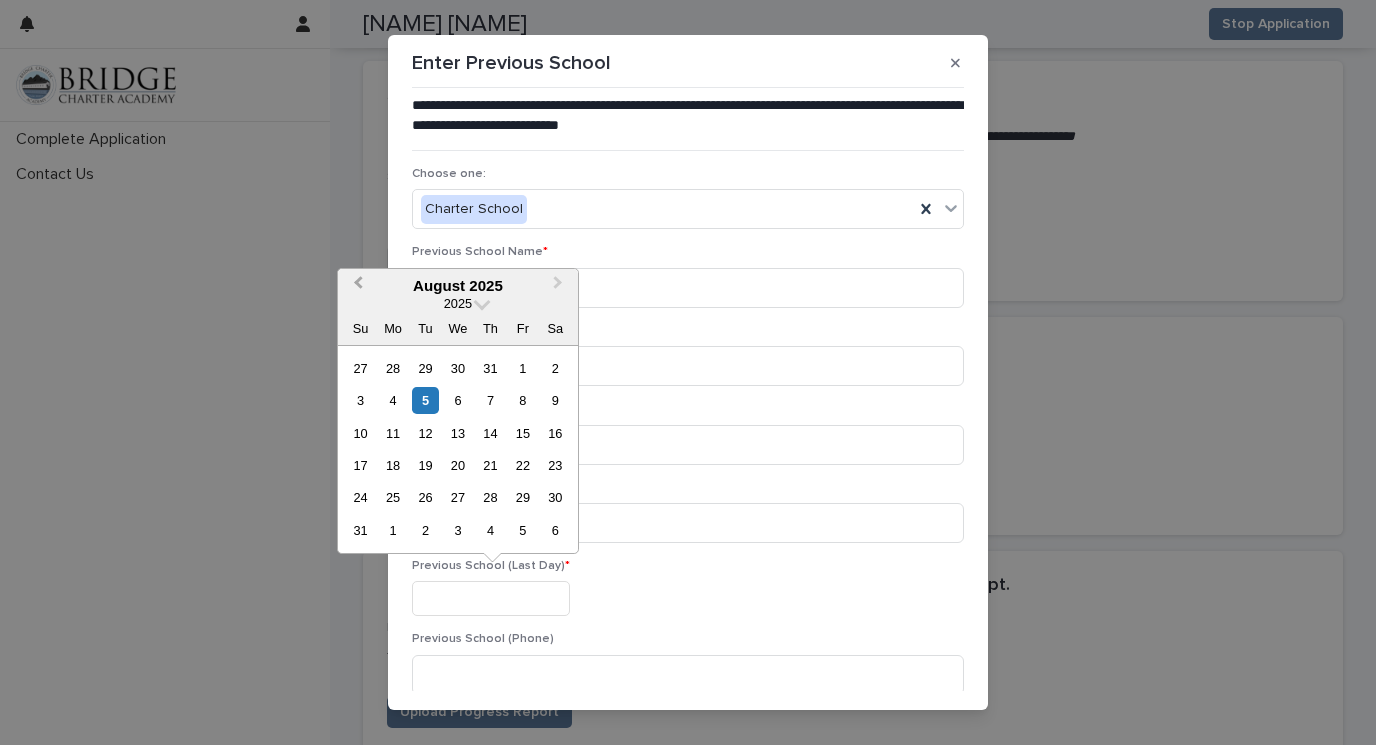 click on "Previous Month" at bounding box center [356, 287] 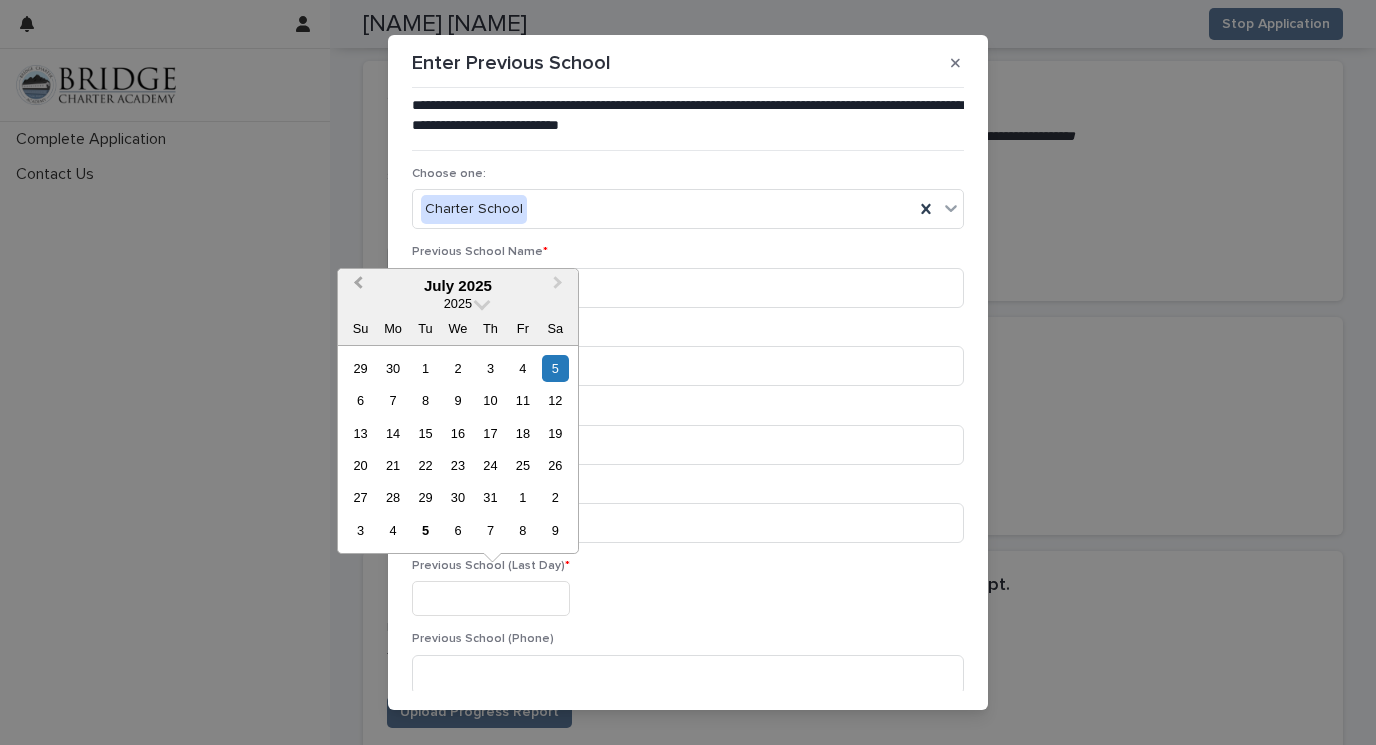 click on "Previous Month" at bounding box center (356, 287) 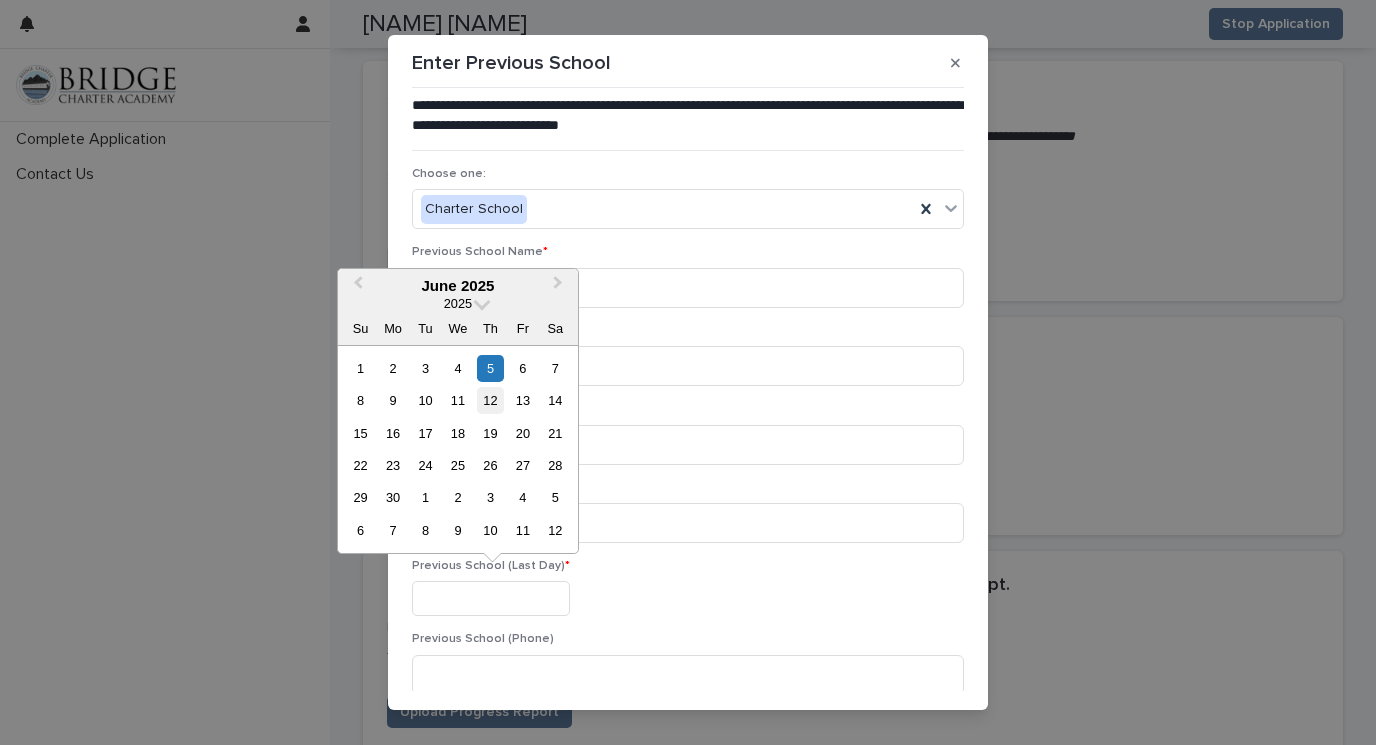click on "12" at bounding box center [490, 400] 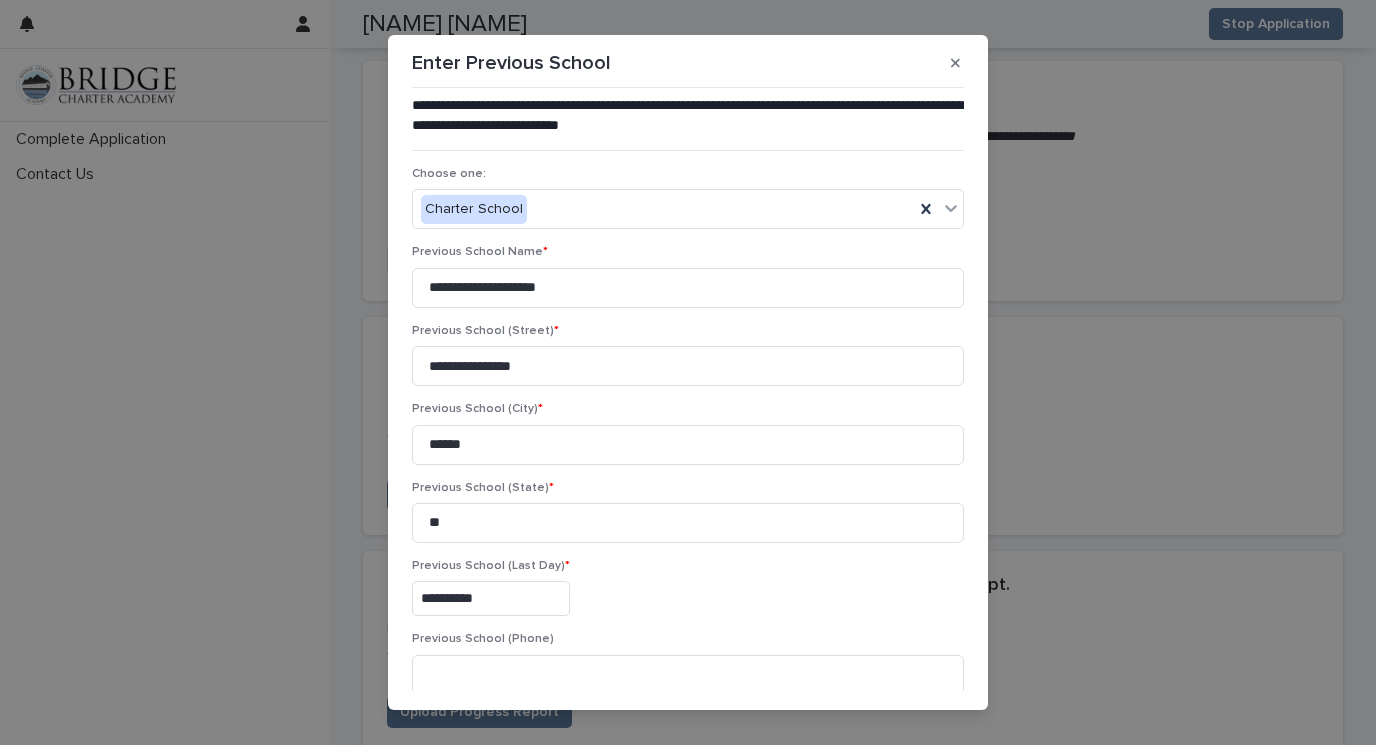 type on "**********" 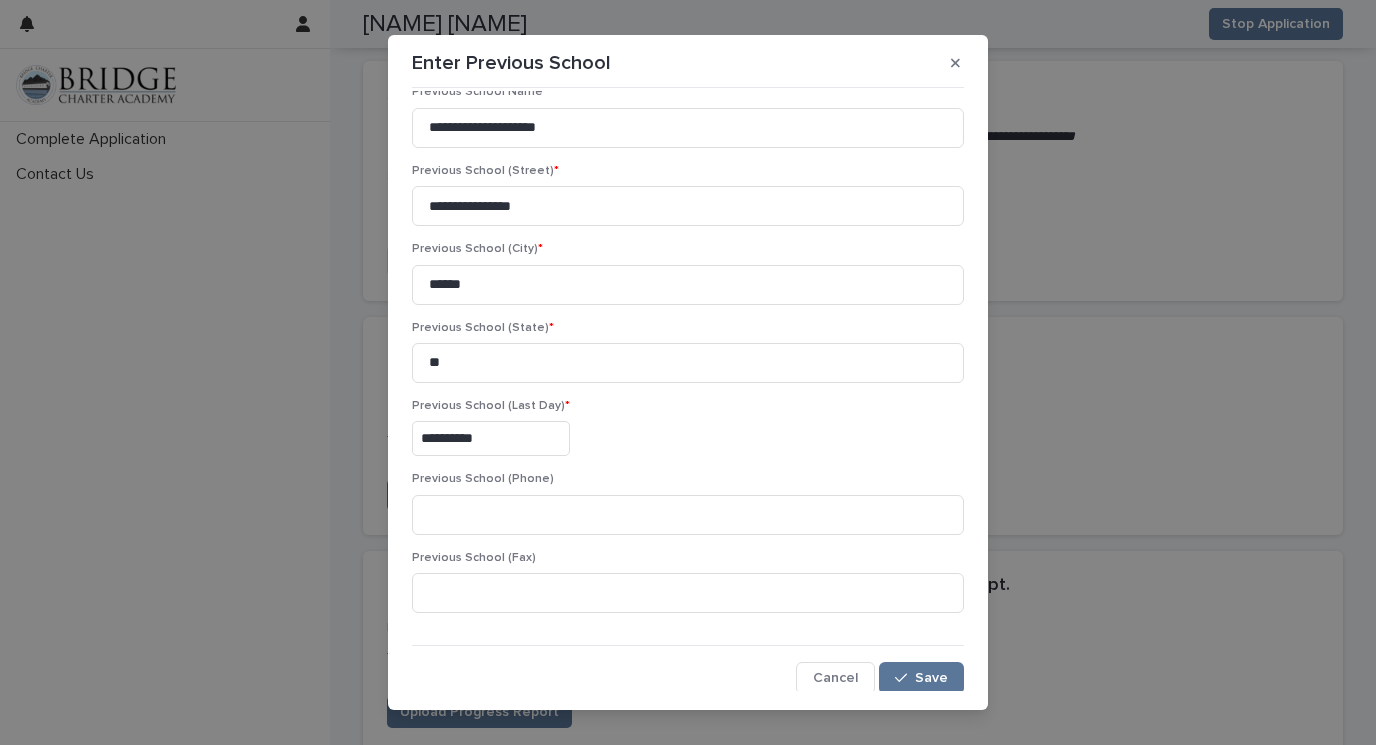 scroll, scrollTop: 159, scrollLeft: 0, axis: vertical 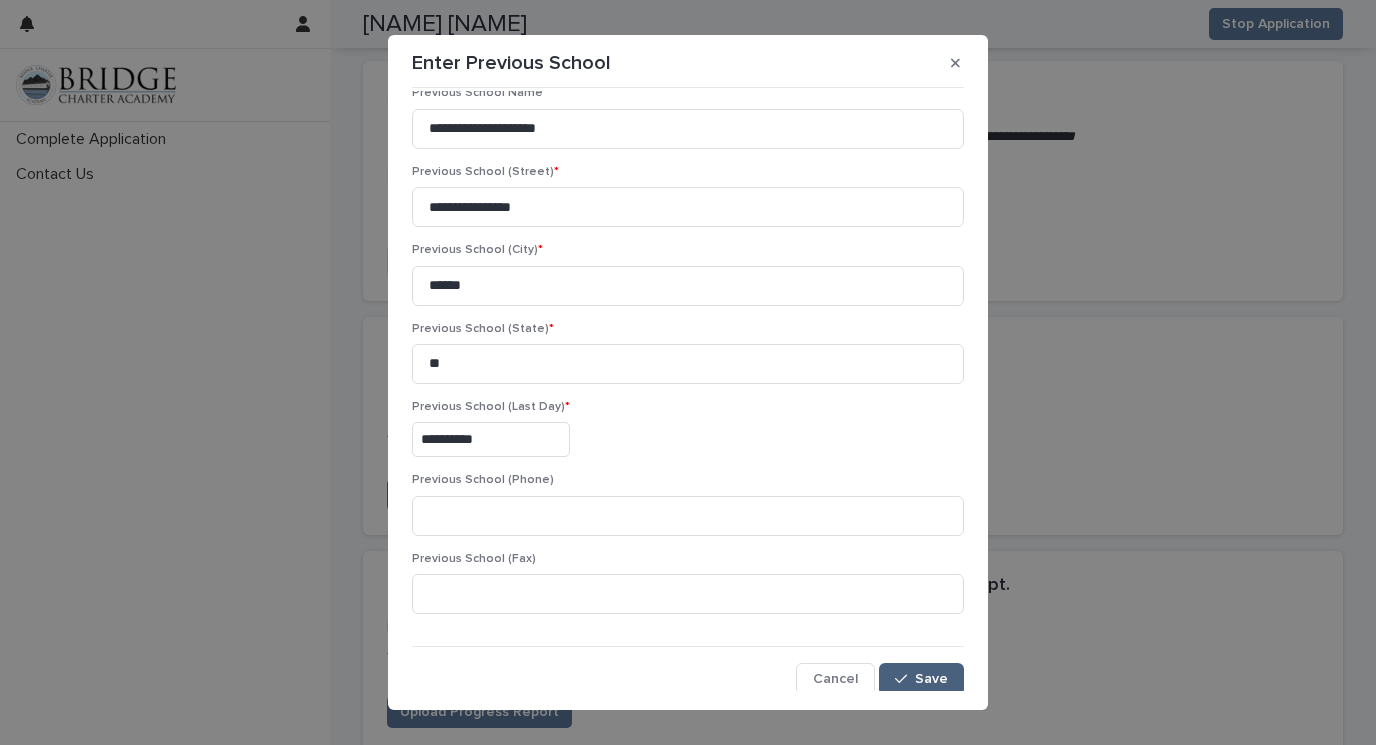 click at bounding box center (905, 679) 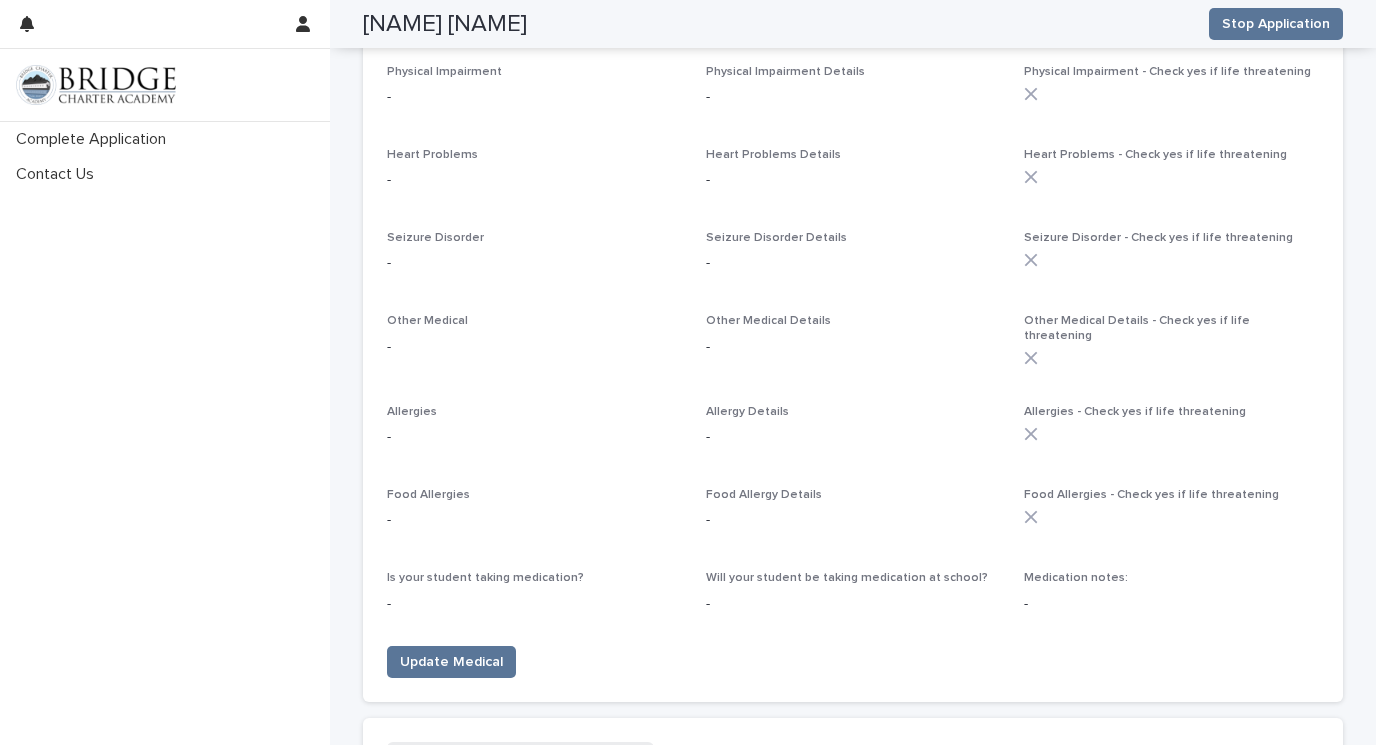 scroll, scrollTop: 1595, scrollLeft: 0, axis: vertical 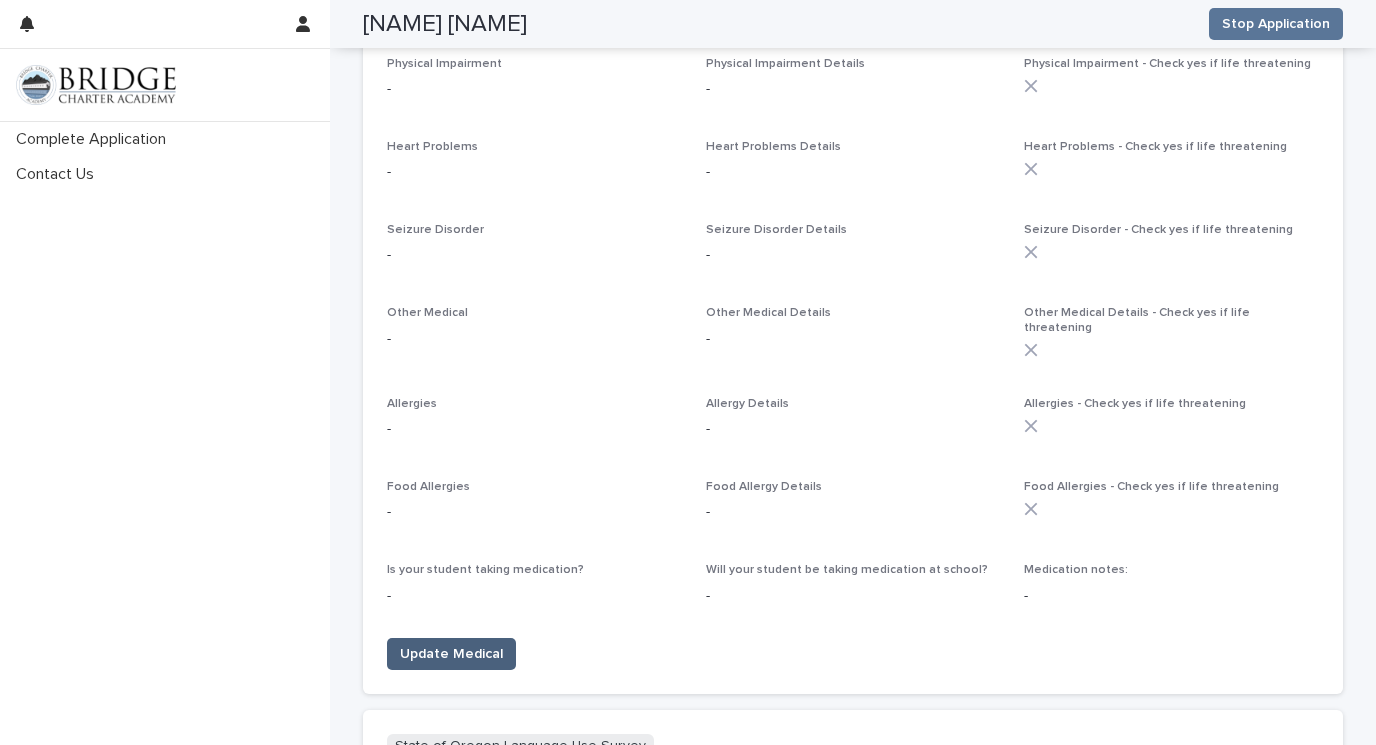 click on "Update Medical" at bounding box center [451, 654] 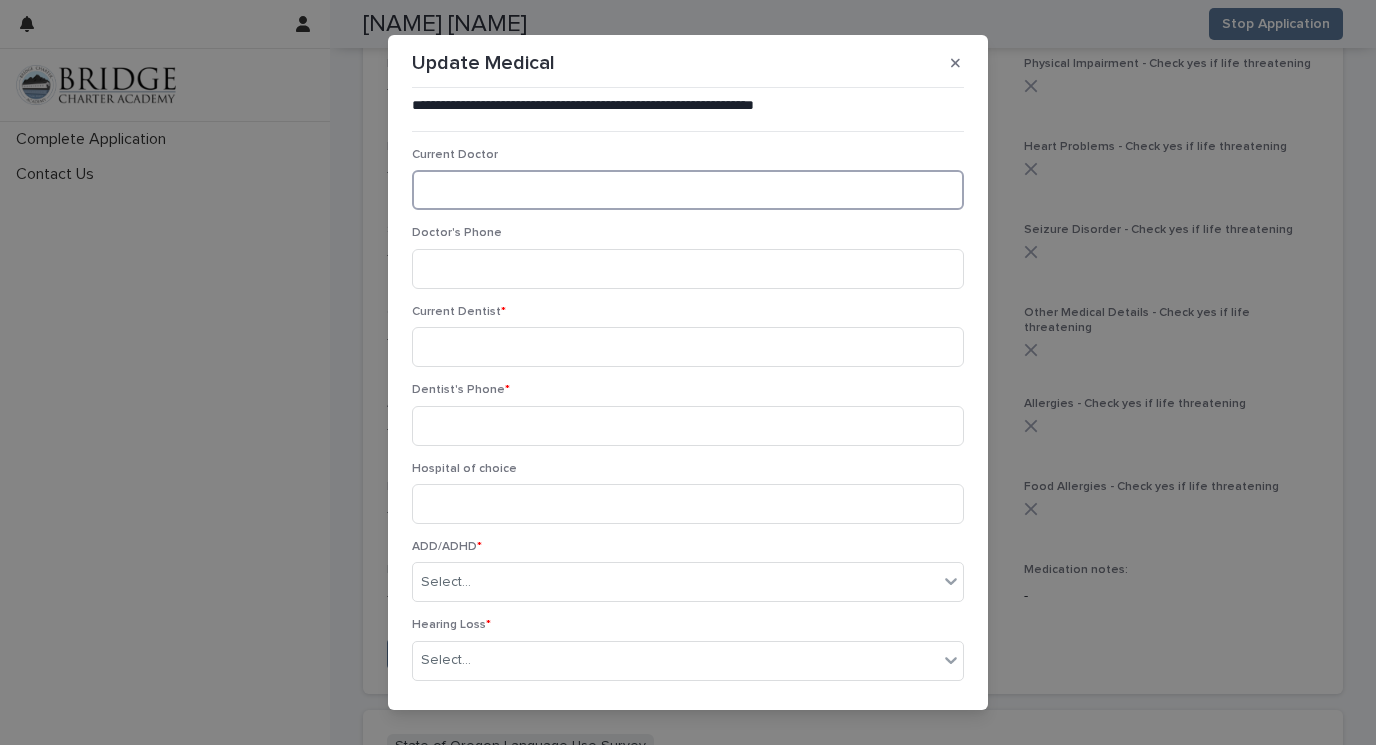 click at bounding box center (688, 190) 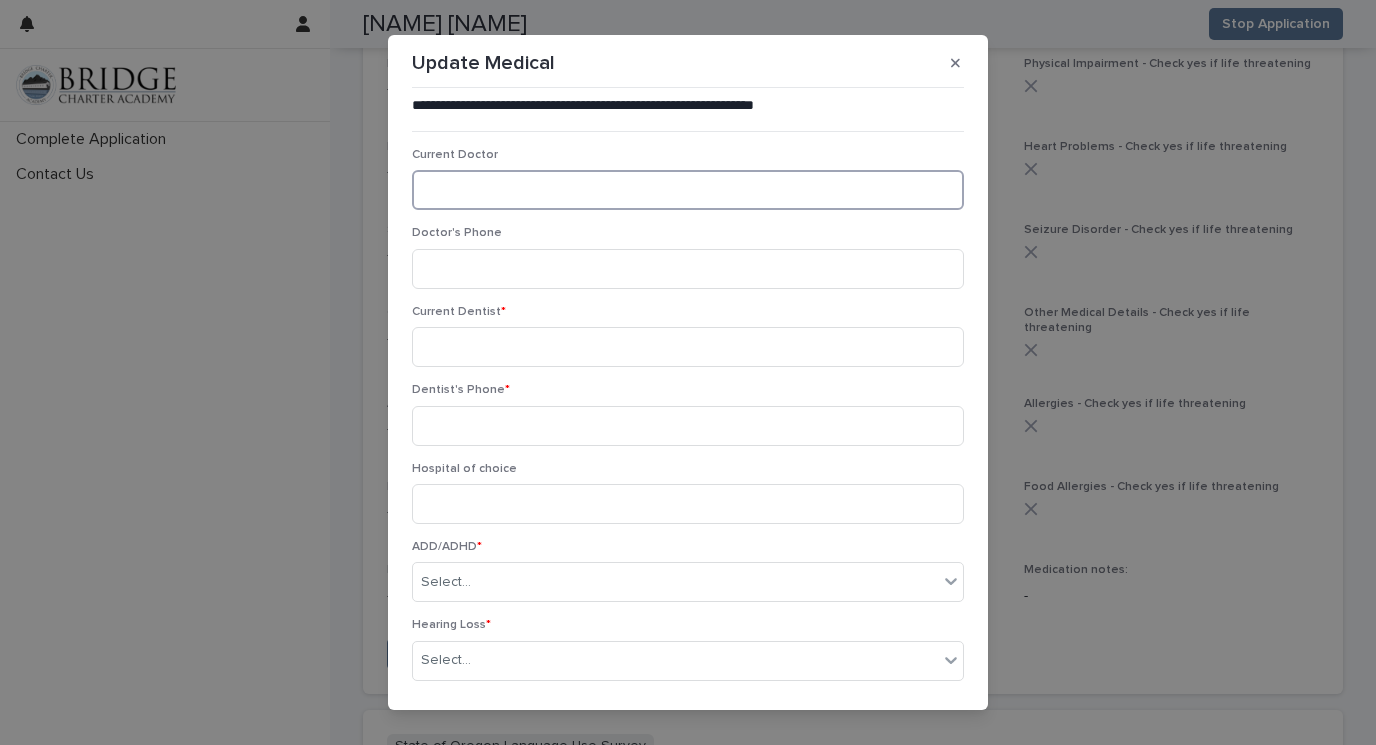 type on "*" 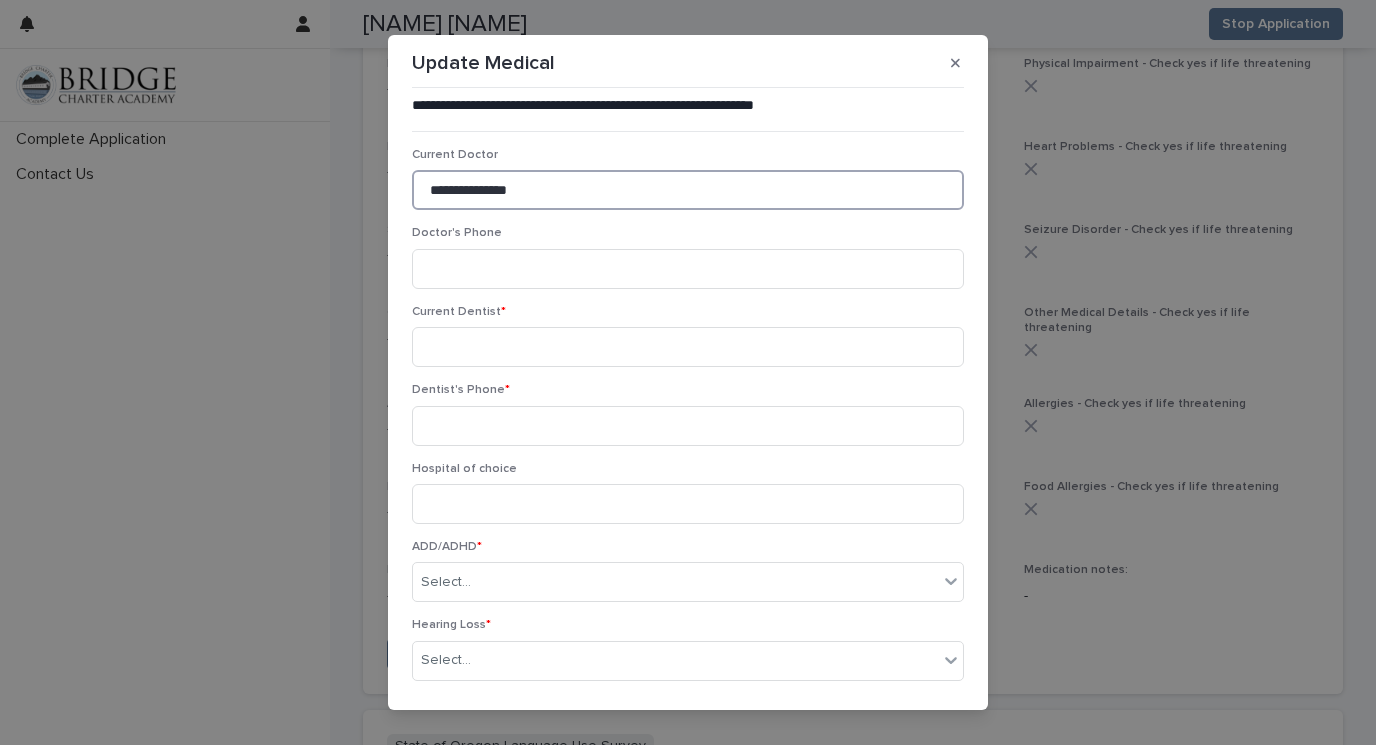 type on "**********" 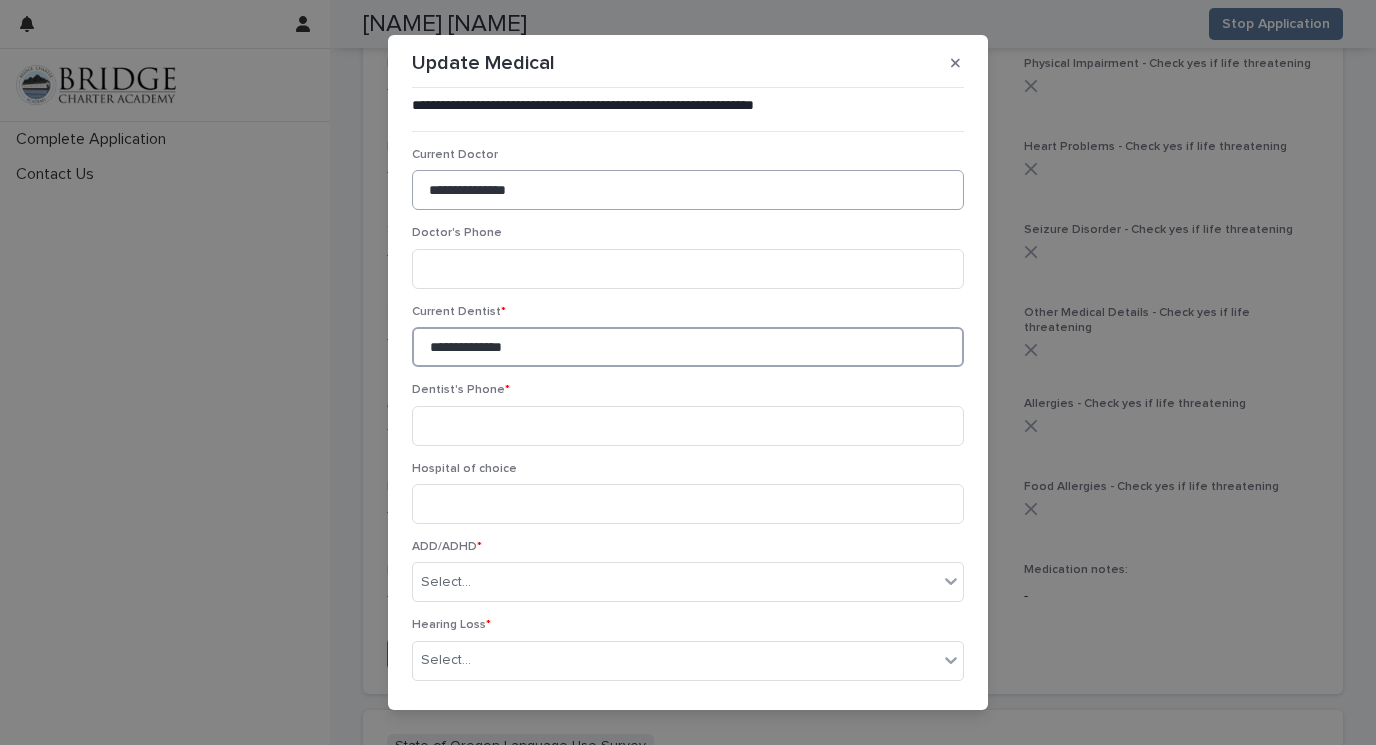 type on "**********" 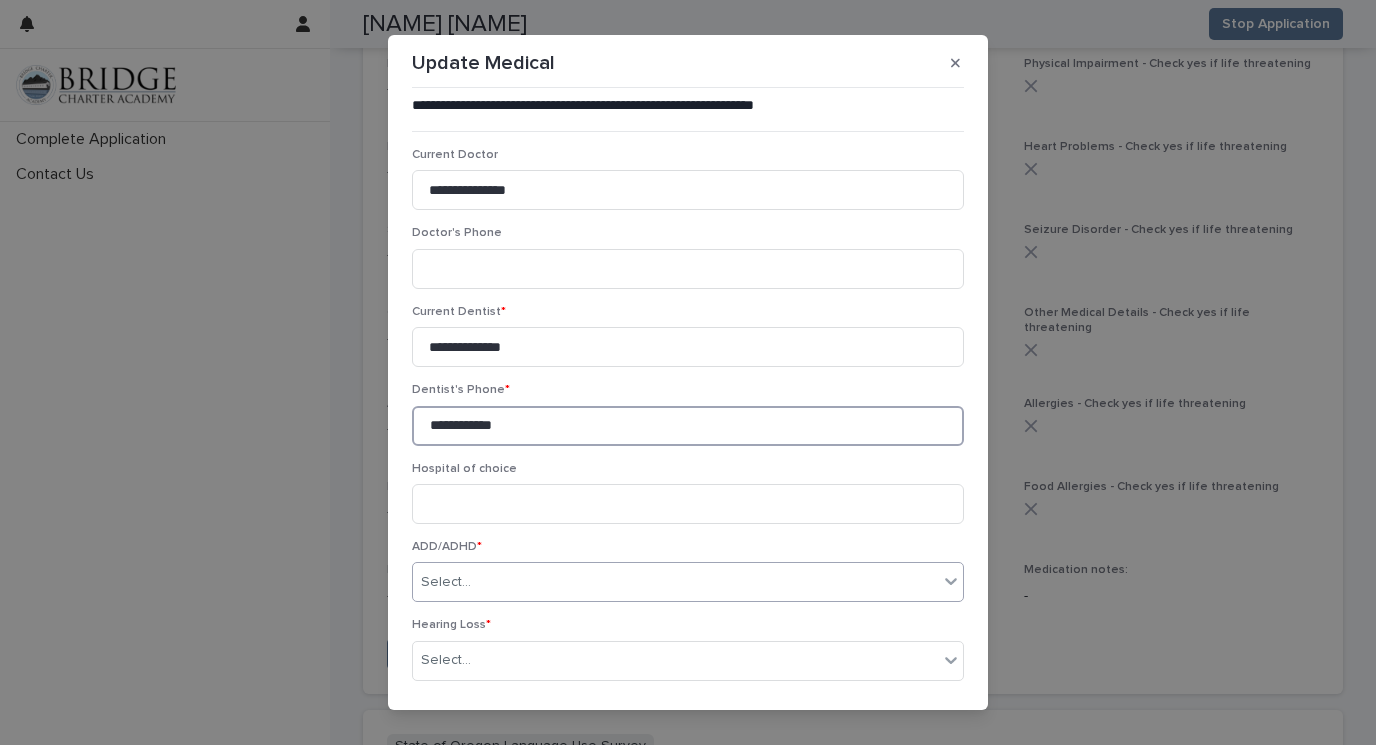 type on "**********" 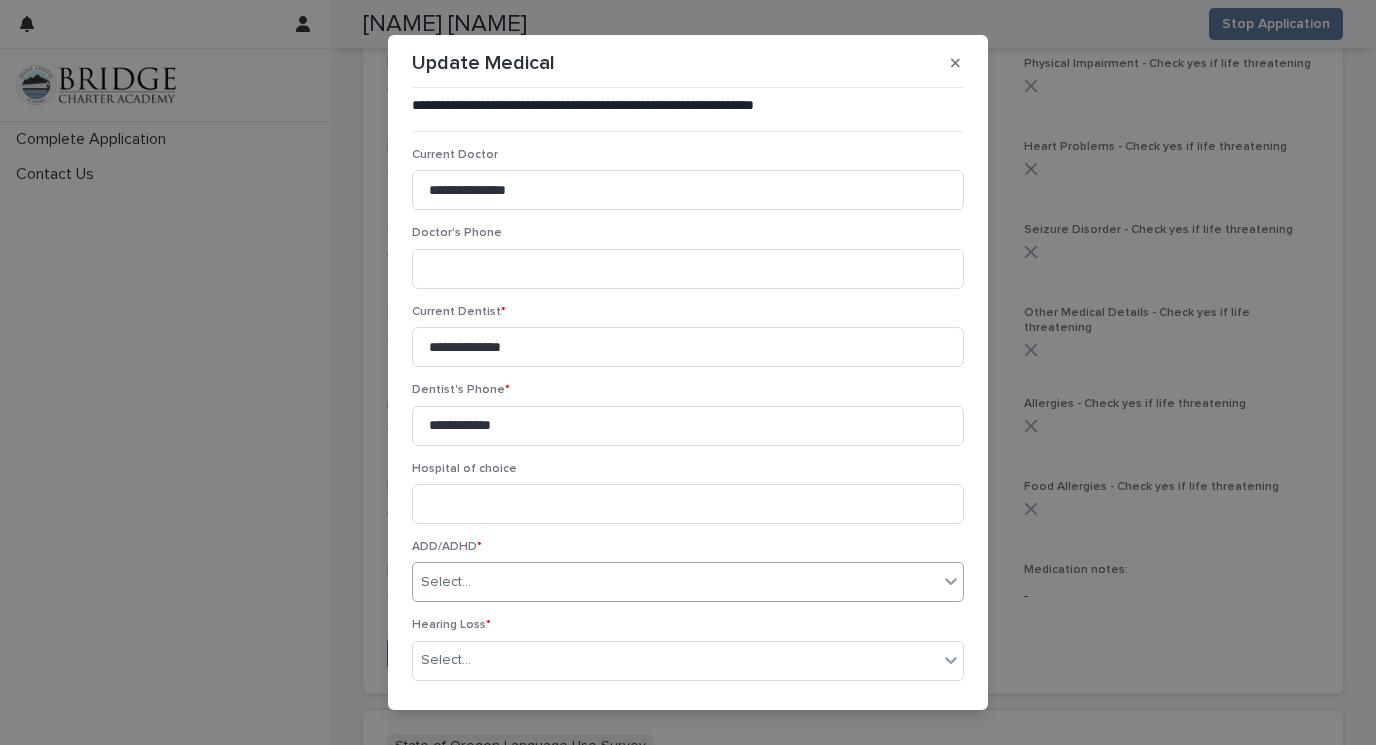 click on "Select..." at bounding box center (675, 582) 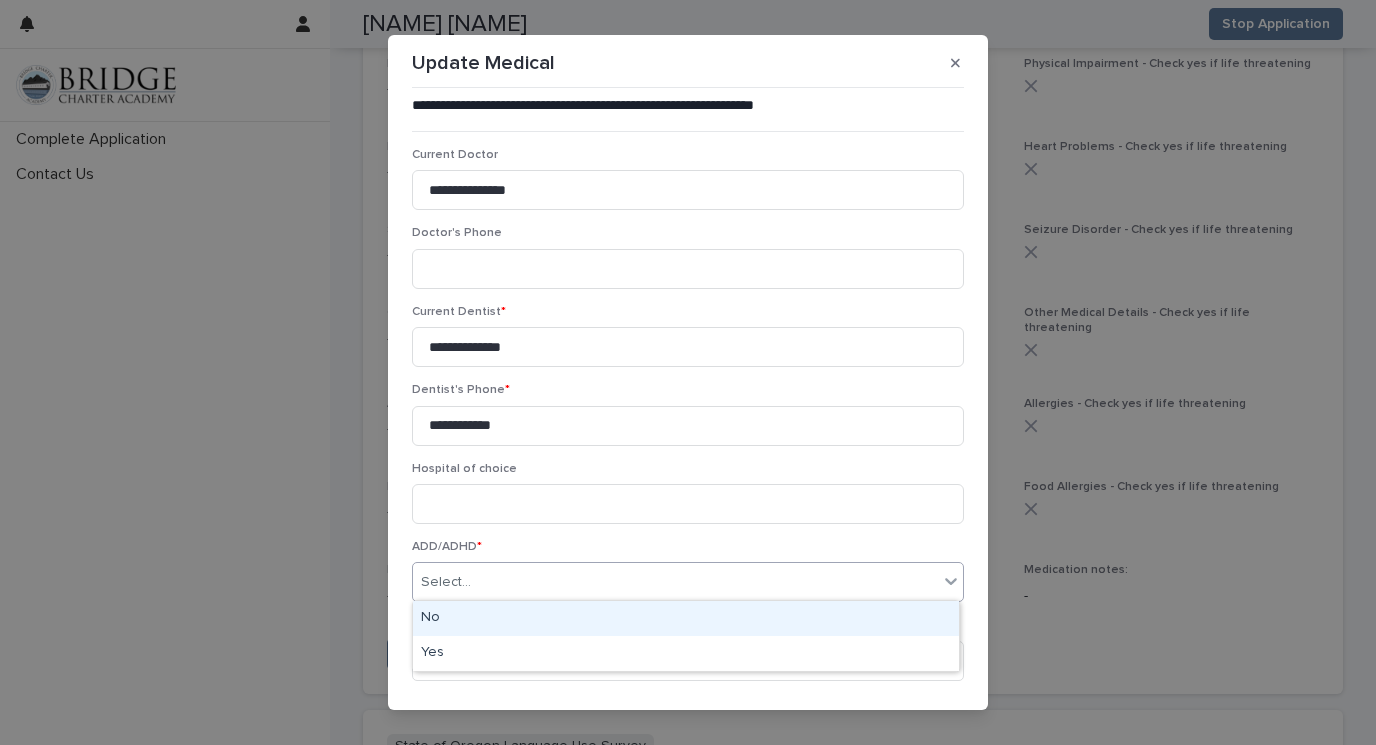 click on "No" at bounding box center [686, 618] 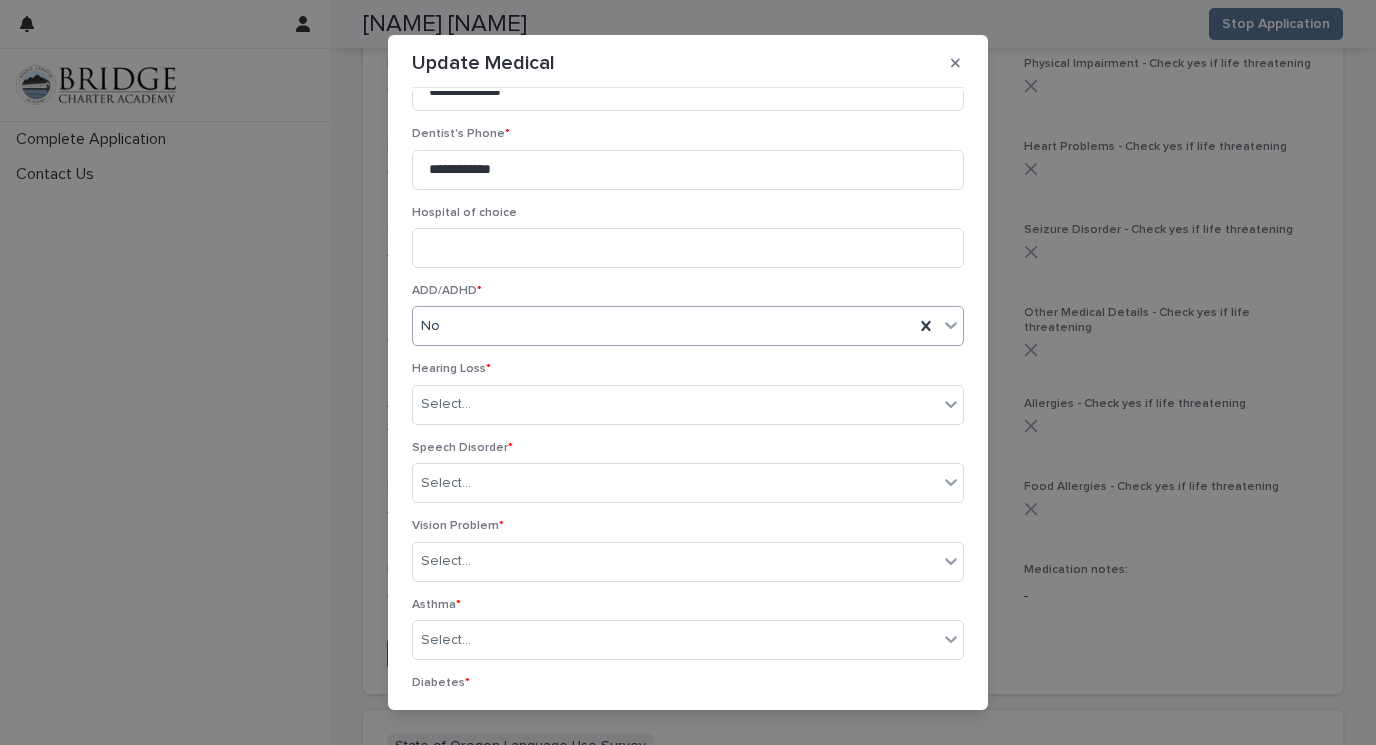scroll, scrollTop: 479, scrollLeft: 0, axis: vertical 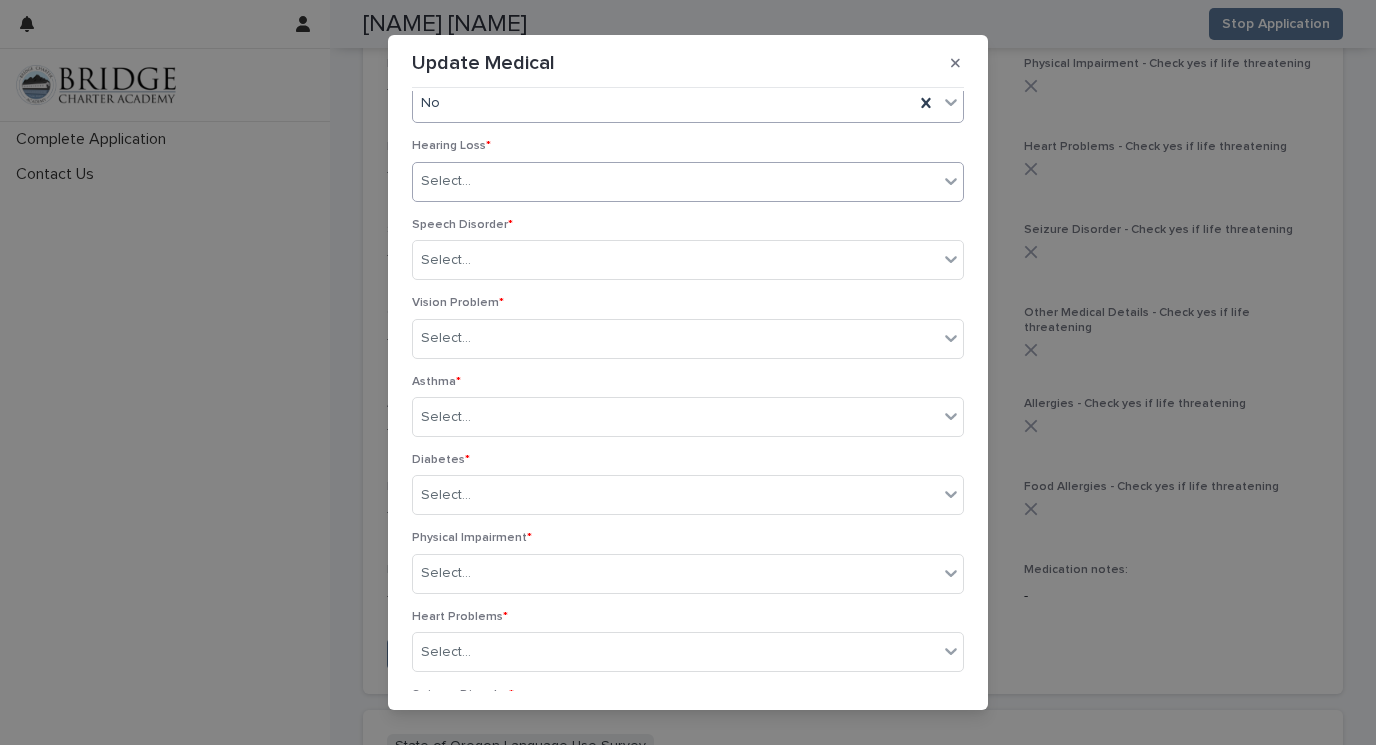 click on "Select..." at bounding box center (675, 181) 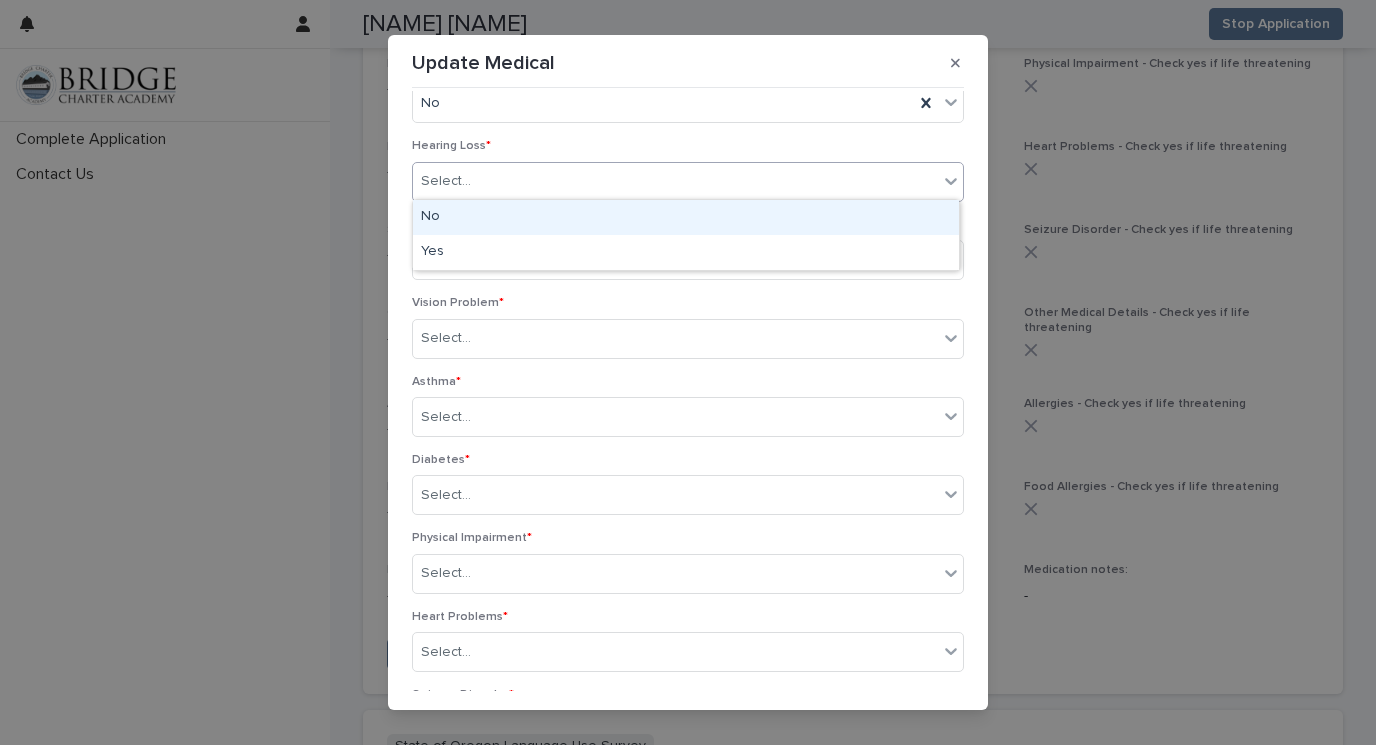 click on "No" at bounding box center (686, 217) 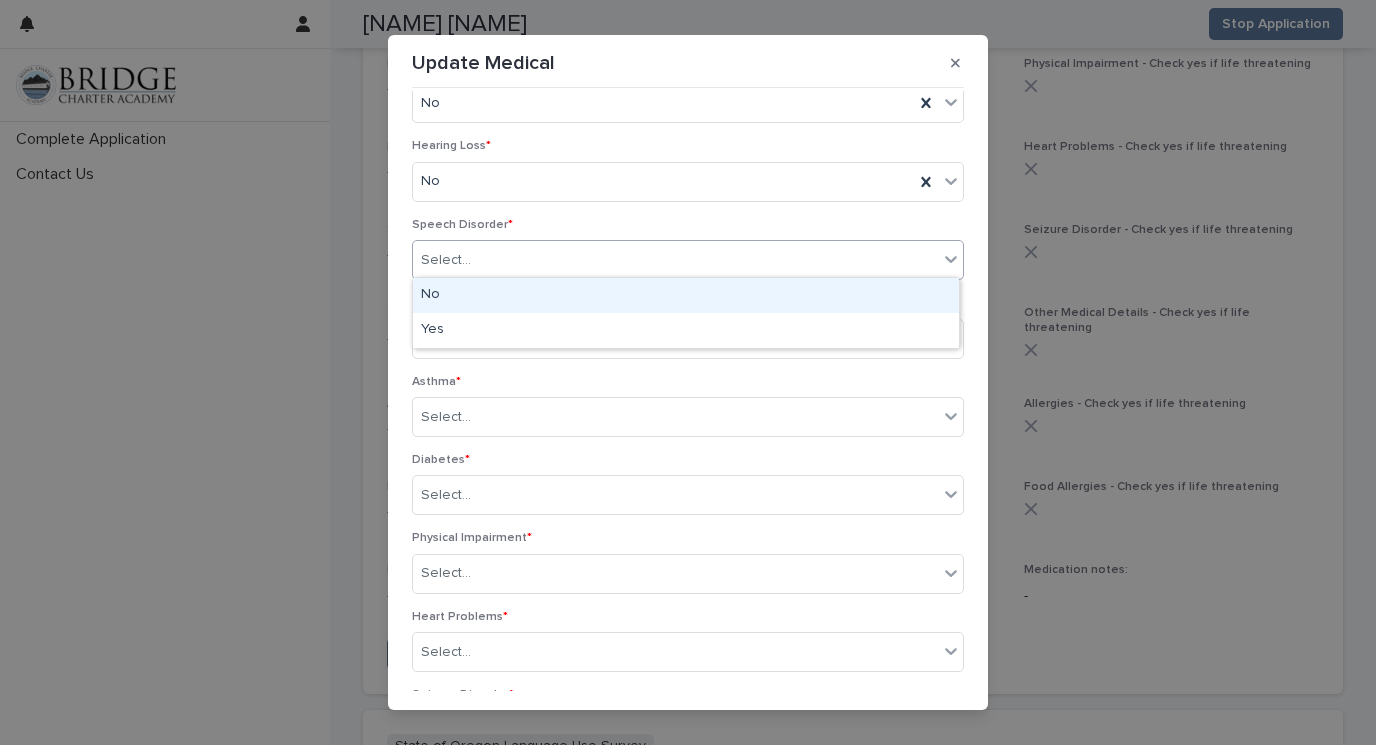 click on "Select..." at bounding box center [675, 260] 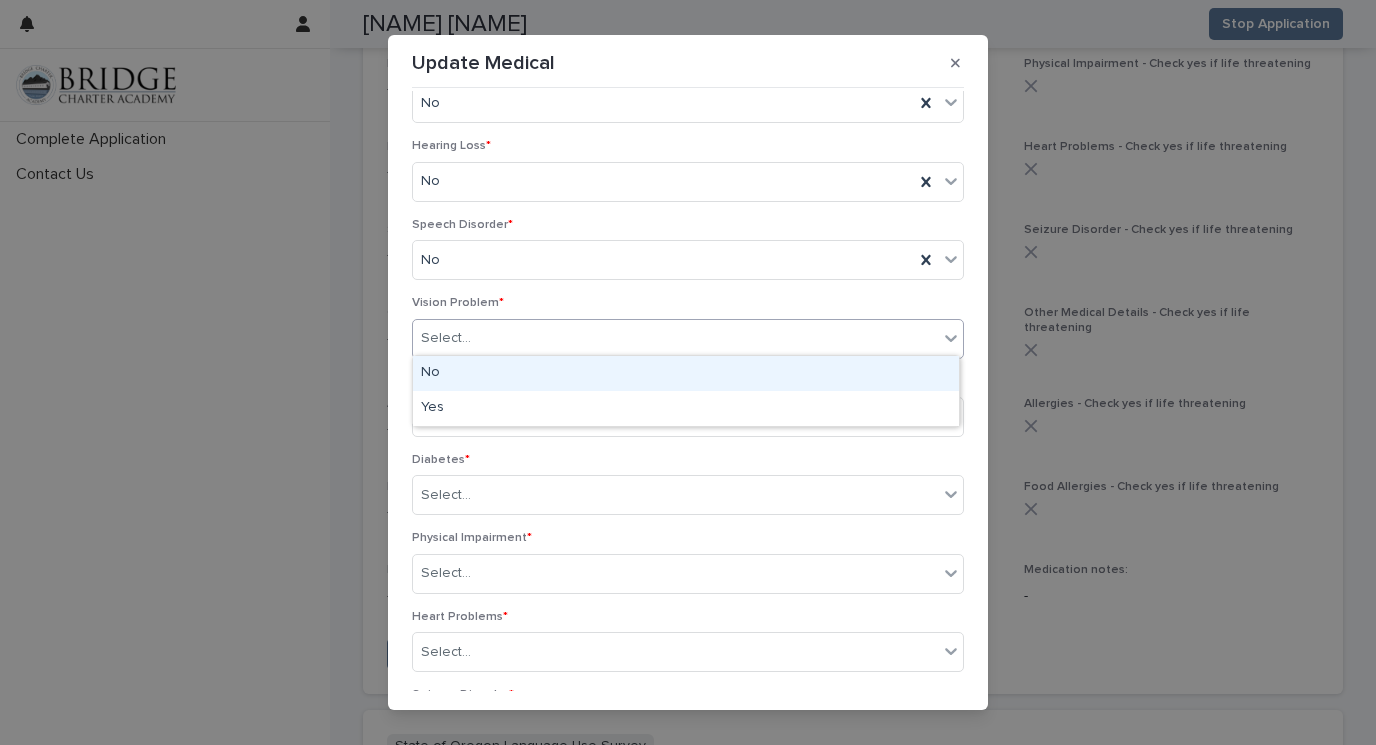 click on "Select..." at bounding box center [675, 338] 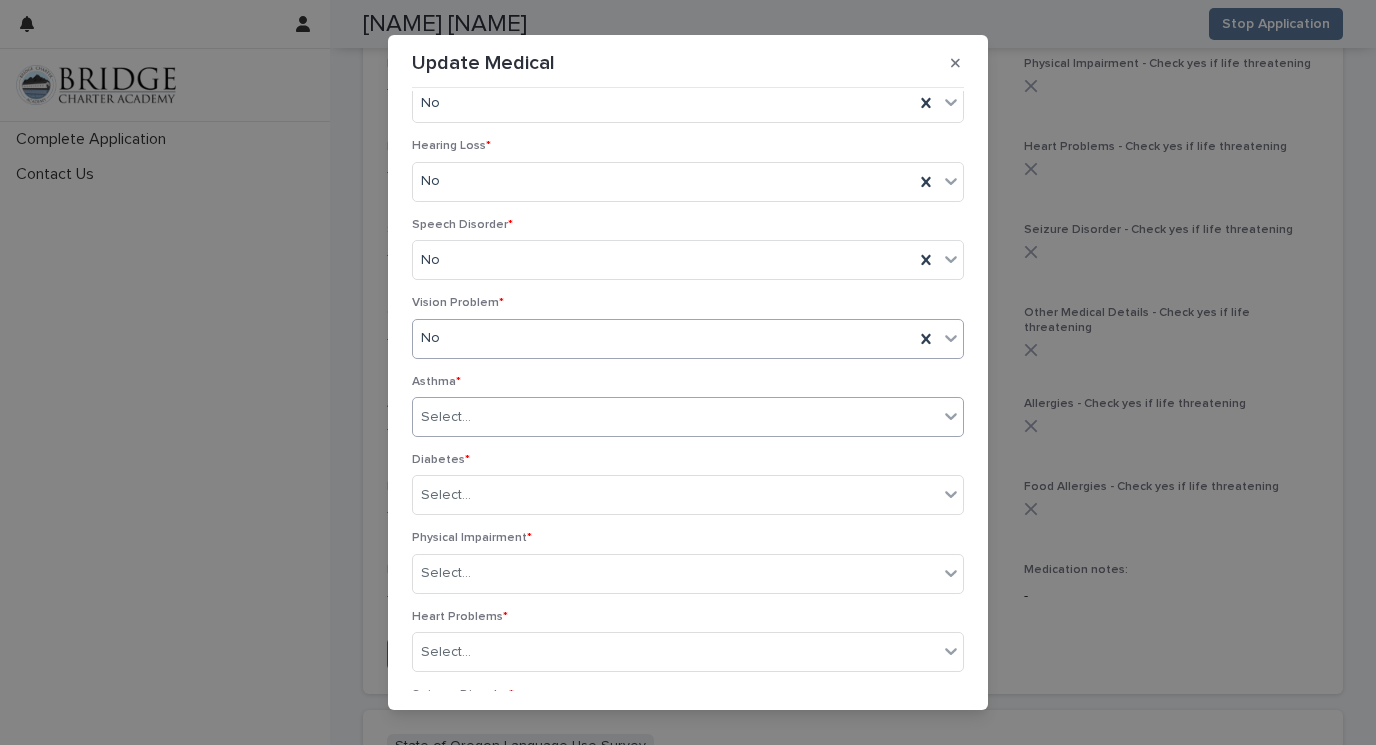 click on "Select..." at bounding box center [675, 417] 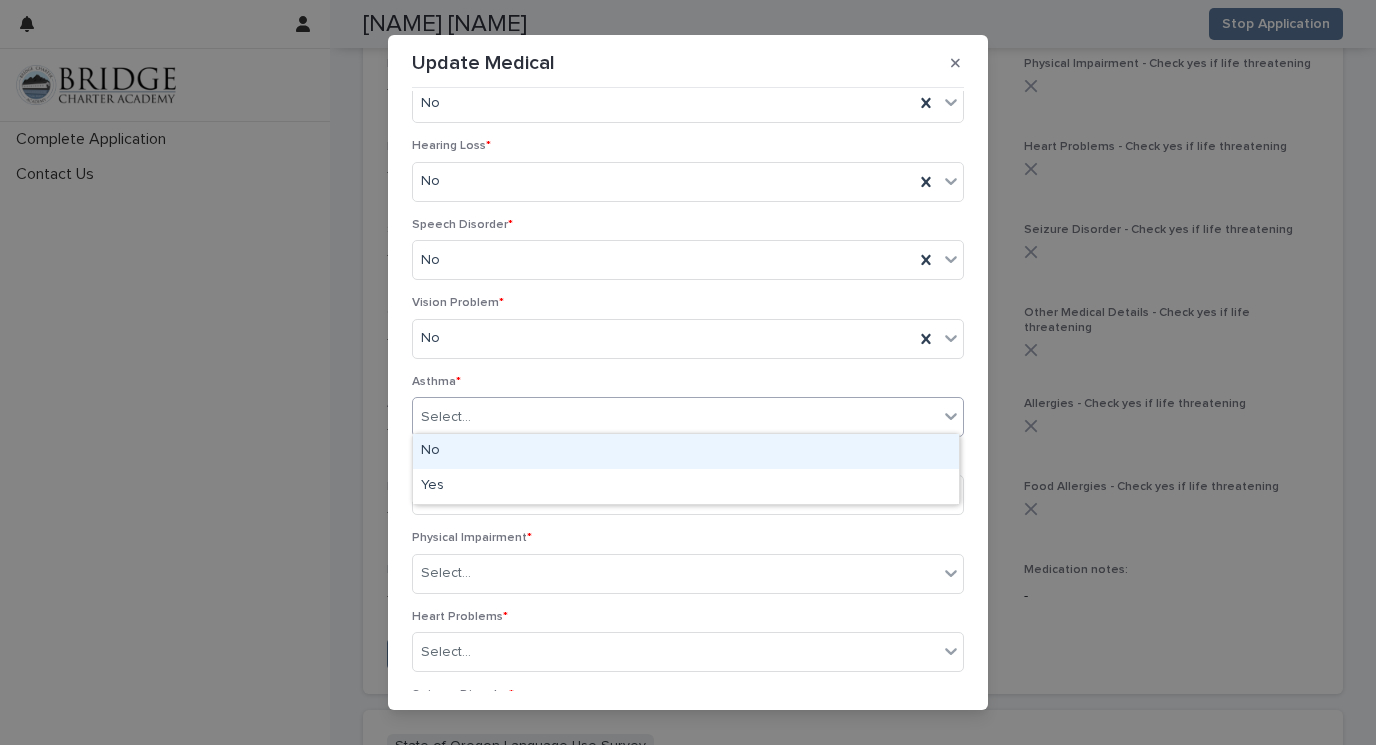 click on "No" at bounding box center (686, 451) 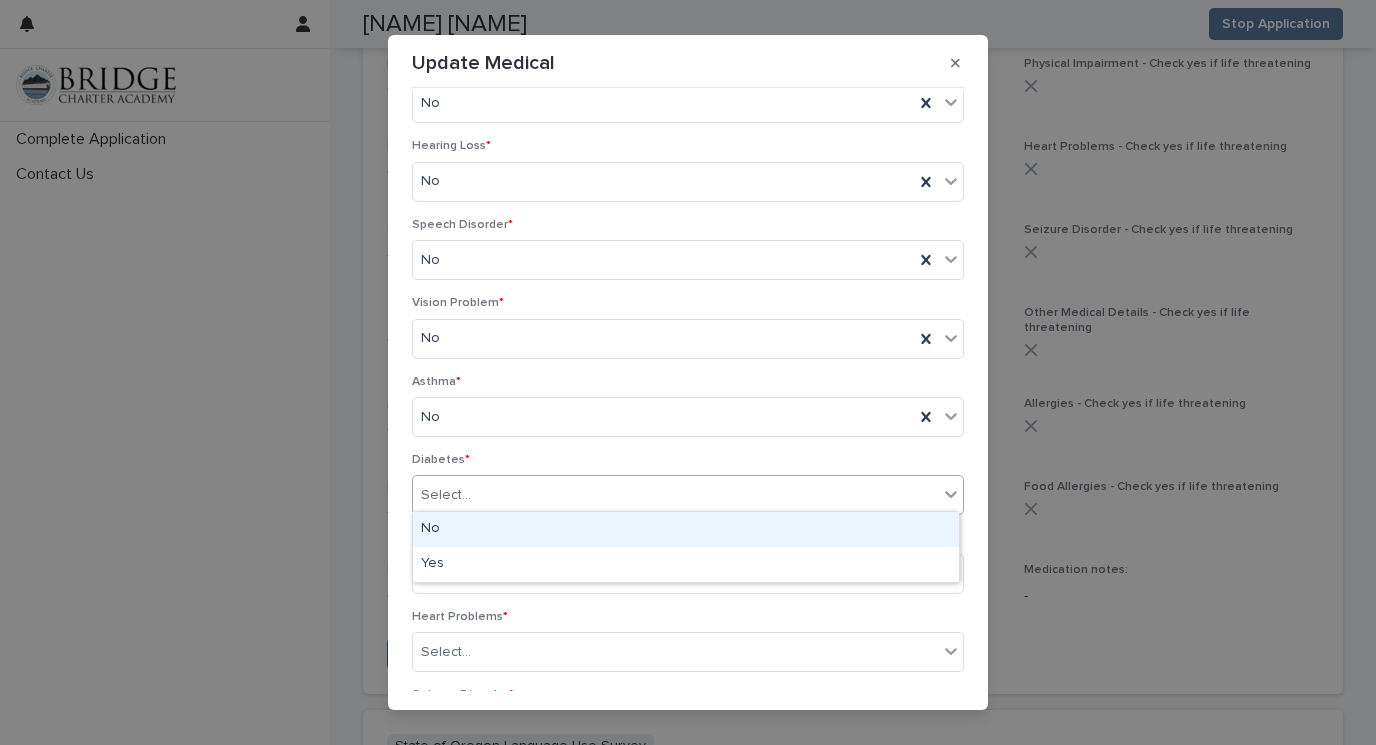 click on "Select..." at bounding box center [675, 495] 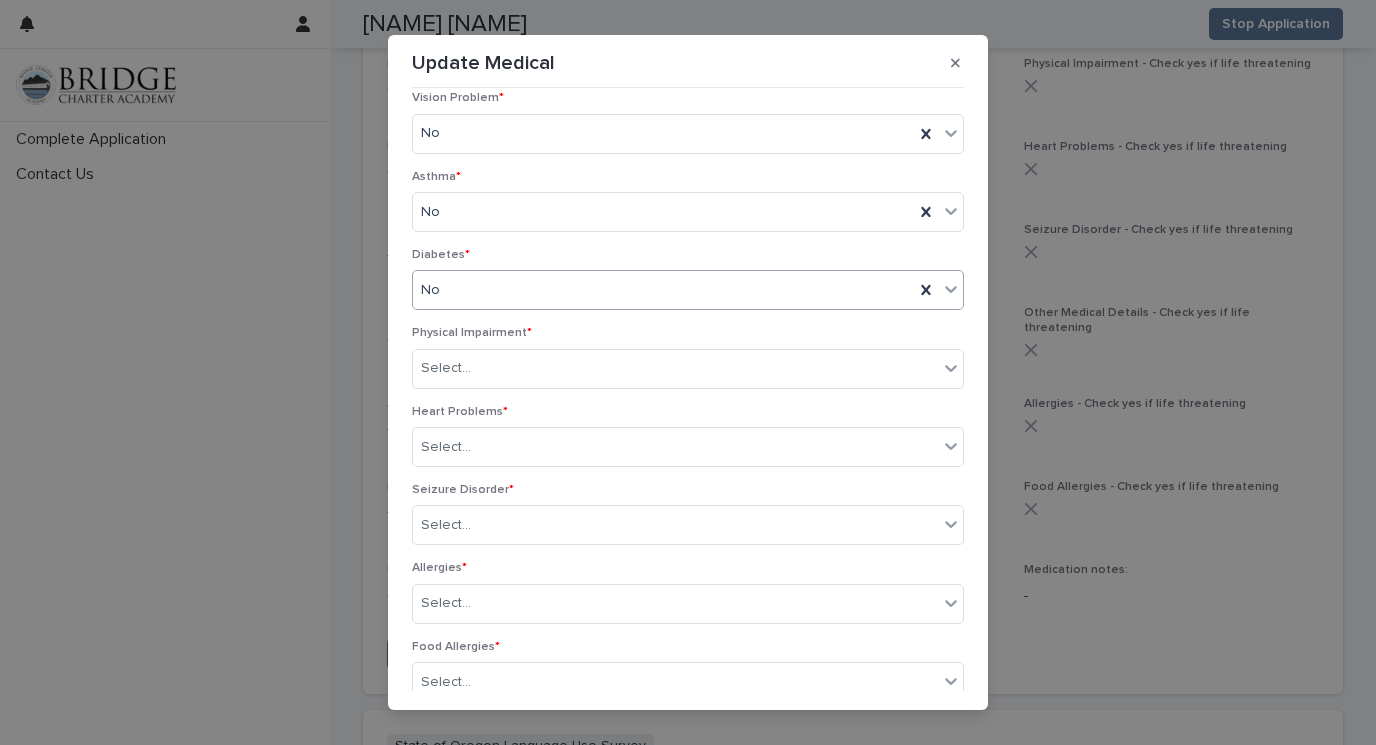 scroll, scrollTop: 699, scrollLeft: 0, axis: vertical 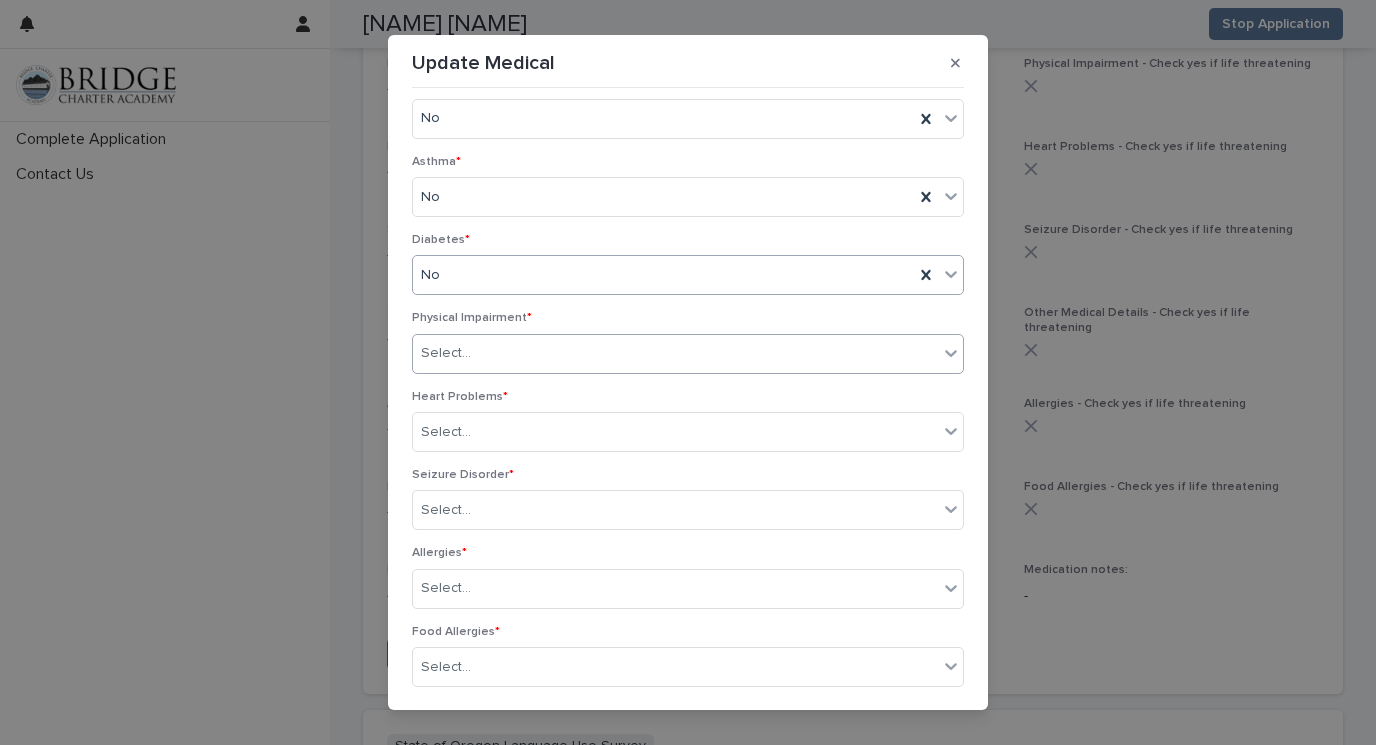 click on "Select..." at bounding box center [675, 353] 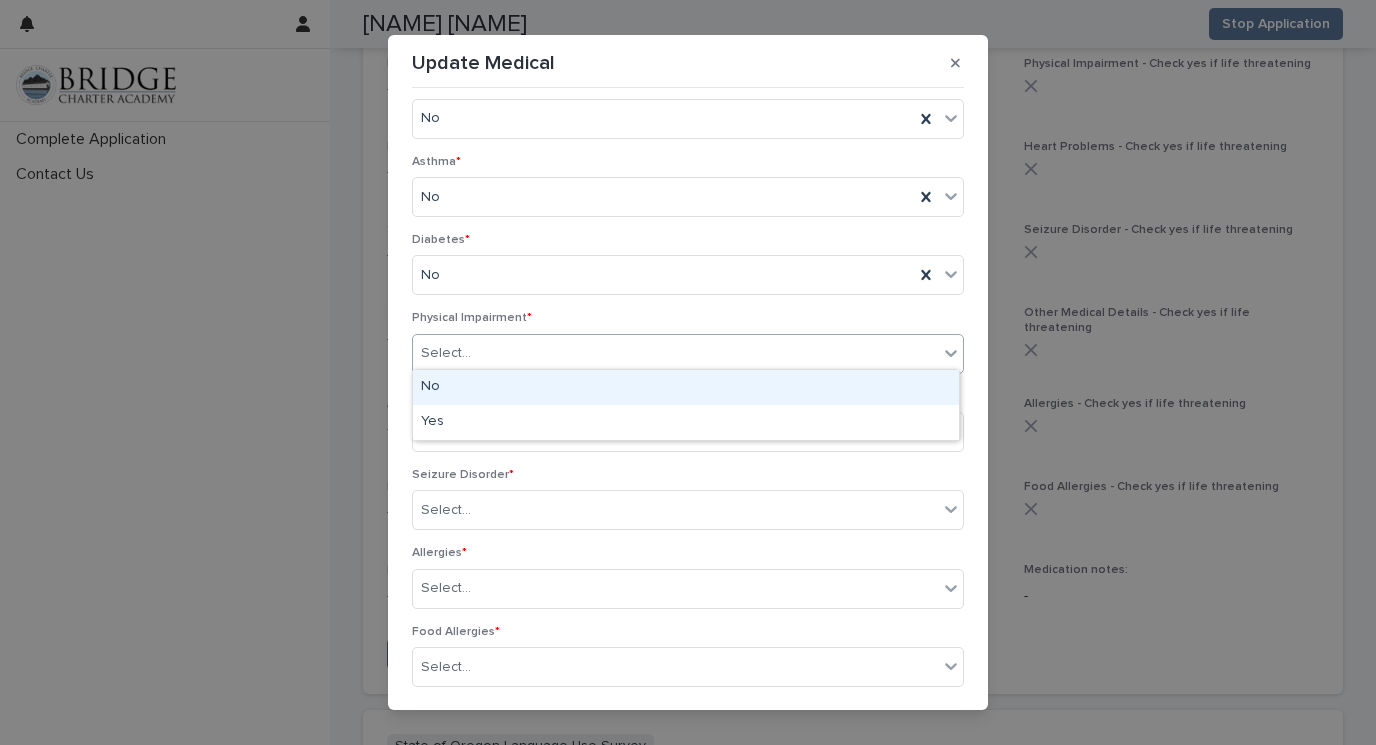 click on "No" at bounding box center [686, 387] 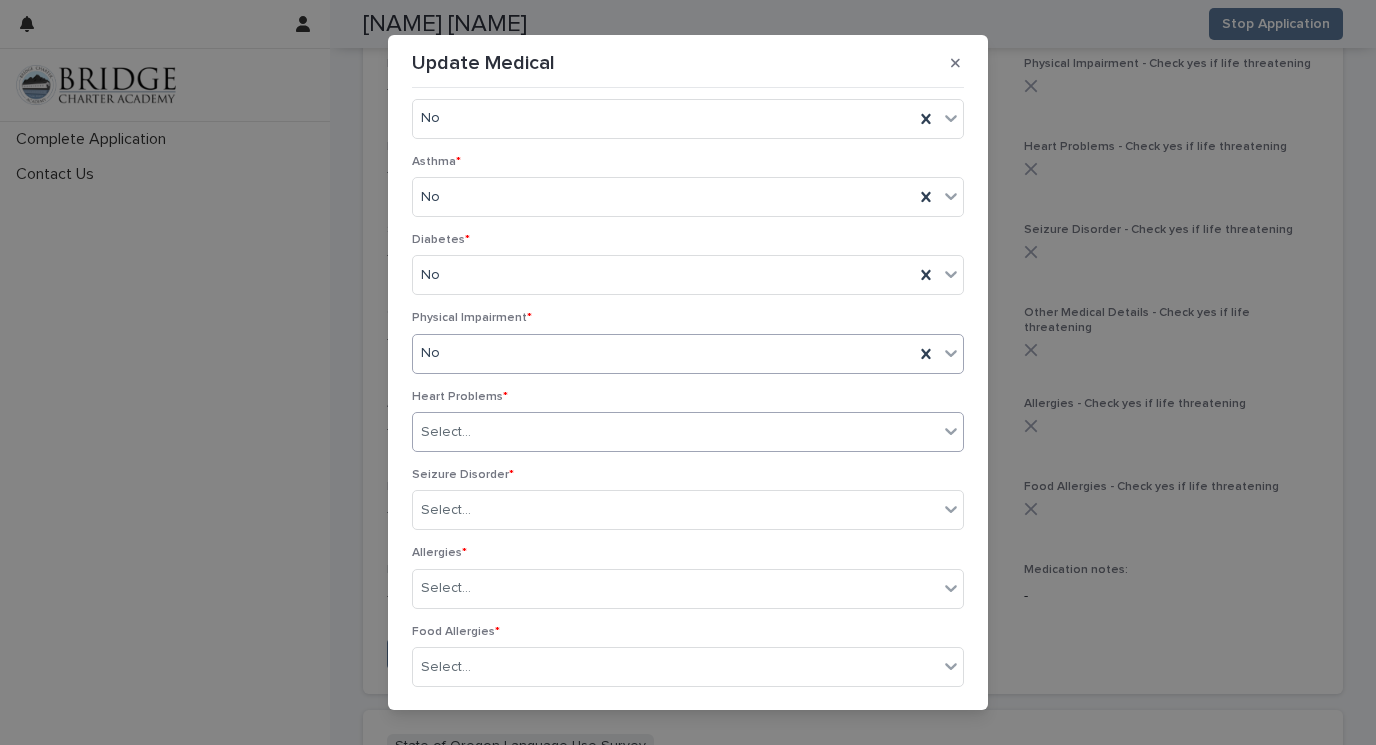 click on "Select..." at bounding box center [675, 432] 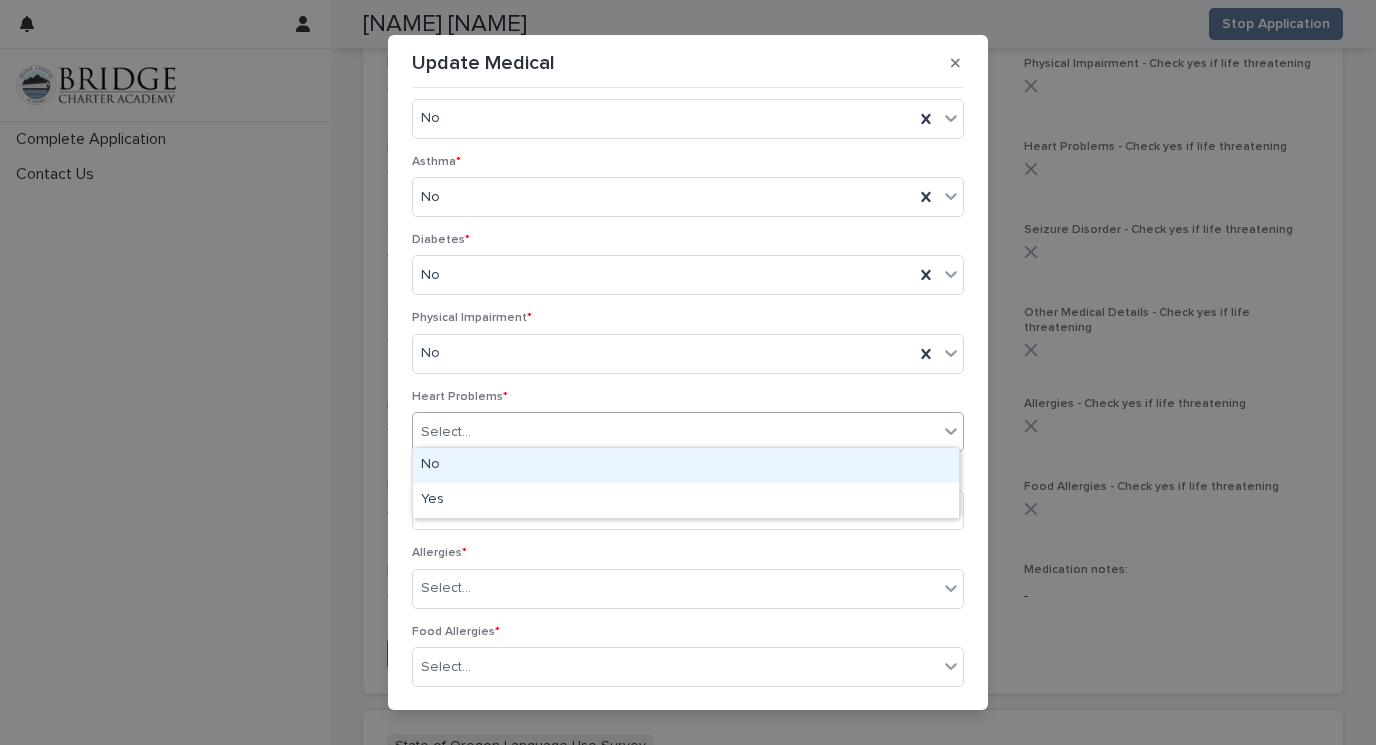 click on "No" at bounding box center (686, 465) 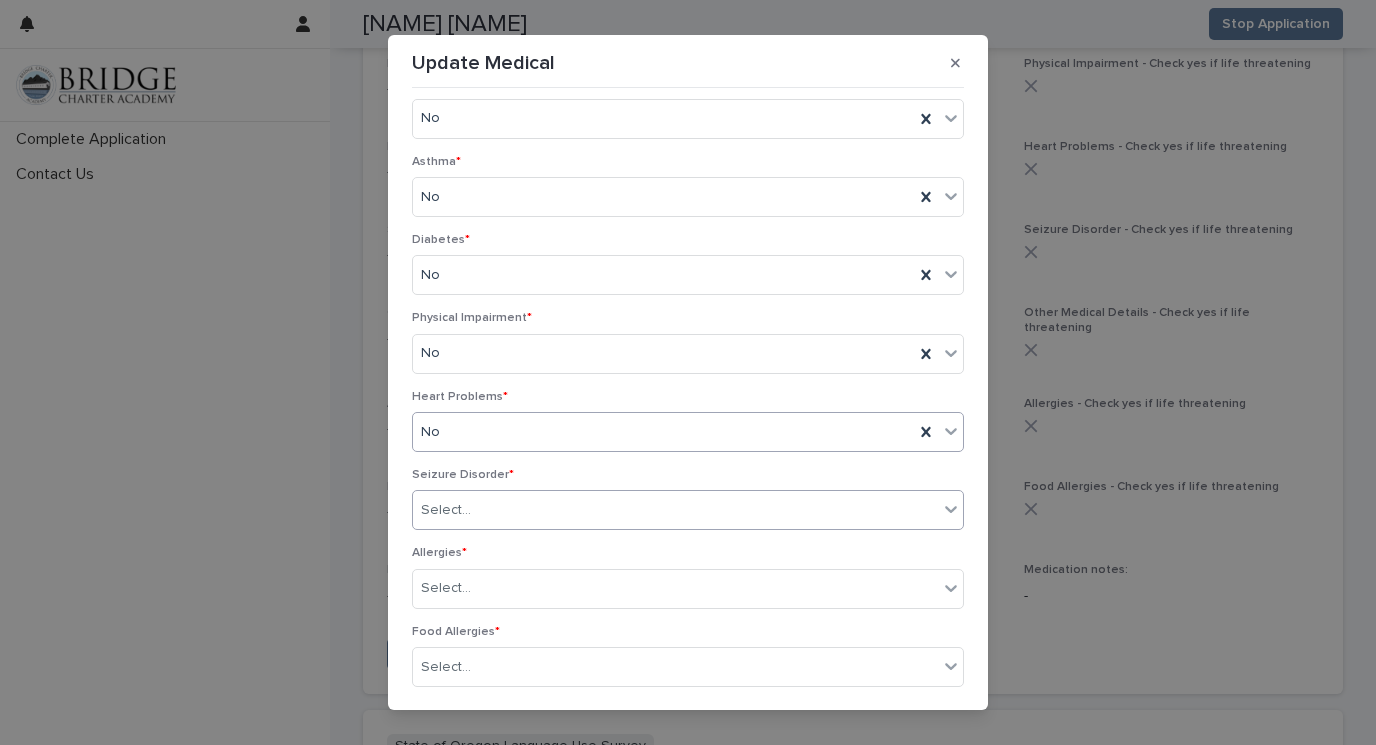 click on "Select..." at bounding box center [675, 510] 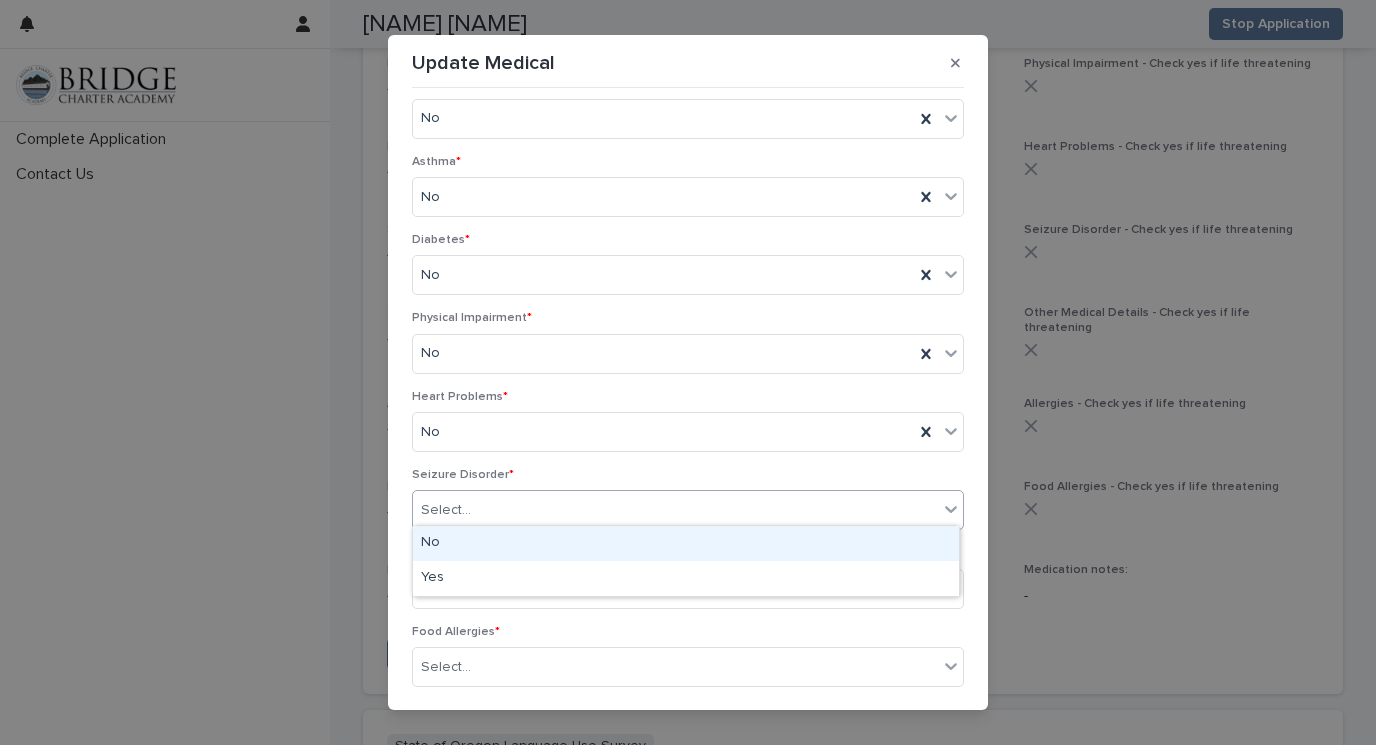 click on "No" at bounding box center (686, 543) 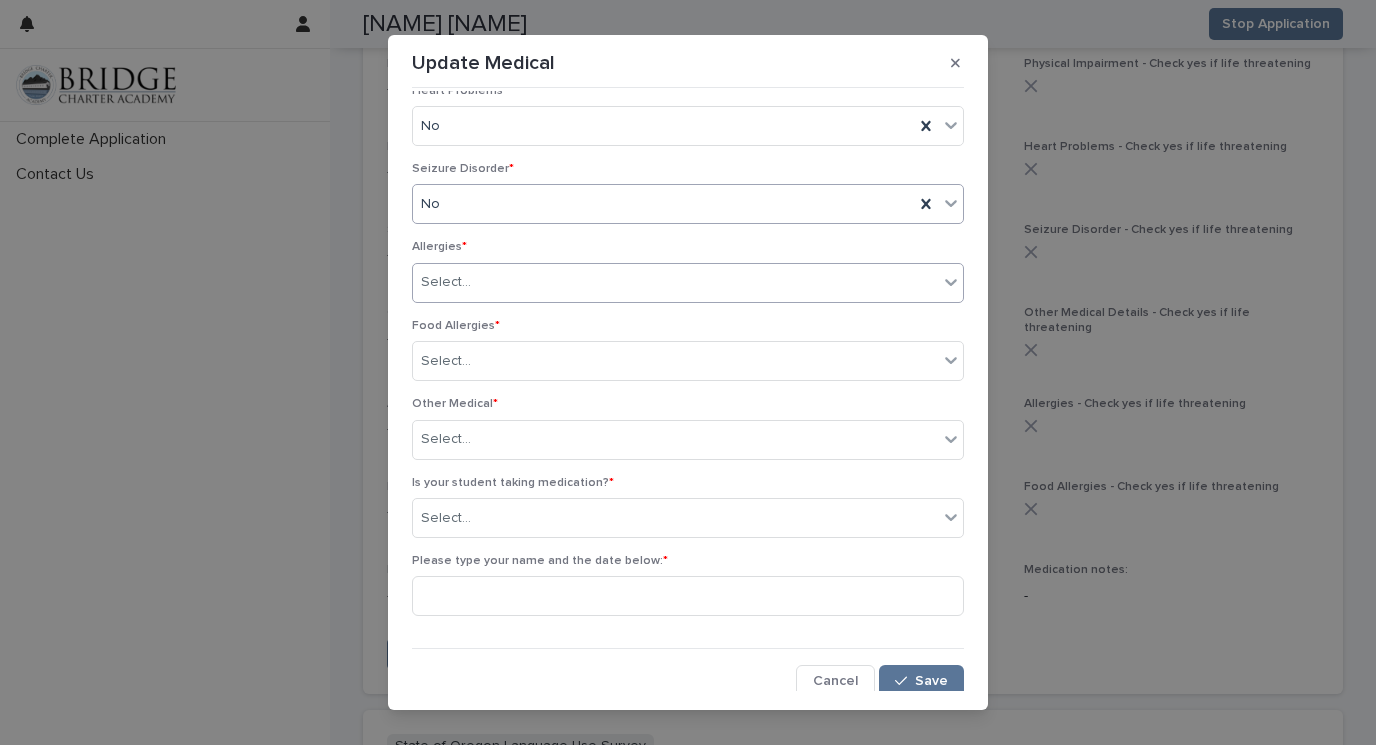 scroll, scrollTop: 1004, scrollLeft: 0, axis: vertical 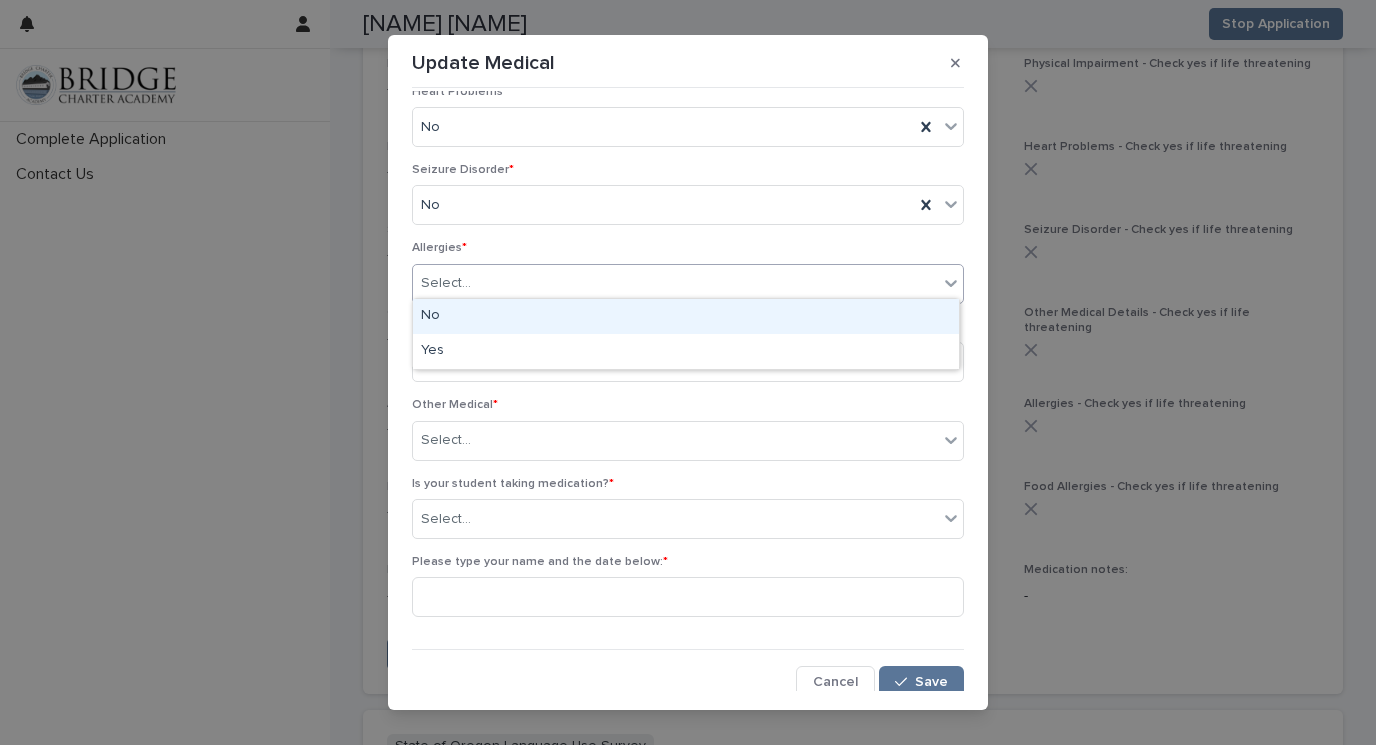 click on "Select..." at bounding box center (675, 283) 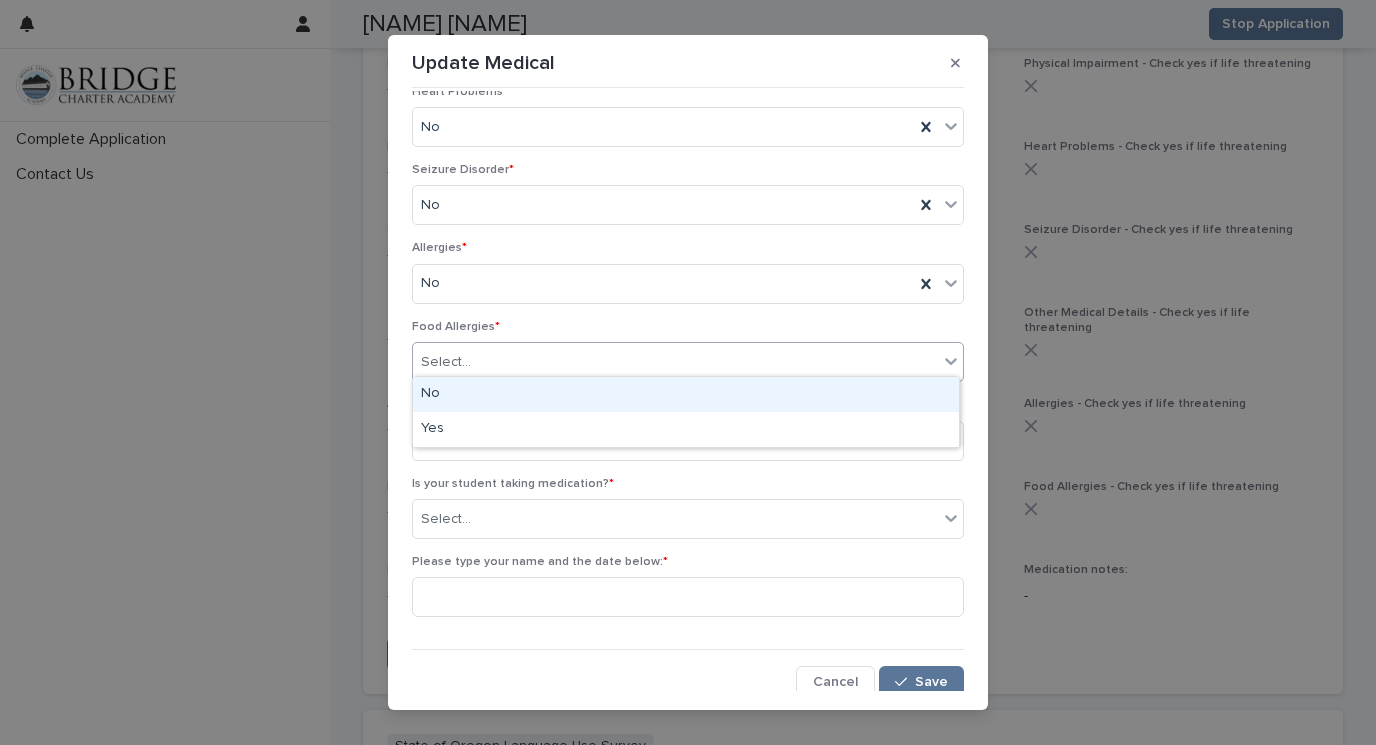 click on "Select..." at bounding box center (675, 362) 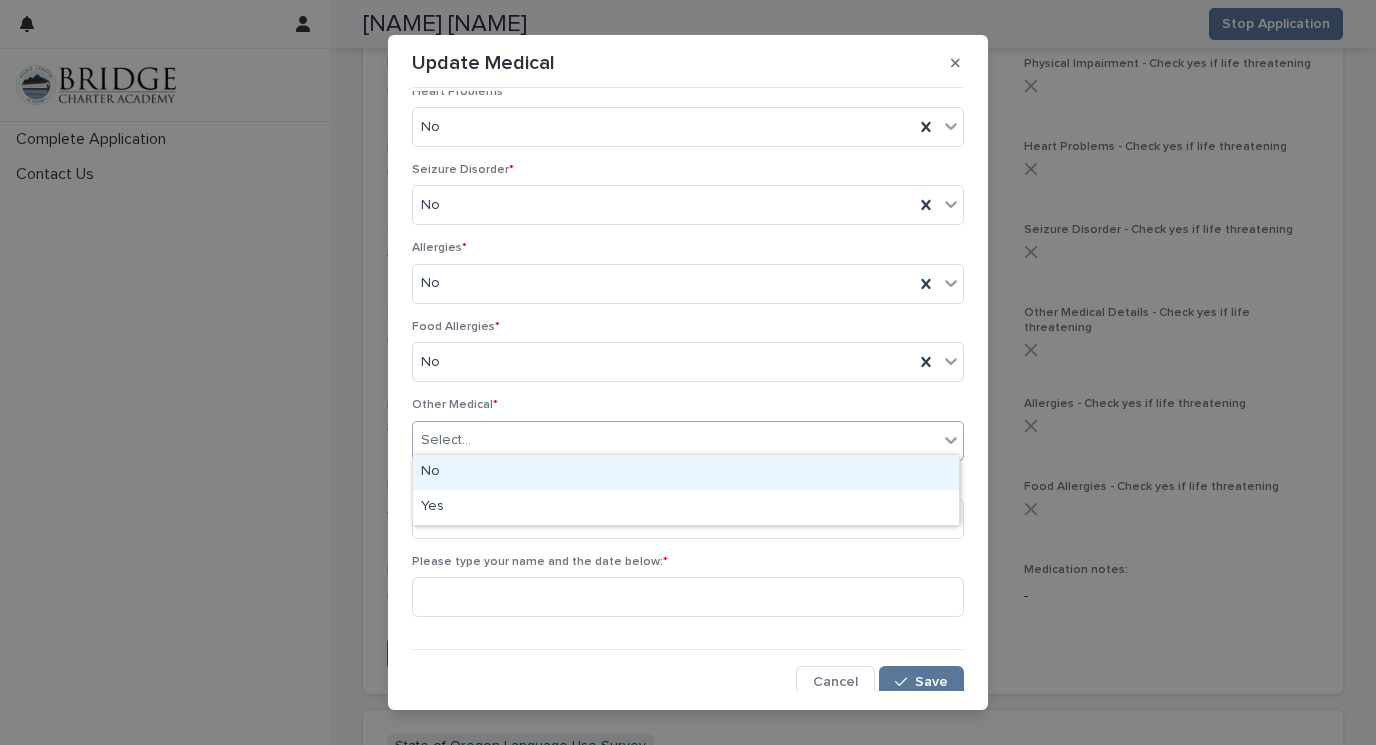 click on "Select..." at bounding box center (675, 440) 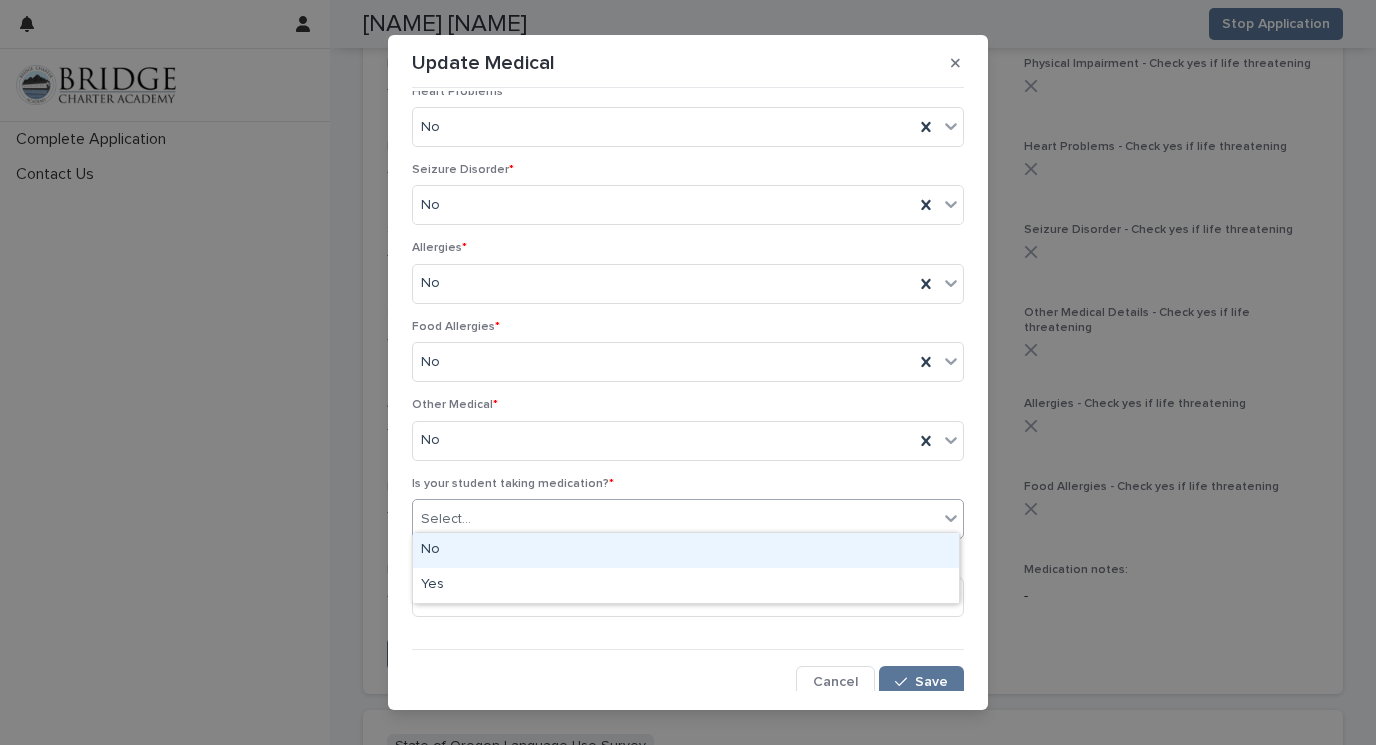 click on "Select..." at bounding box center [675, 519] 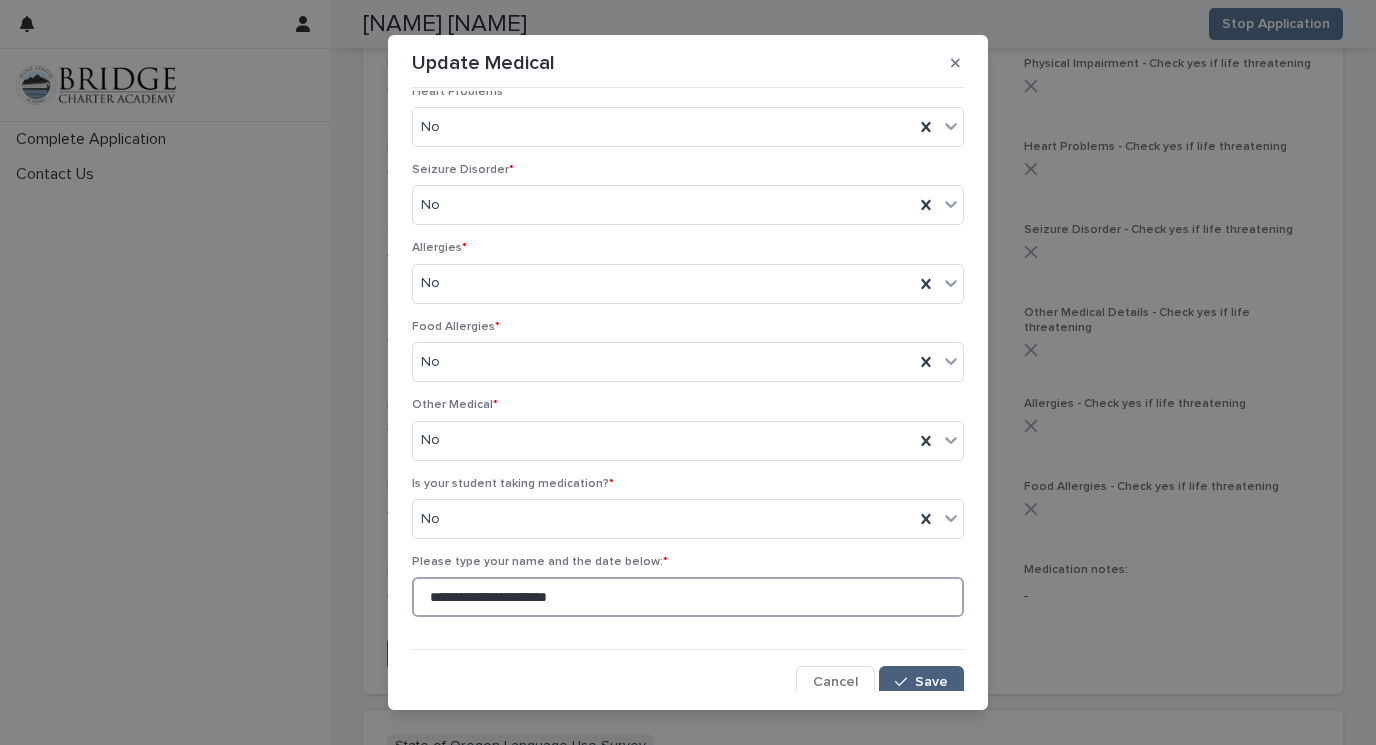 type on "**********" 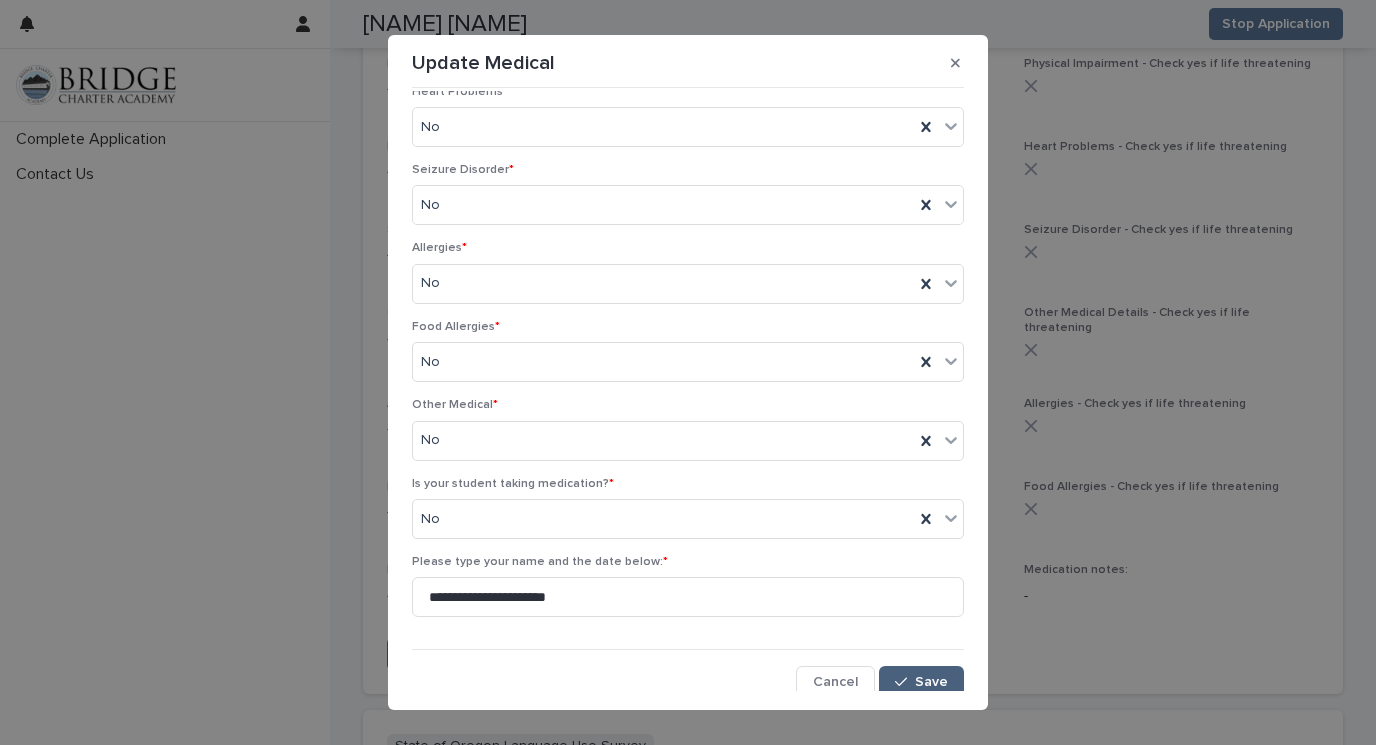 click on "Save" at bounding box center (931, 682) 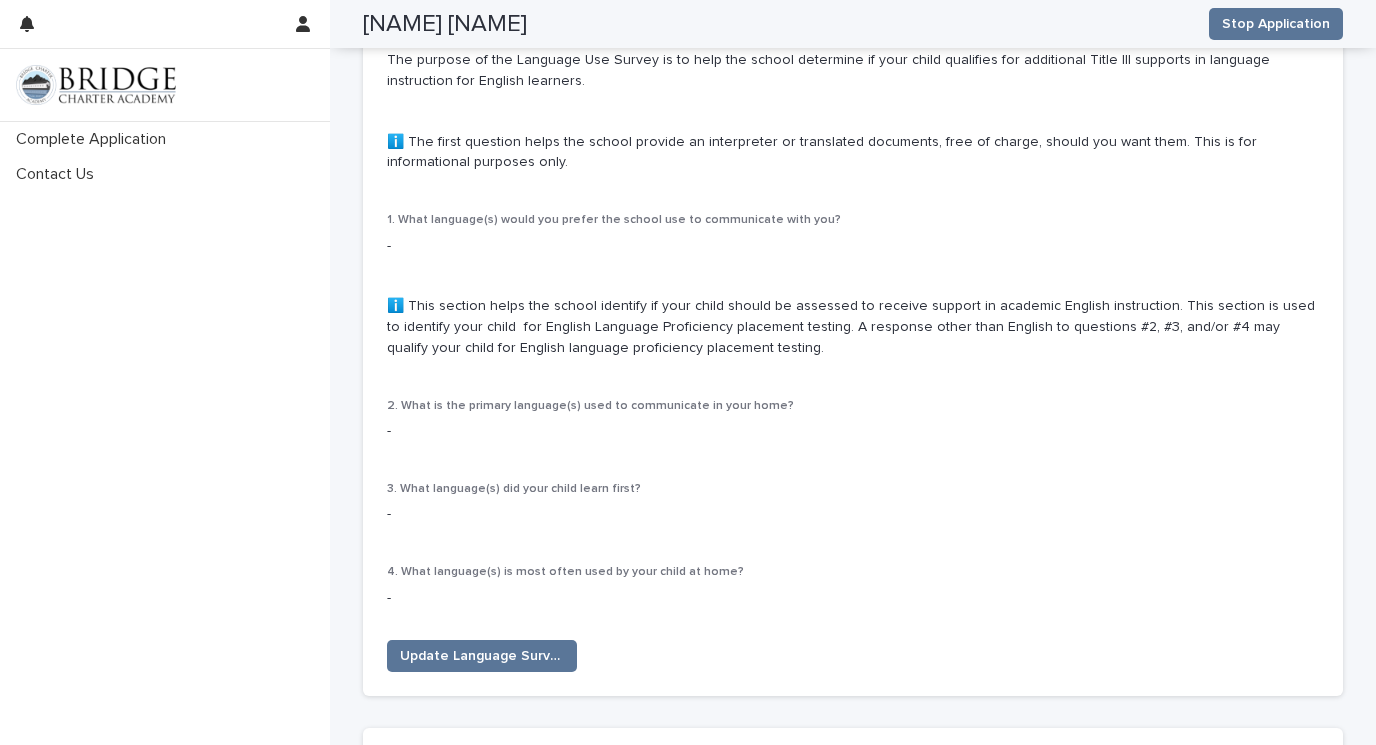 scroll, scrollTop: 2380, scrollLeft: 0, axis: vertical 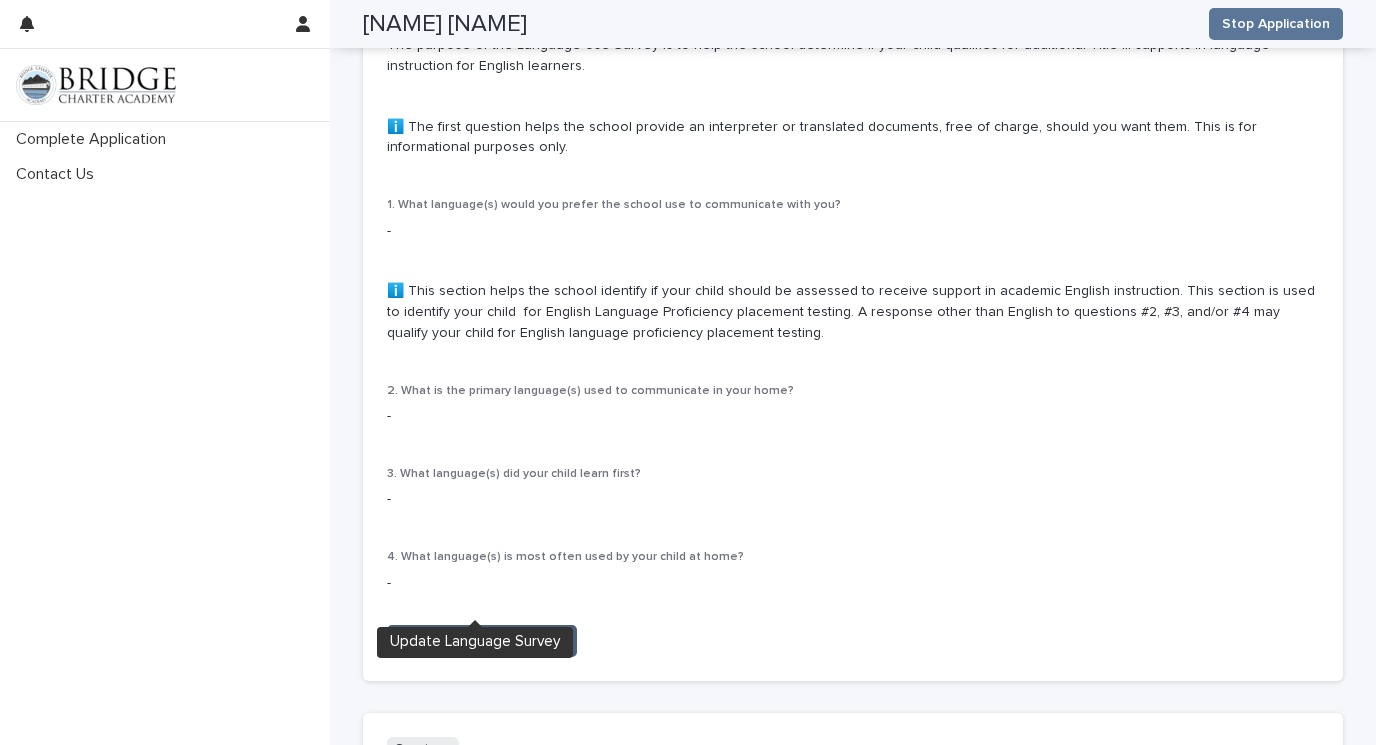 click on "Update Language Survey" at bounding box center (482, 641) 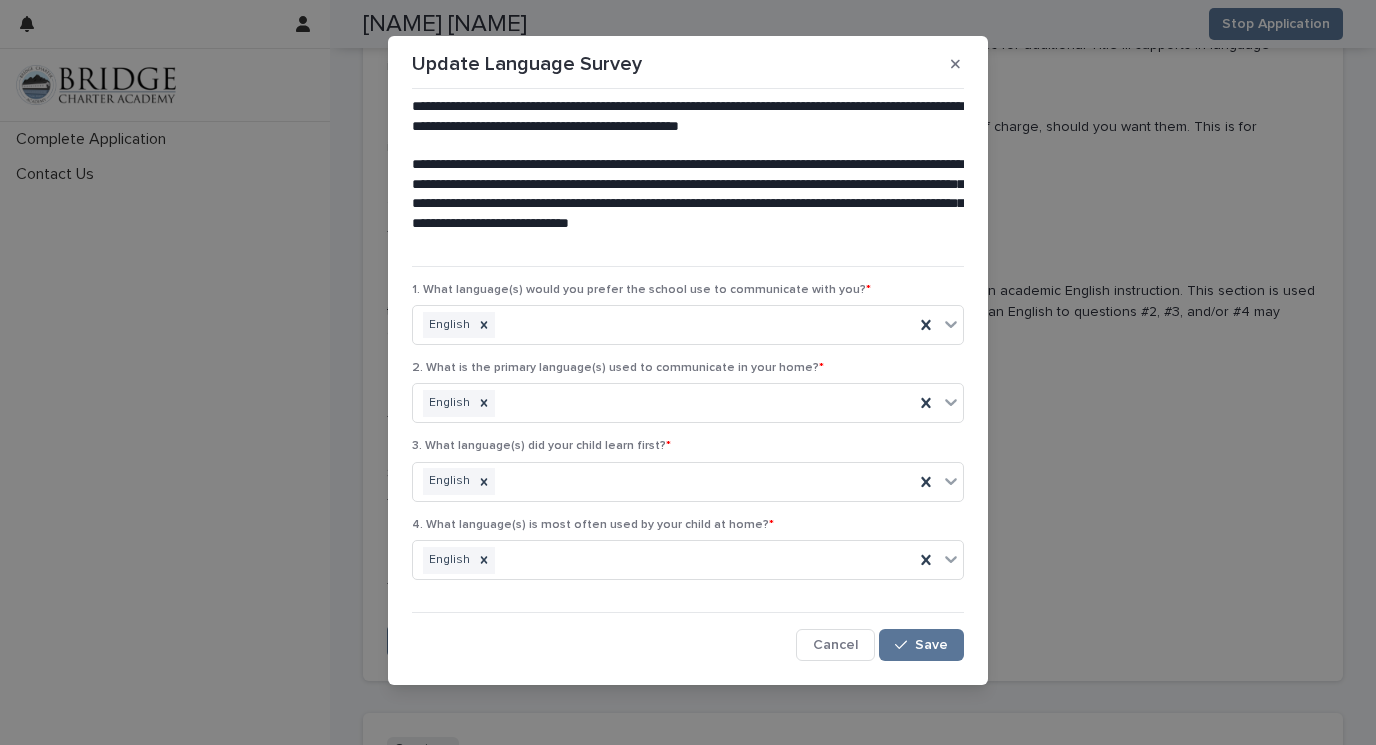 scroll, scrollTop: 11, scrollLeft: 0, axis: vertical 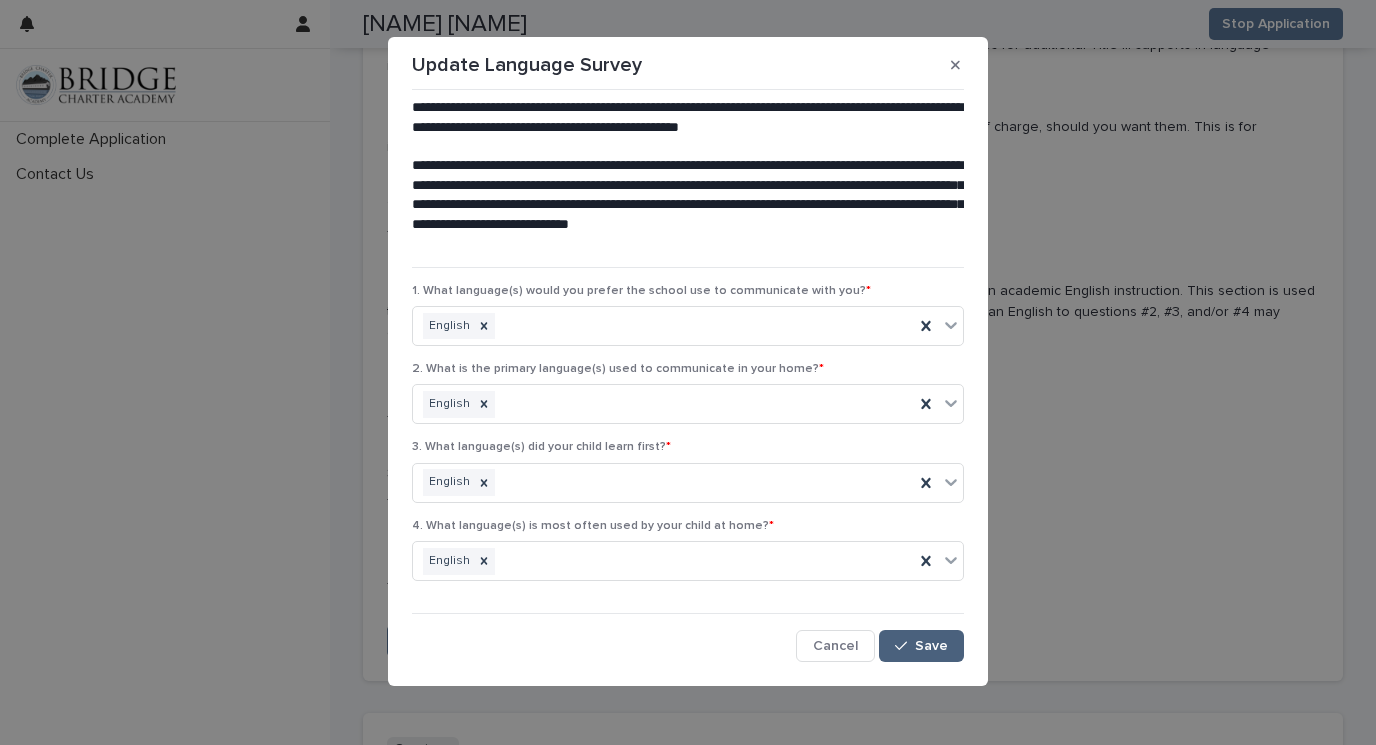 click 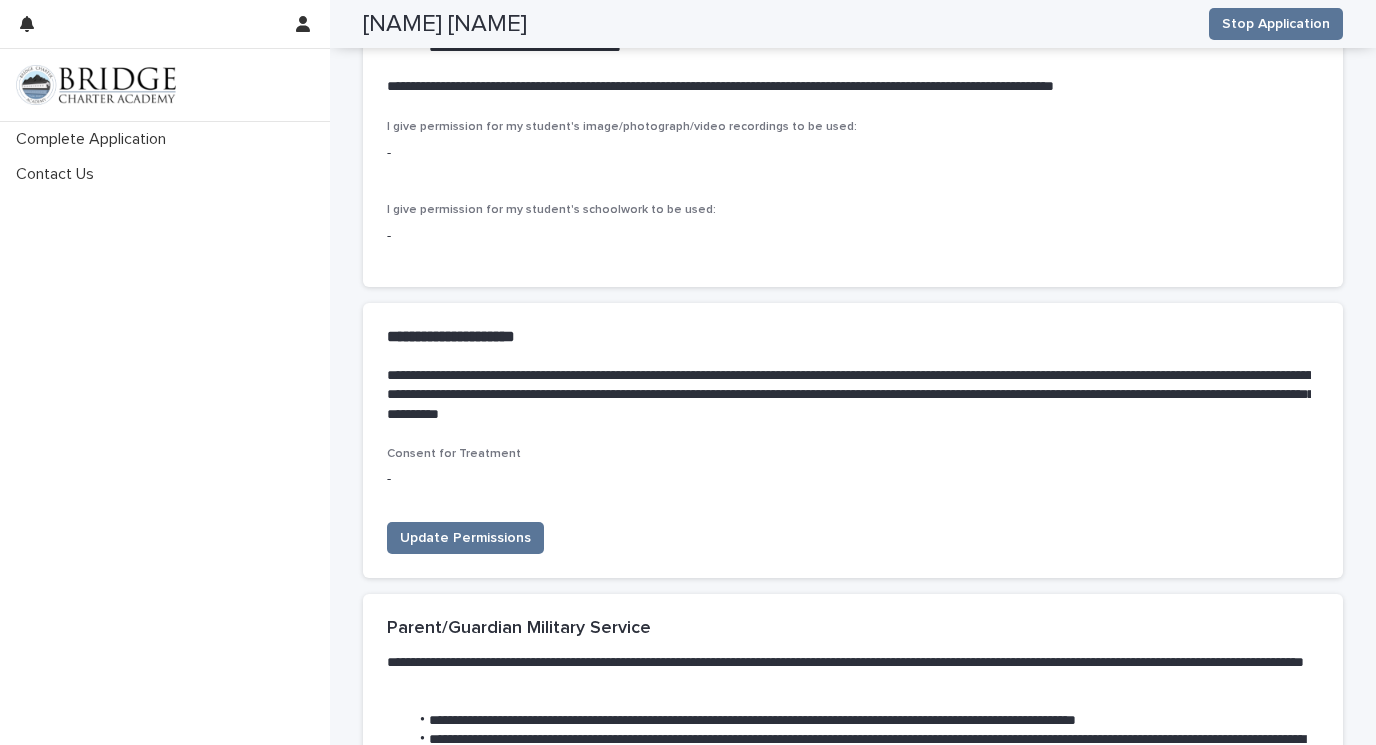 scroll, scrollTop: 5938, scrollLeft: 0, axis: vertical 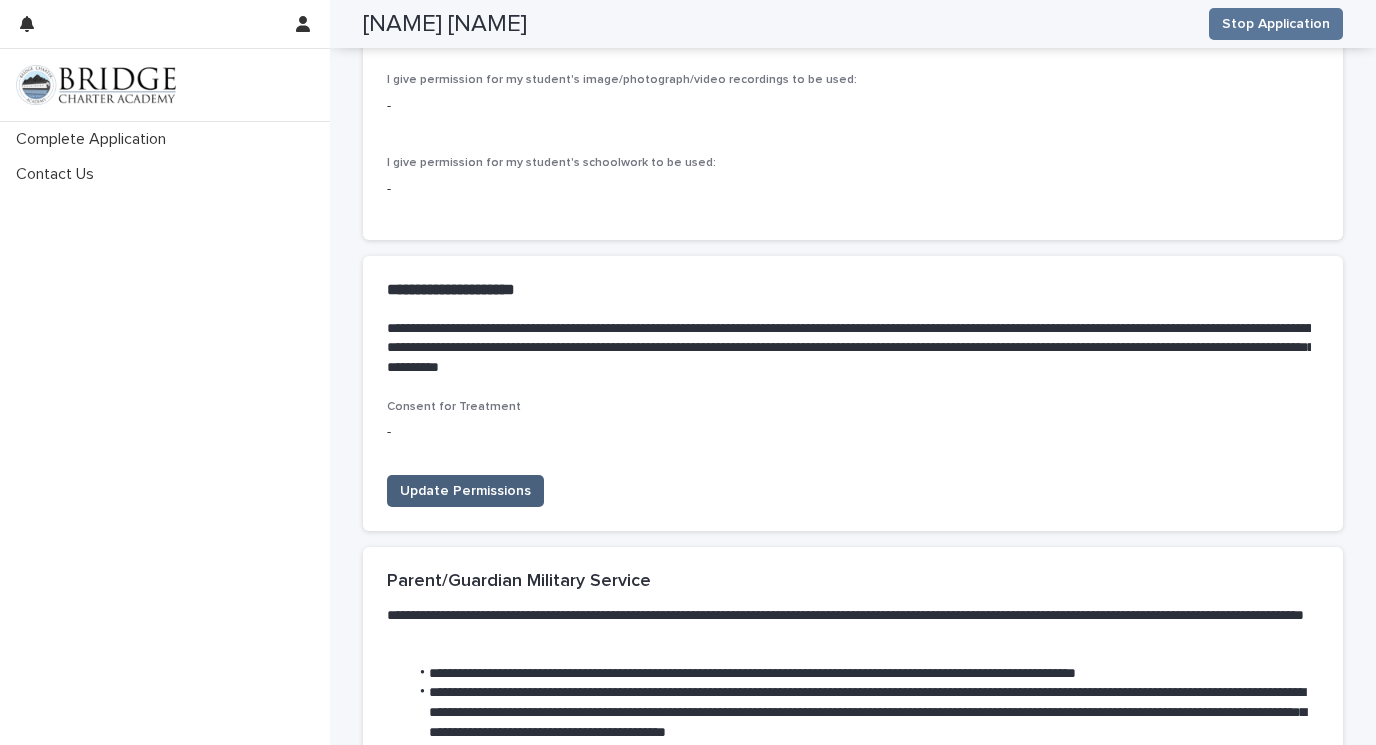 click on "Update Permissions" at bounding box center [465, 491] 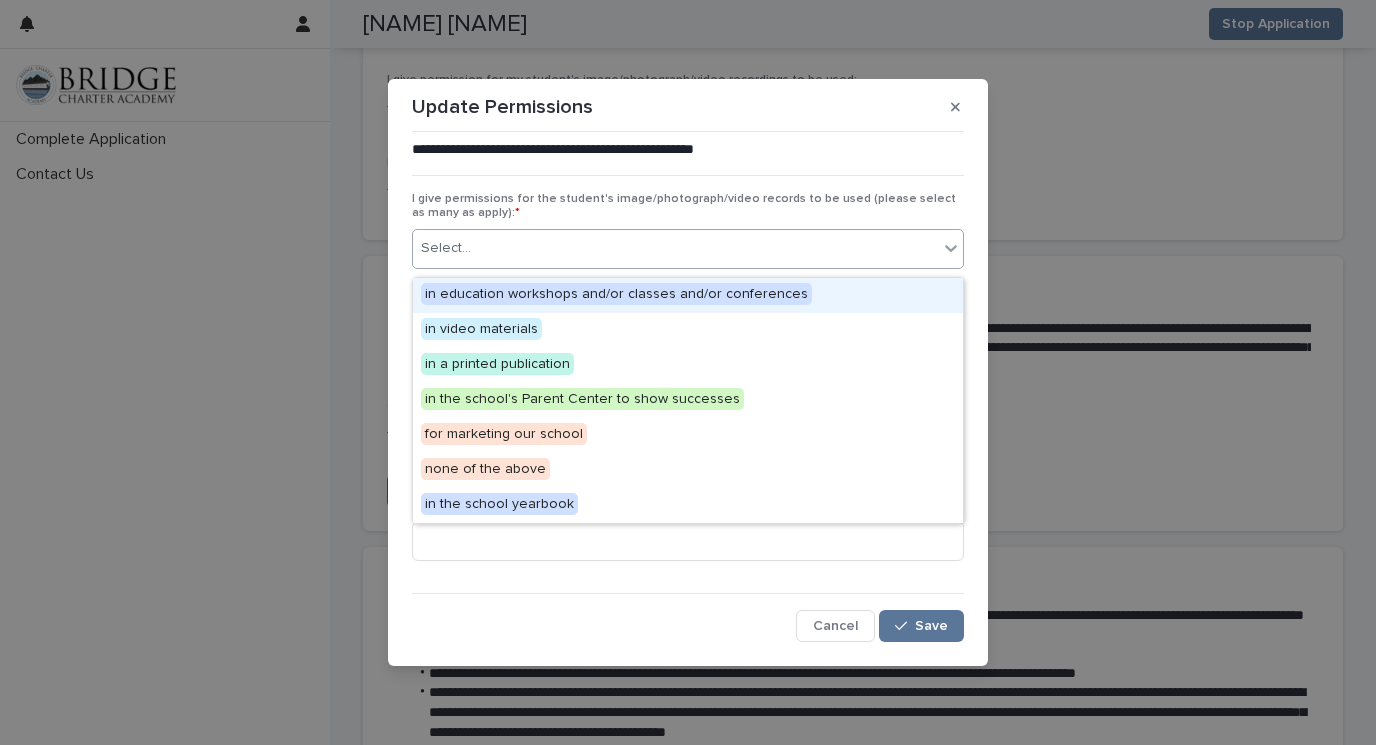 click on "Select..." at bounding box center [675, 248] 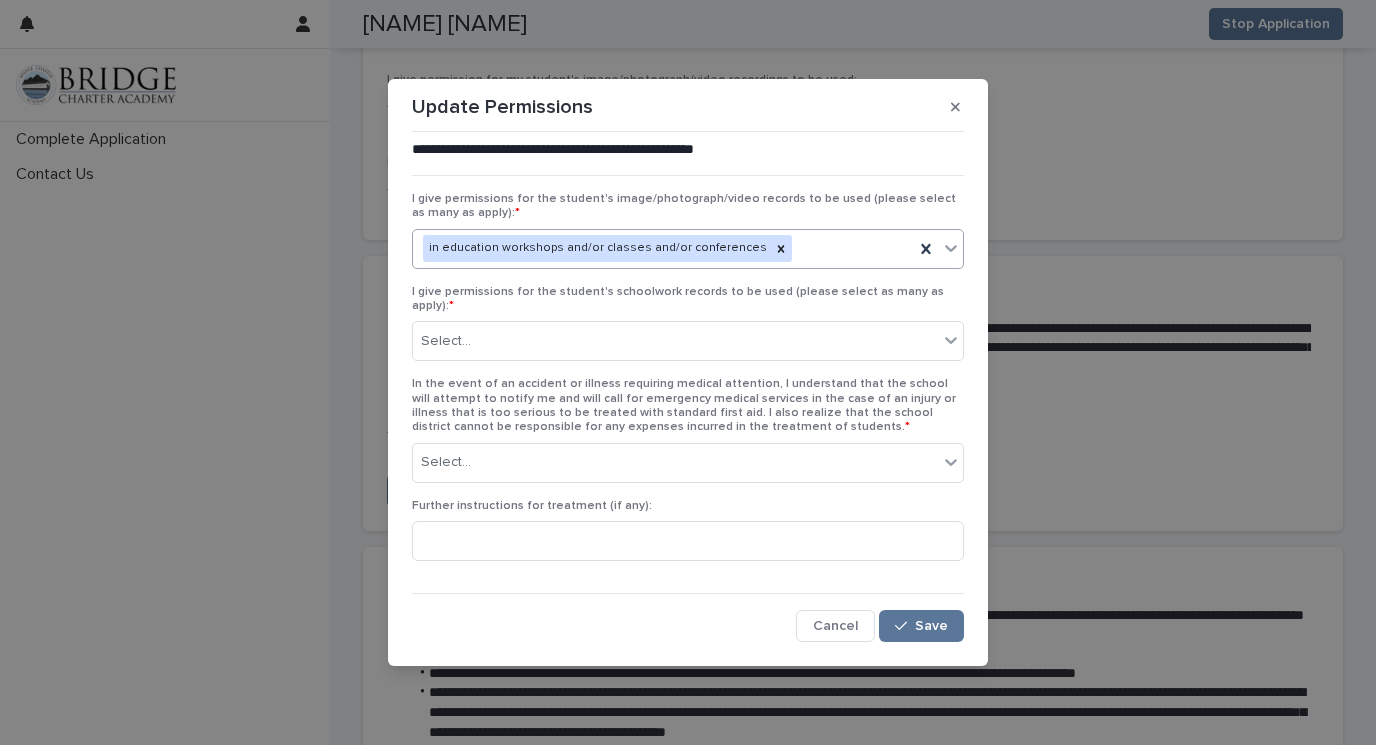 click on "in education workshops and/or classes and/or conferences" at bounding box center [663, 248] 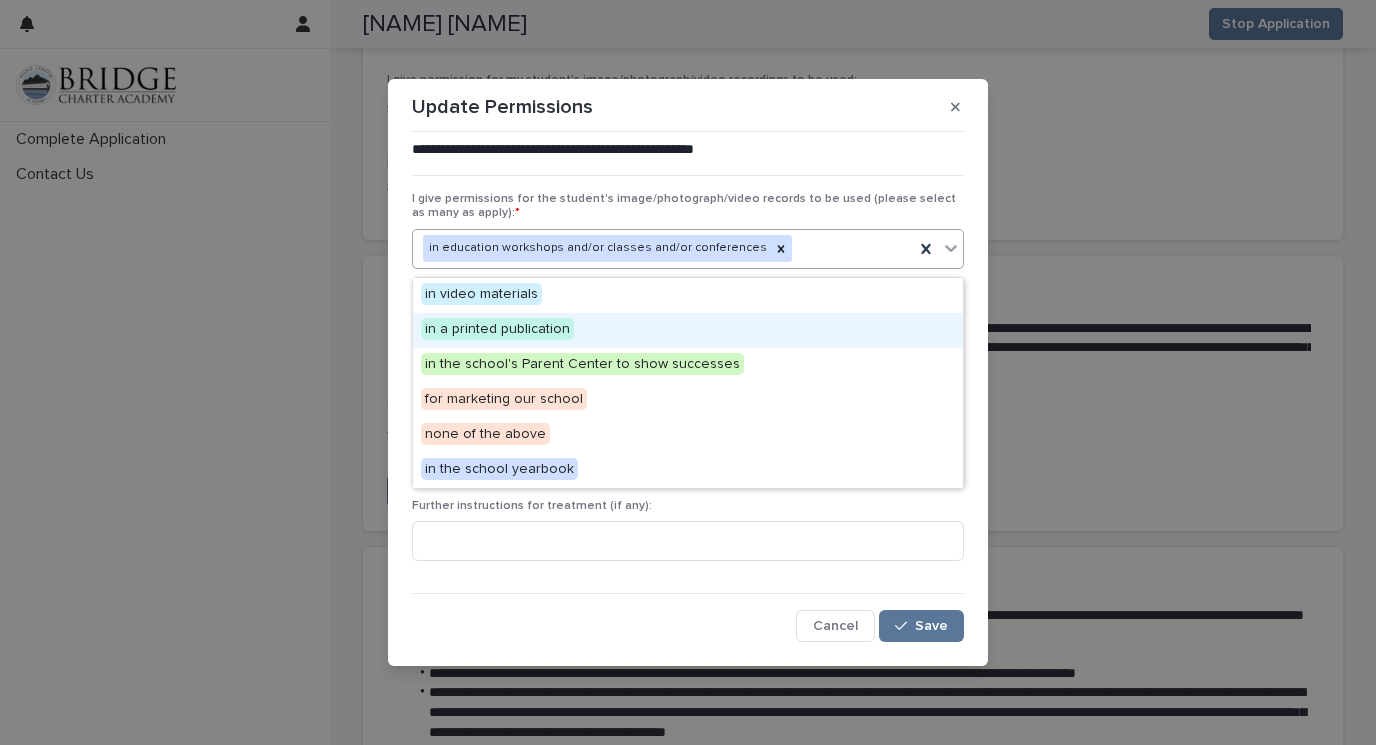 click on "in a printed publication" at bounding box center [688, 330] 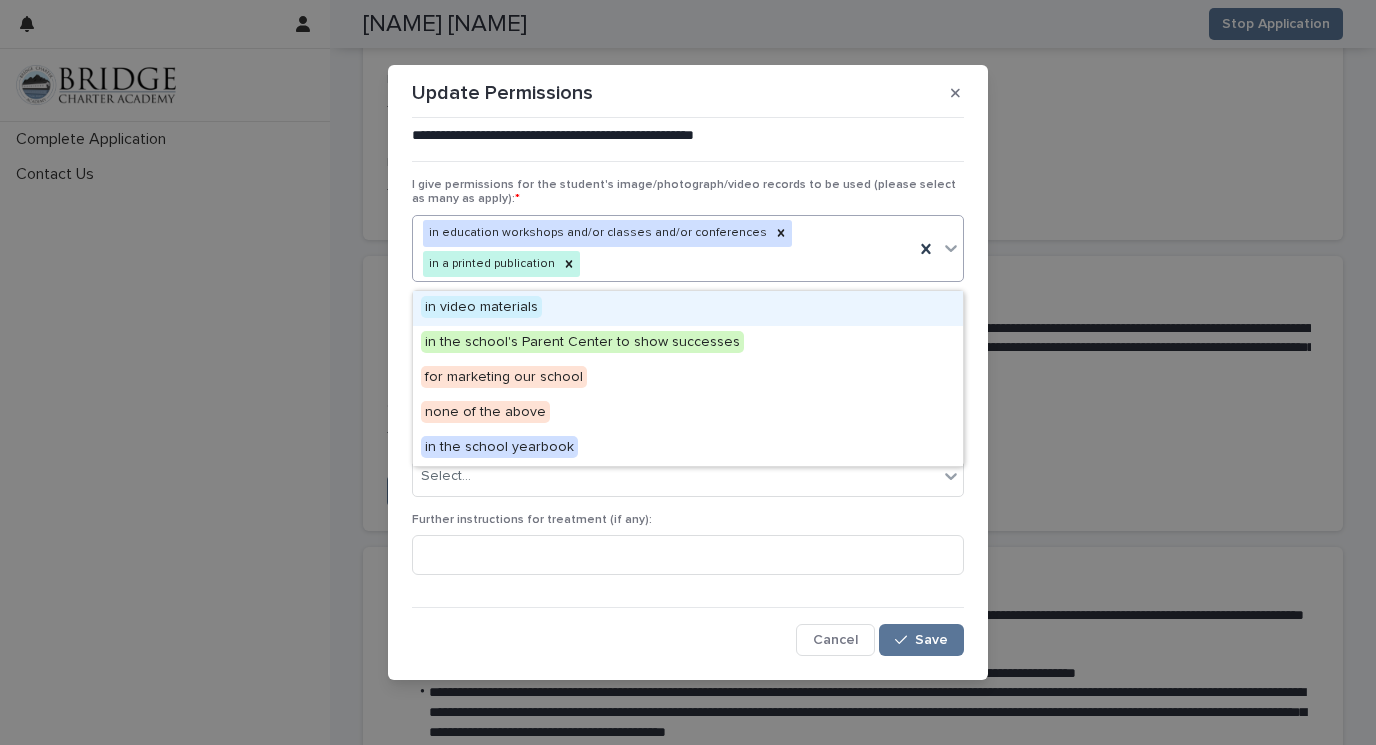 click on "in education workshops and/or classes and/or conferences in a printed publication" at bounding box center (663, 249) 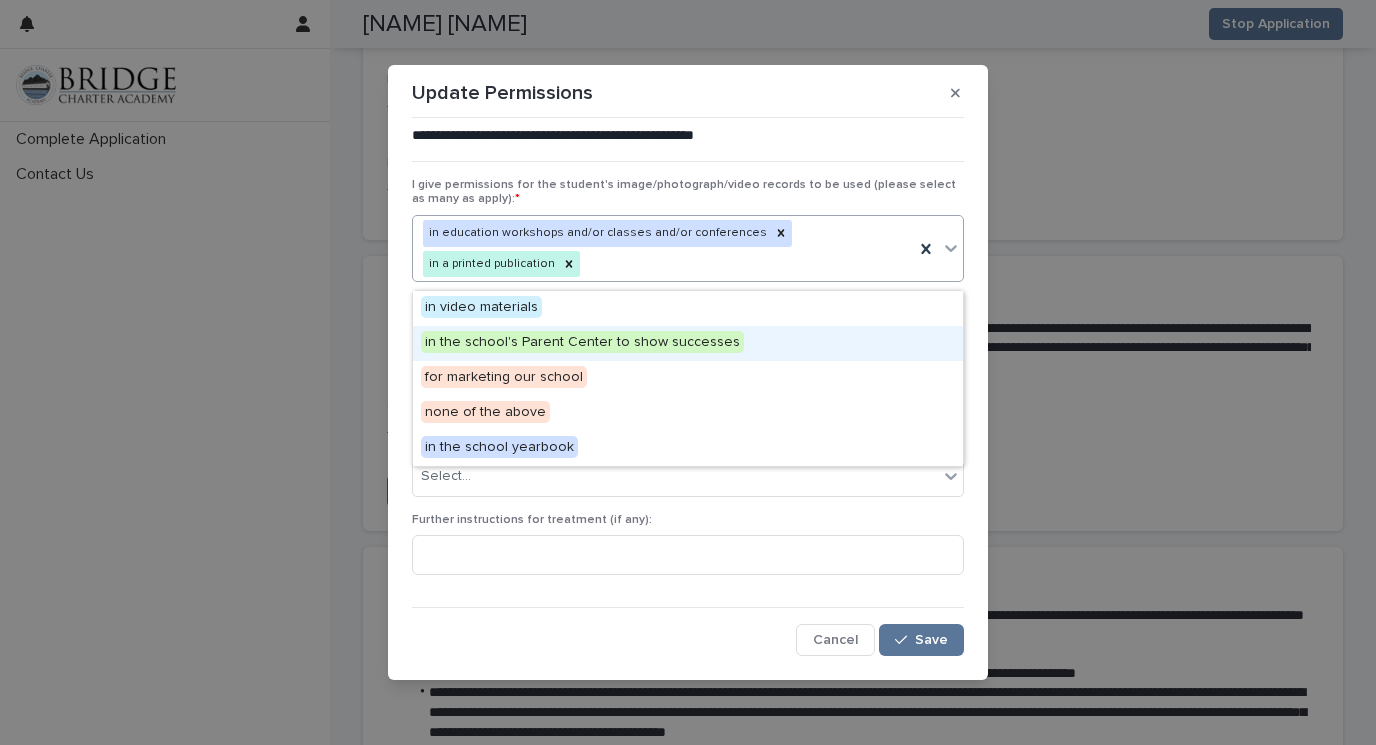 click on "in the school's Parent Center to show successes" at bounding box center [582, 342] 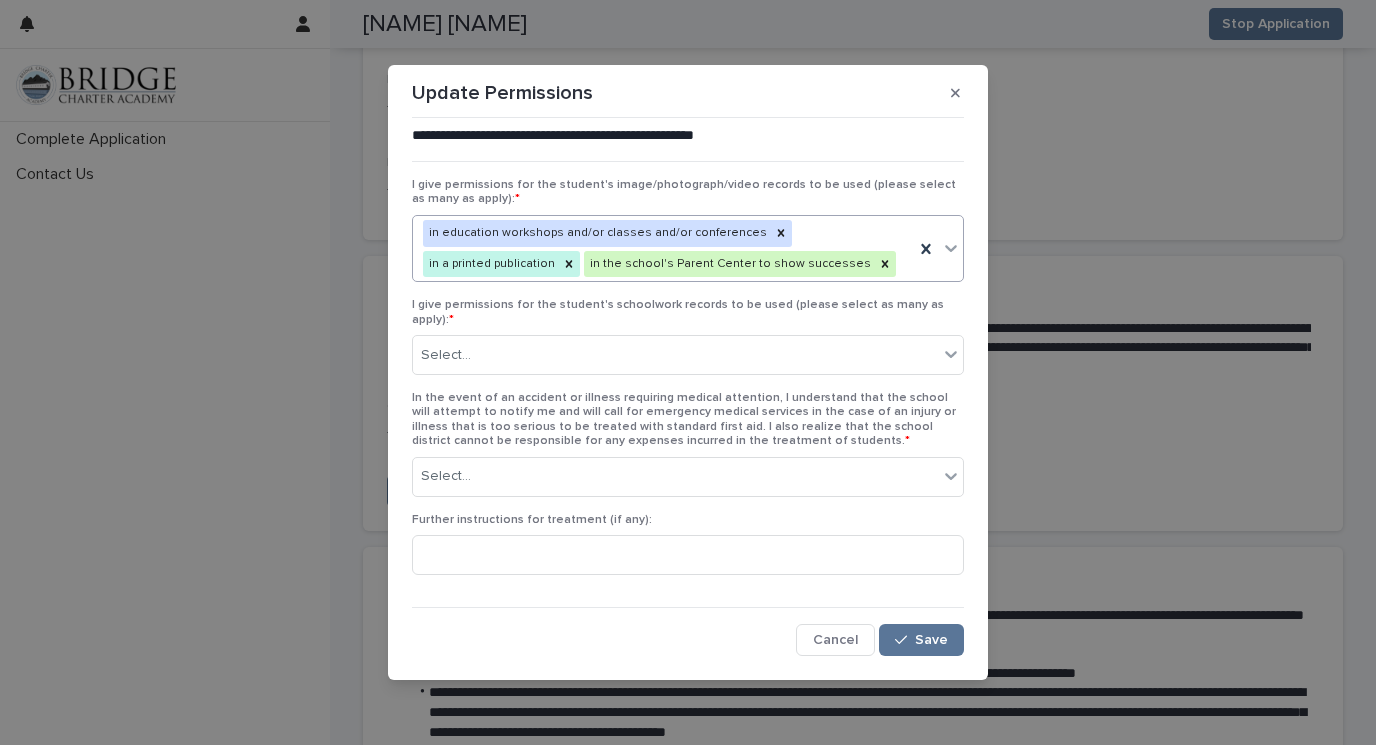click on "in education workshops and/or classes and/or conferences in a printed publication in the school's Parent Center to show successes" at bounding box center (663, 249) 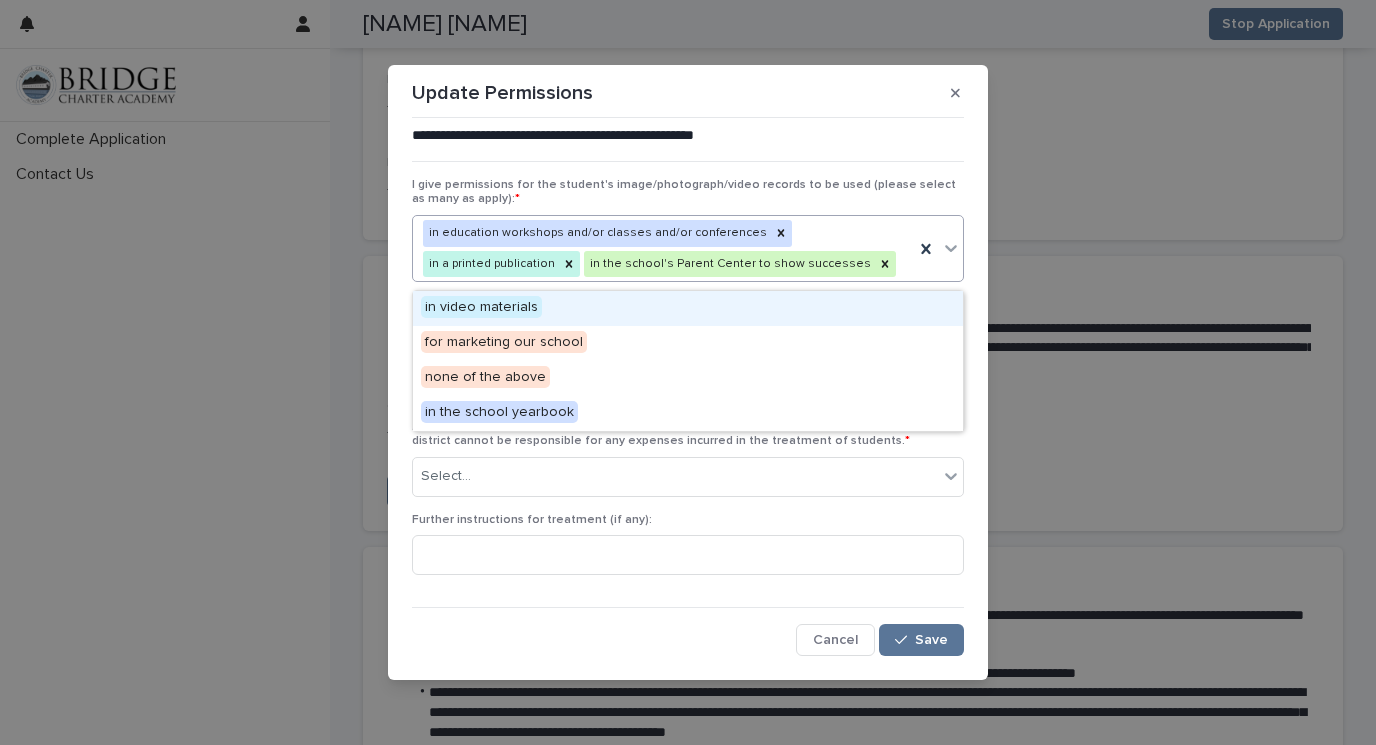 click on "in video materials" at bounding box center (688, 308) 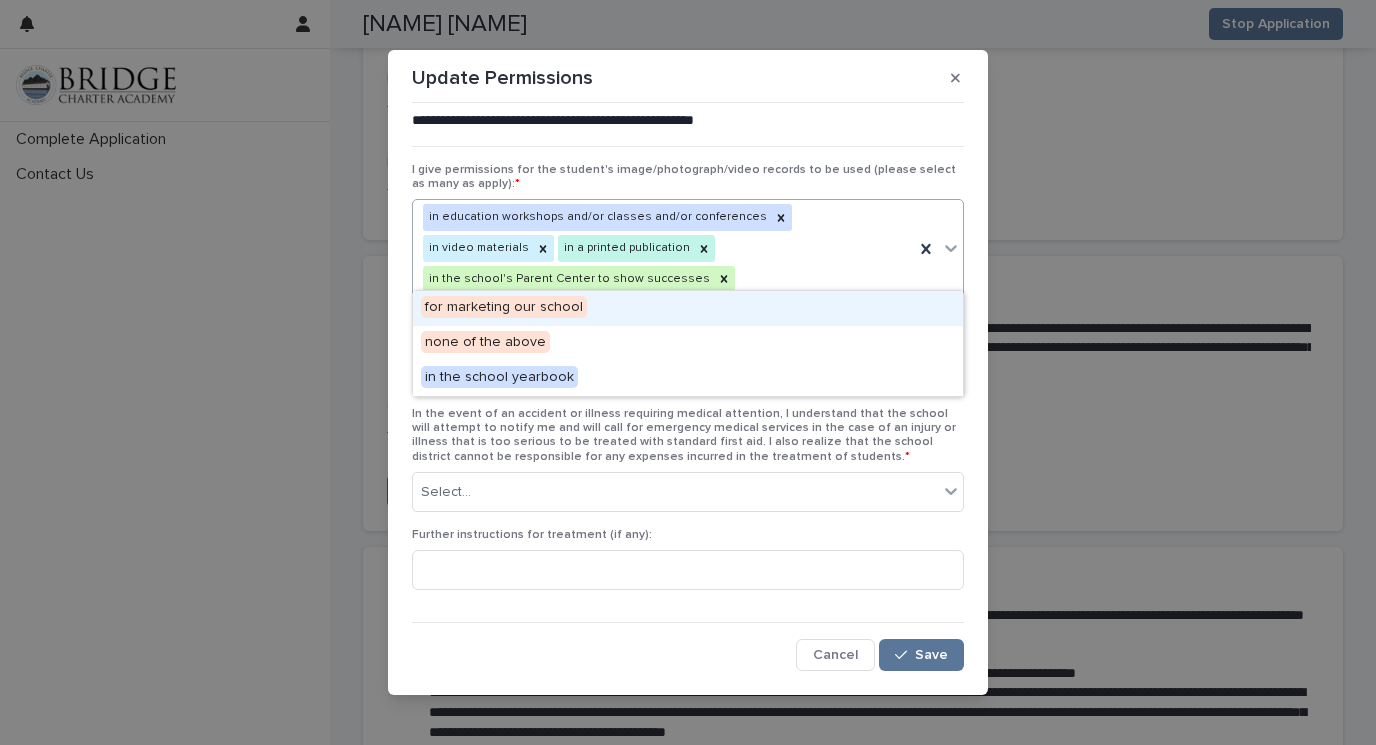 click on "in education workshops and/or classes and/or conferences in video materials in a printed publication in the school's Parent Center to show successes" at bounding box center (663, 248) 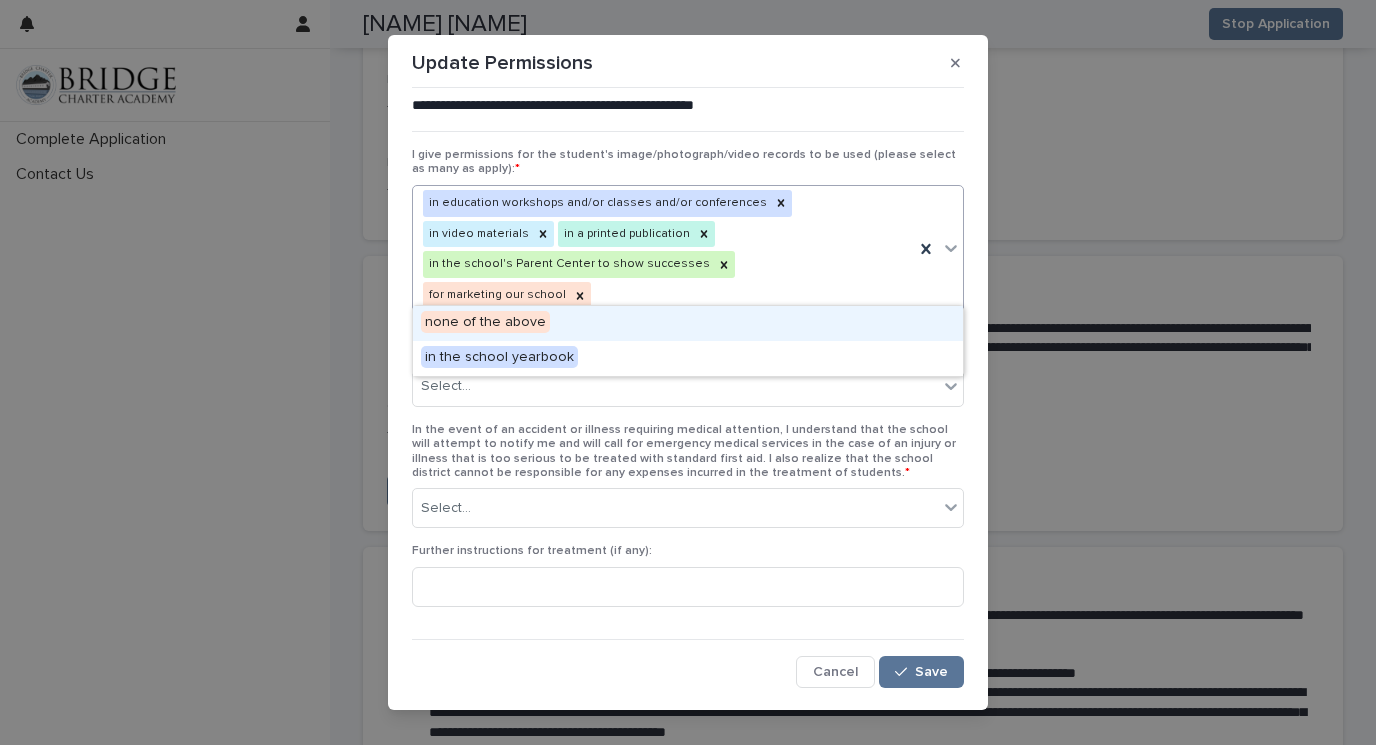 click on "in education workshops and/or classes and/or conferences in video materials in a printed publication in the school's Parent Center to show successes for marketing our school" at bounding box center [663, 249] 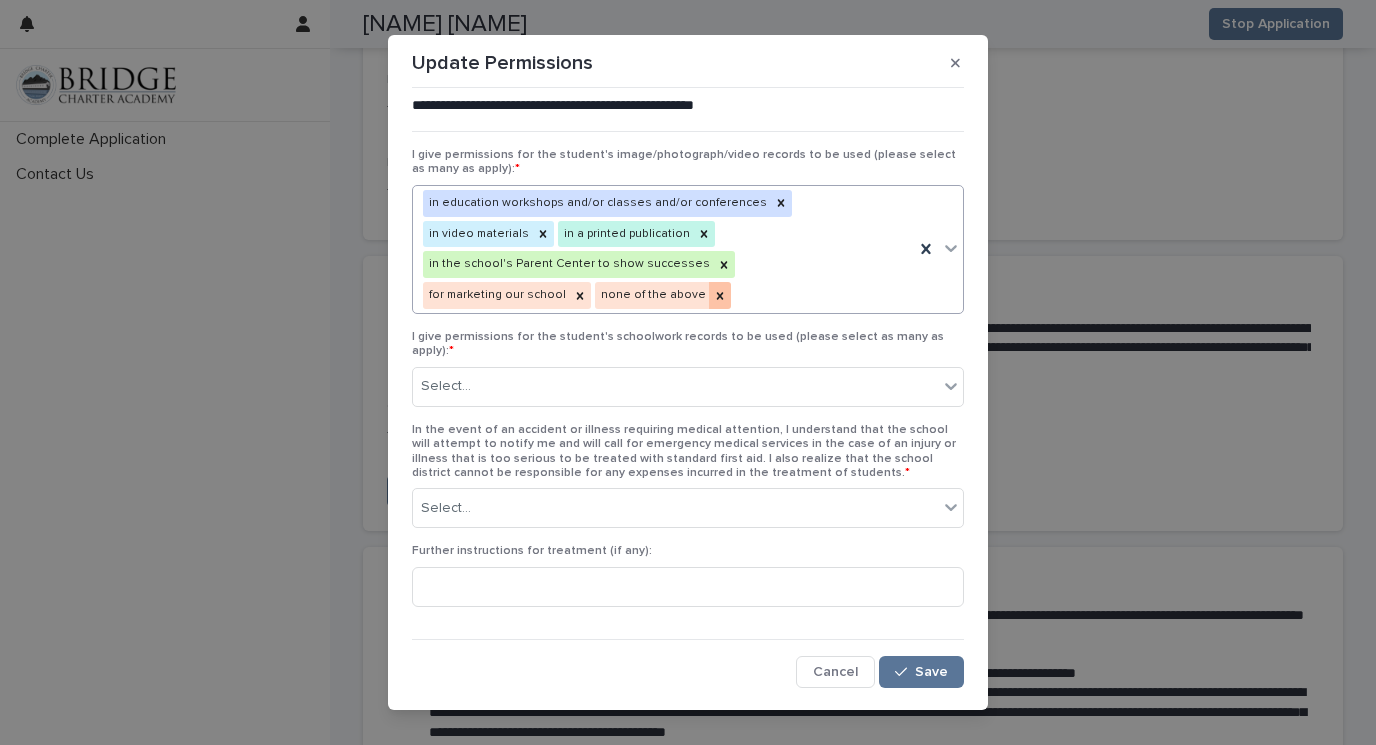 click at bounding box center [720, 295] 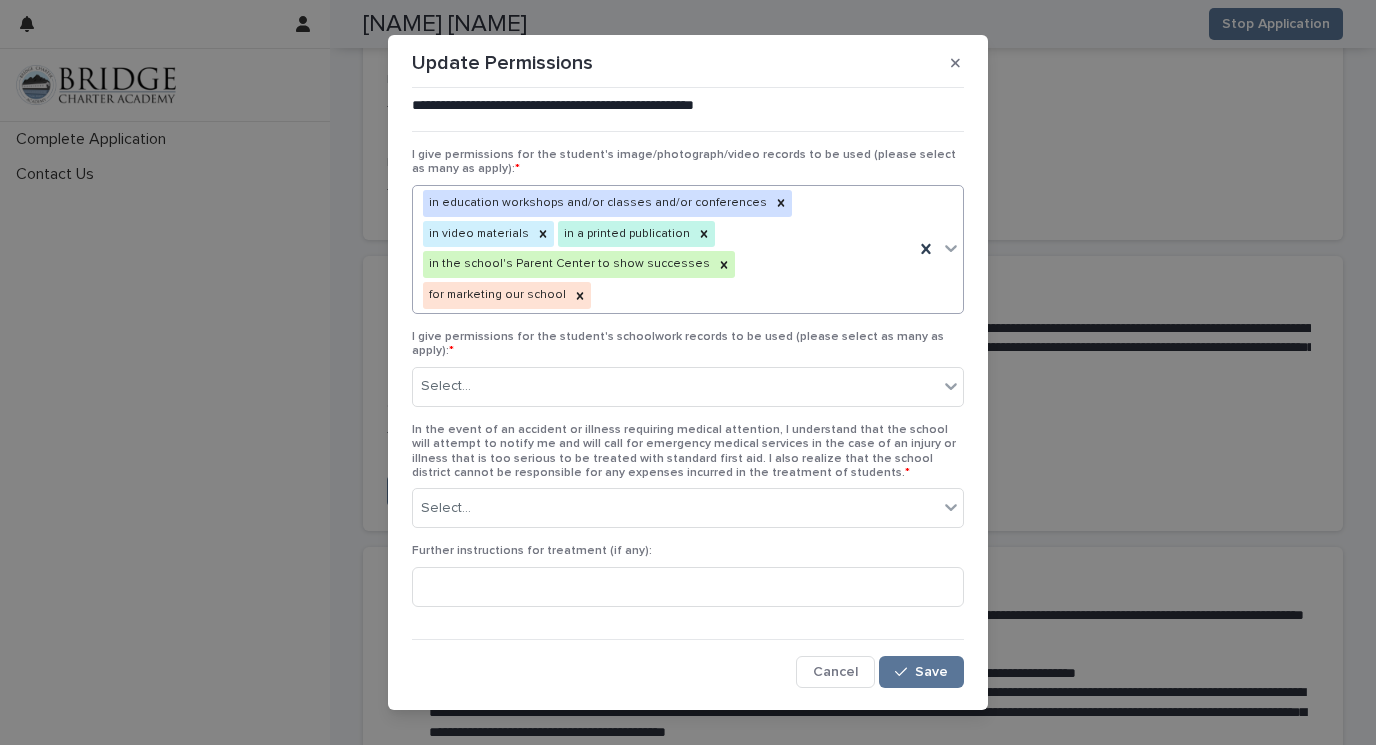 click on "in education workshops and/or classes and/or conferences in video materials in a printed publication in the school's Parent Center to show successes for marketing our school" at bounding box center [663, 249] 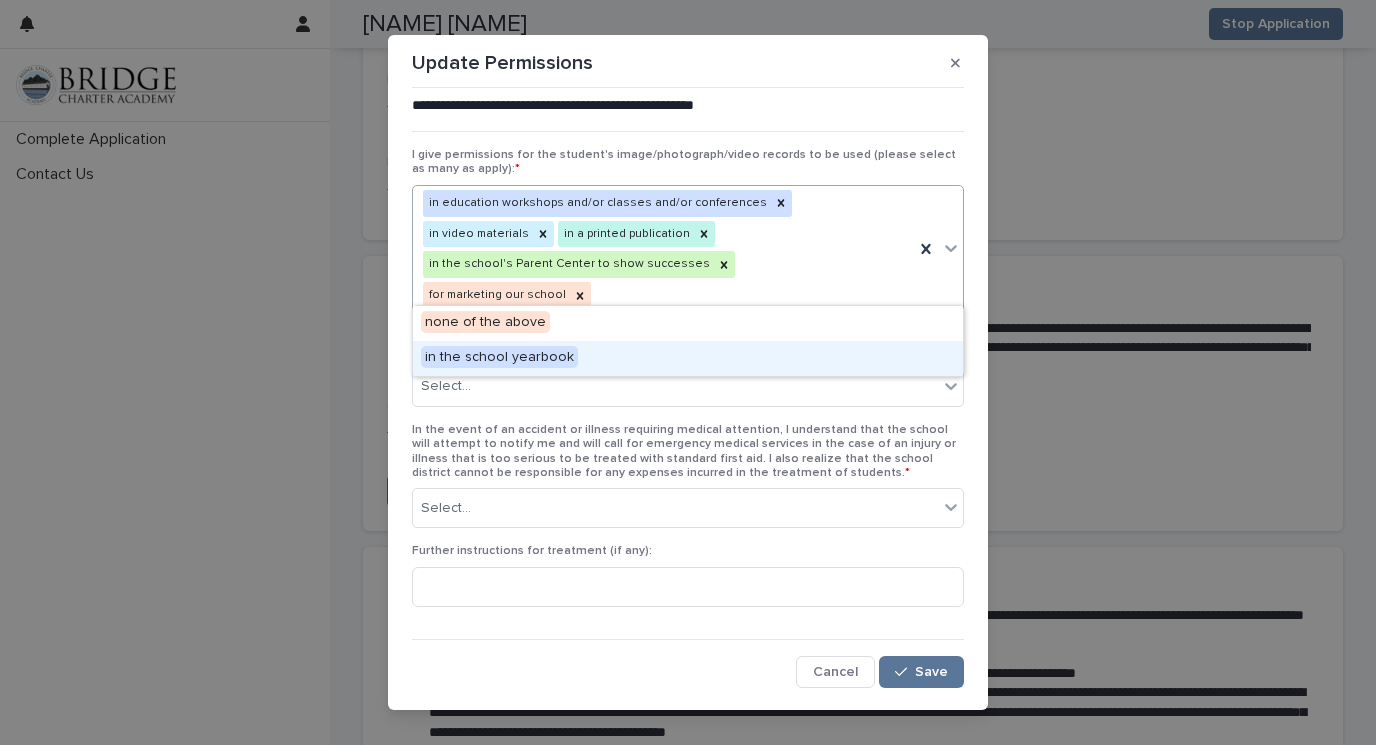 click on "in the school yearbook" at bounding box center [688, 358] 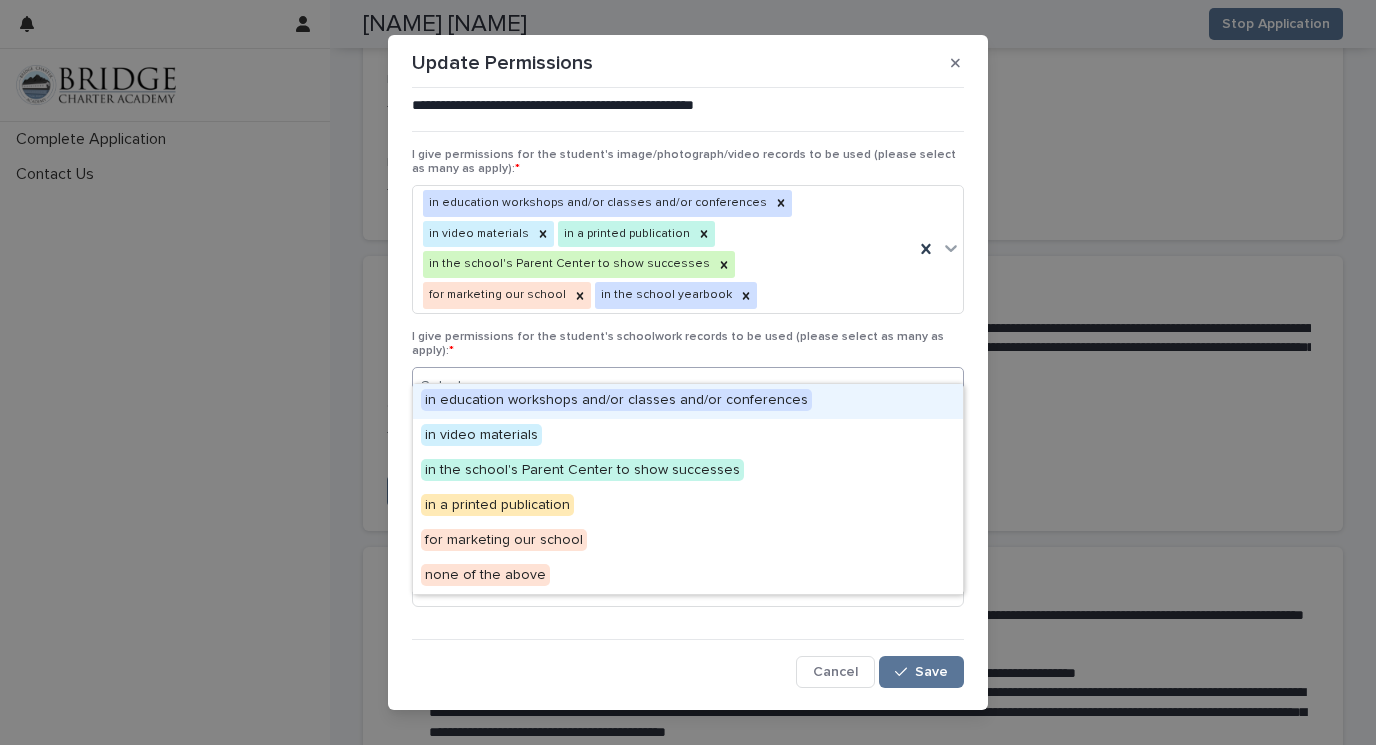 click on "Select..." at bounding box center (675, 386) 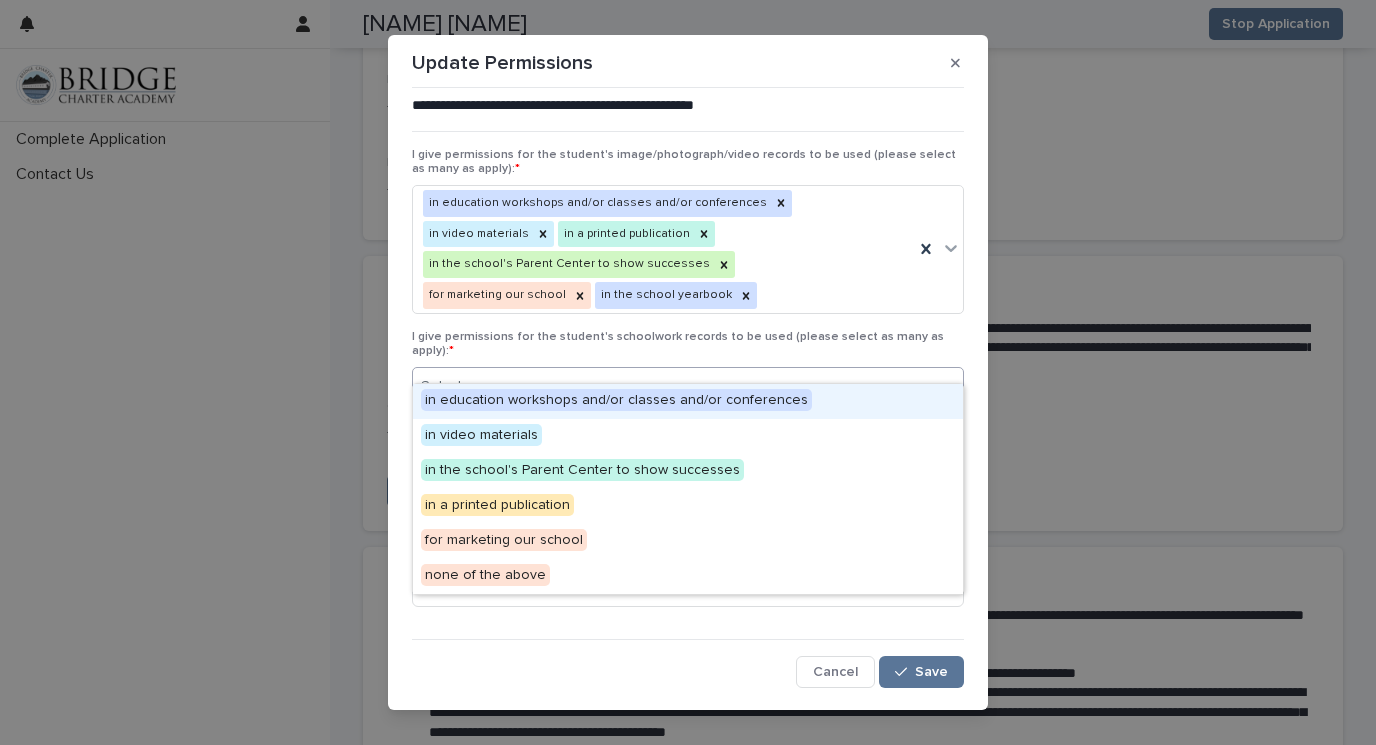 click on "in education workshops and/or classes and/or conferences" at bounding box center (616, 400) 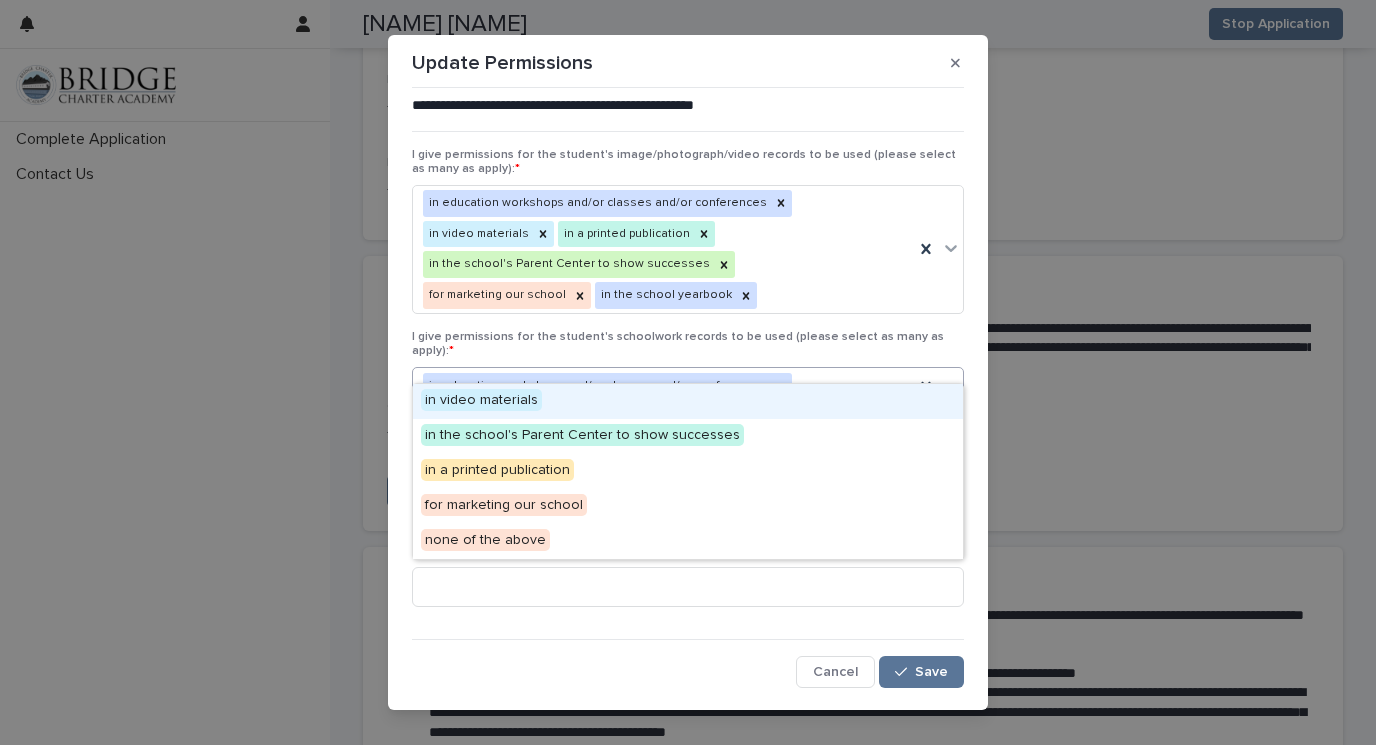 click on "in education workshops and/or classes and/or conferences" at bounding box center [663, 386] 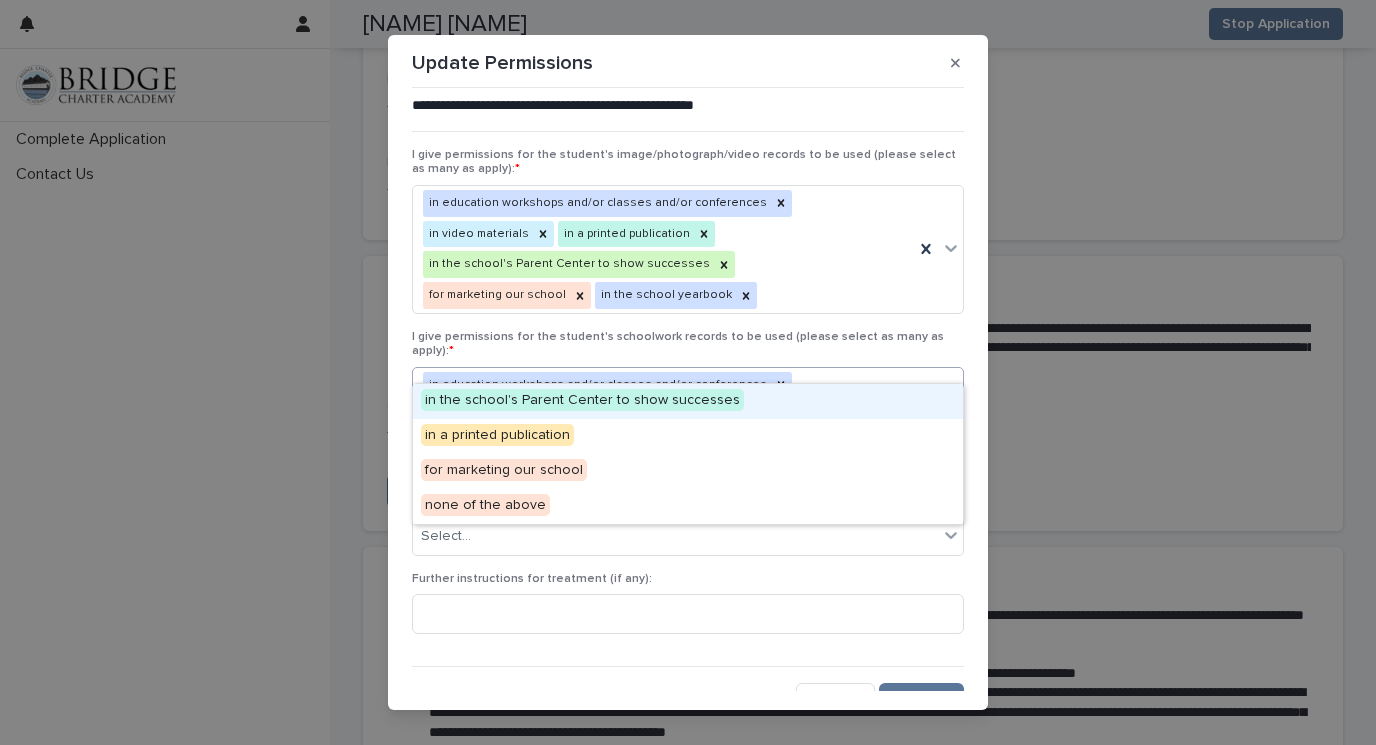 click on "in education workshops and/or classes and/or conferences in video materials" at bounding box center (663, 401) 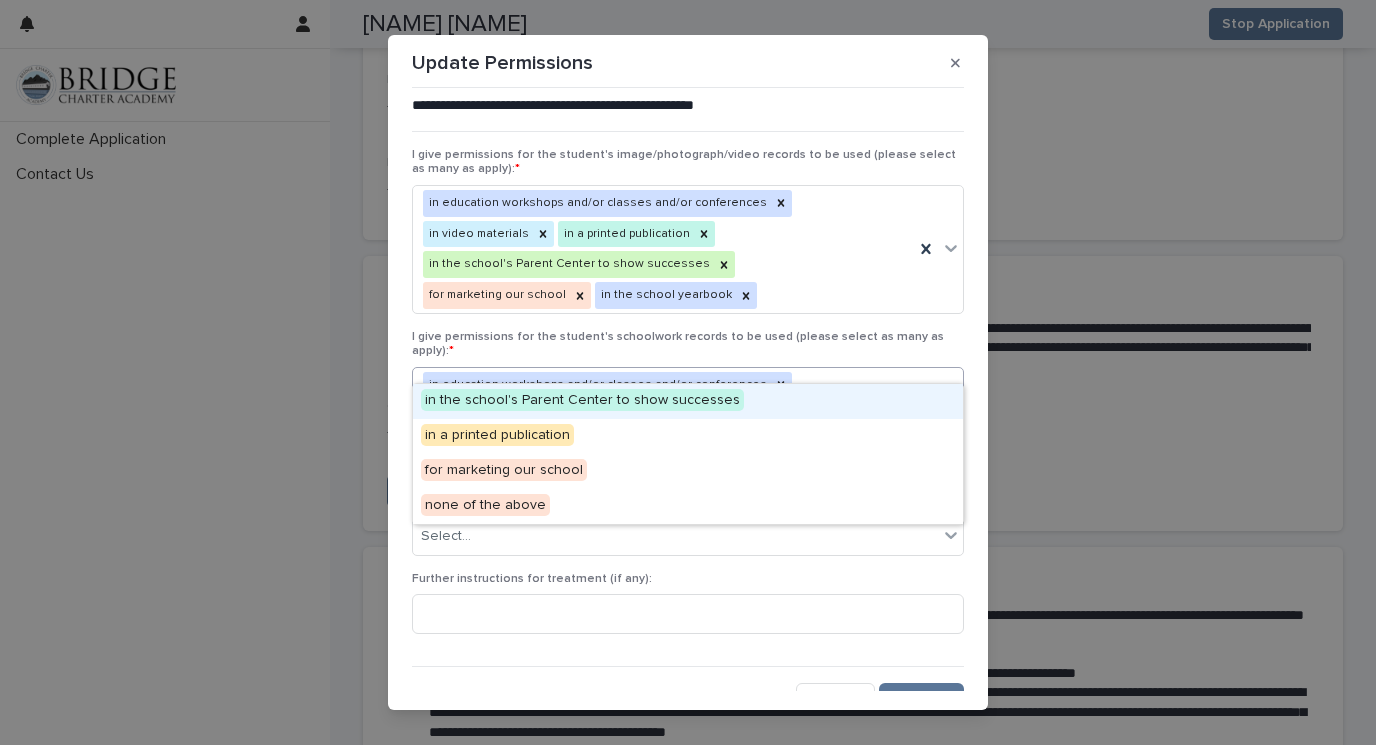 click on "in the school's Parent Center to show successes" at bounding box center [688, 401] 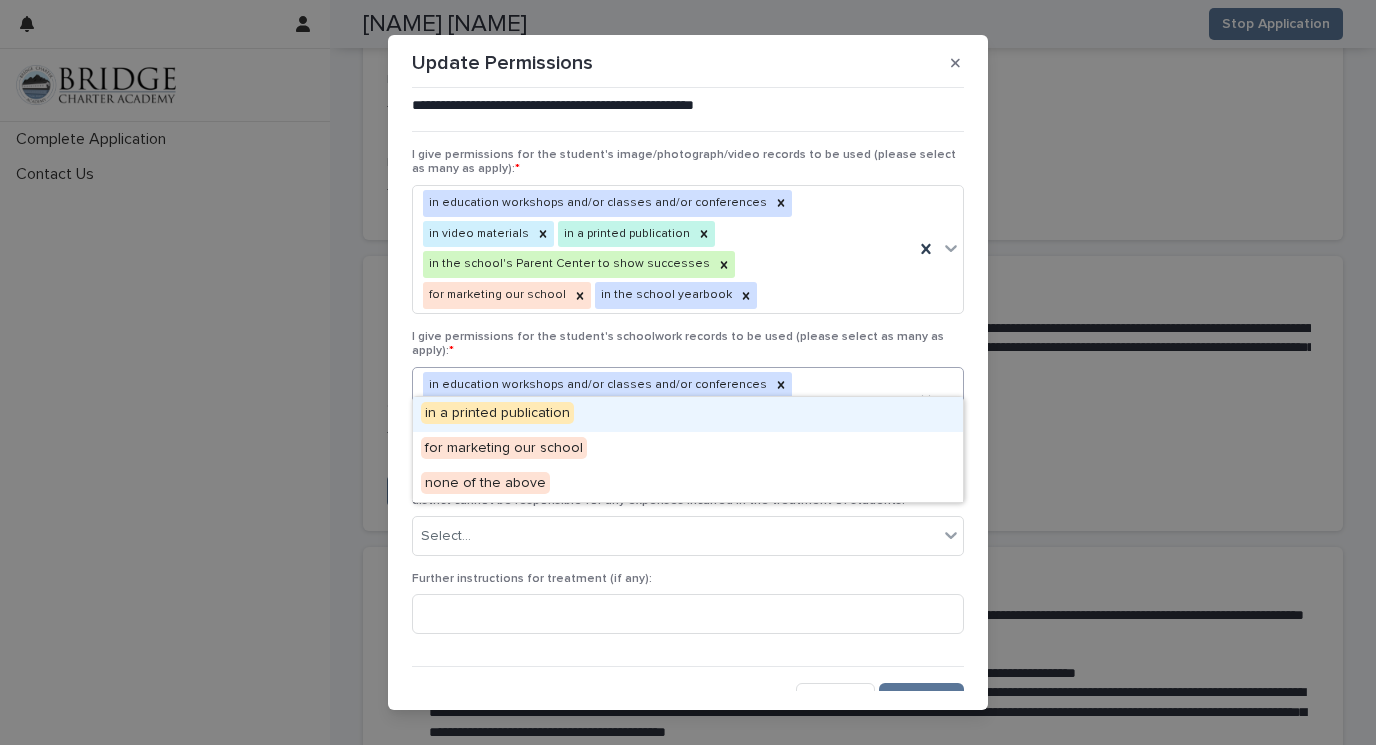 click on "in education workshops and/or classes and/or conferences in video materials in the school's Parent Center to show successes" at bounding box center [663, 401] 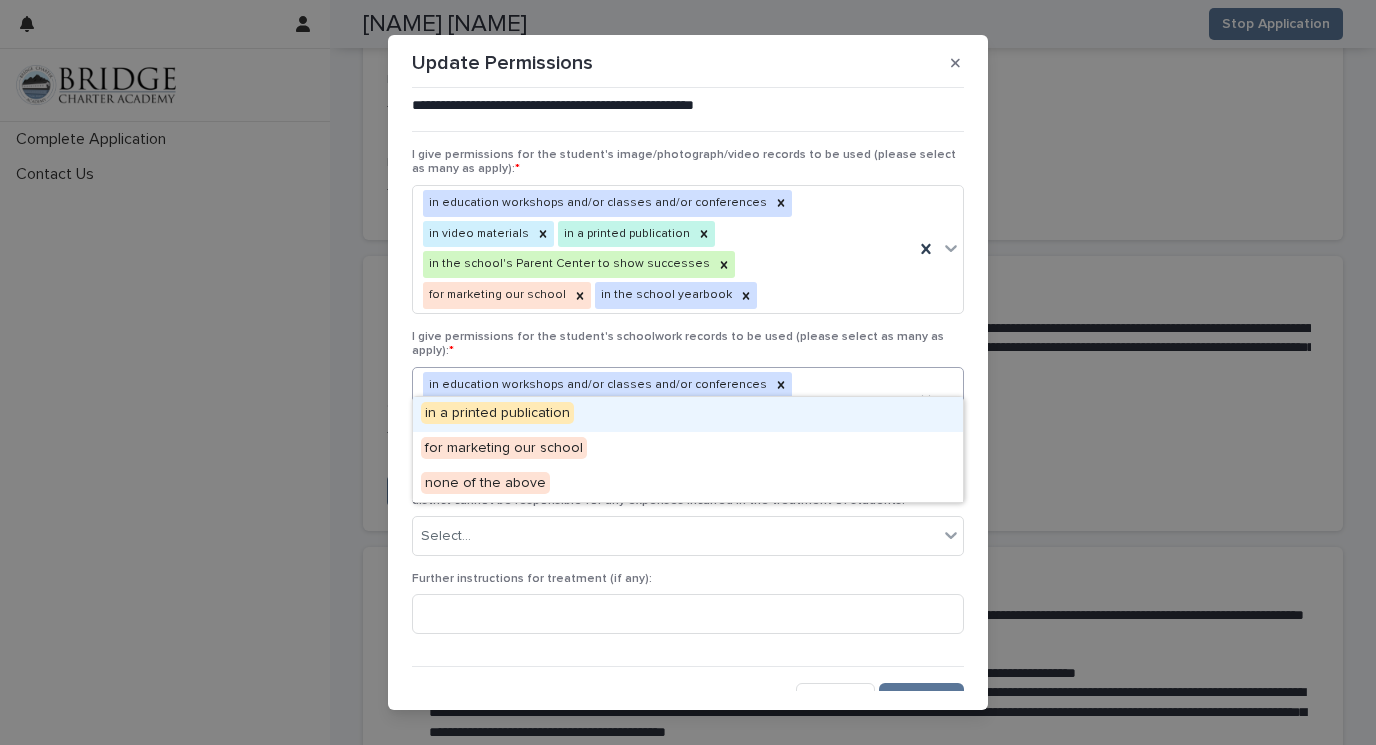 click on "in a printed publication" at bounding box center [688, 414] 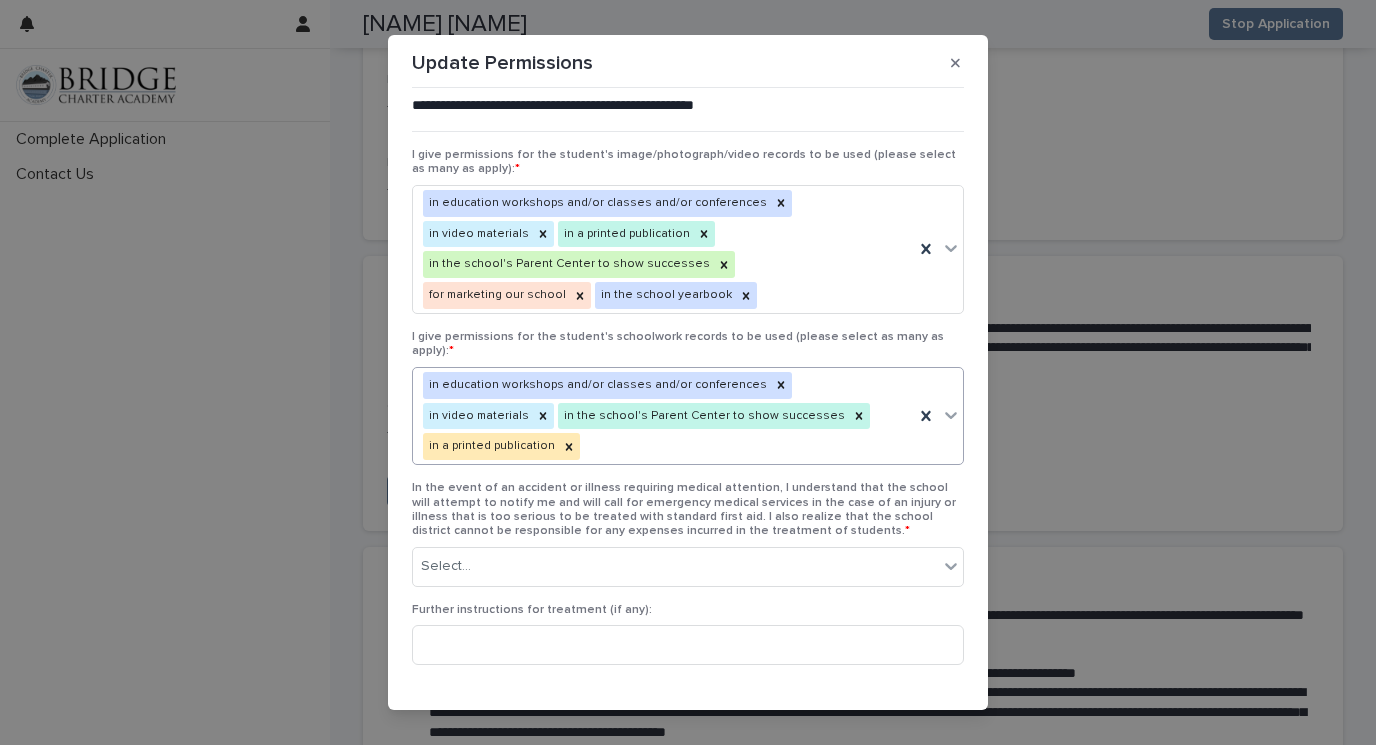 click on "in education workshops and/or classes and/or conferences in video materials in the school's Parent Center to show successes in a printed publication" at bounding box center (663, 416) 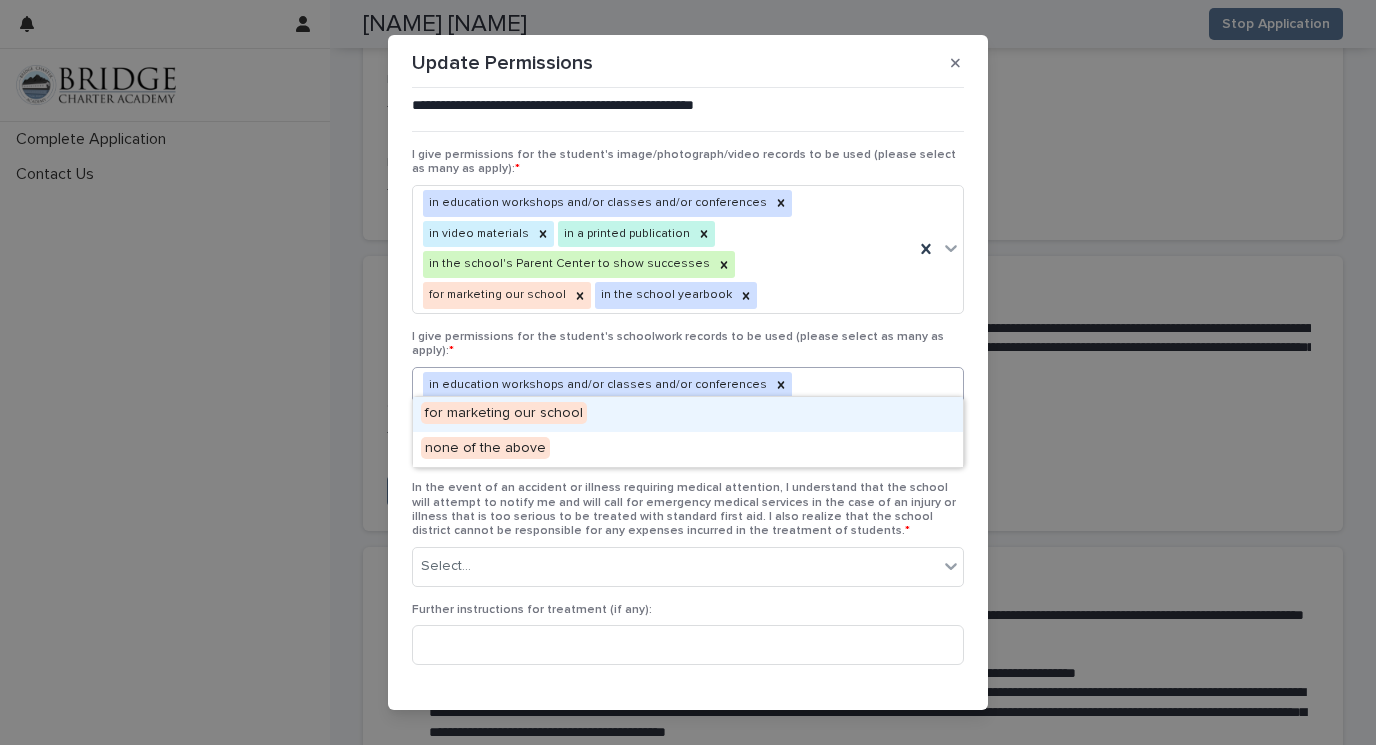 click on "for marketing our school" at bounding box center (688, 414) 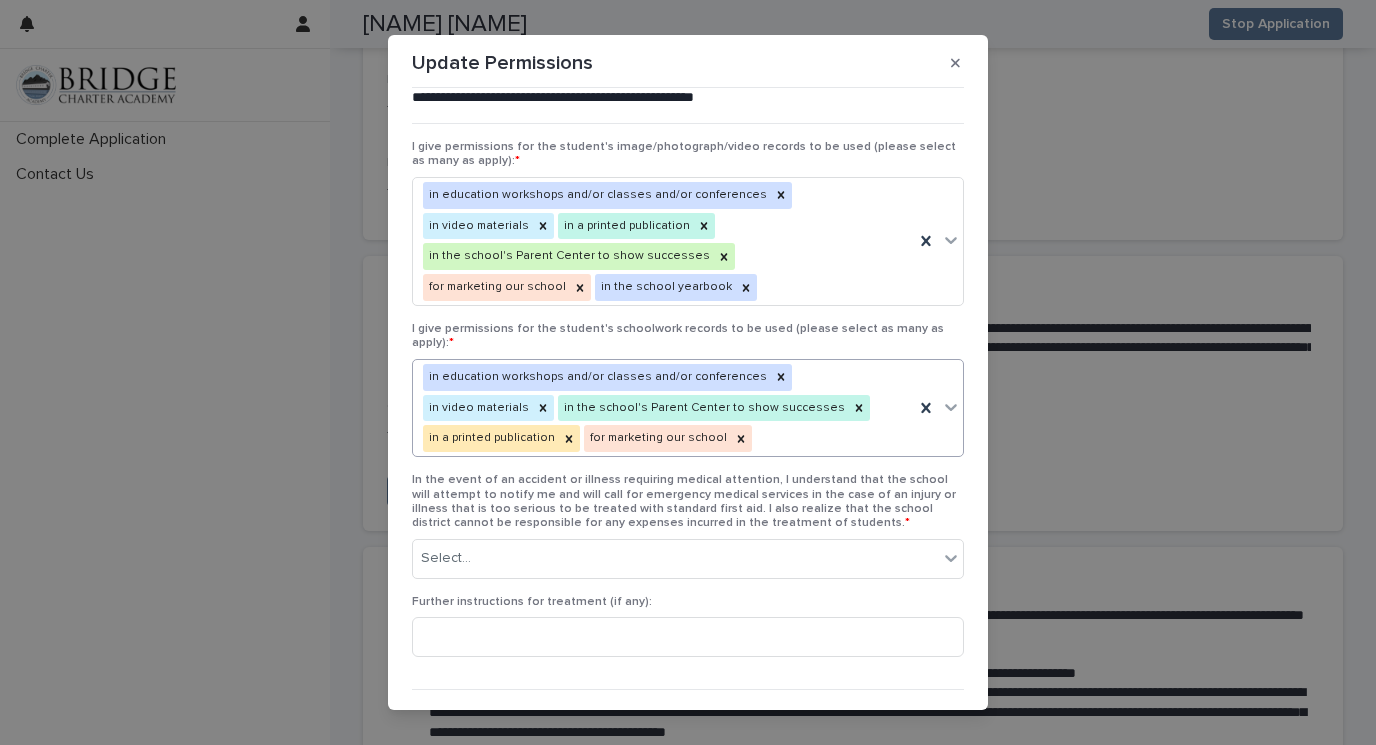 scroll, scrollTop: 7, scrollLeft: 0, axis: vertical 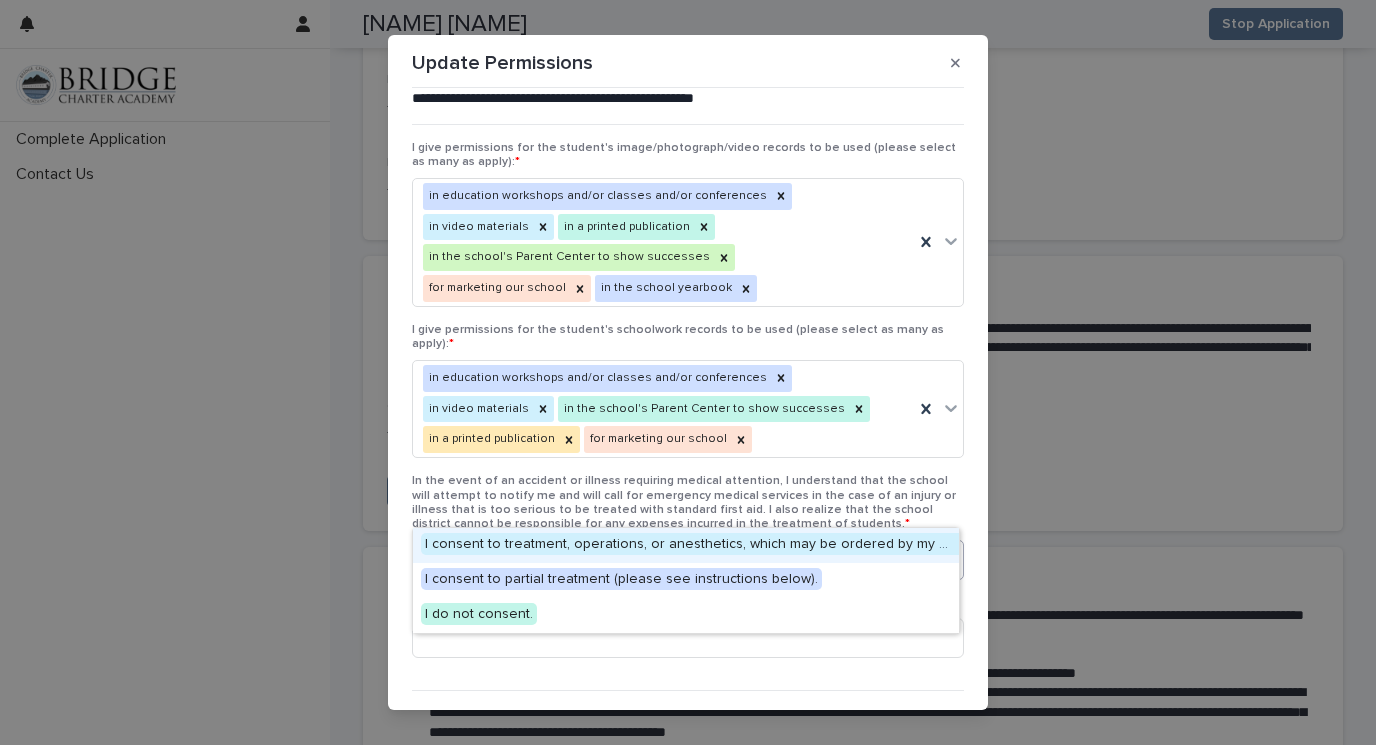 click on "Select..." at bounding box center (675, 559) 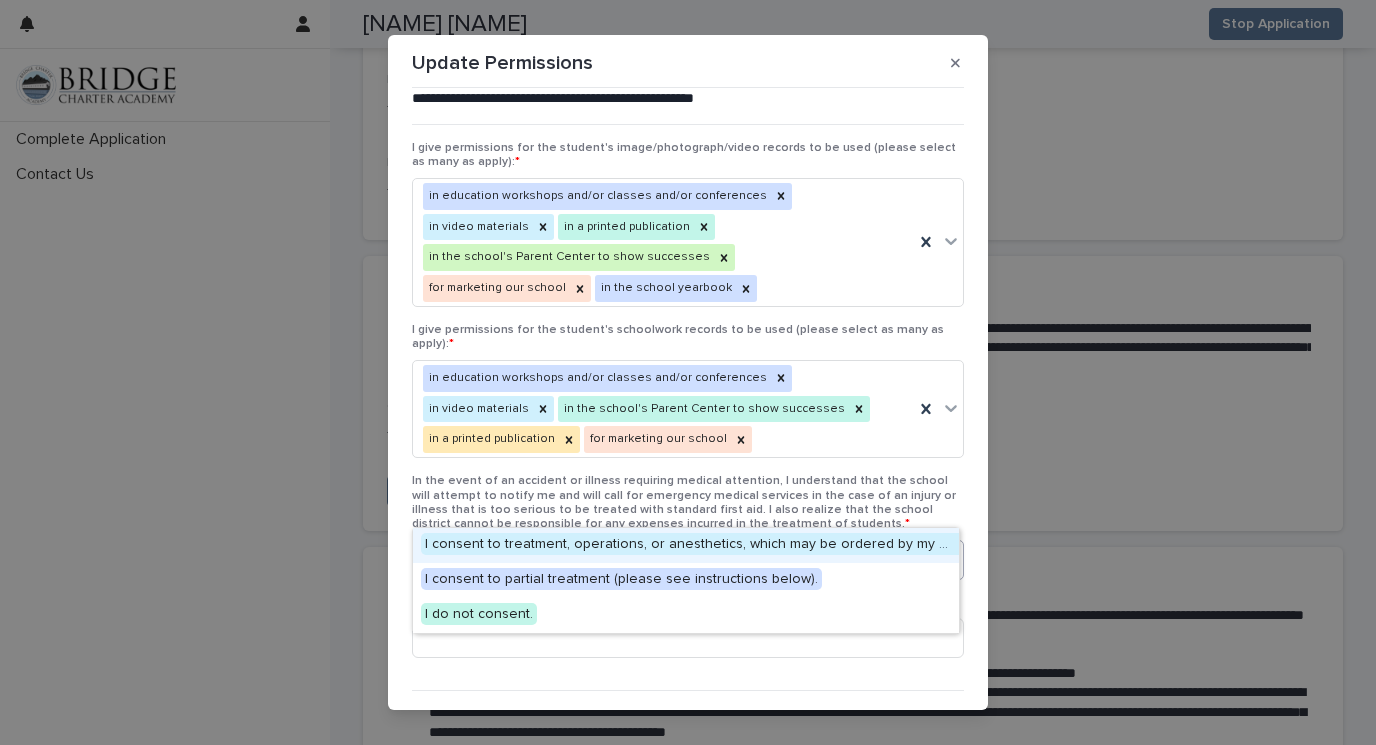 click on "I consent to treatment, operations, or anesthetics, which may be ordered by my student’s care provider or medical personnel." at bounding box center (828, 544) 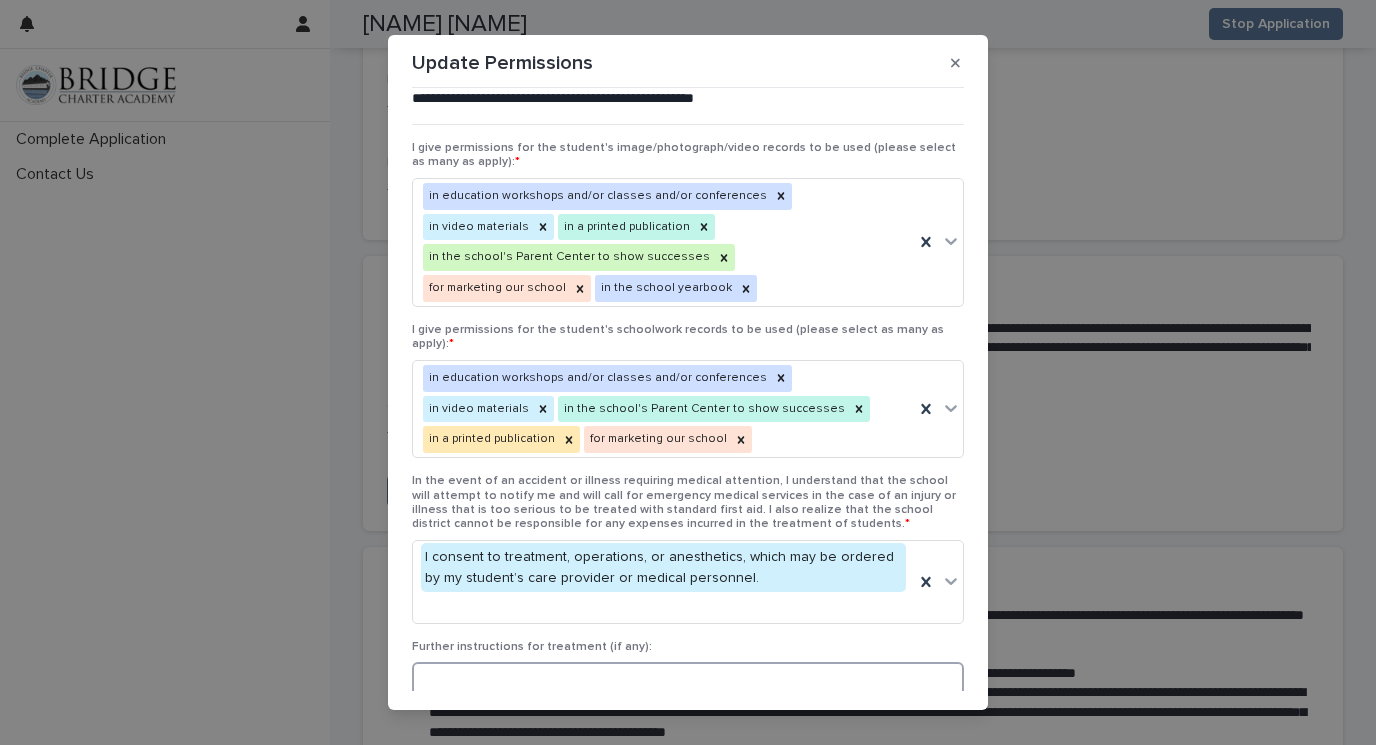 click at bounding box center [688, 682] 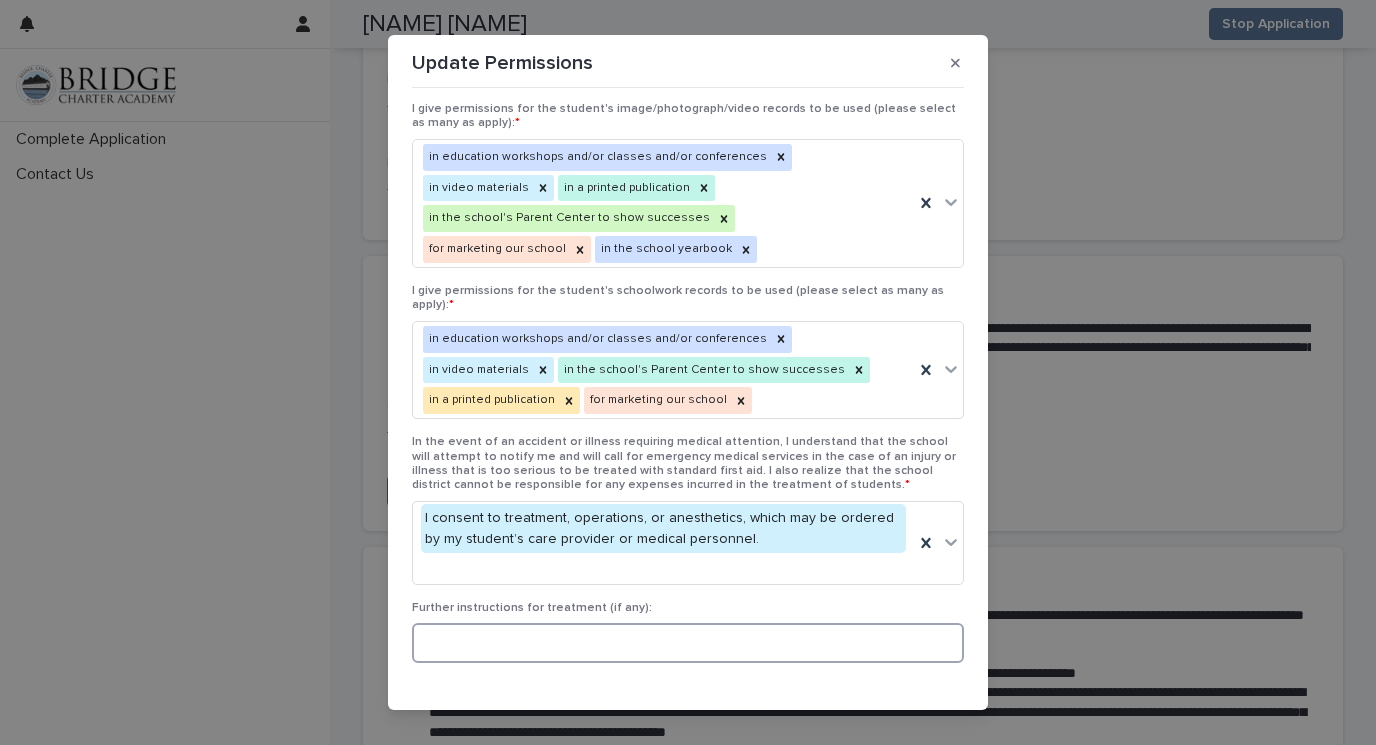 scroll, scrollTop: 44, scrollLeft: 0, axis: vertical 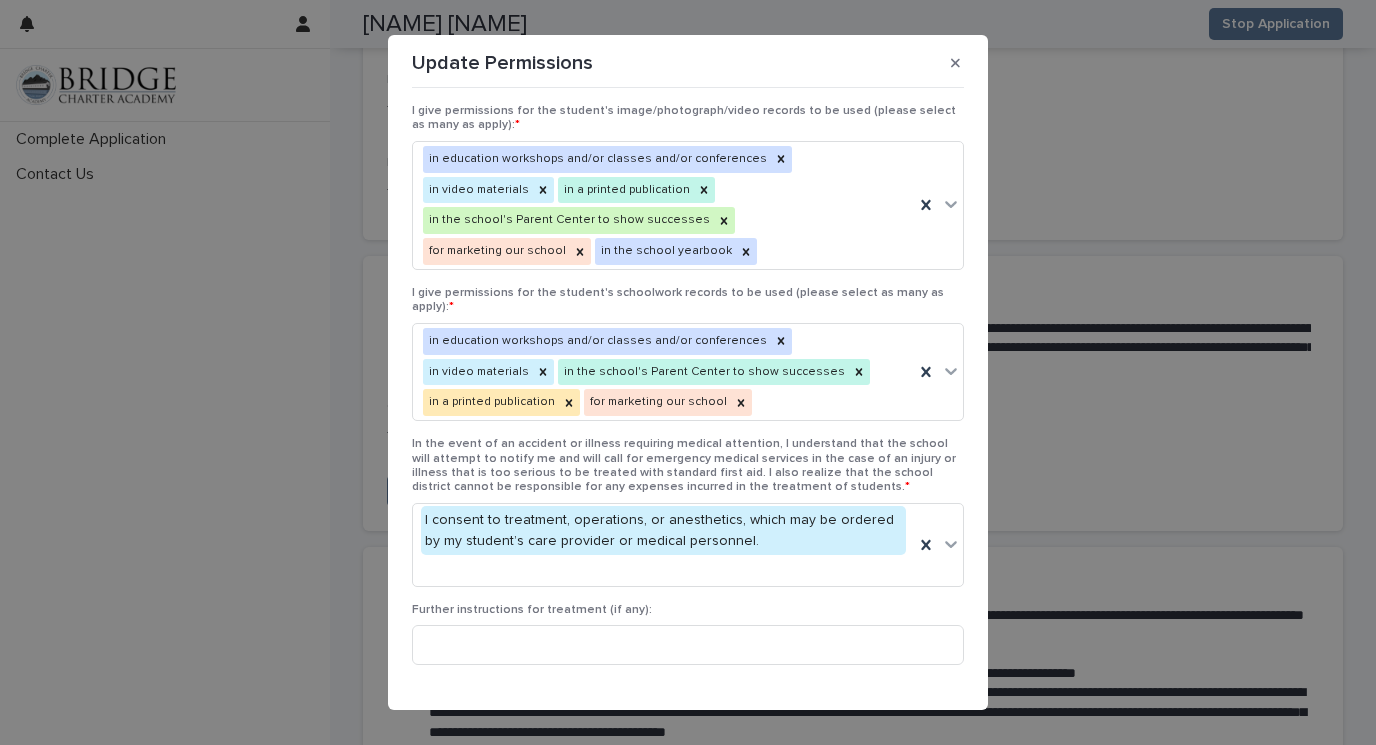 click on "Save" at bounding box center [931, 730] 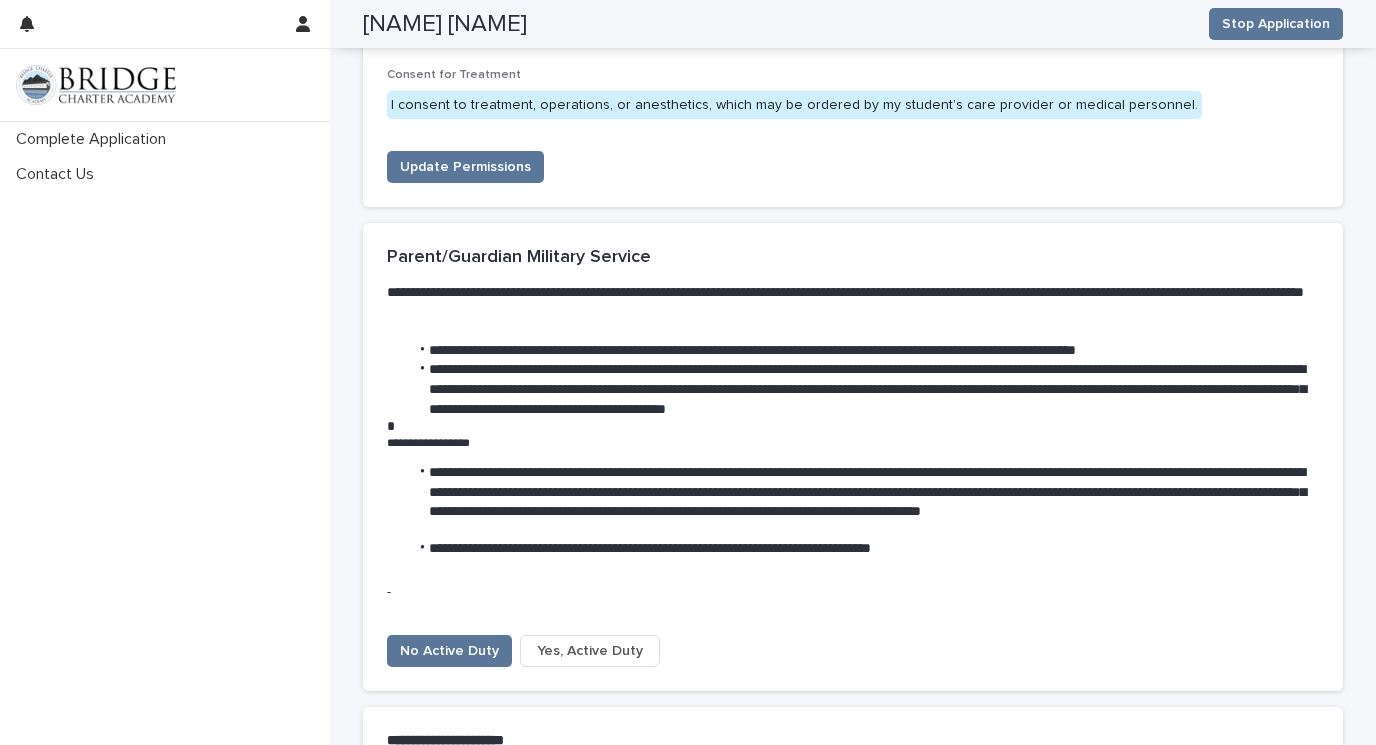 scroll, scrollTop: 6364, scrollLeft: 0, axis: vertical 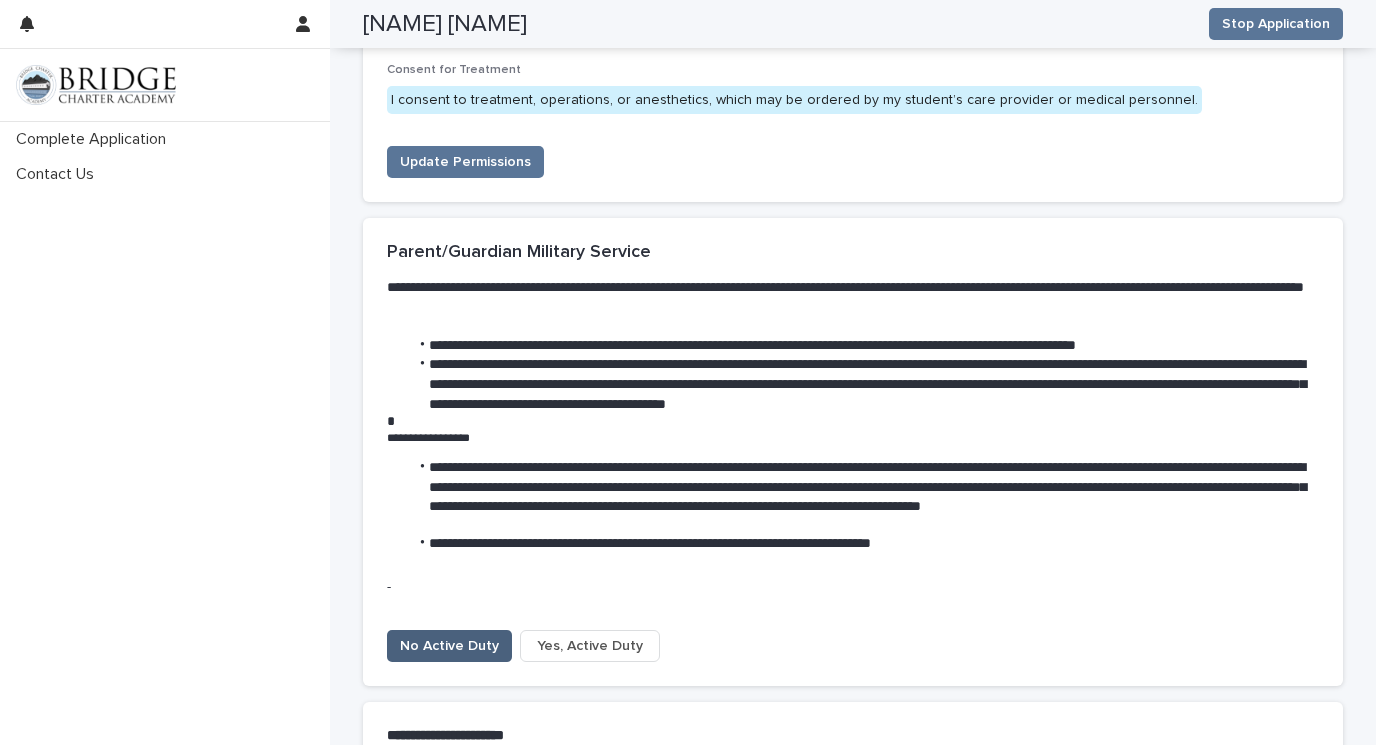 click on "No Active Duty" at bounding box center (449, 646) 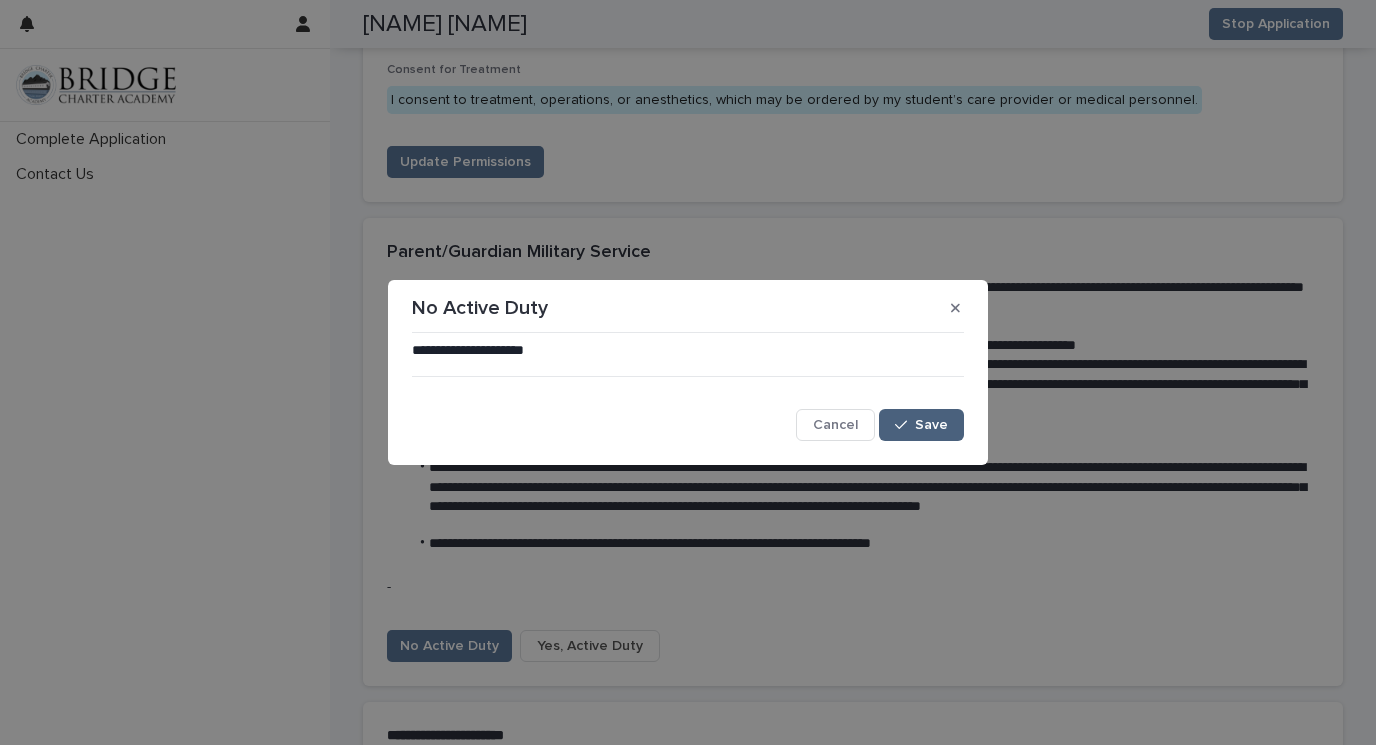 click at bounding box center [905, 425] 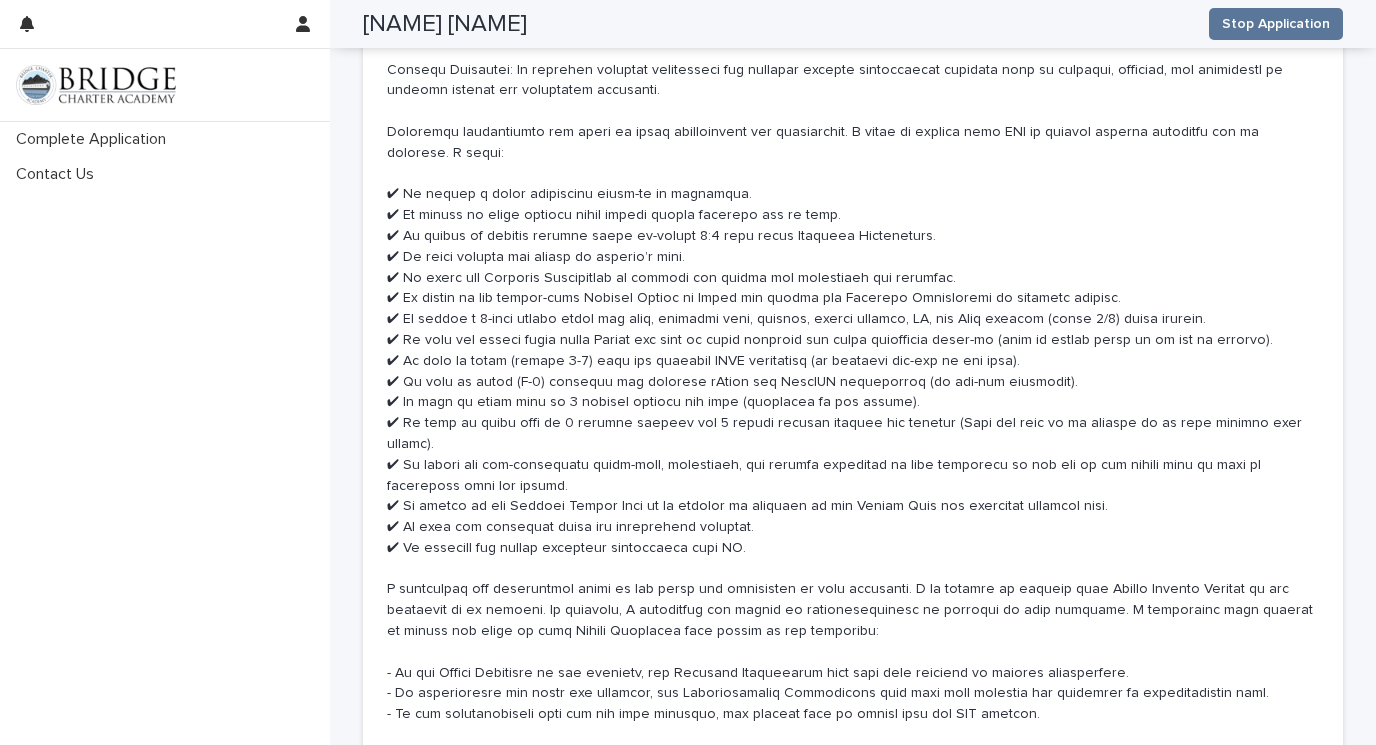 scroll, scrollTop: 9631, scrollLeft: 0, axis: vertical 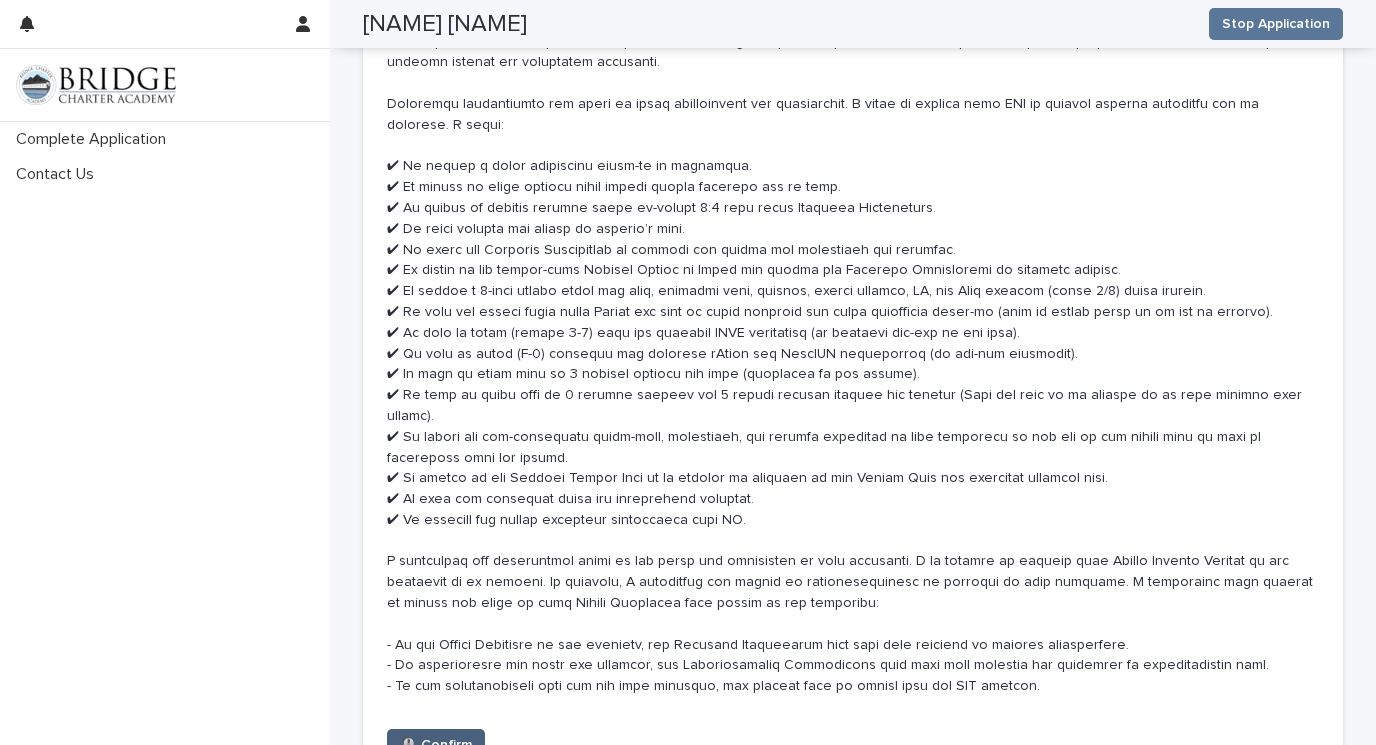 click on "🖱️ Confirm" at bounding box center [436, 745] 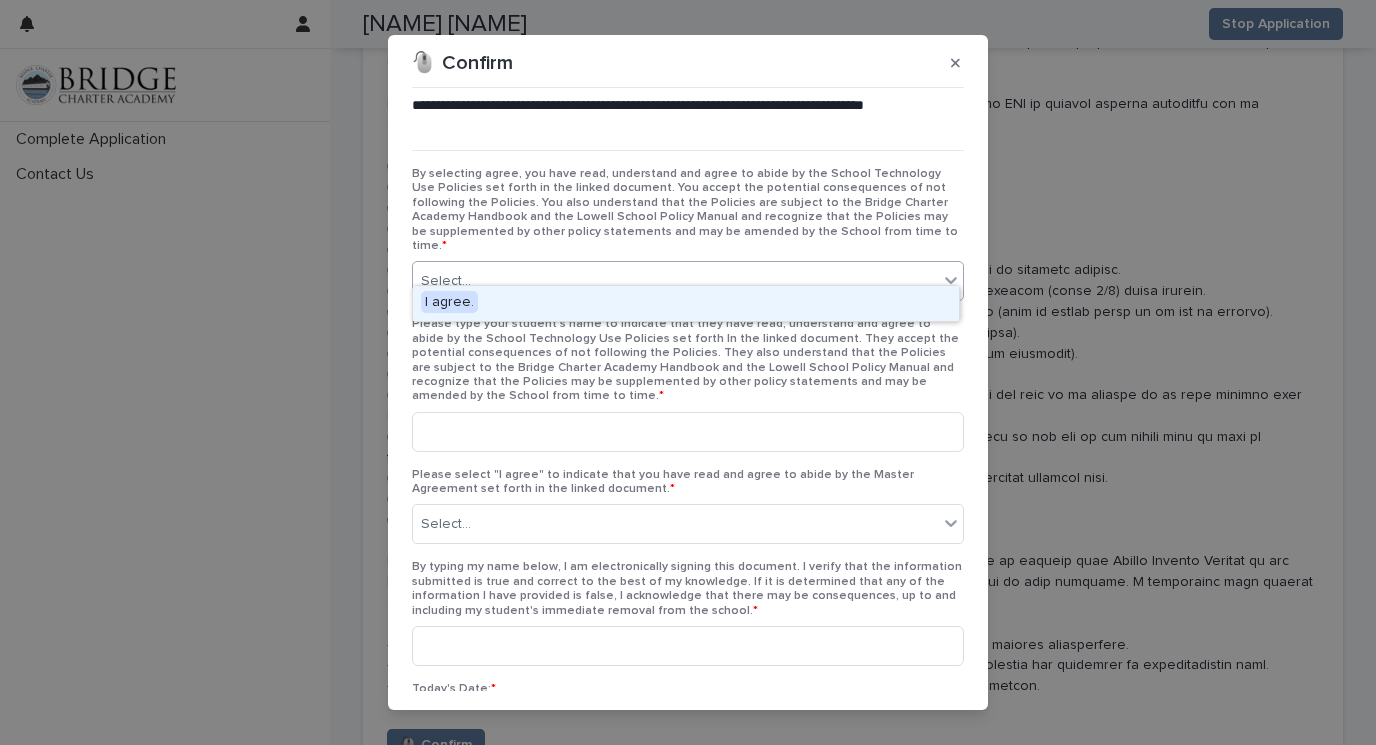 click on "Select..." at bounding box center (675, 281) 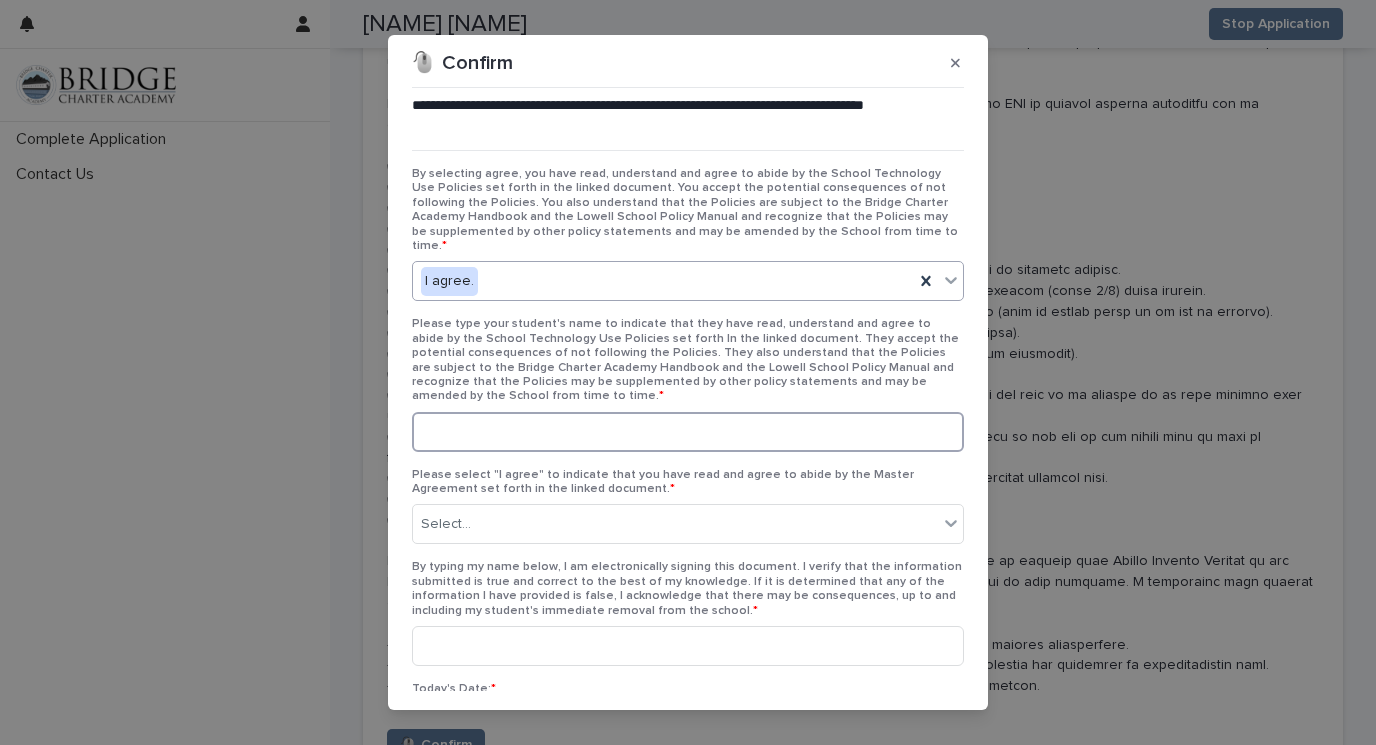 click at bounding box center [688, 432] 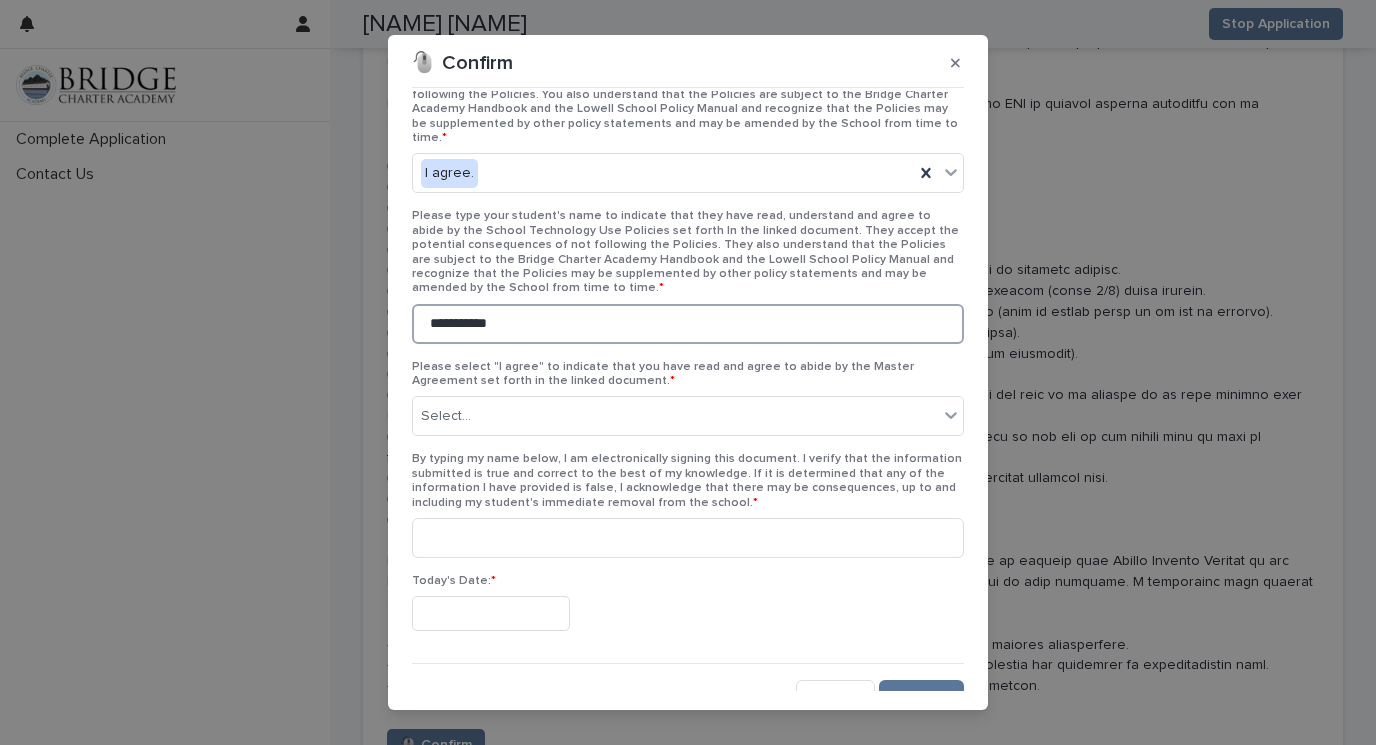 scroll, scrollTop: 107, scrollLeft: 0, axis: vertical 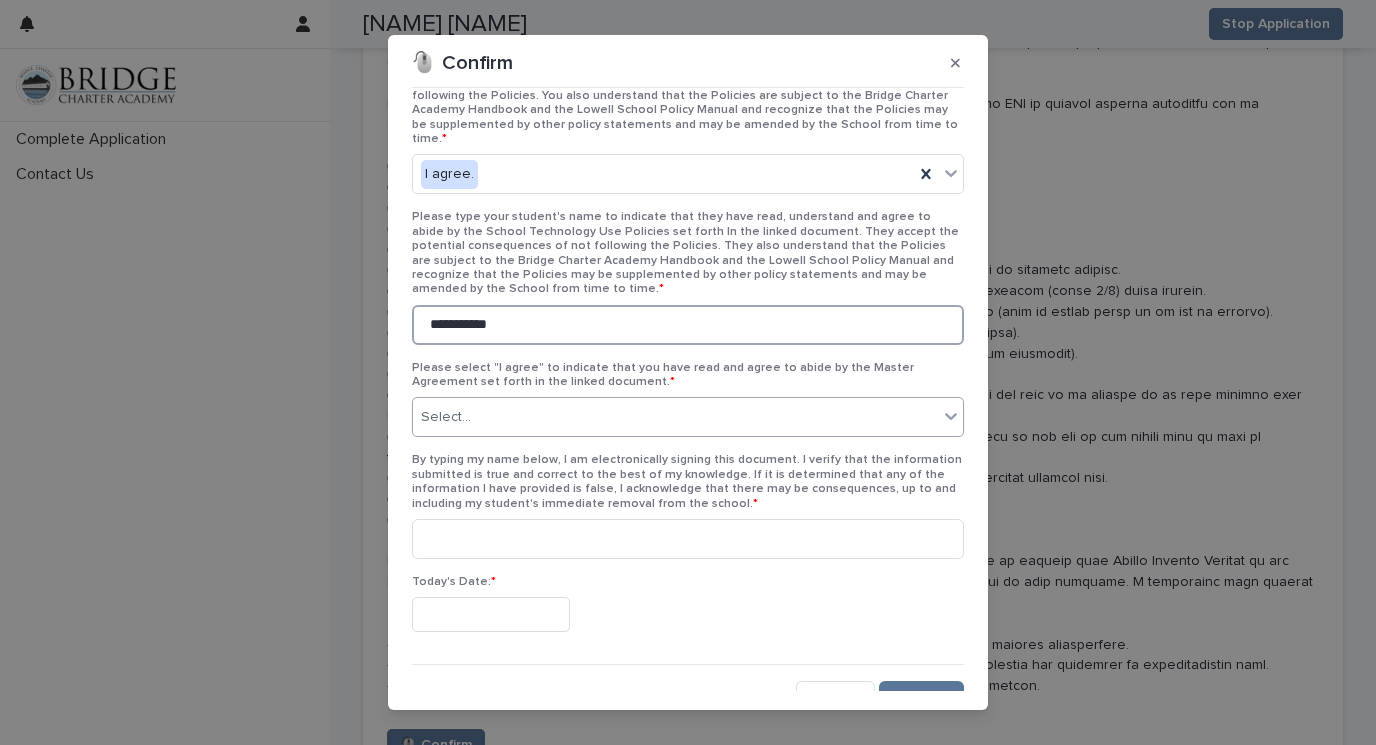 type on "**********" 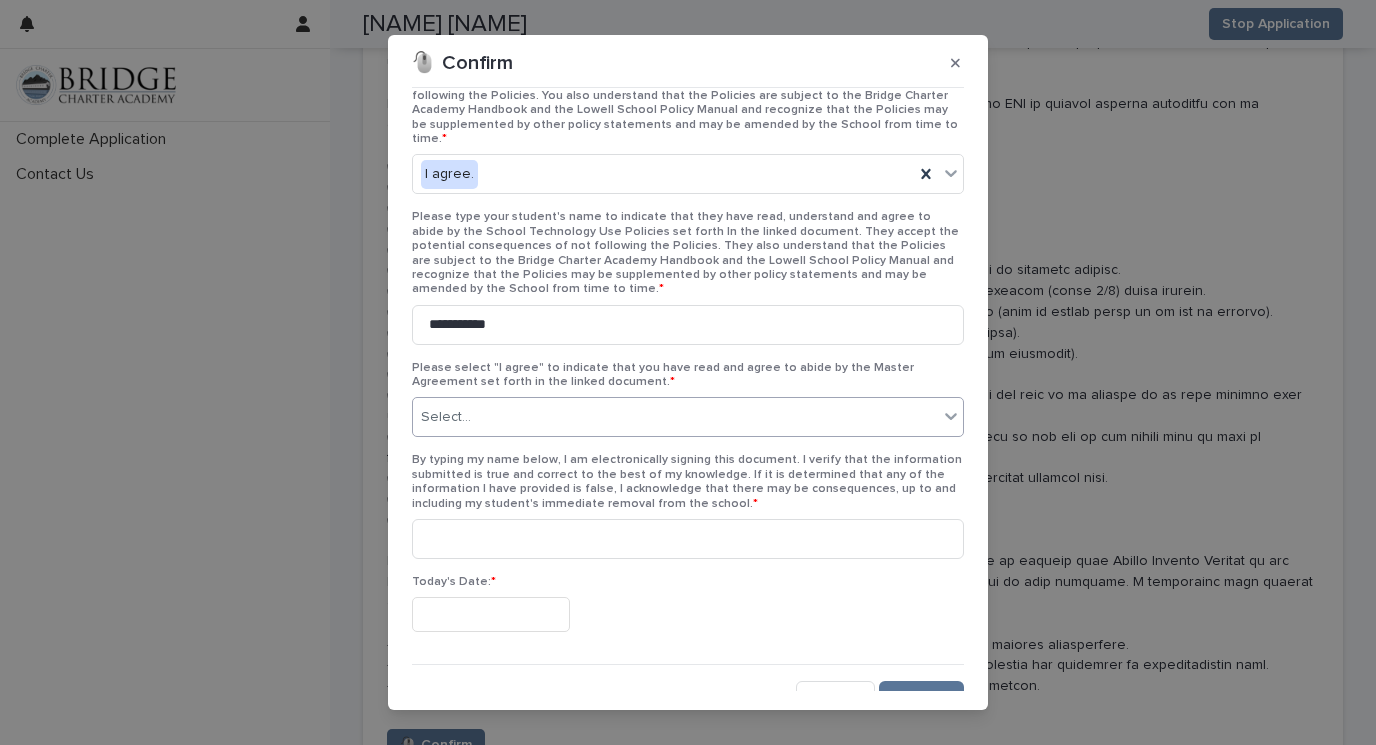 click on "Select..." at bounding box center (675, 417) 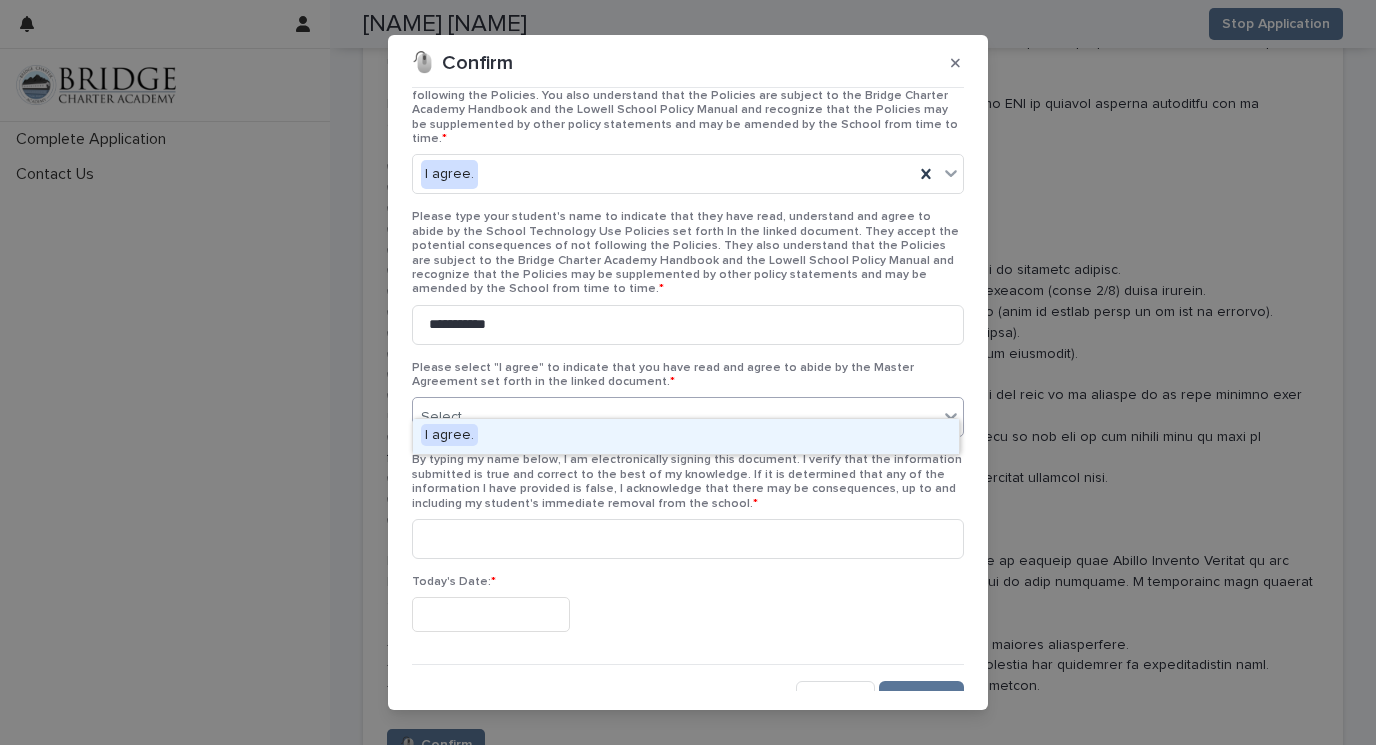 click on "I agree." at bounding box center (686, 436) 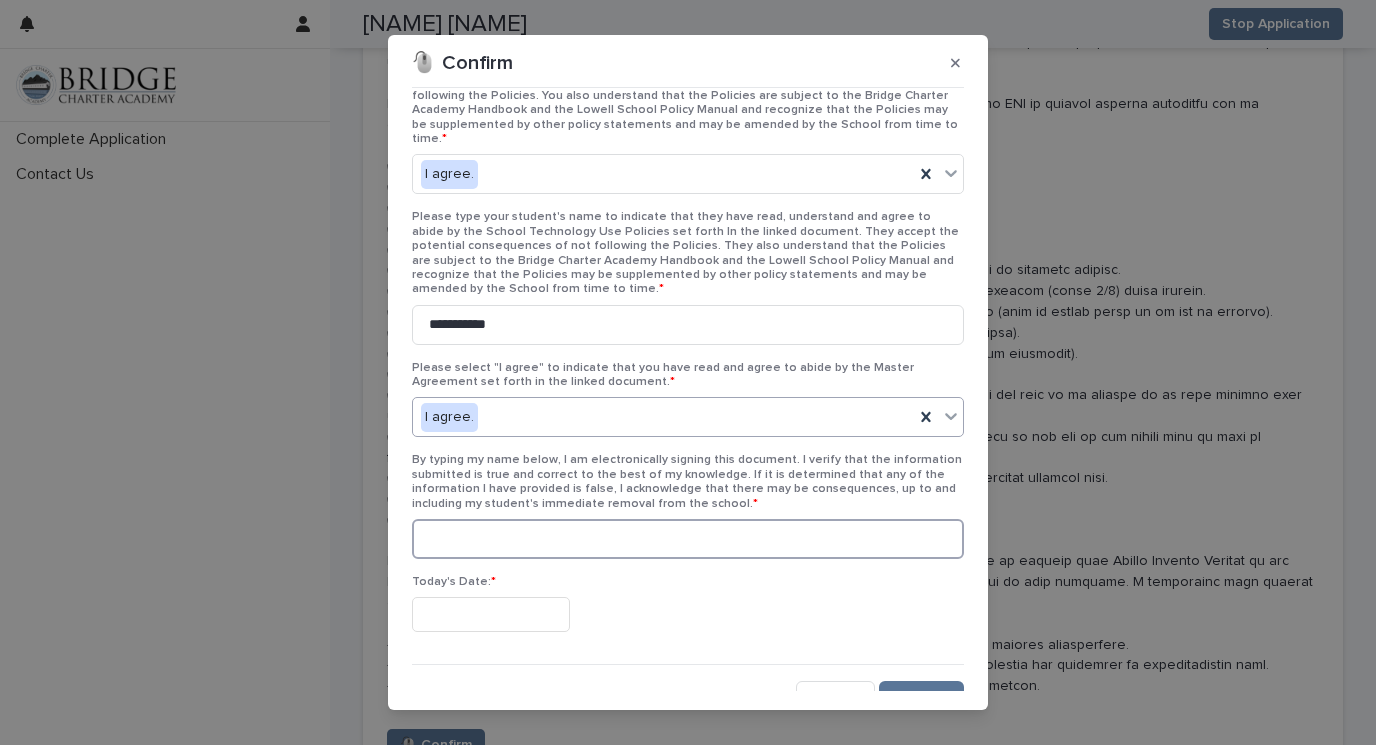 click at bounding box center [688, 539] 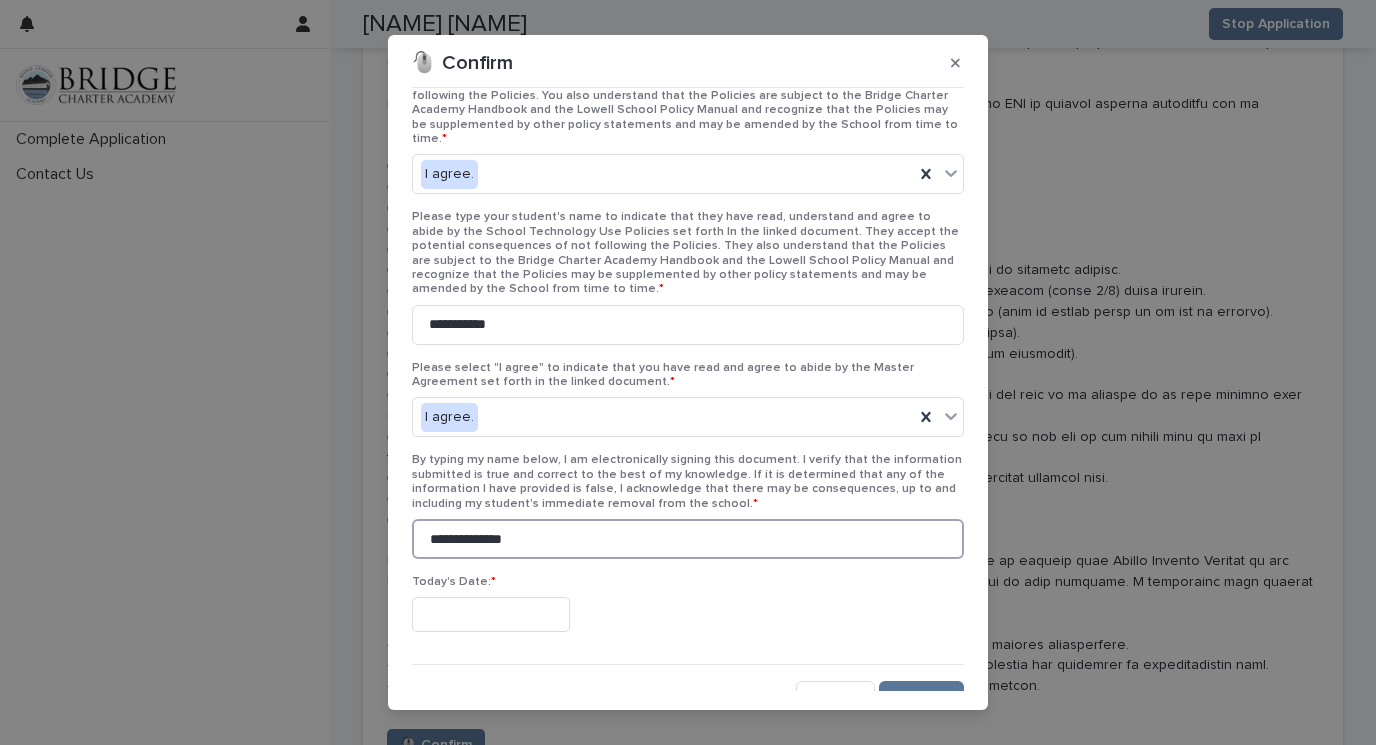 type on "**********" 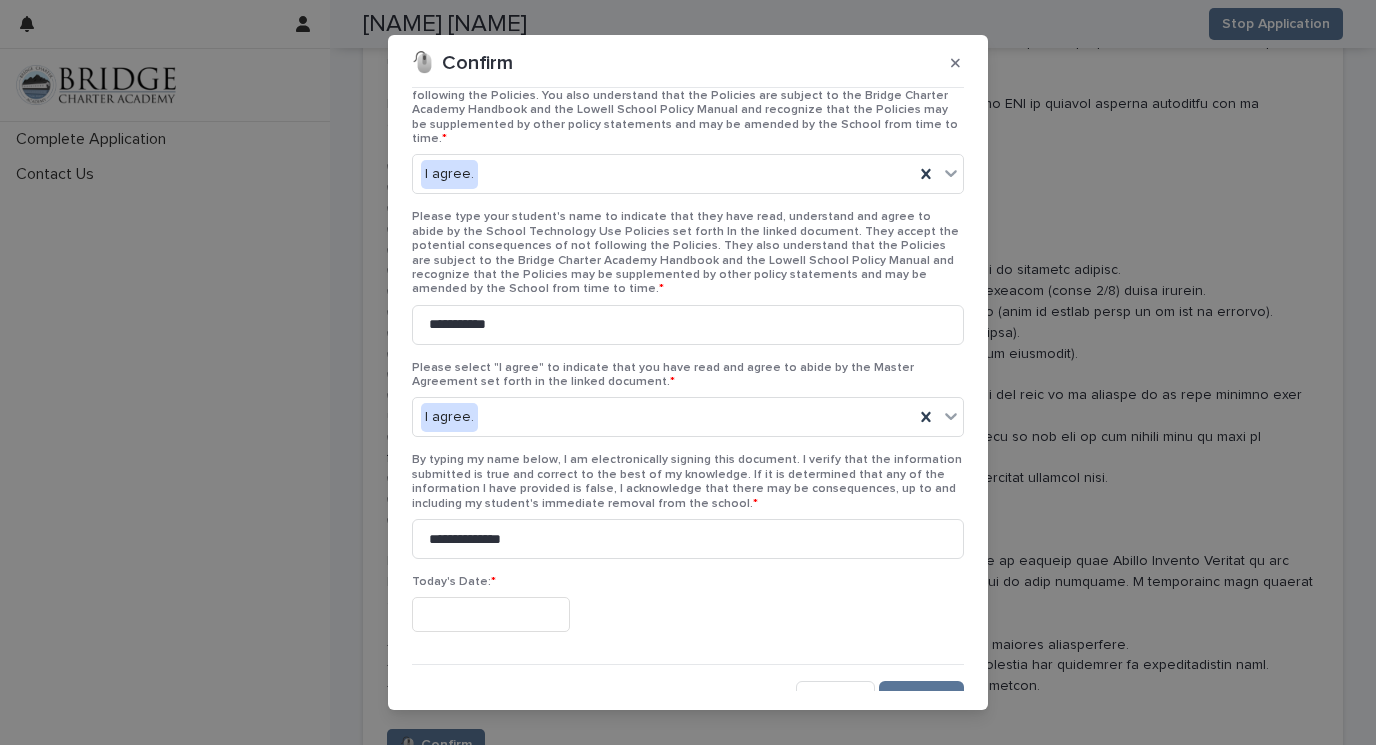 click at bounding box center (491, 614) 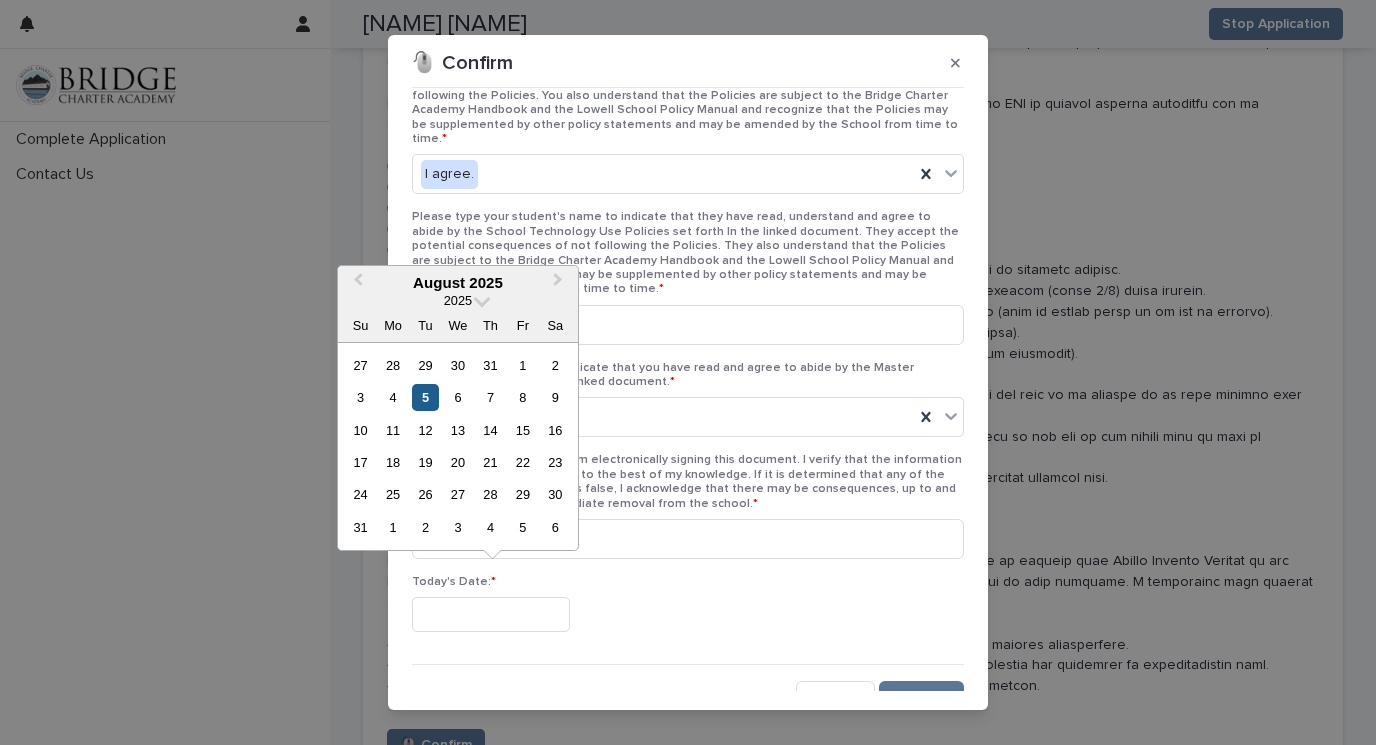 click on "5" at bounding box center [425, 397] 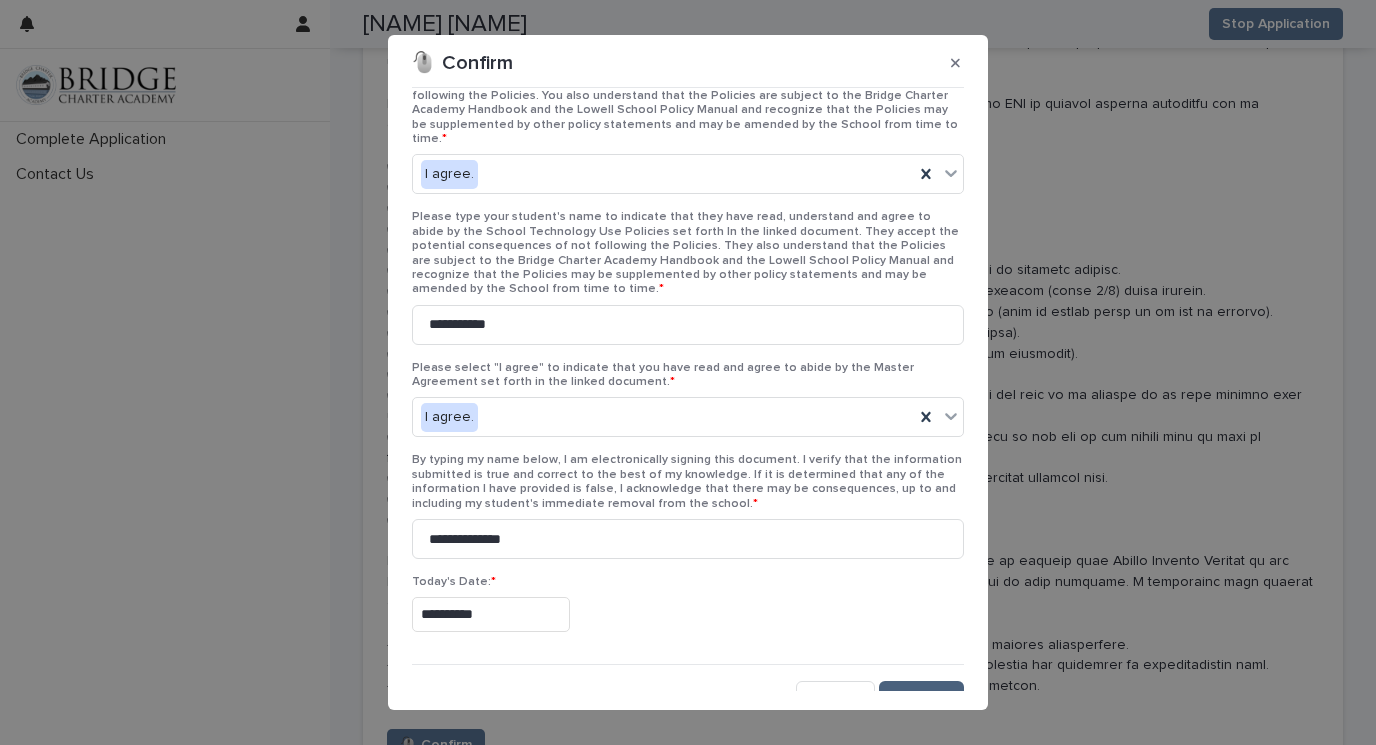 click on "Save" at bounding box center (931, 697) 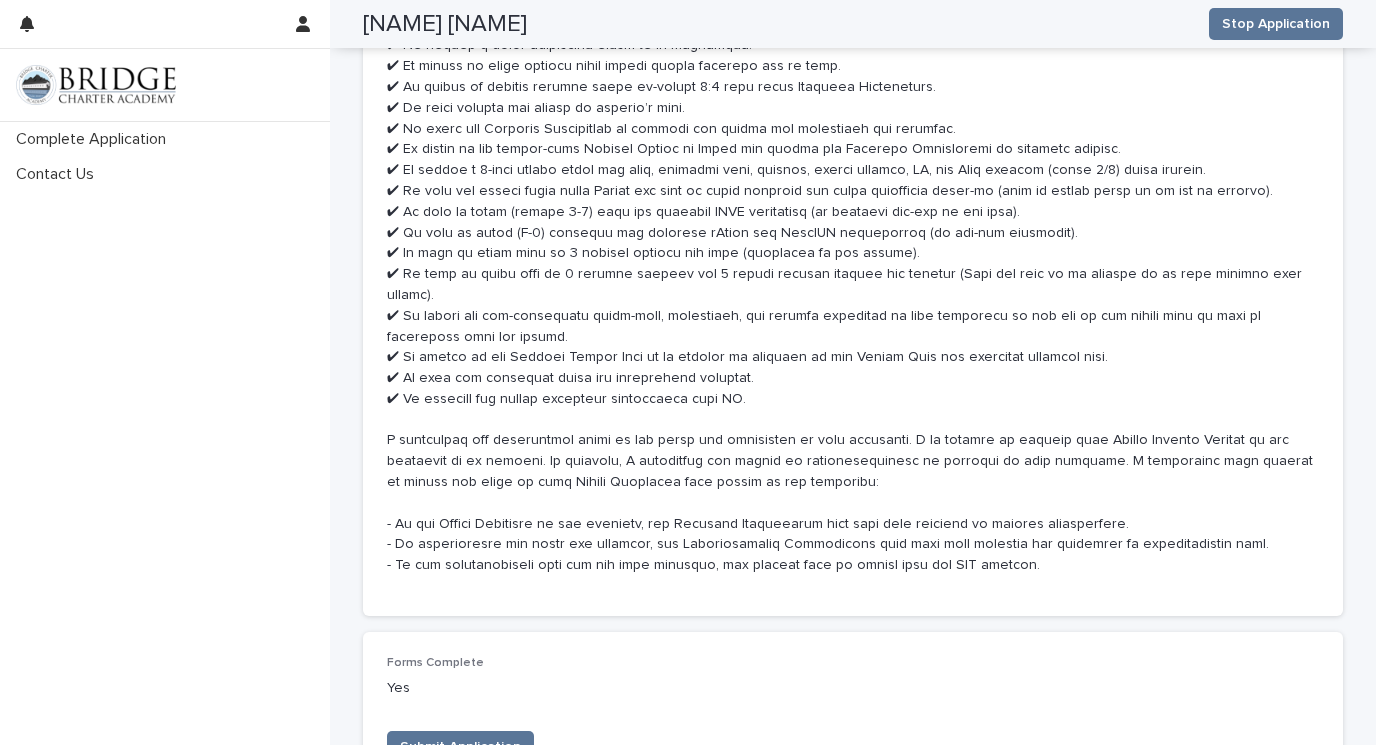 scroll, scrollTop: 9751, scrollLeft: 0, axis: vertical 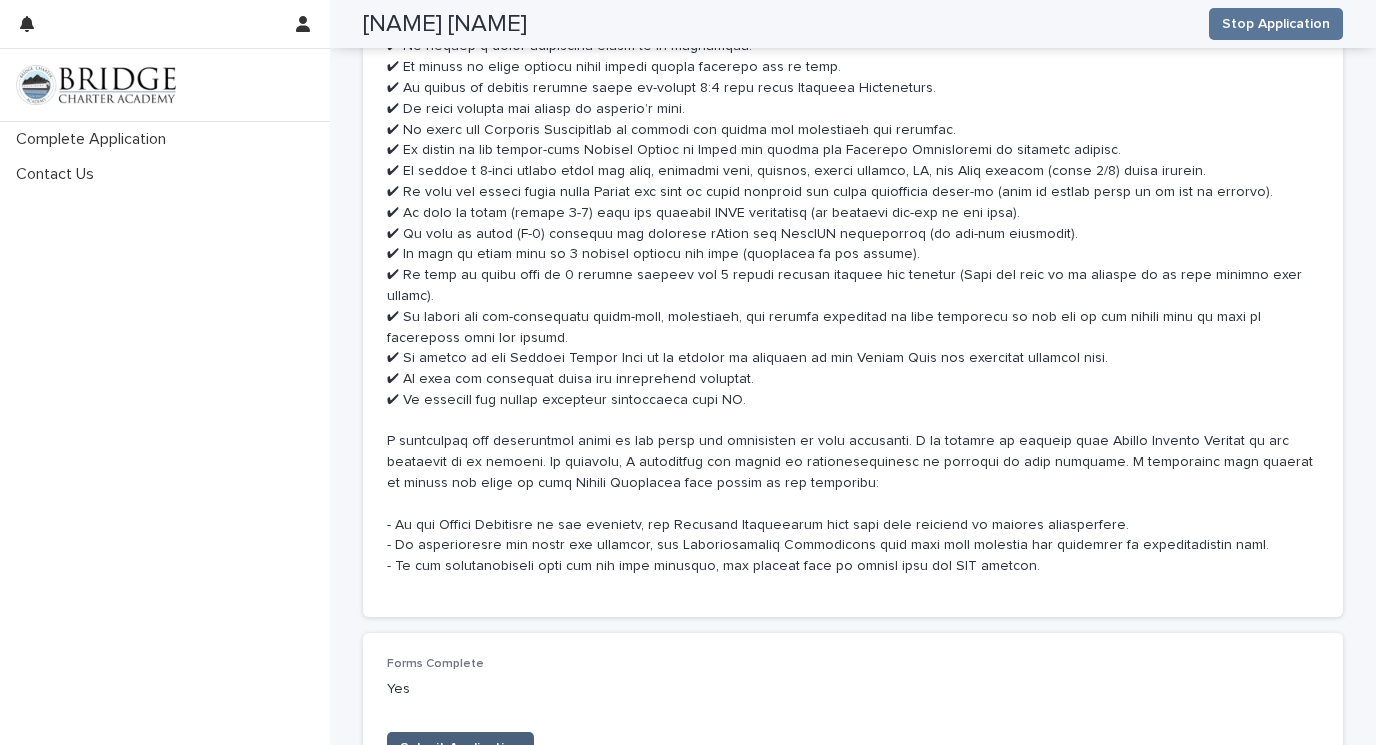 click on "Submit Application" at bounding box center (460, 748) 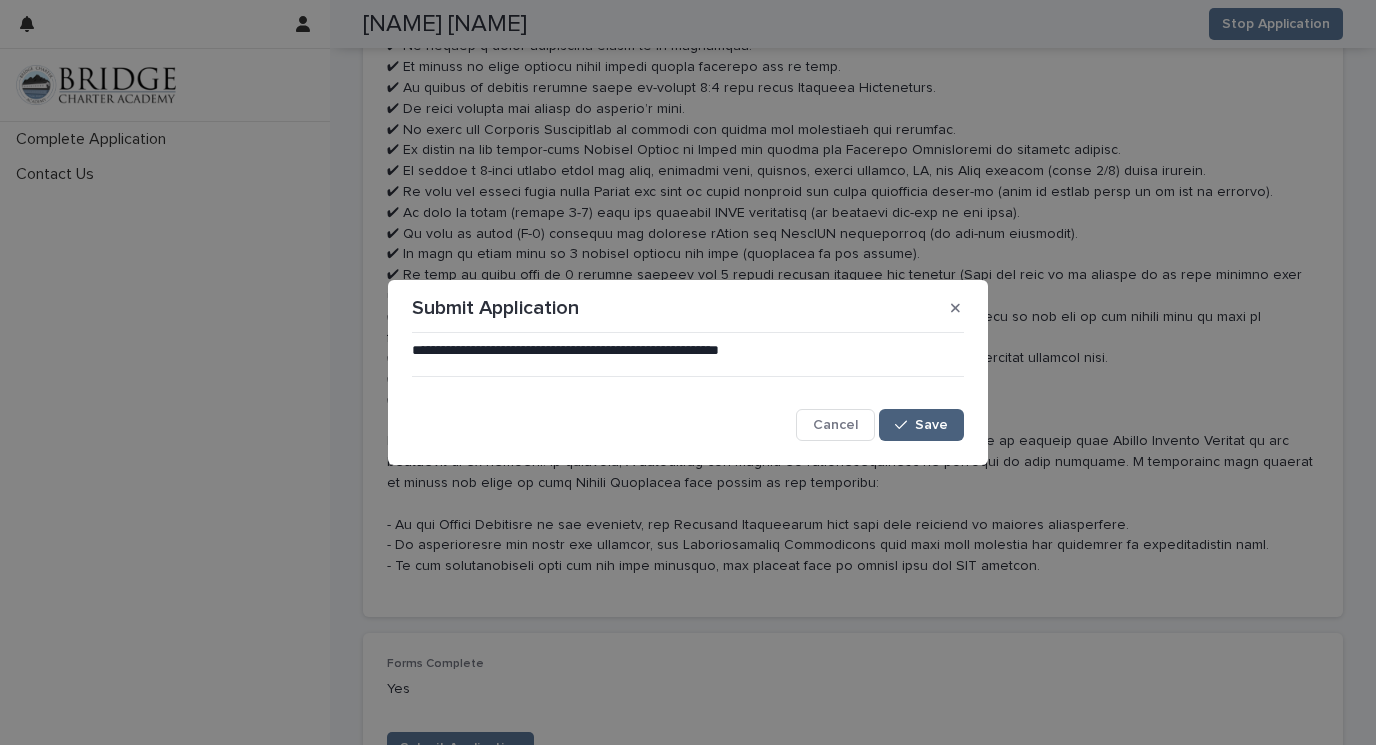 click at bounding box center (905, 425) 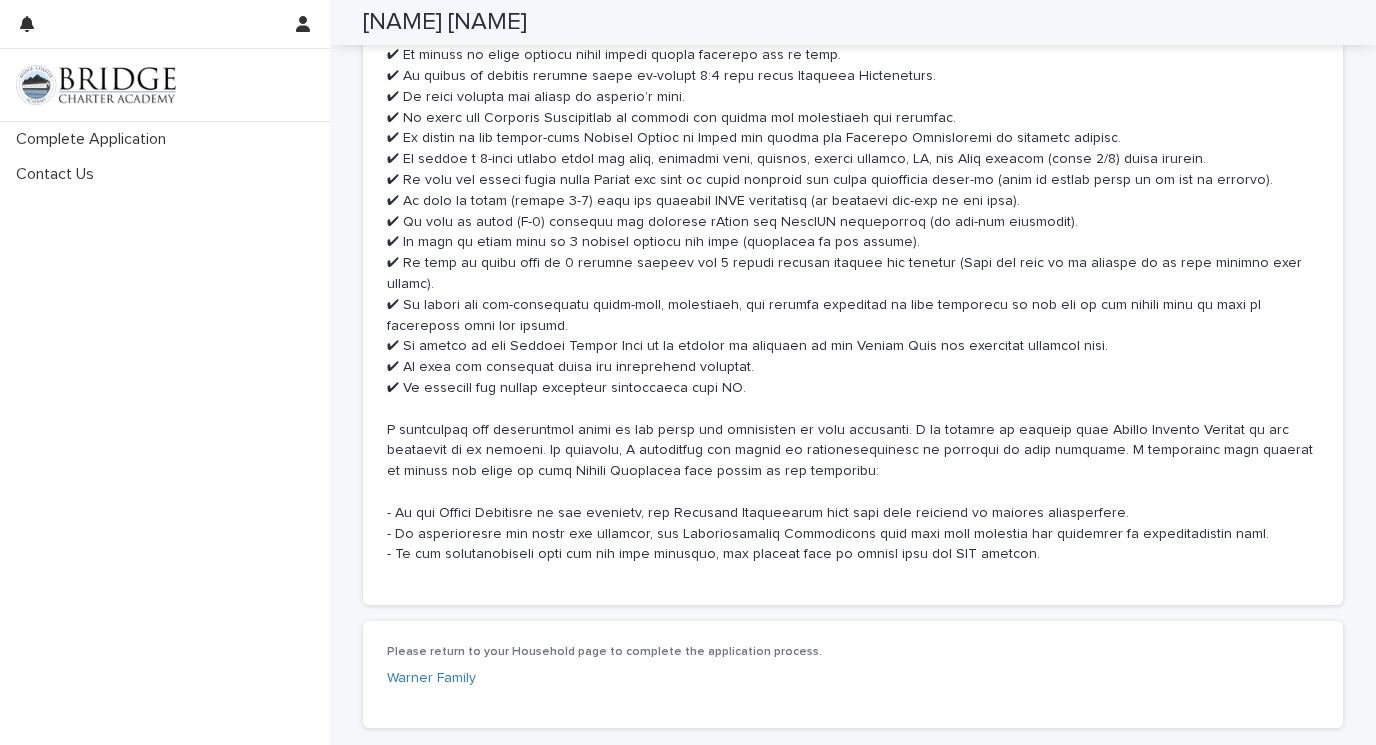 scroll, scrollTop: 8538, scrollLeft: 0, axis: vertical 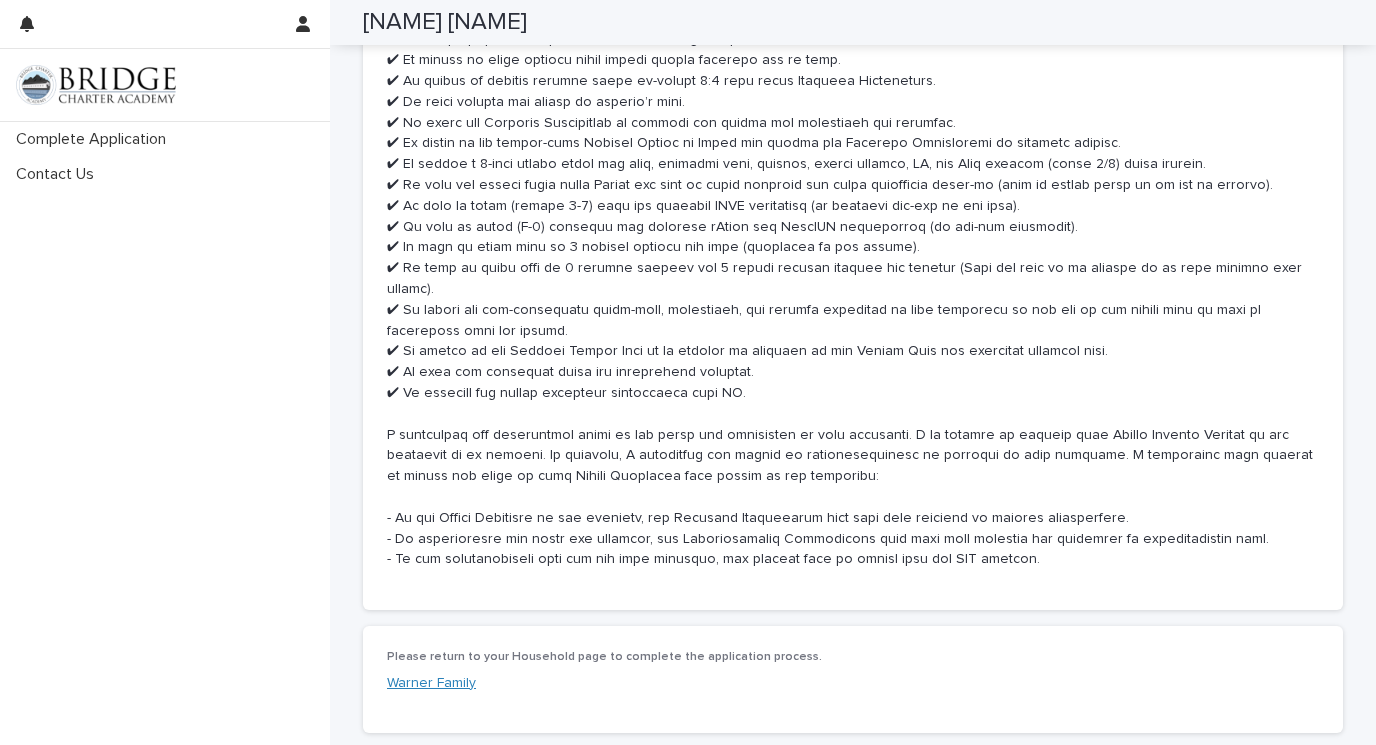 click on "Warner Family" at bounding box center [431, 683] 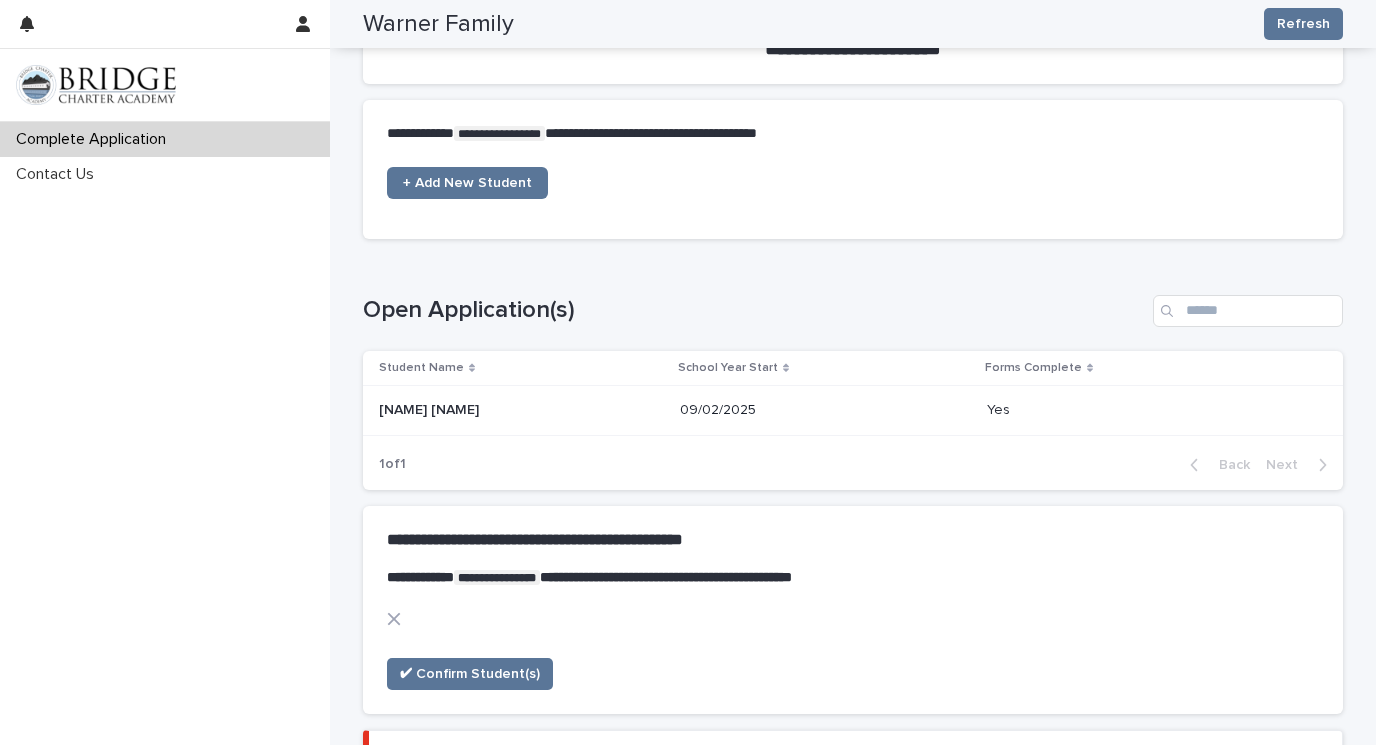 scroll, scrollTop: 732, scrollLeft: 0, axis: vertical 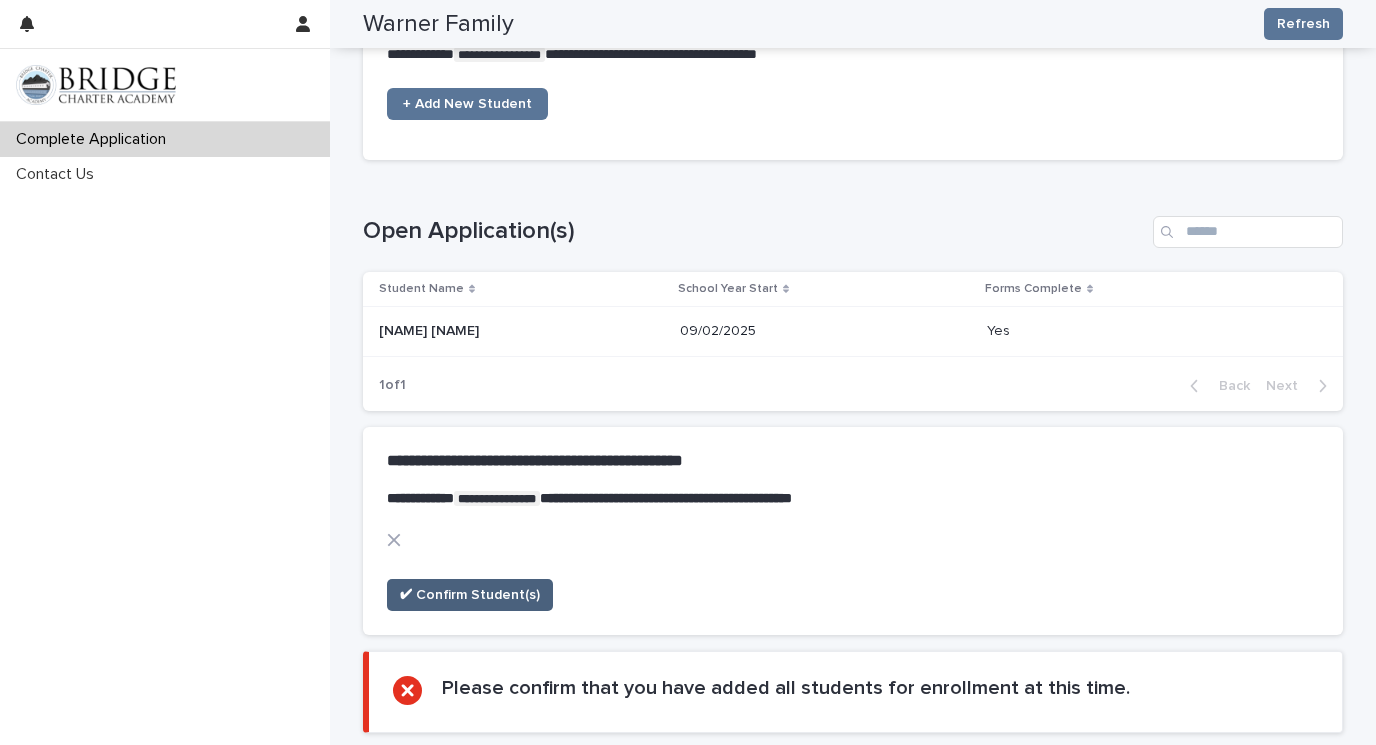 click on "✔ Confirm Student(s)" at bounding box center (470, 595) 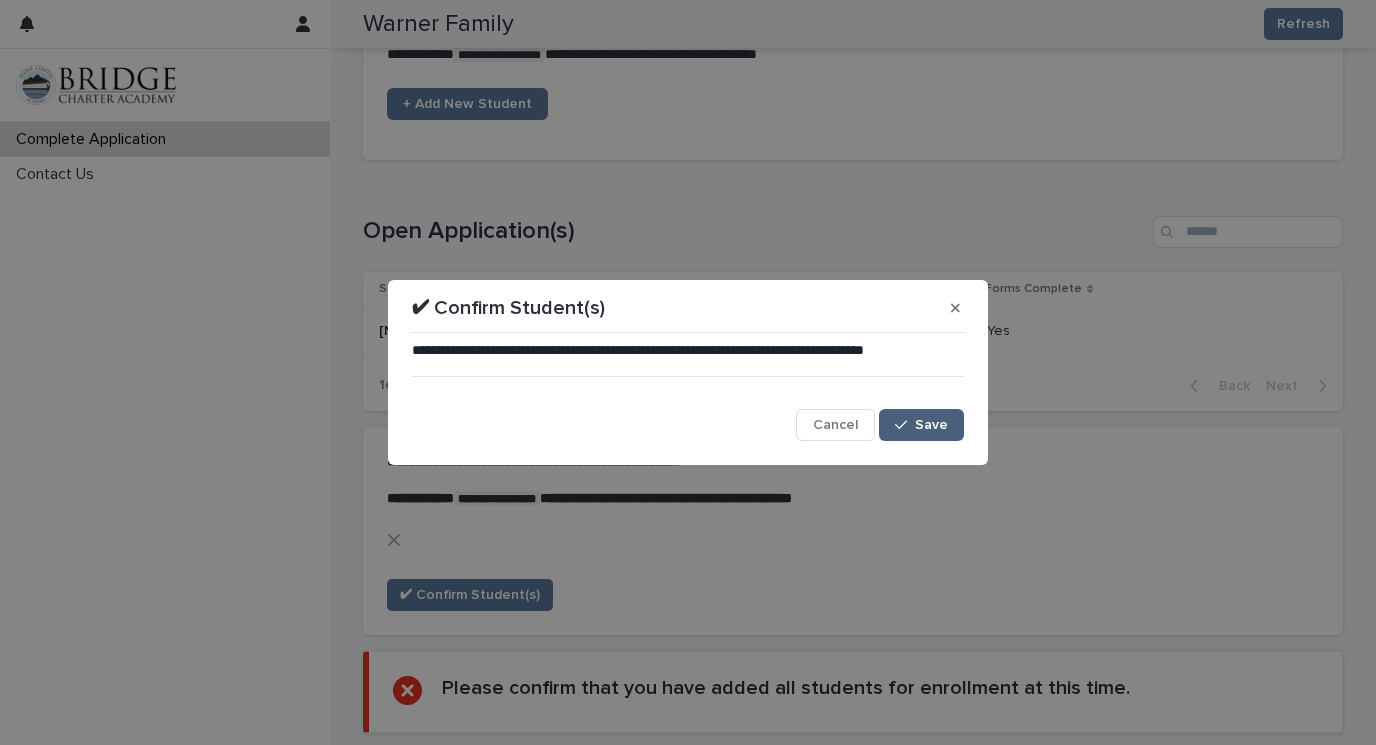 click on "Save" at bounding box center [931, 425] 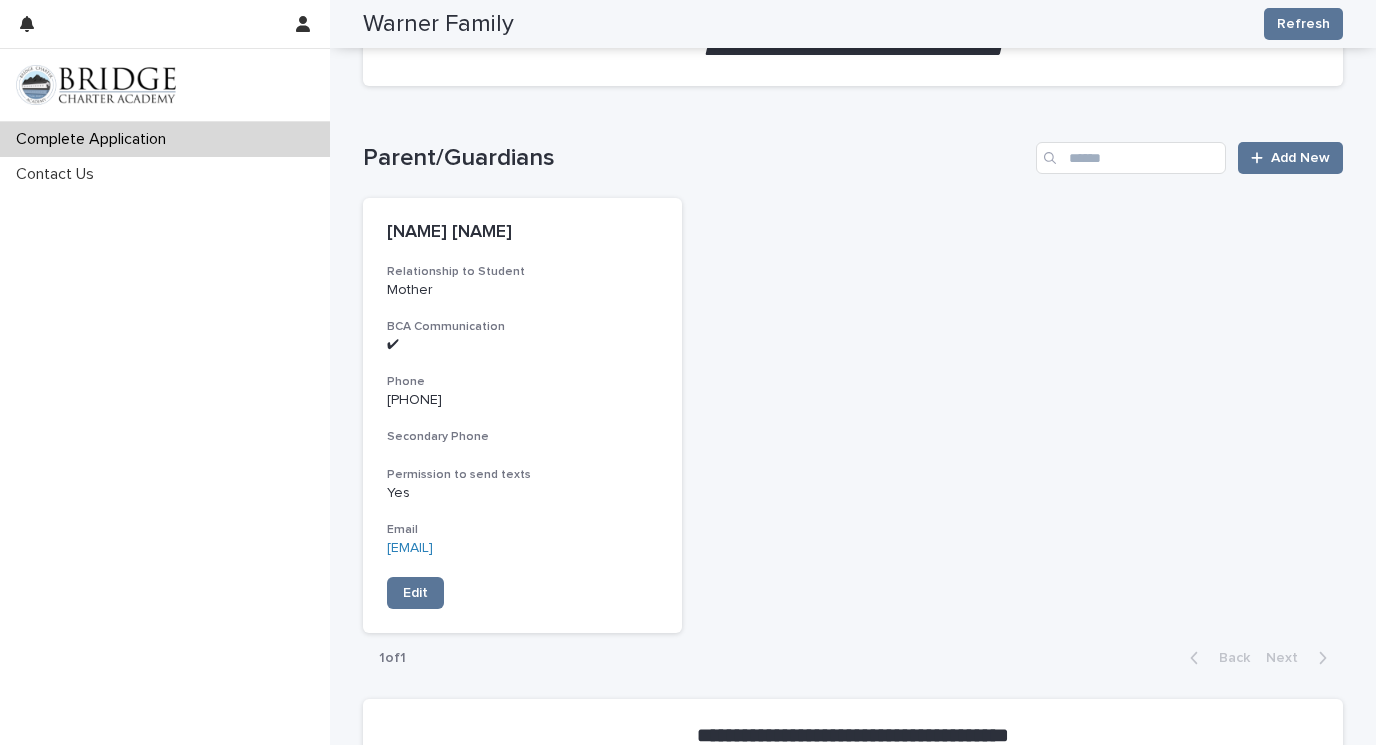 scroll, scrollTop: 927, scrollLeft: 0, axis: vertical 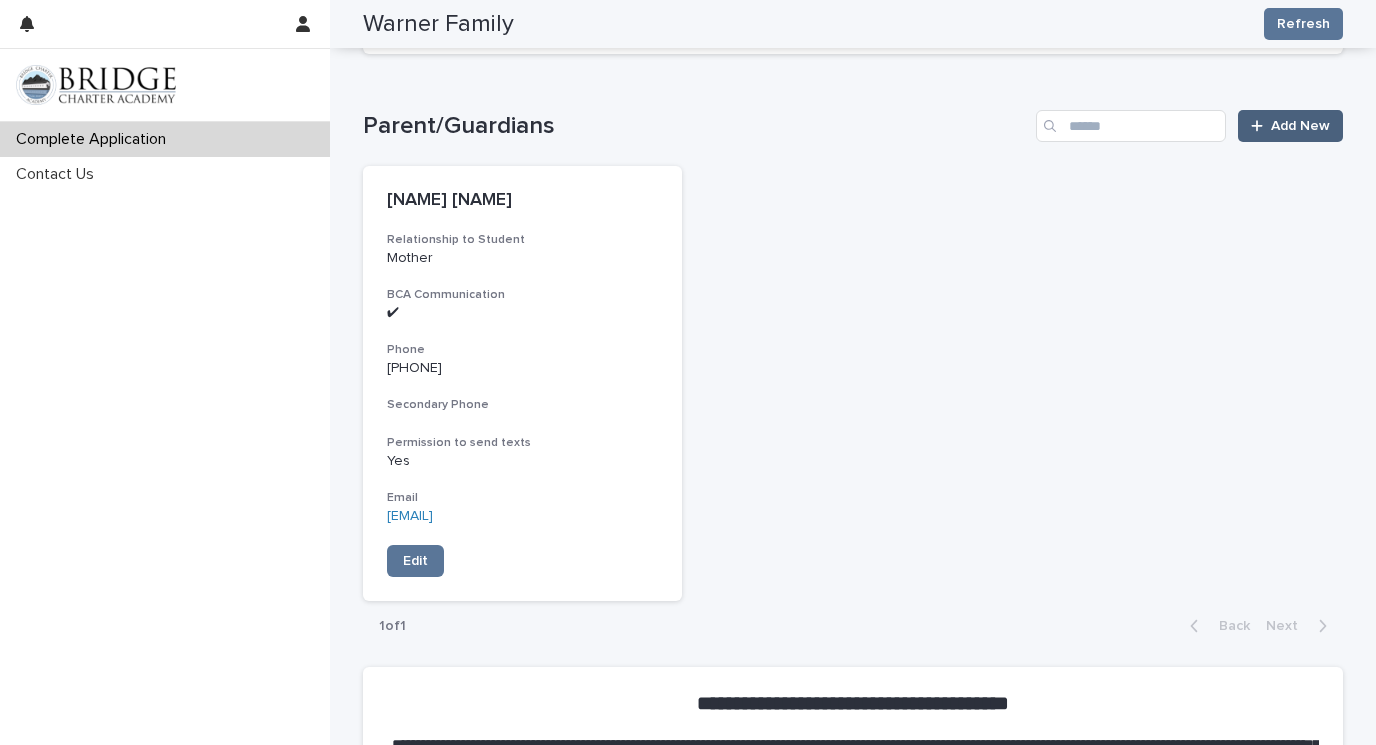 click on "Add New" at bounding box center (1300, 126) 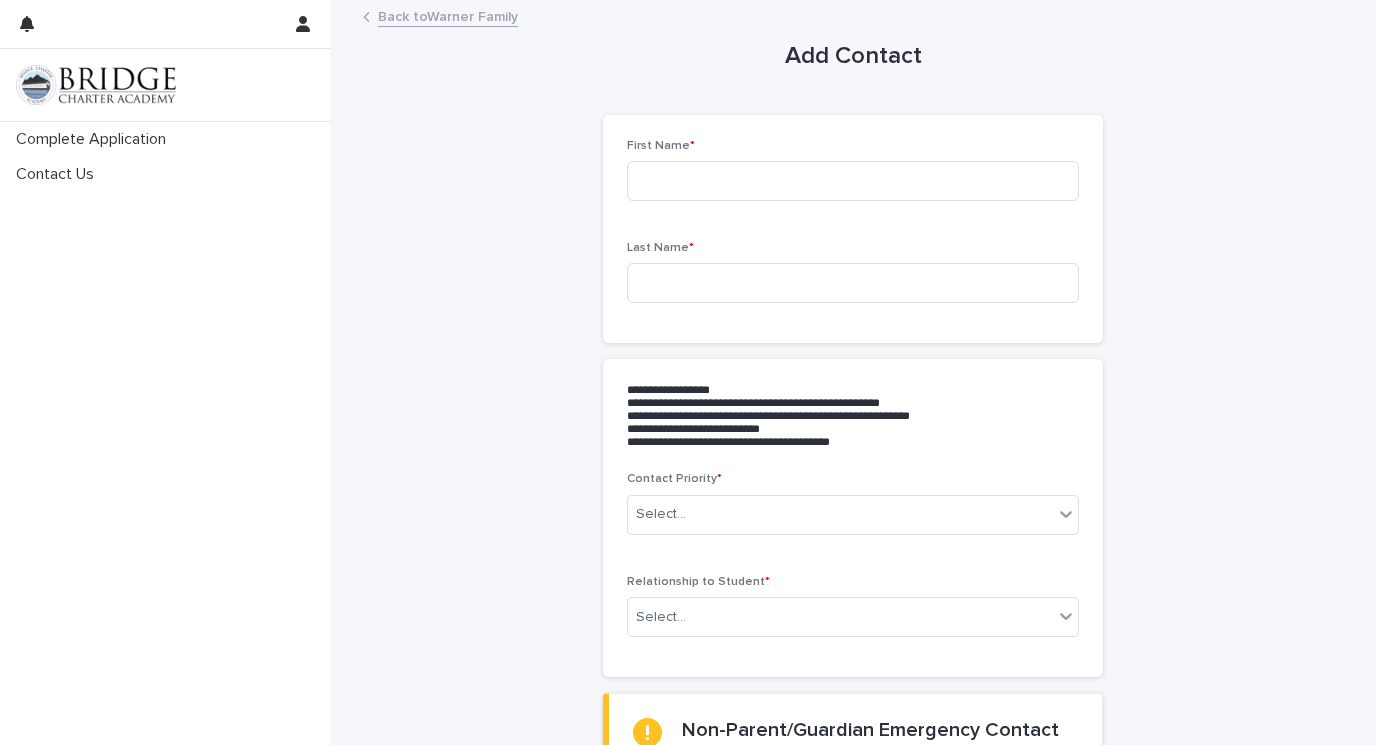 scroll, scrollTop: 0, scrollLeft: 0, axis: both 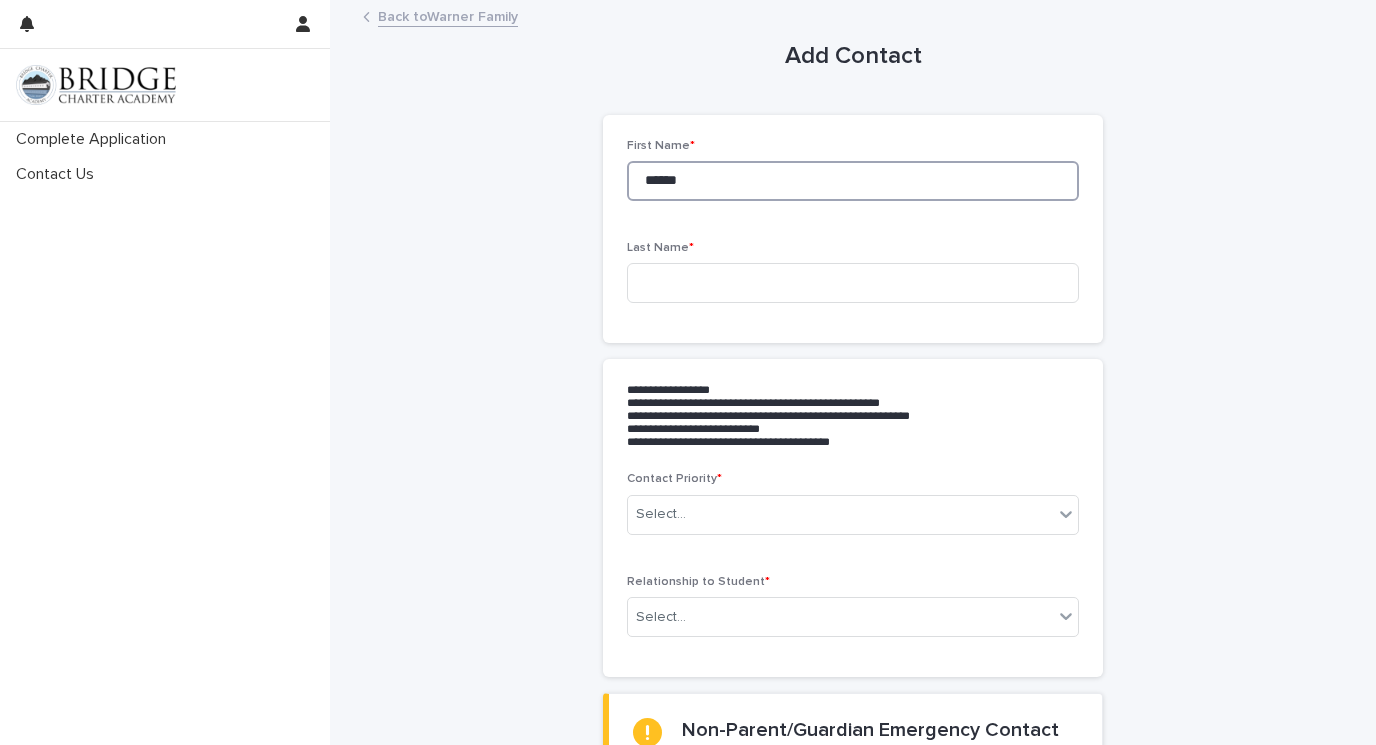 type on "******" 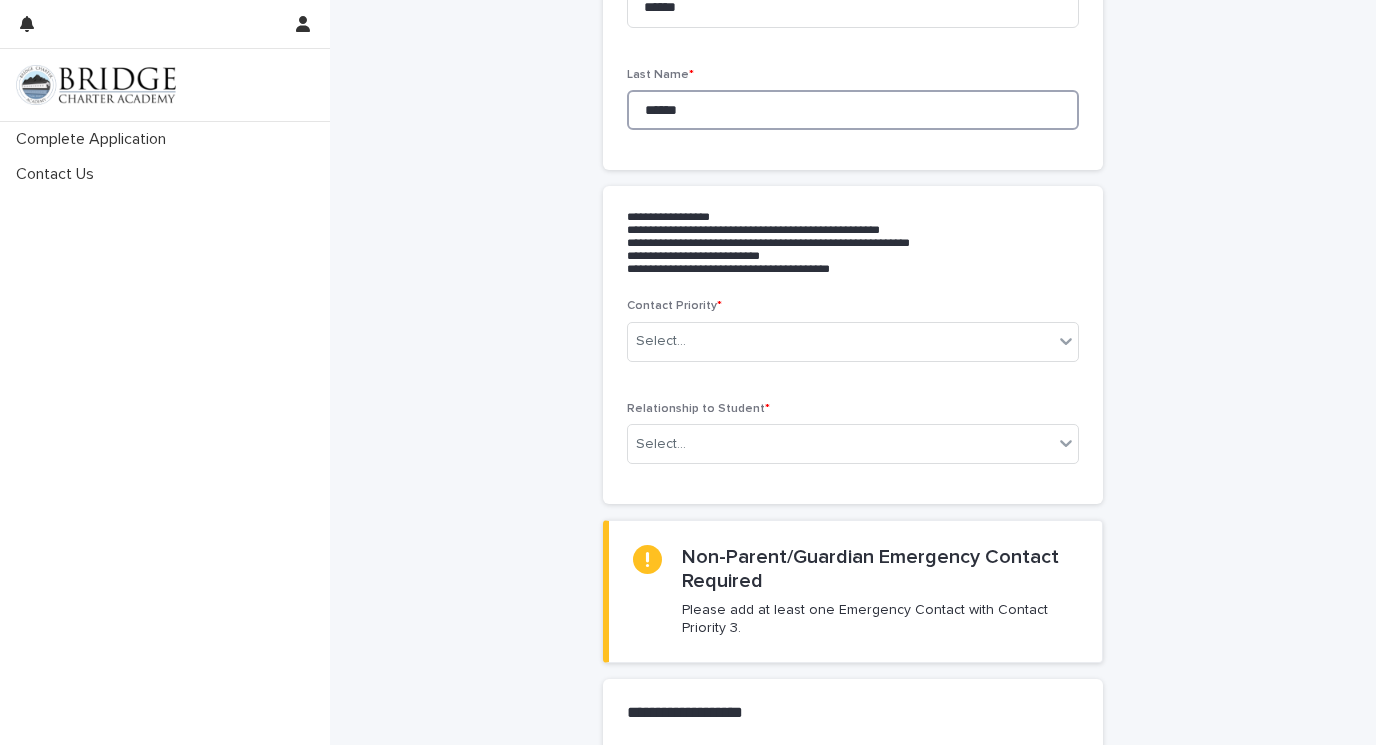 scroll, scrollTop: 254, scrollLeft: 0, axis: vertical 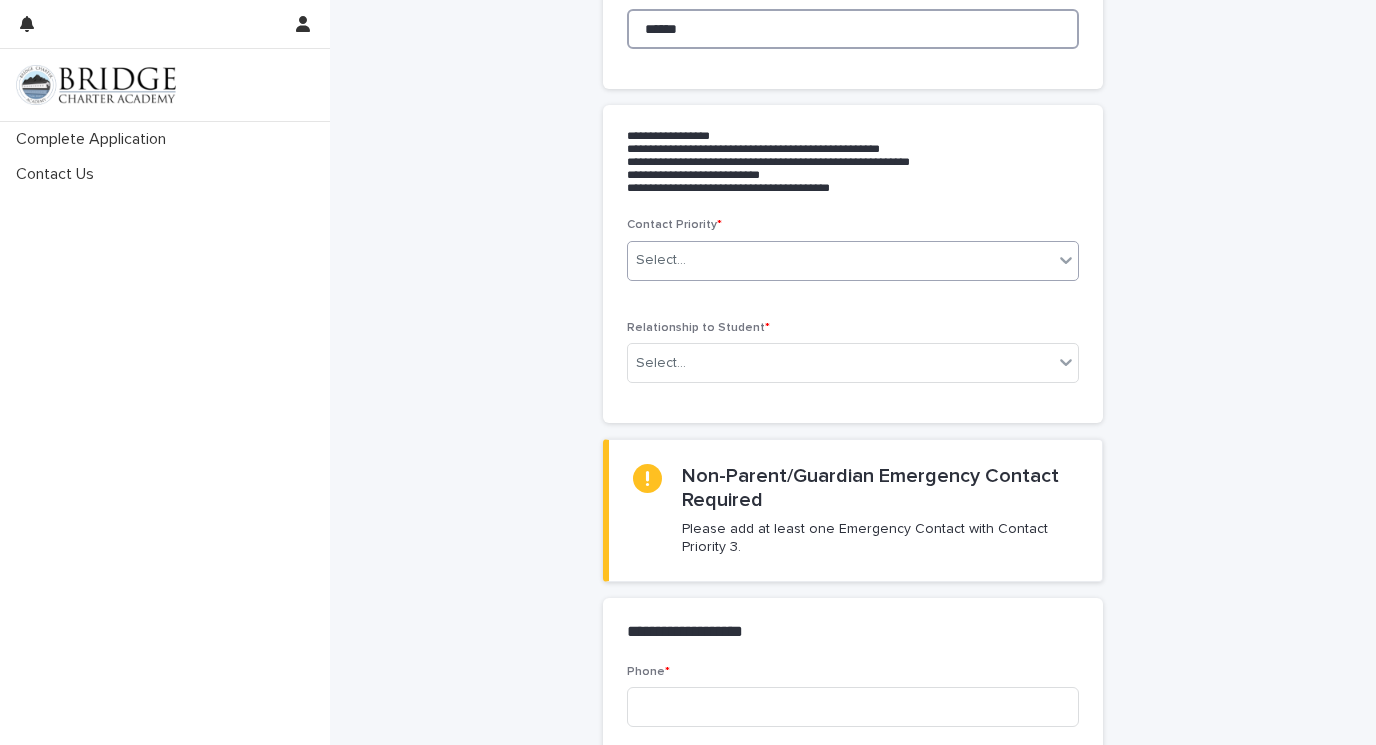 type on "******" 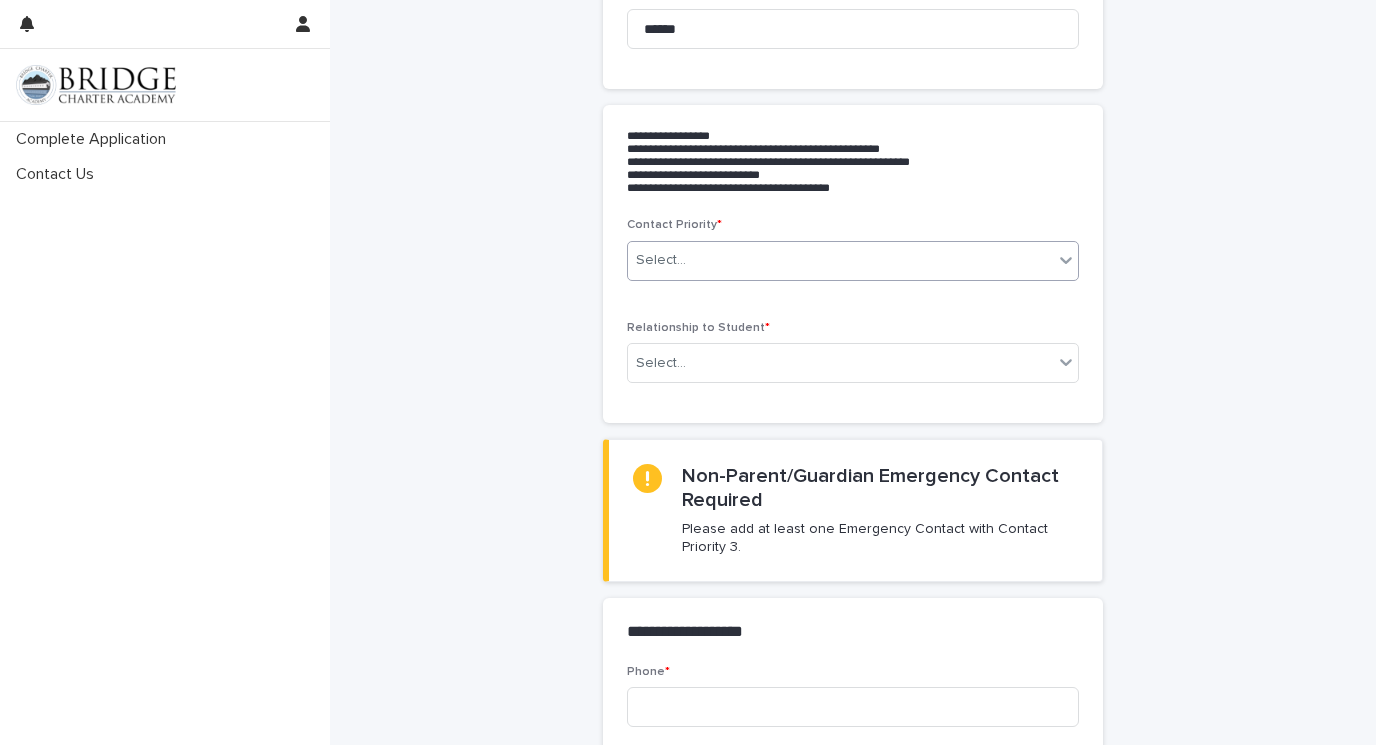 click on "Select..." at bounding box center (840, 260) 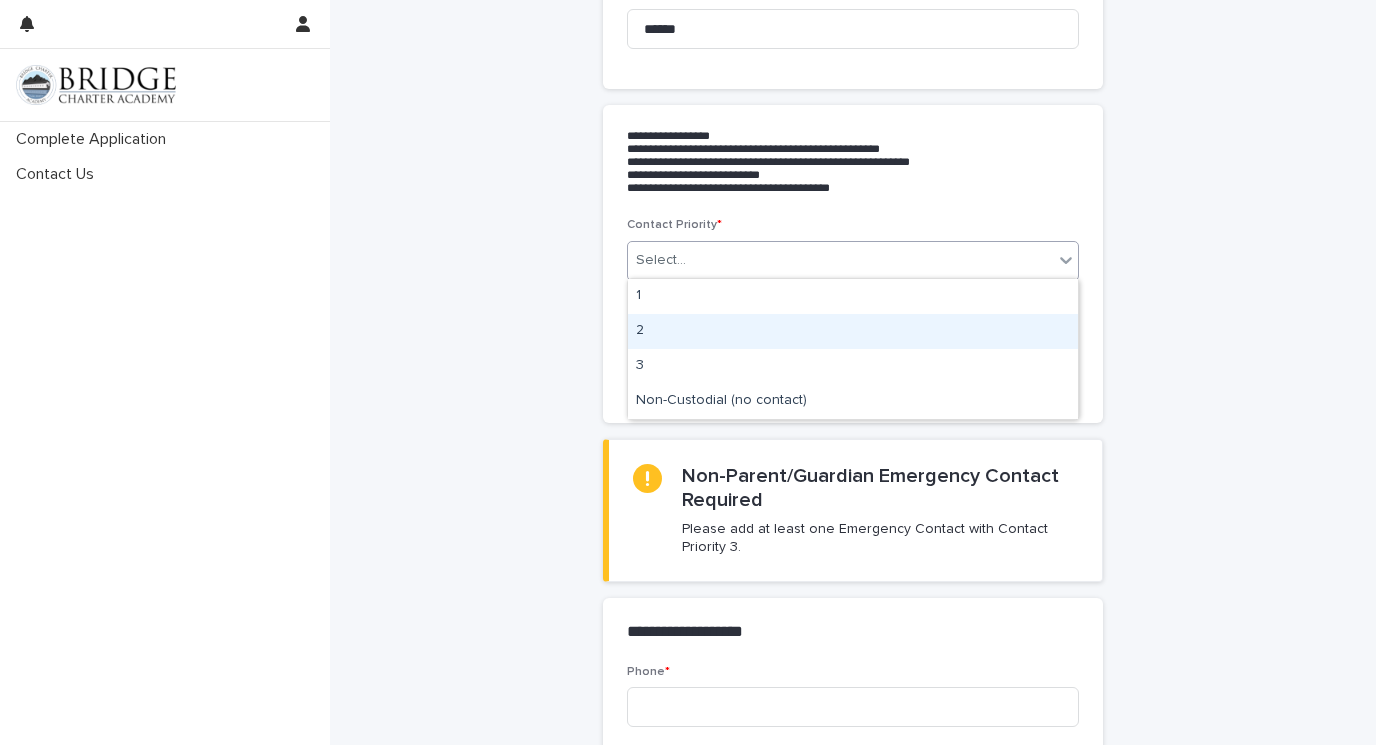 click on "2" at bounding box center (853, 331) 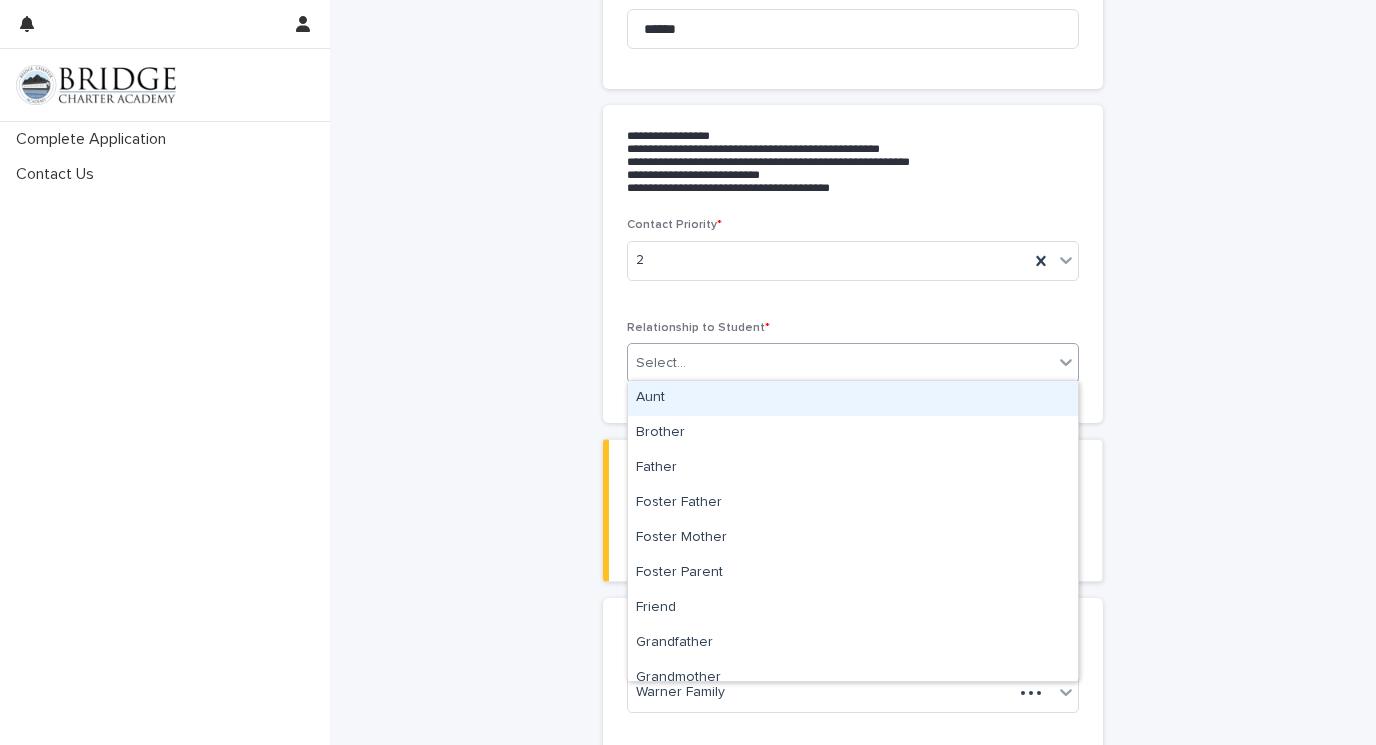 click on "Select..." at bounding box center (840, 363) 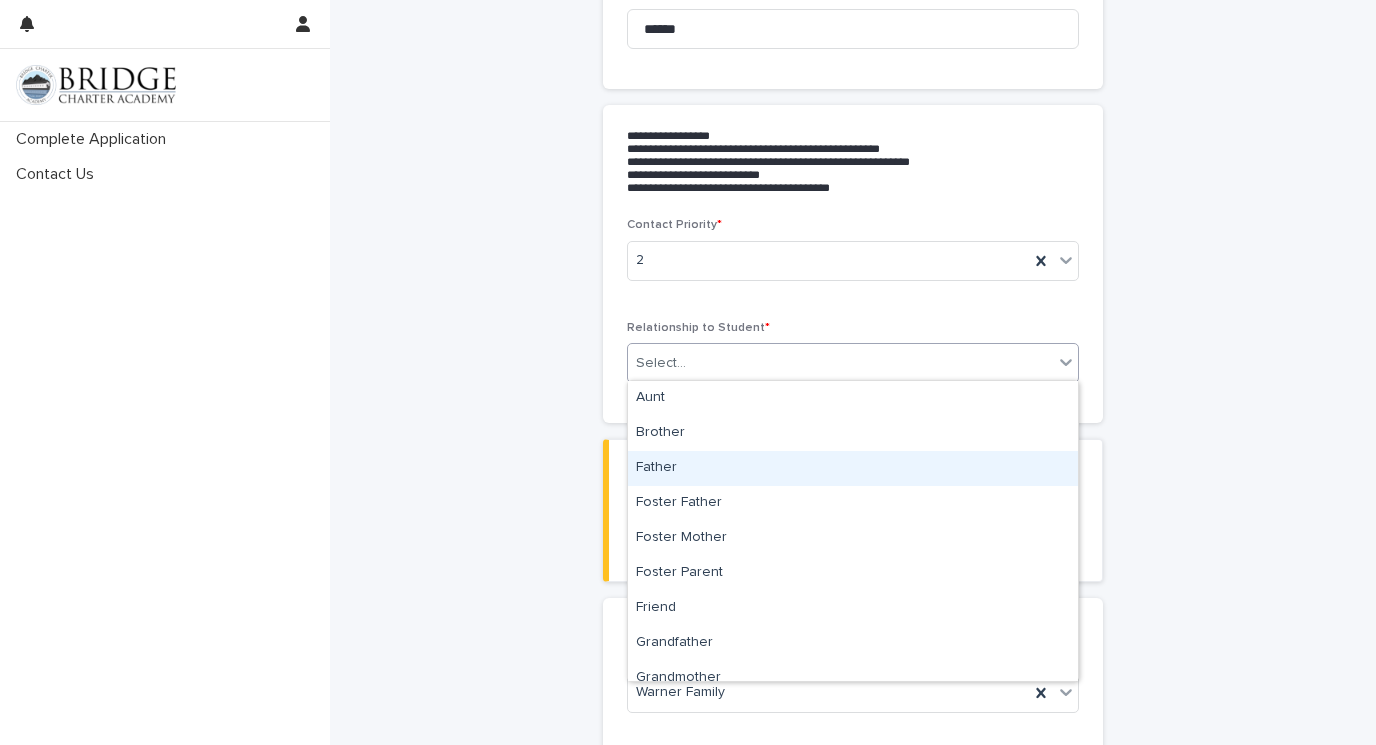 click on "Father" at bounding box center [853, 468] 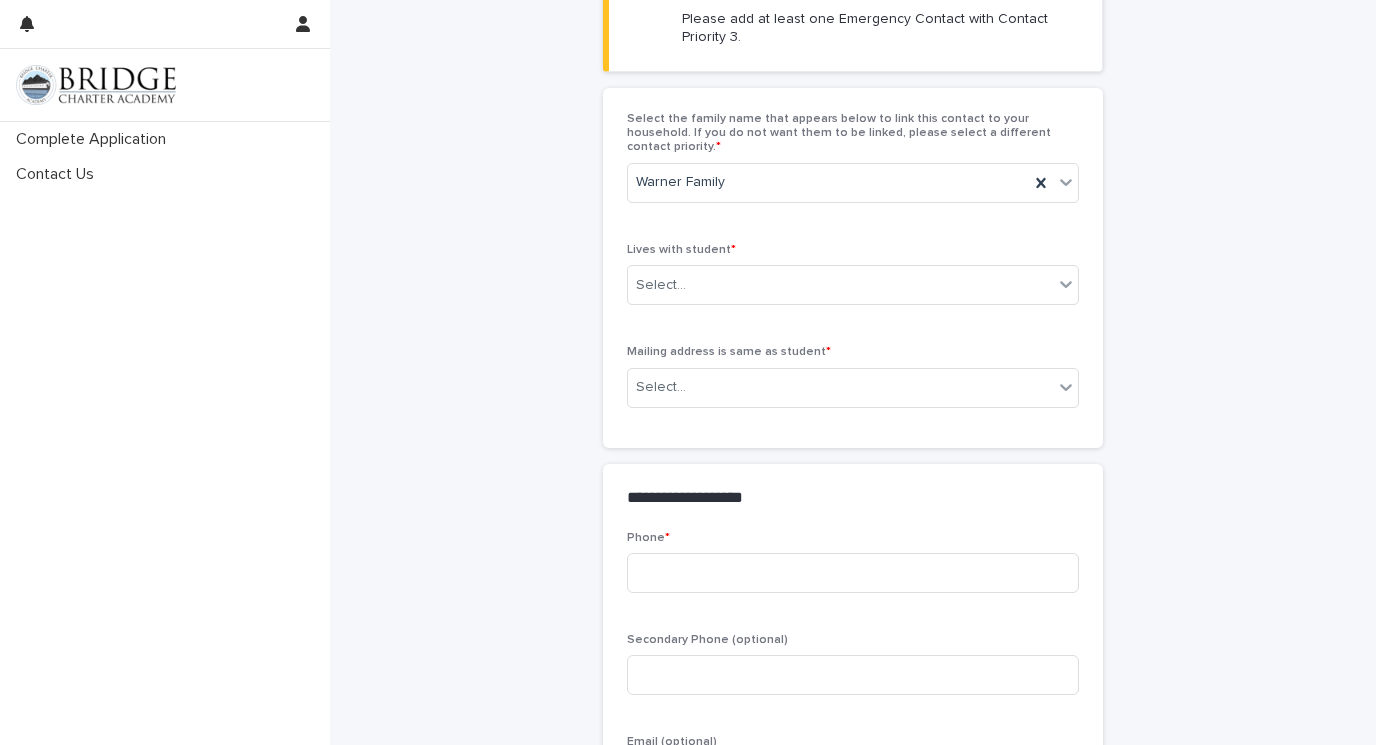 scroll, scrollTop: 771, scrollLeft: 0, axis: vertical 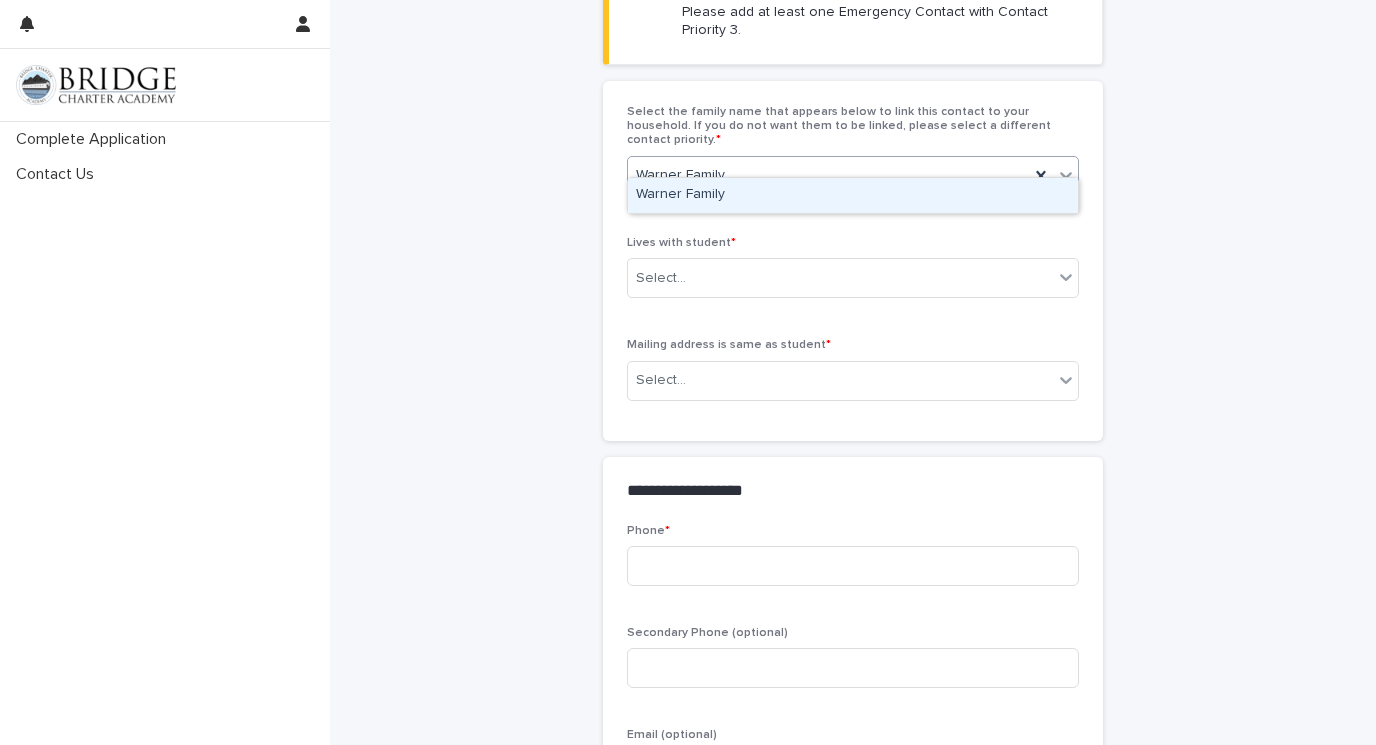 drag, startPoint x: 739, startPoint y: 155, endPoint x: 620, endPoint y: 156, distance: 119.0042 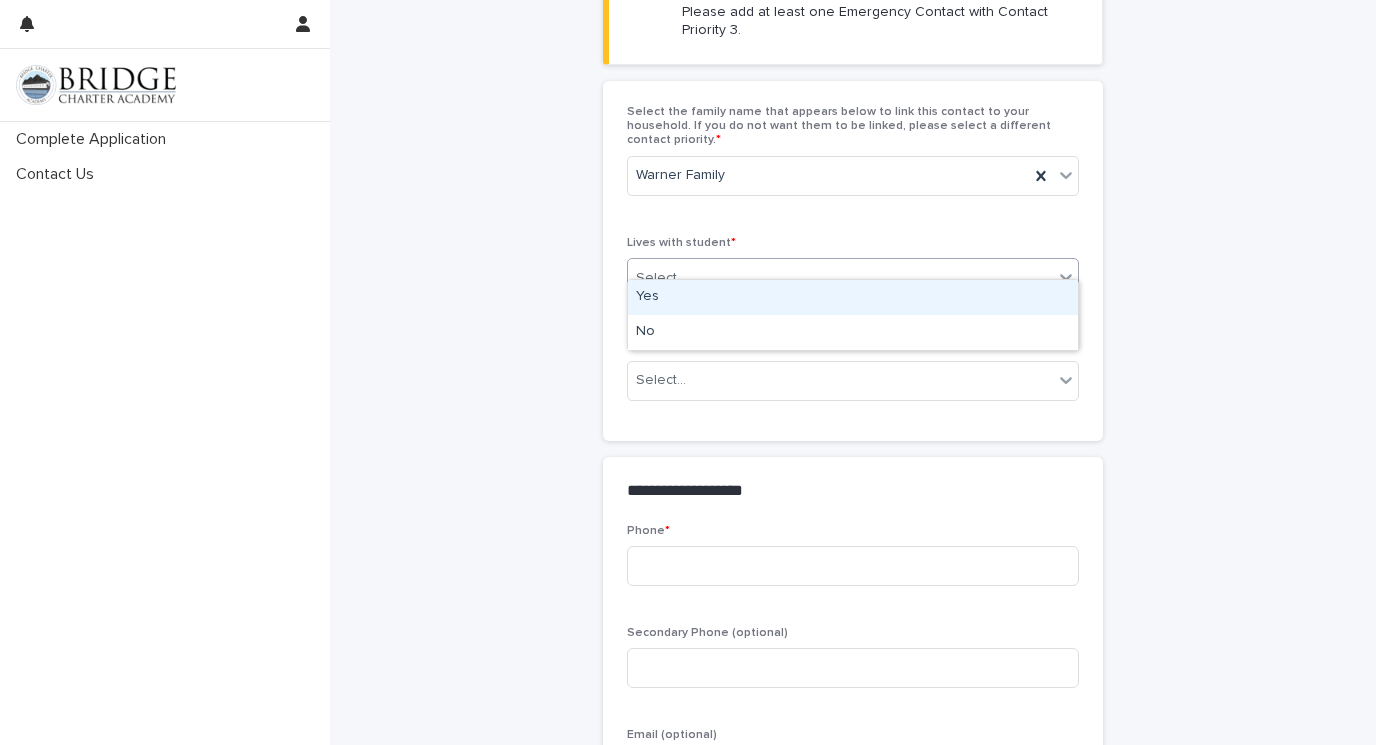click on "Select..." at bounding box center [840, 278] 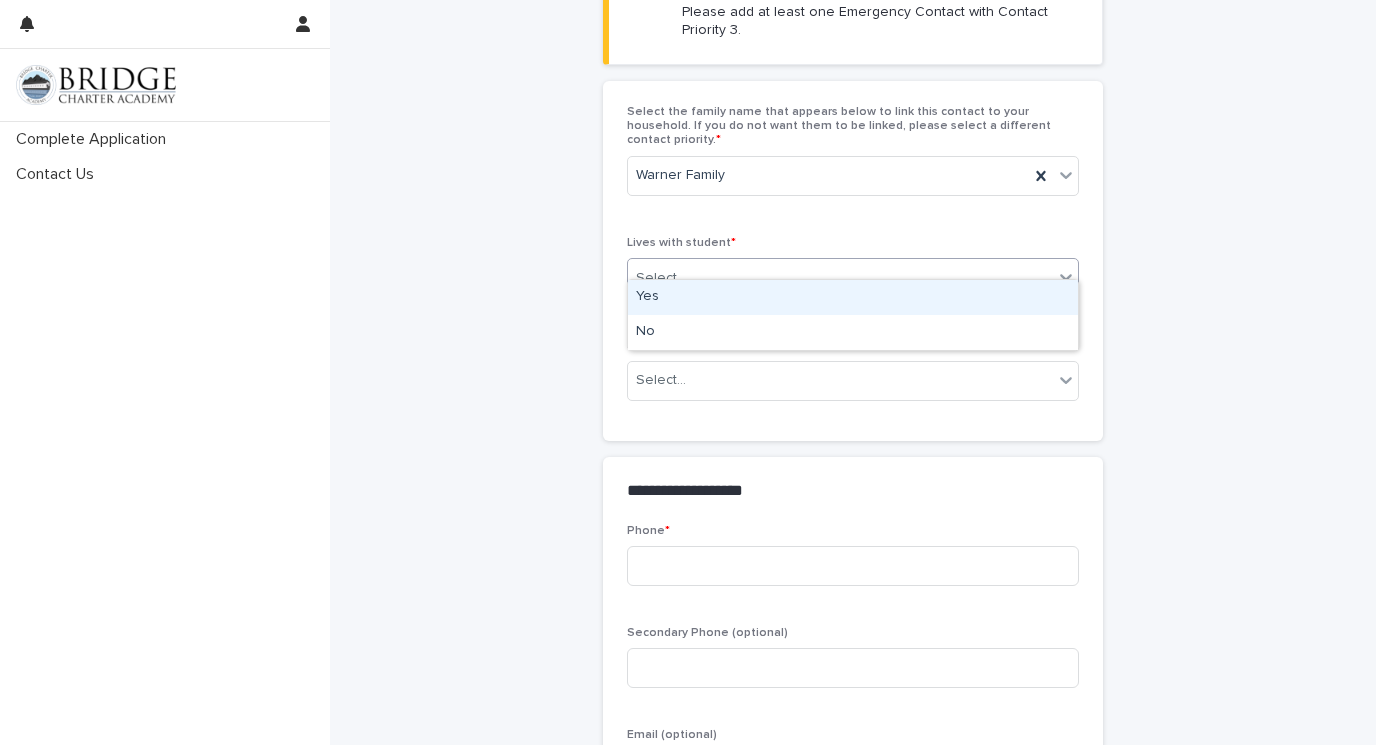 click on "**********" at bounding box center (853, 201) 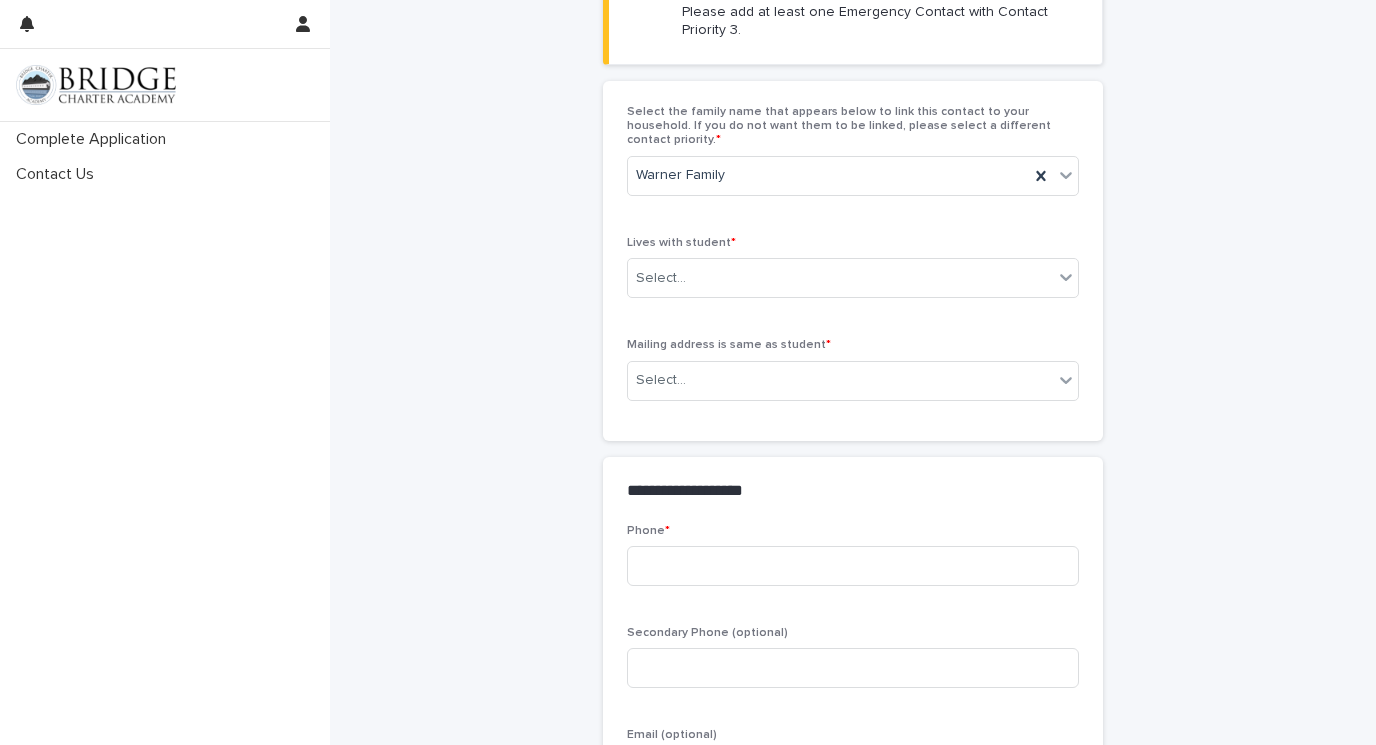 click on "Lives with student * Select..." at bounding box center [853, 275] 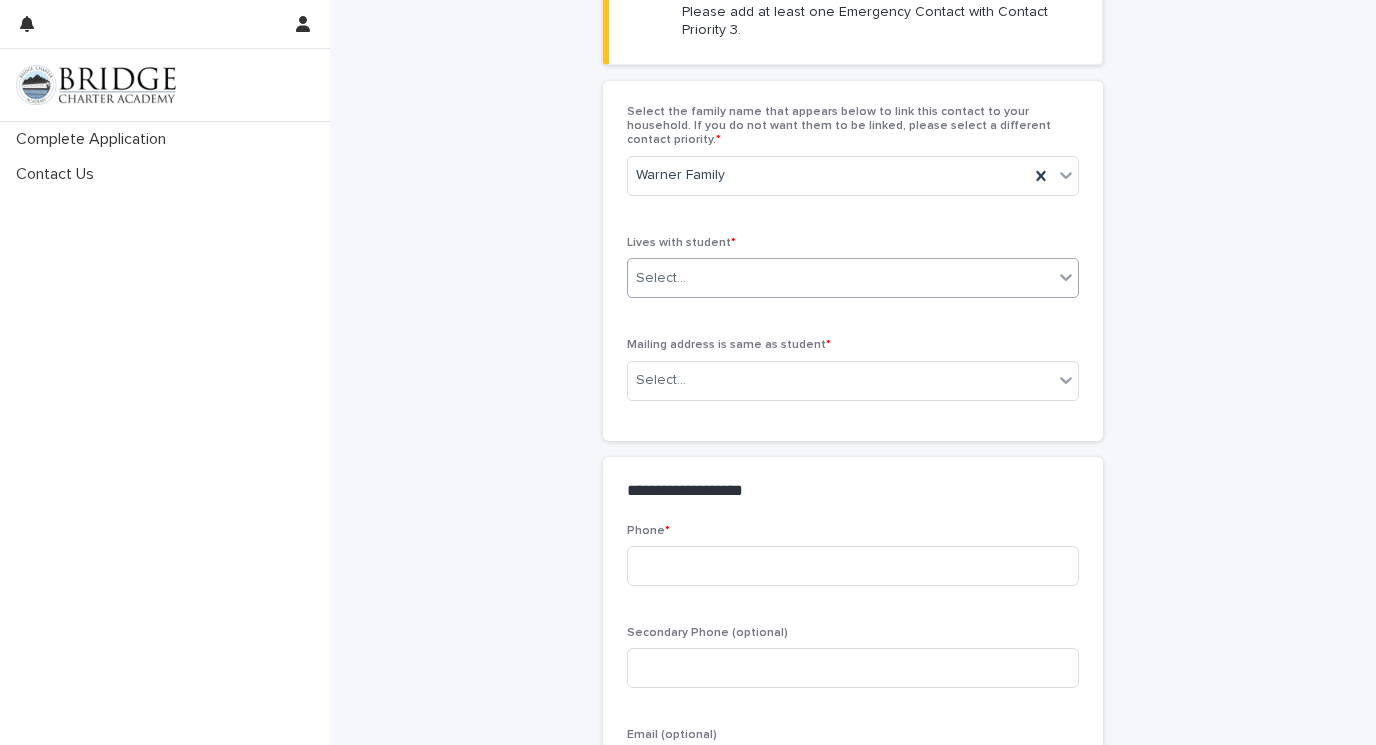 click on "Select..." at bounding box center (840, 278) 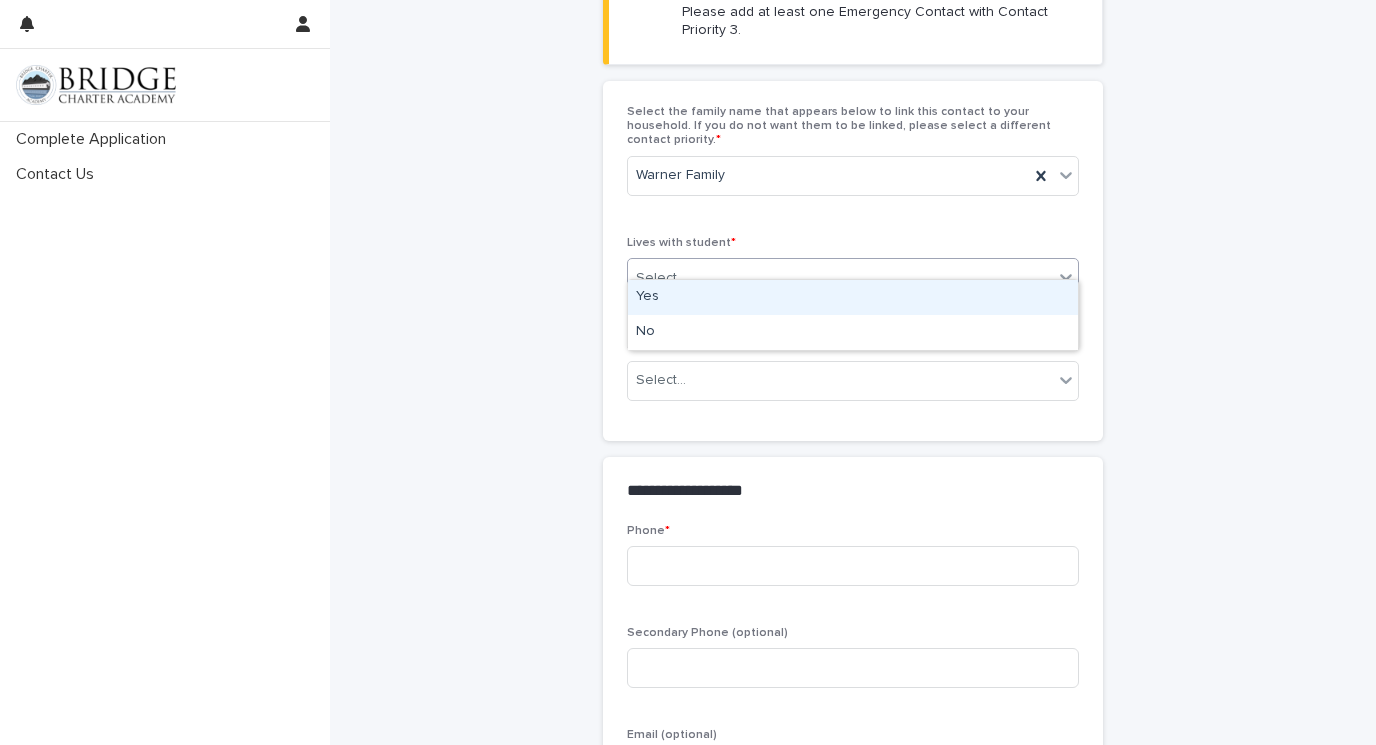 click on "Yes" at bounding box center (853, 297) 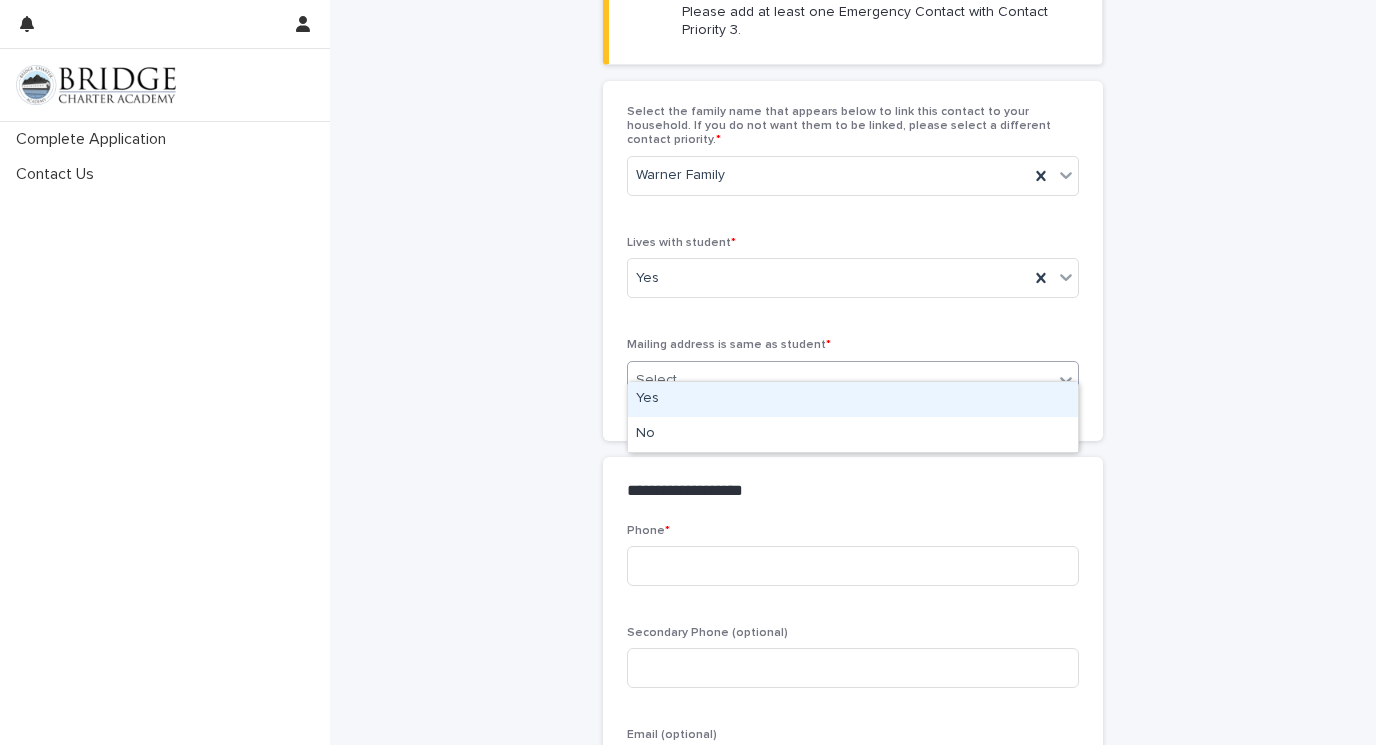 click on "Select..." at bounding box center [840, 380] 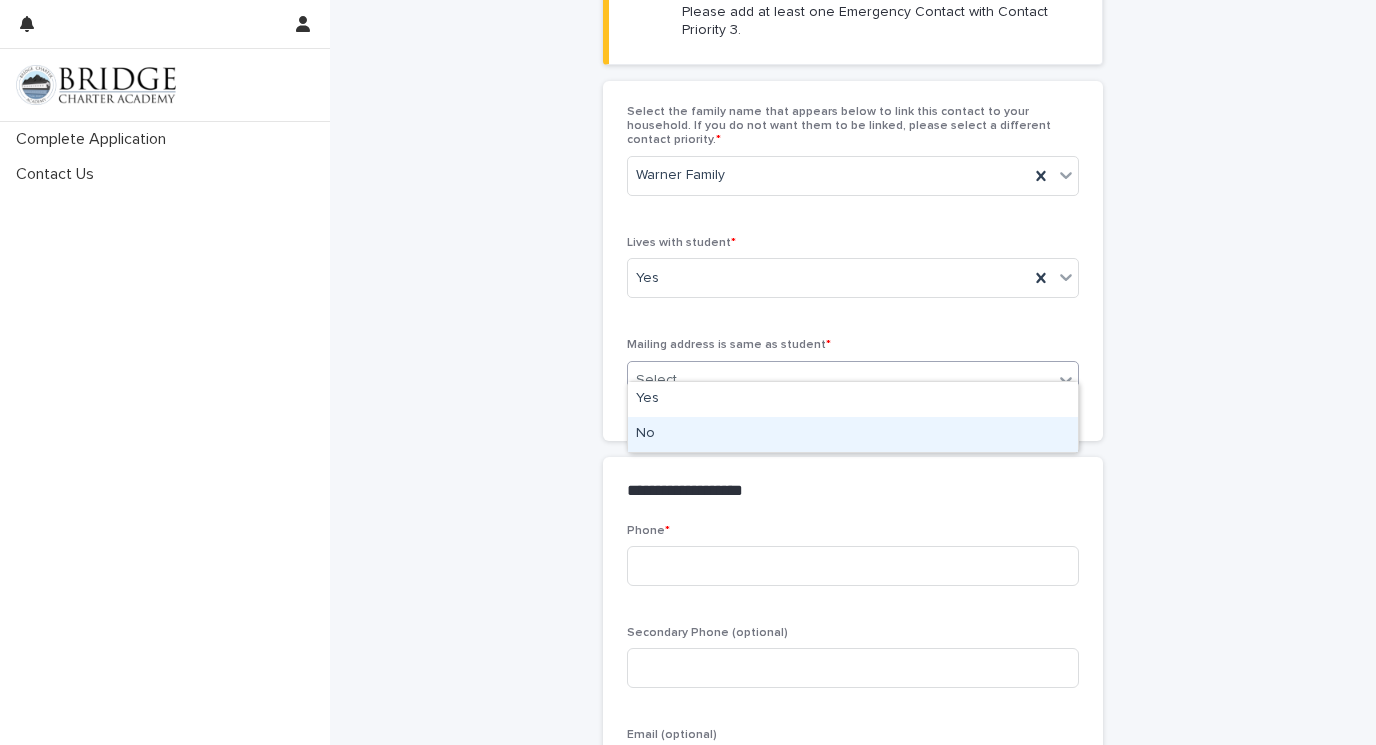 click on "No" at bounding box center [853, 434] 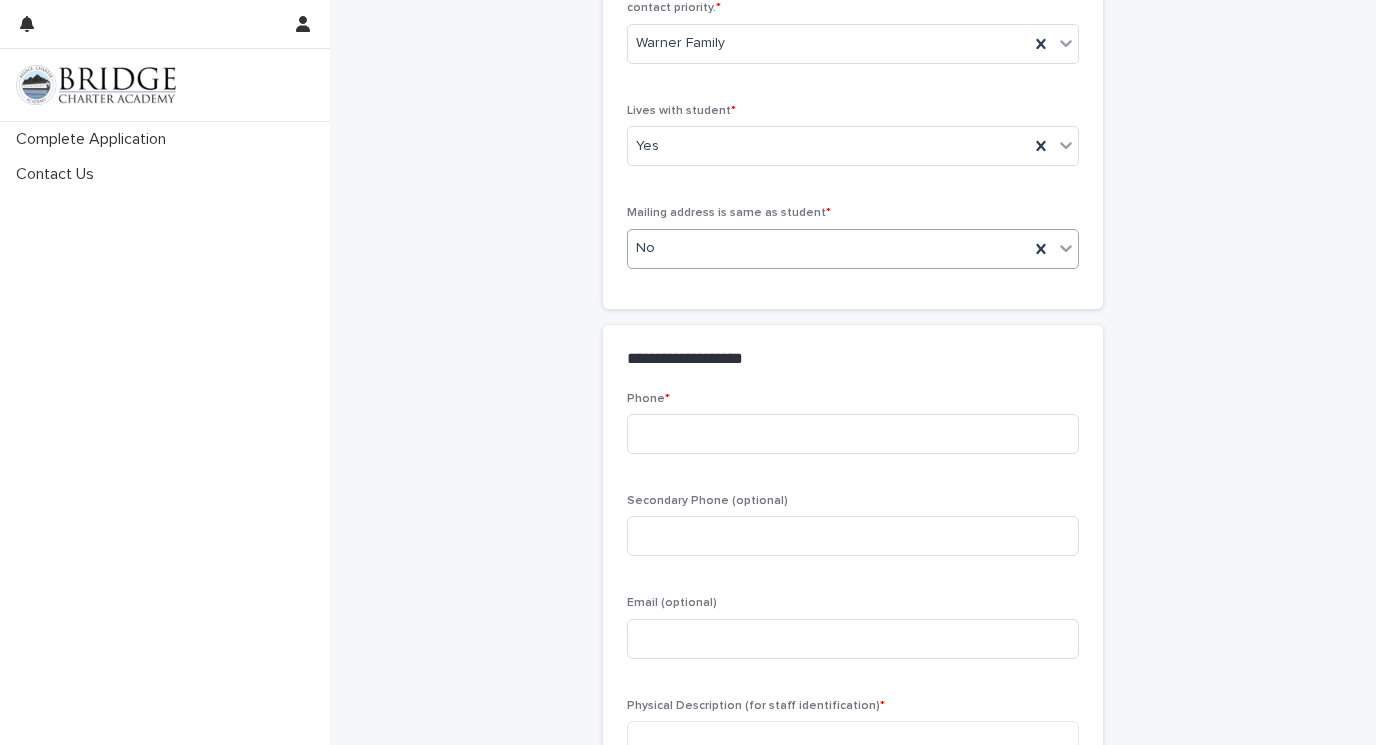 scroll, scrollTop: 922, scrollLeft: 0, axis: vertical 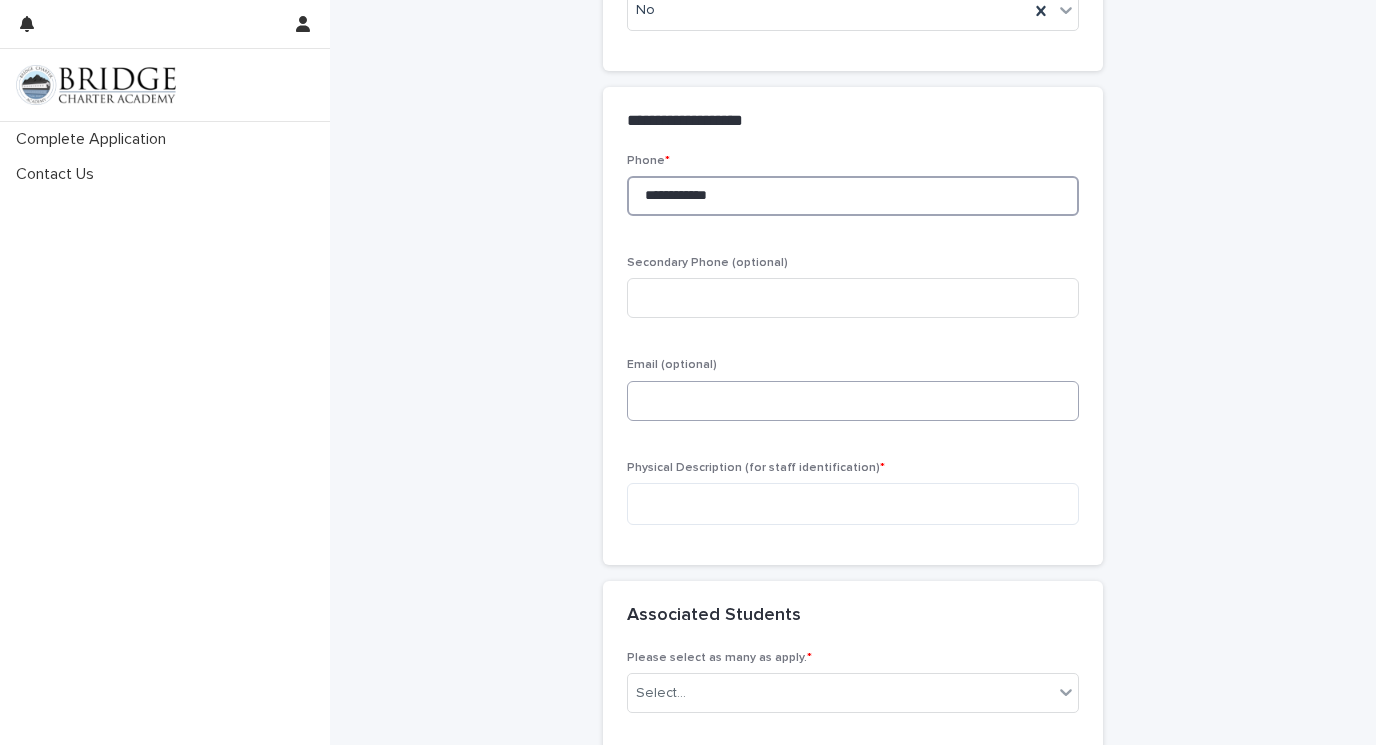 type on "**********" 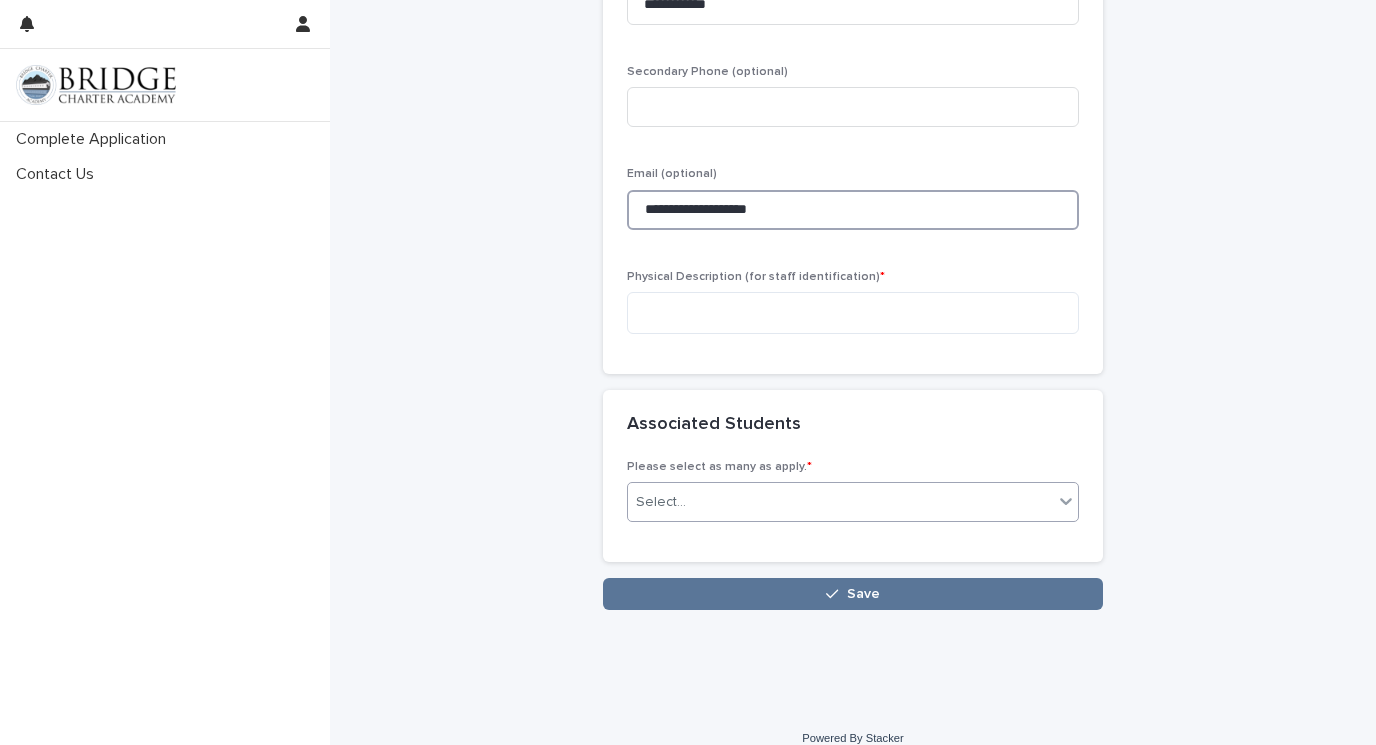 scroll, scrollTop: 1331, scrollLeft: 0, axis: vertical 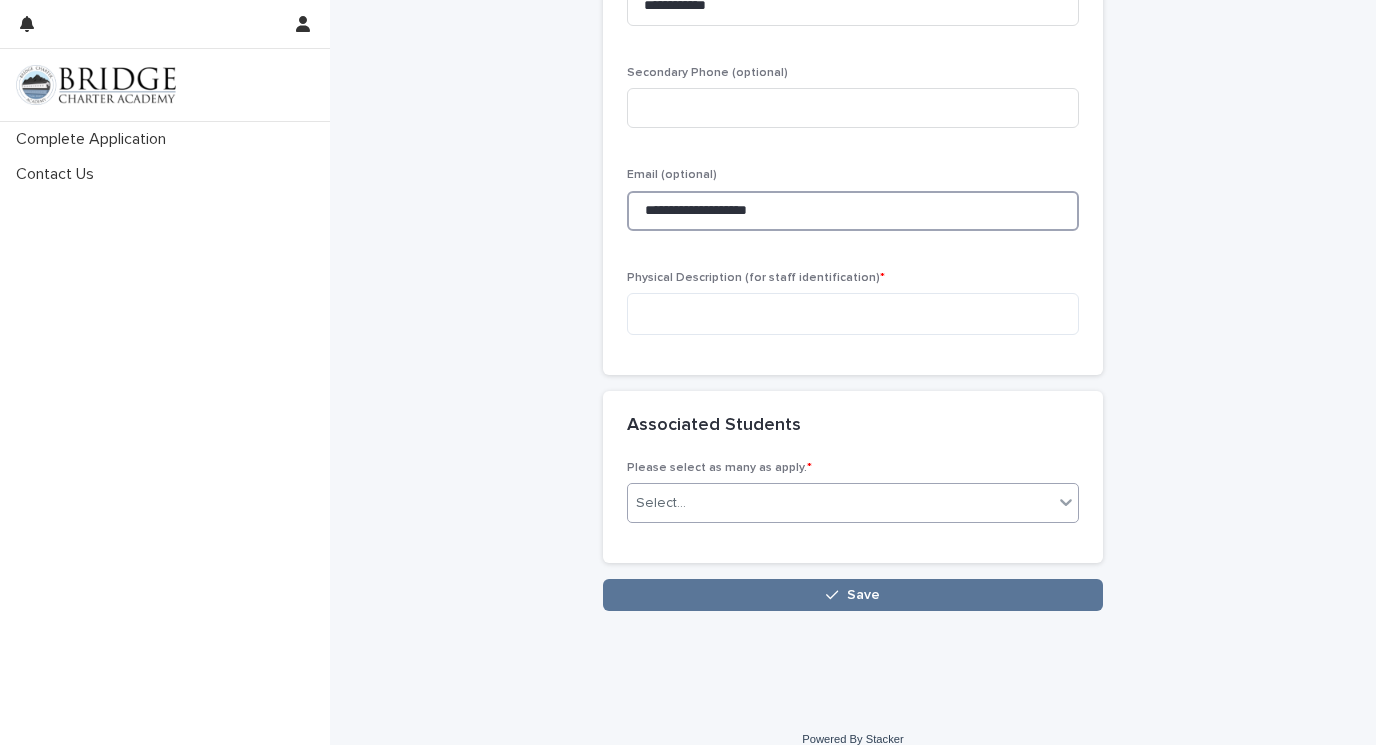 type on "**********" 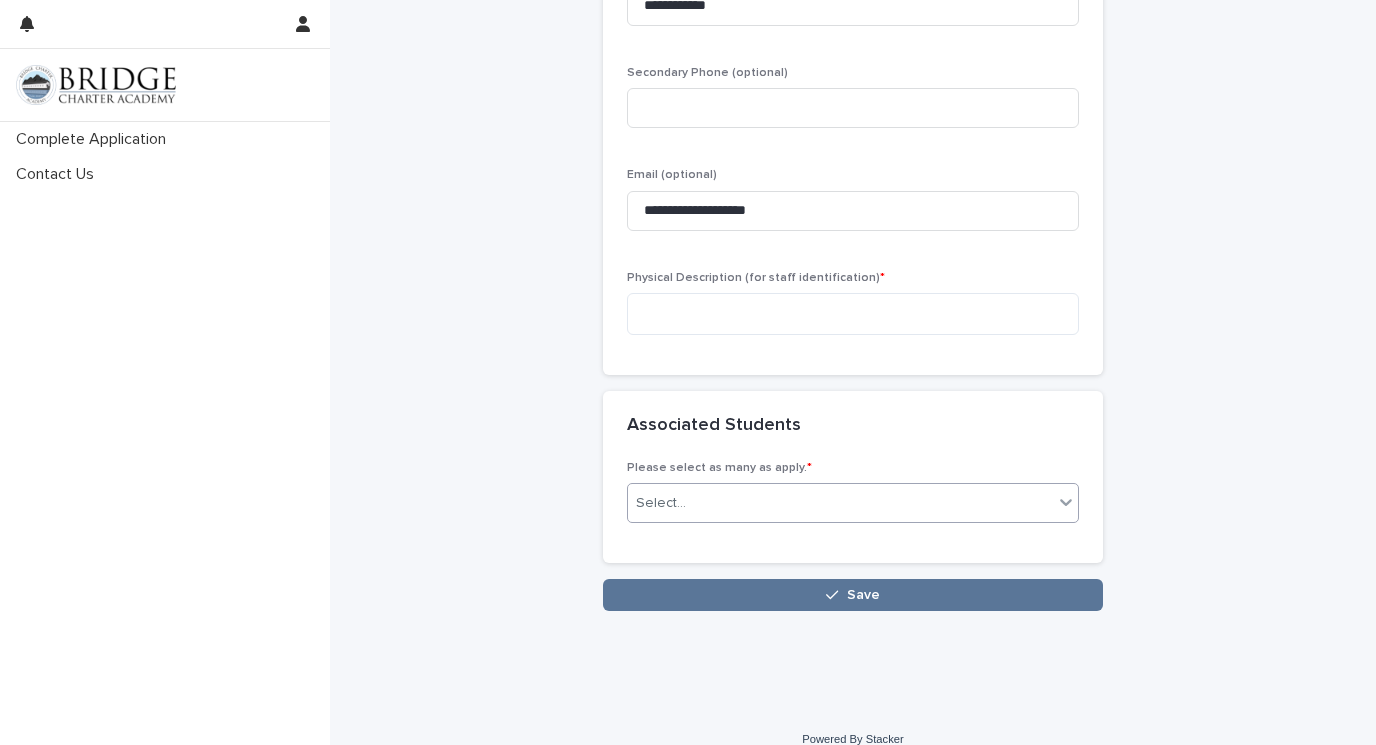 click on "Select..." at bounding box center [840, 503] 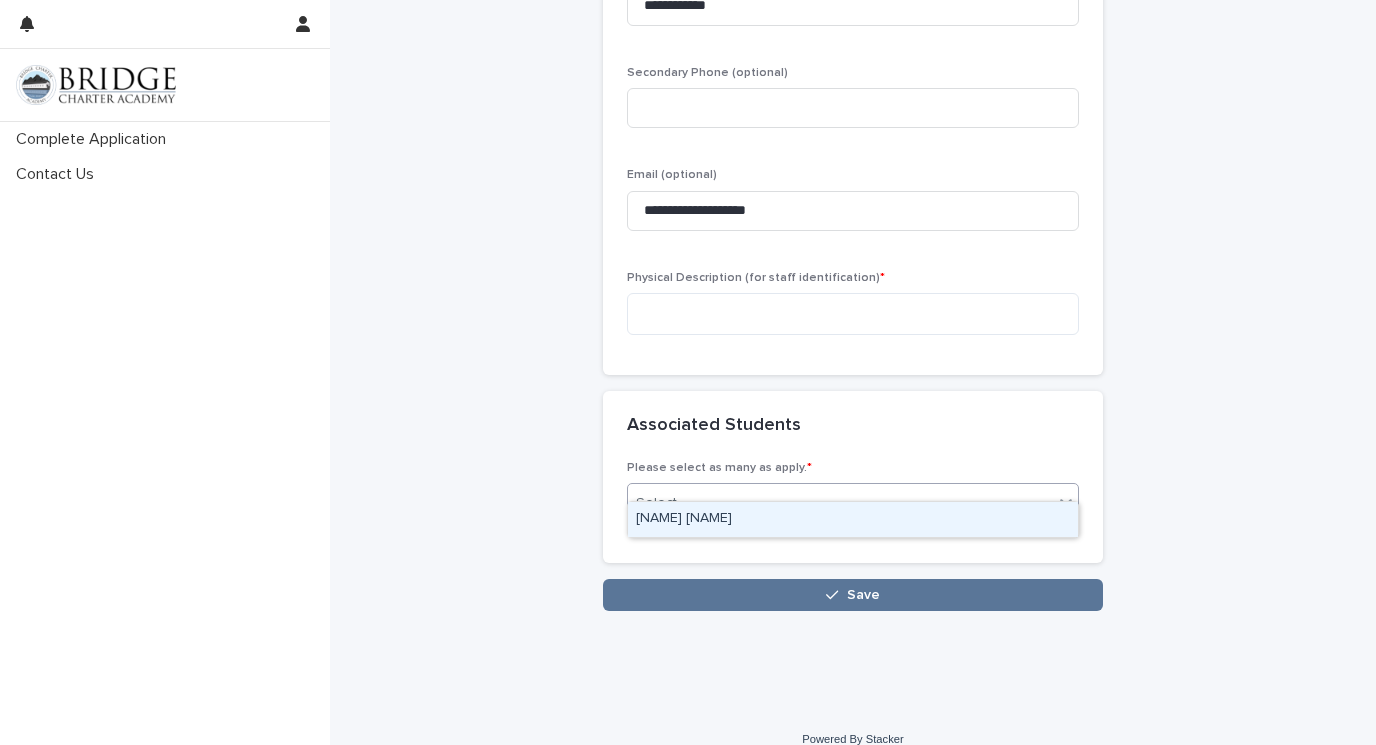 click on "[NAME] [NAME]" at bounding box center [853, 519] 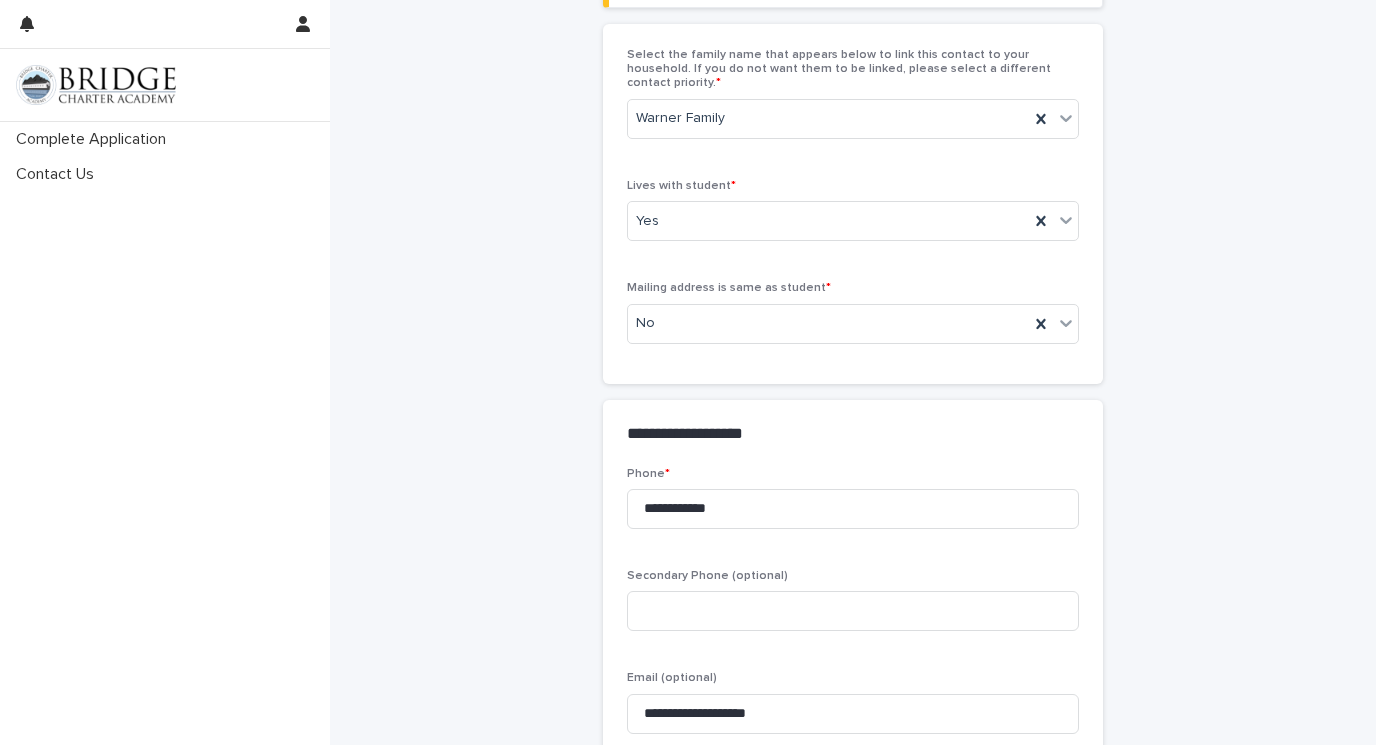 scroll, scrollTop: 1276, scrollLeft: 0, axis: vertical 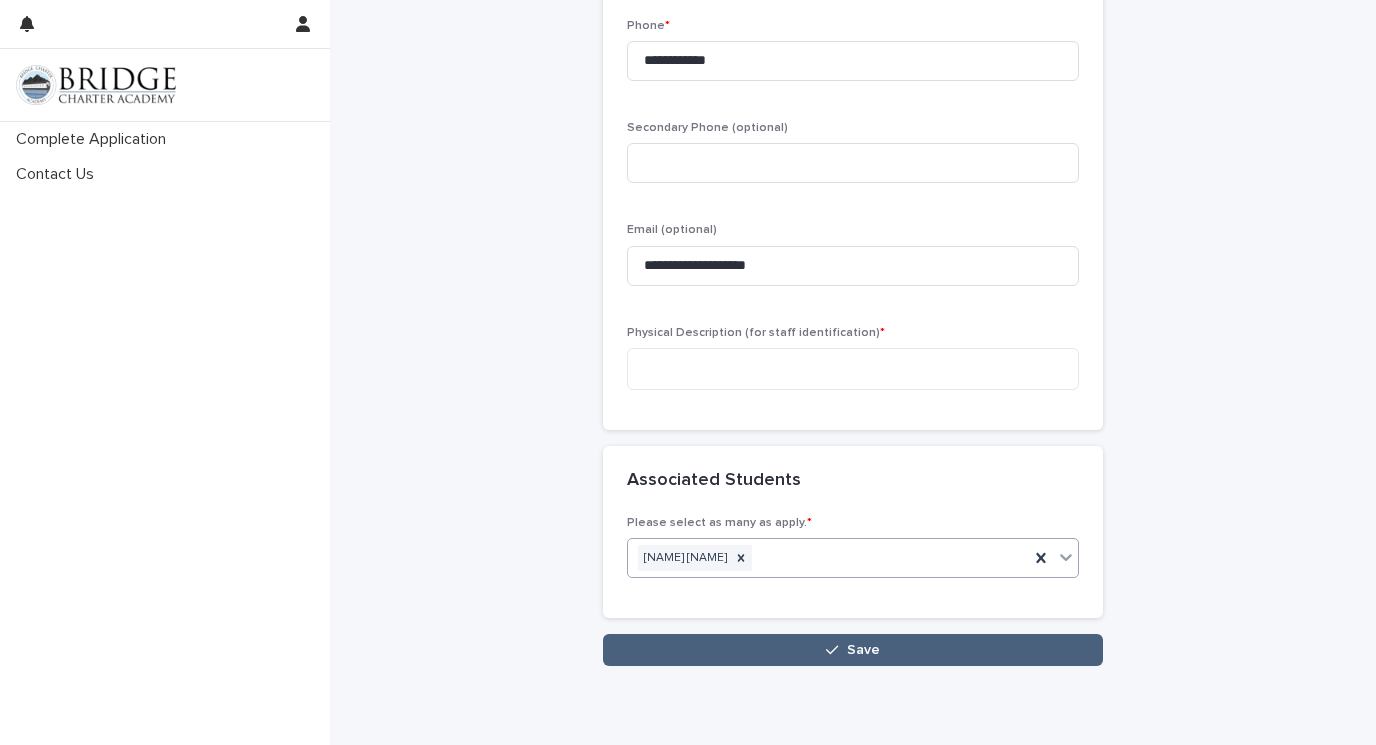 click on "Save" at bounding box center (853, 650) 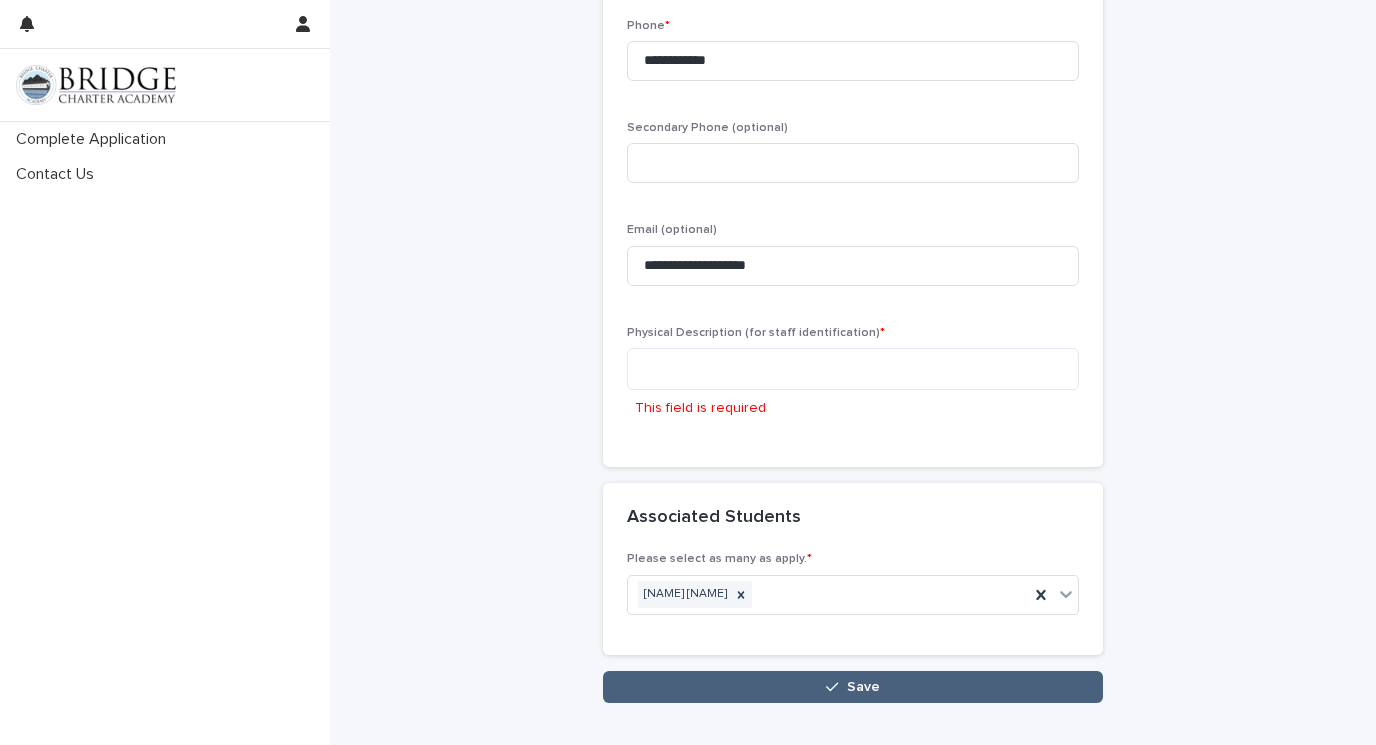 scroll, scrollTop: 1367, scrollLeft: 0, axis: vertical 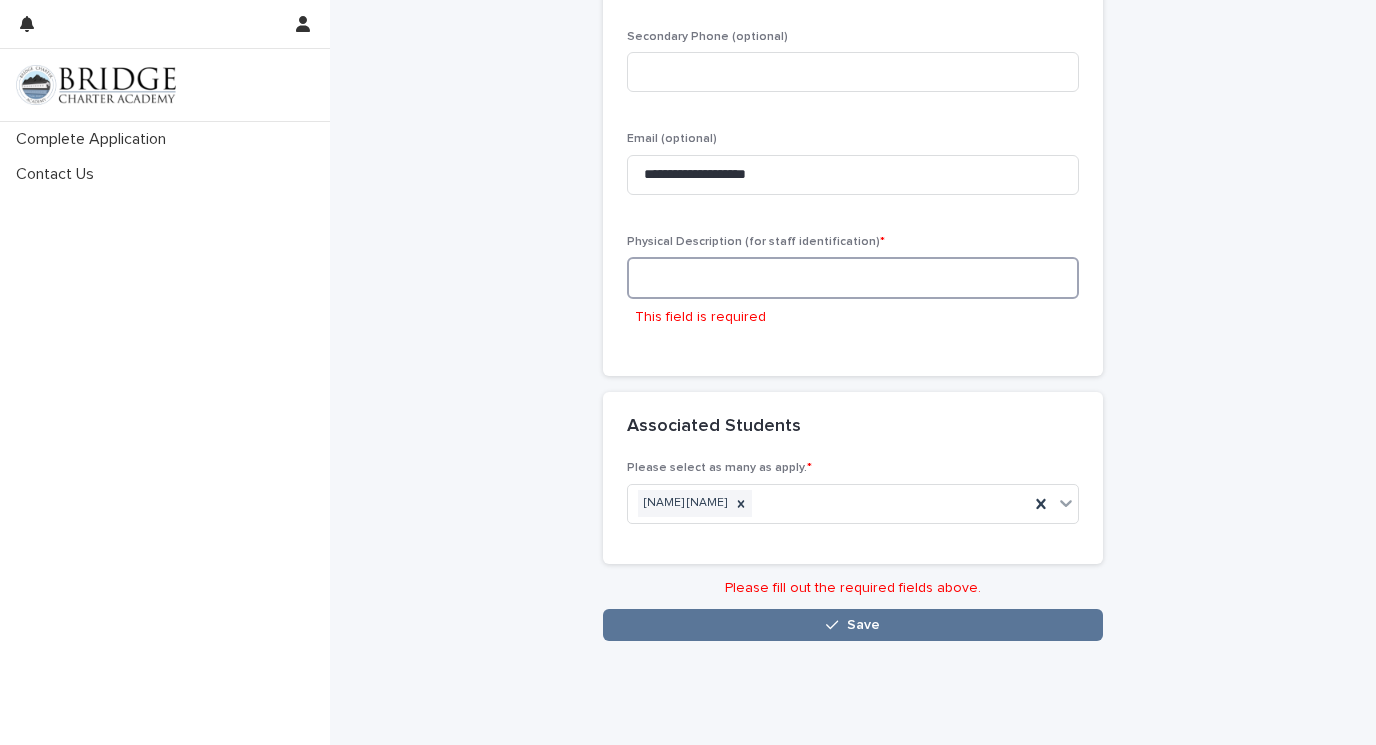 click at bounding box center [853, 278] 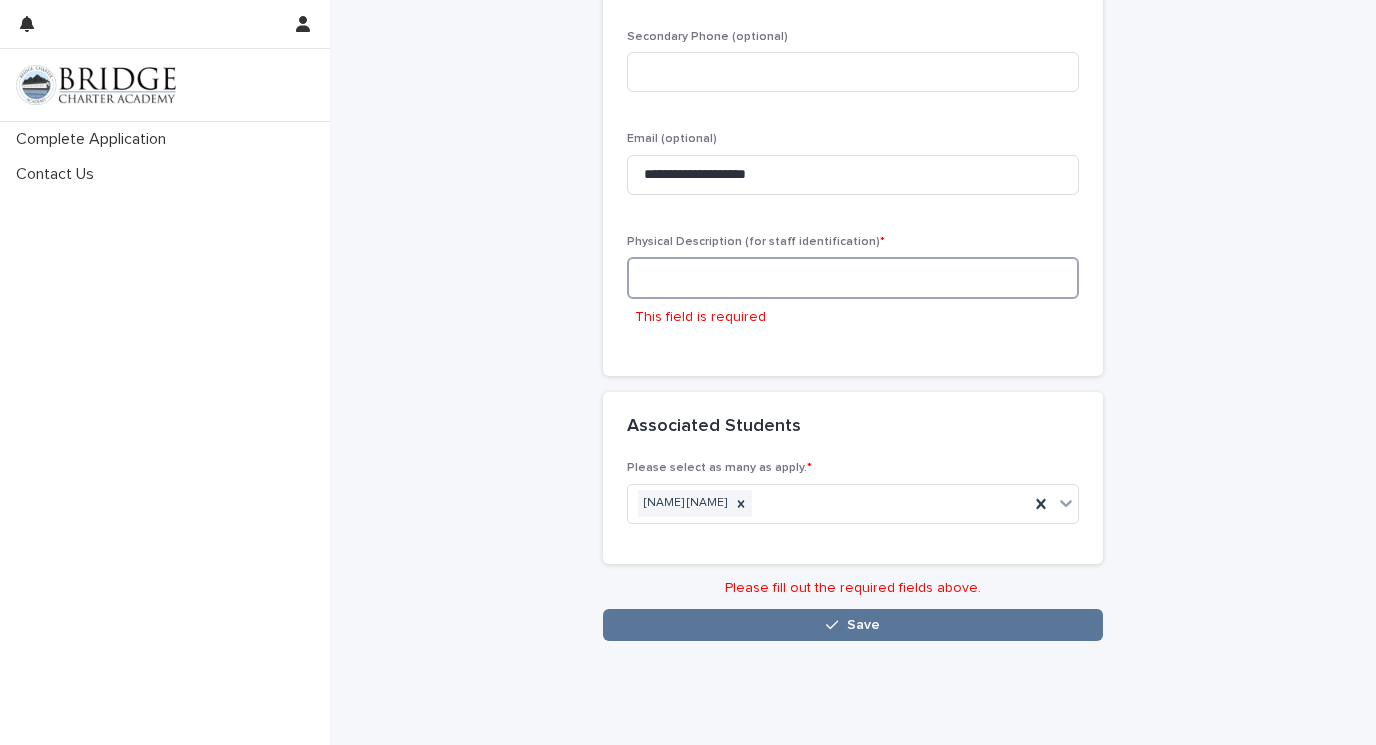 type on "*" 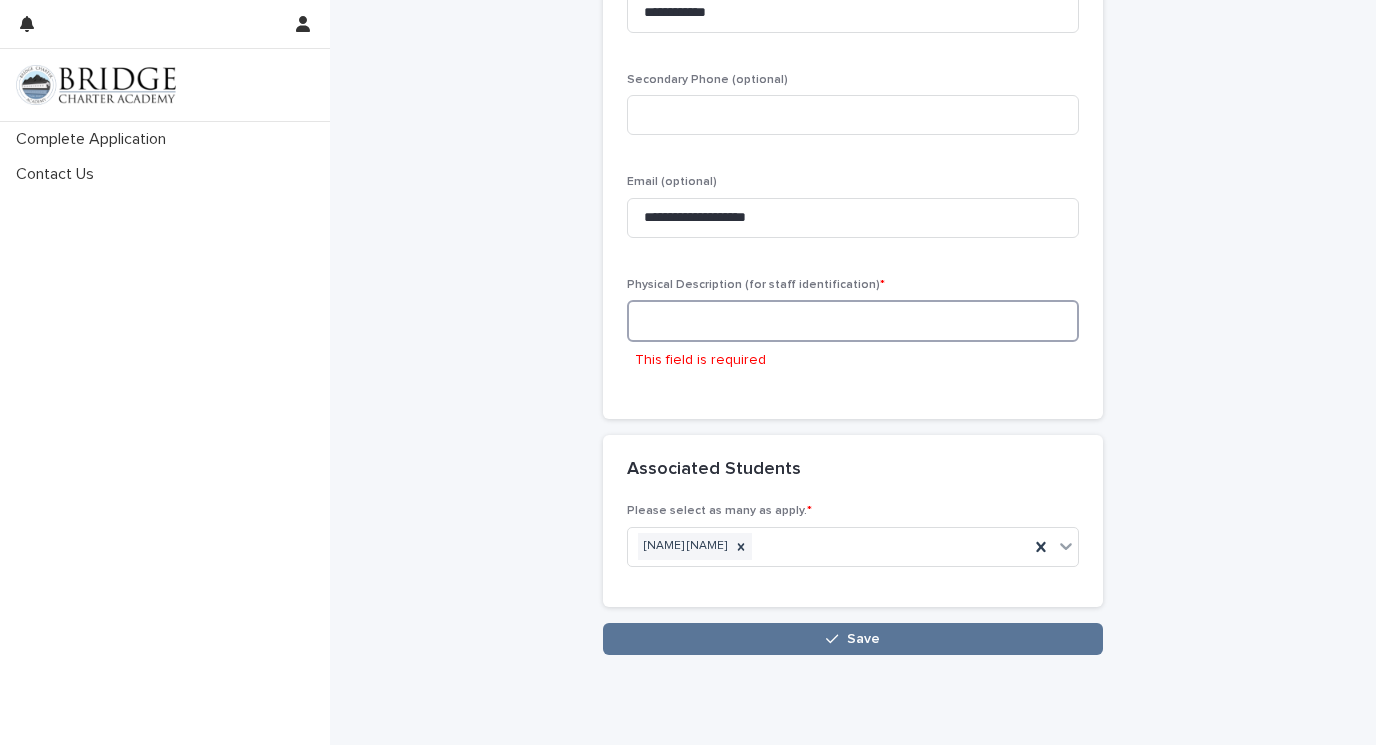 scroll, scrollTop: 1296, scrollLeft: 0, axis: vertical 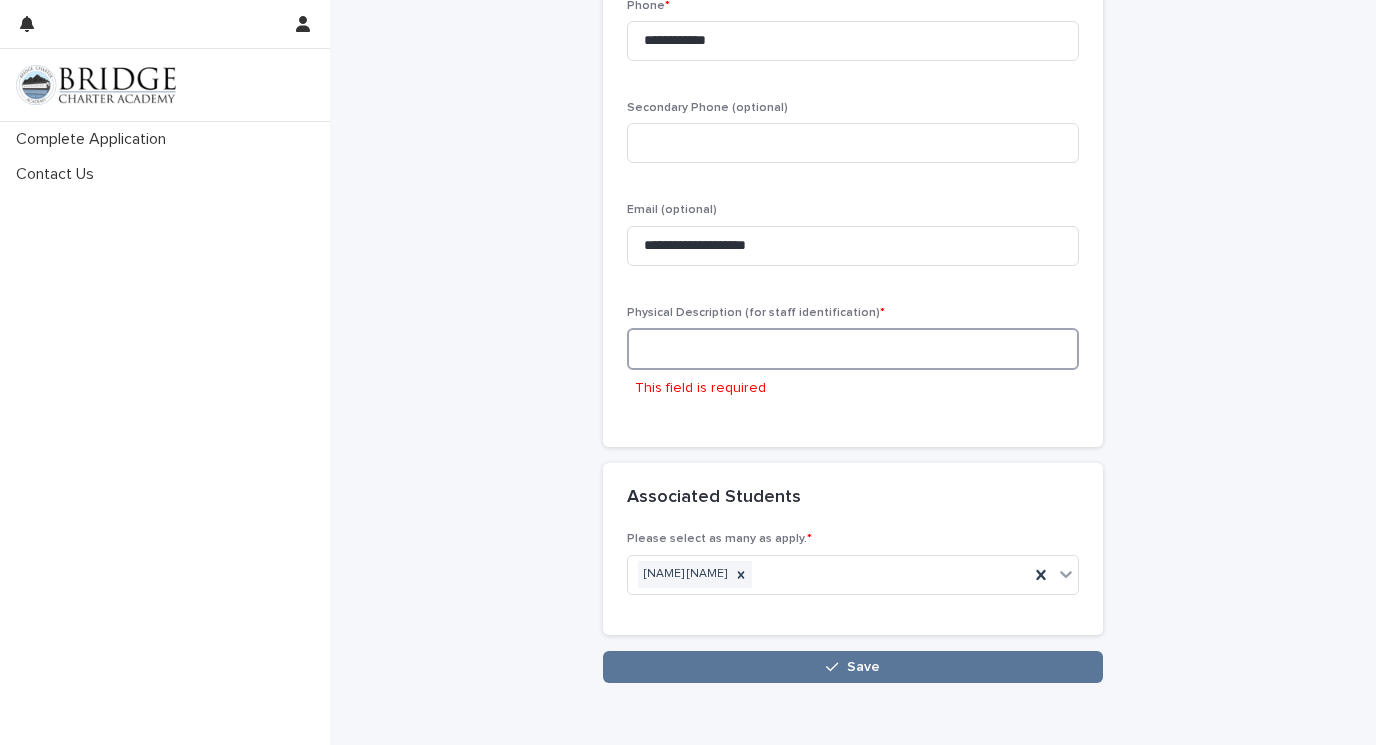 type on "*" 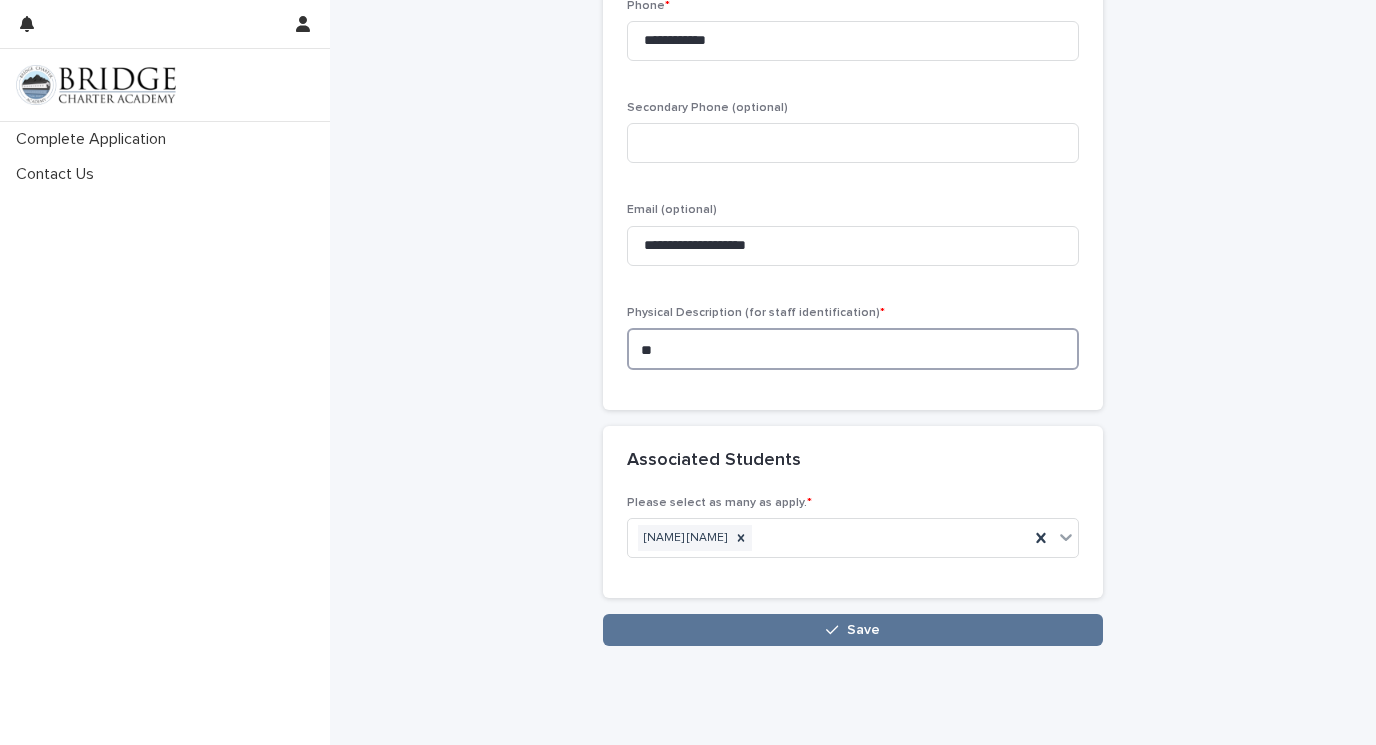 type on "*" 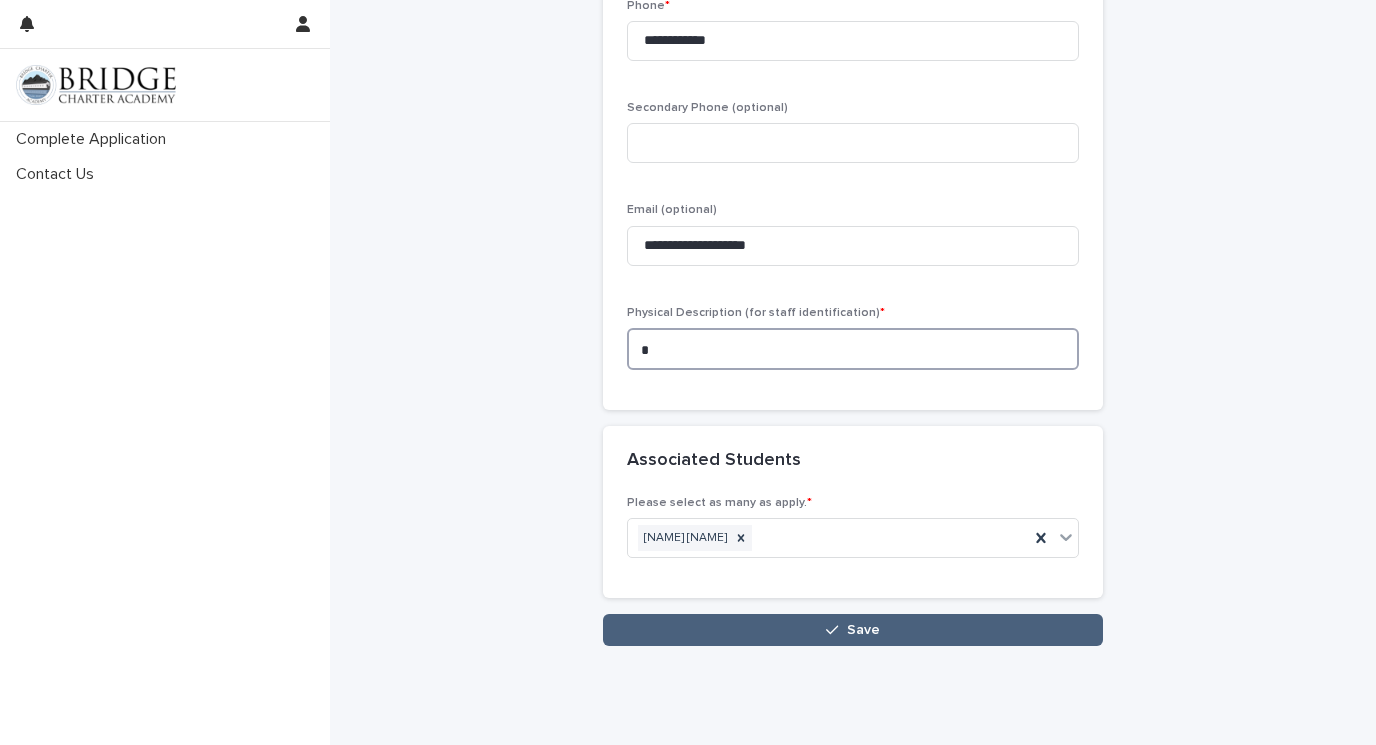 type on "*" 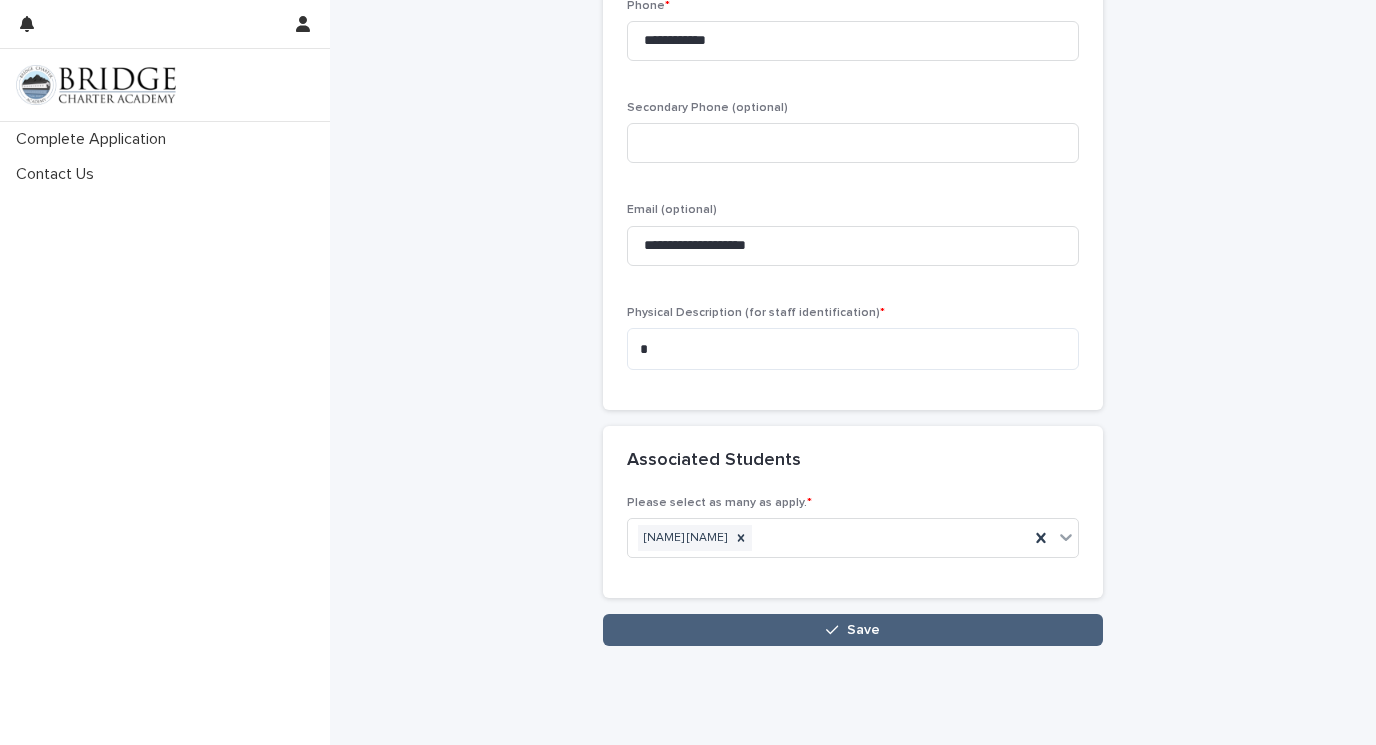 click on "Save" at bounding box center [863, 630] 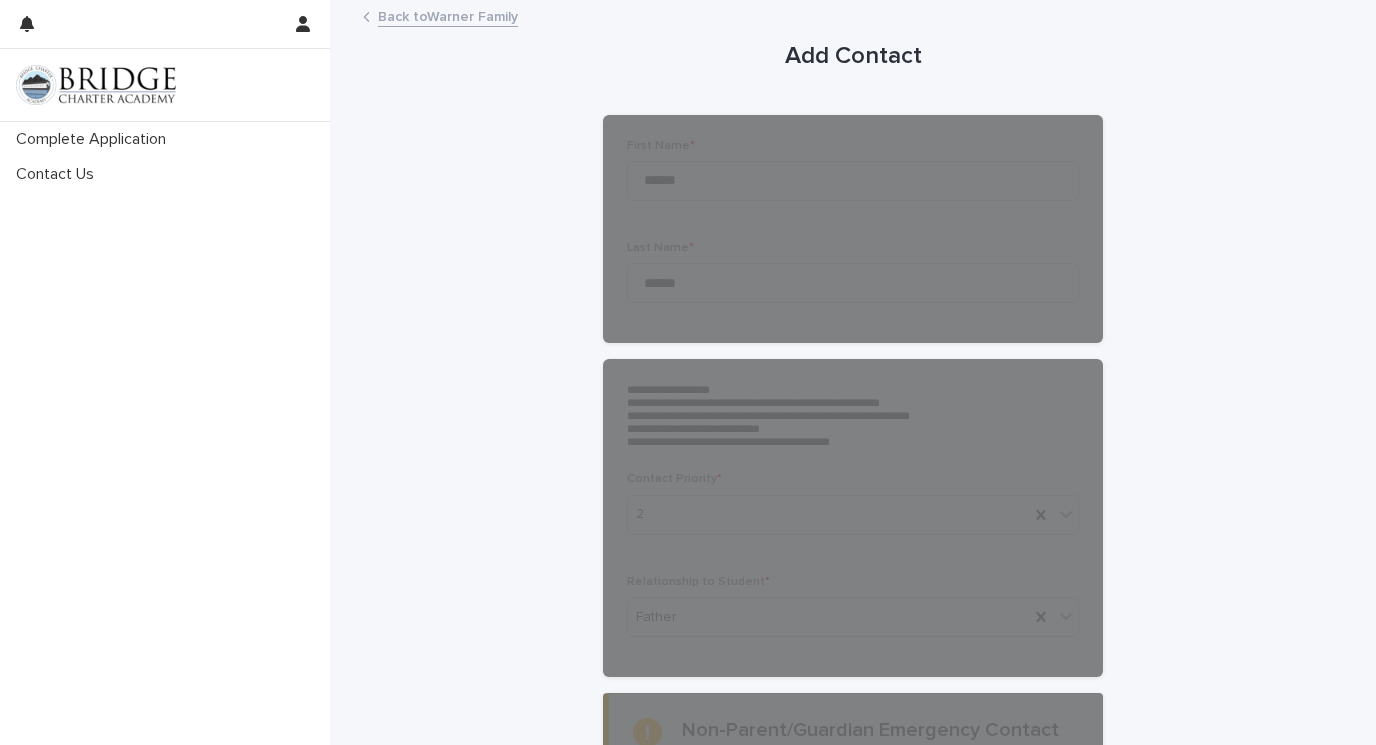 scroll, scrollTop: 0, scrollLeft: 0, axis: both 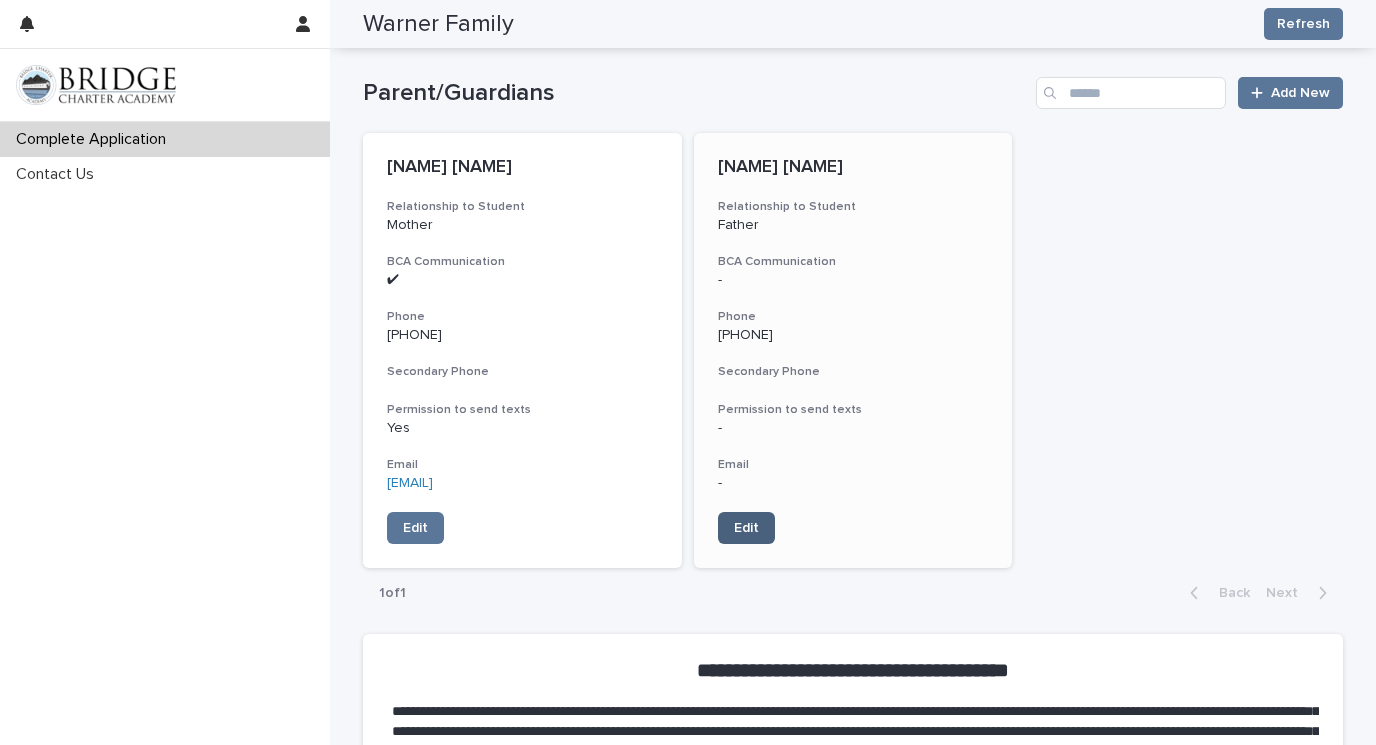 click on "Edit" at bounding box center (746, 528) 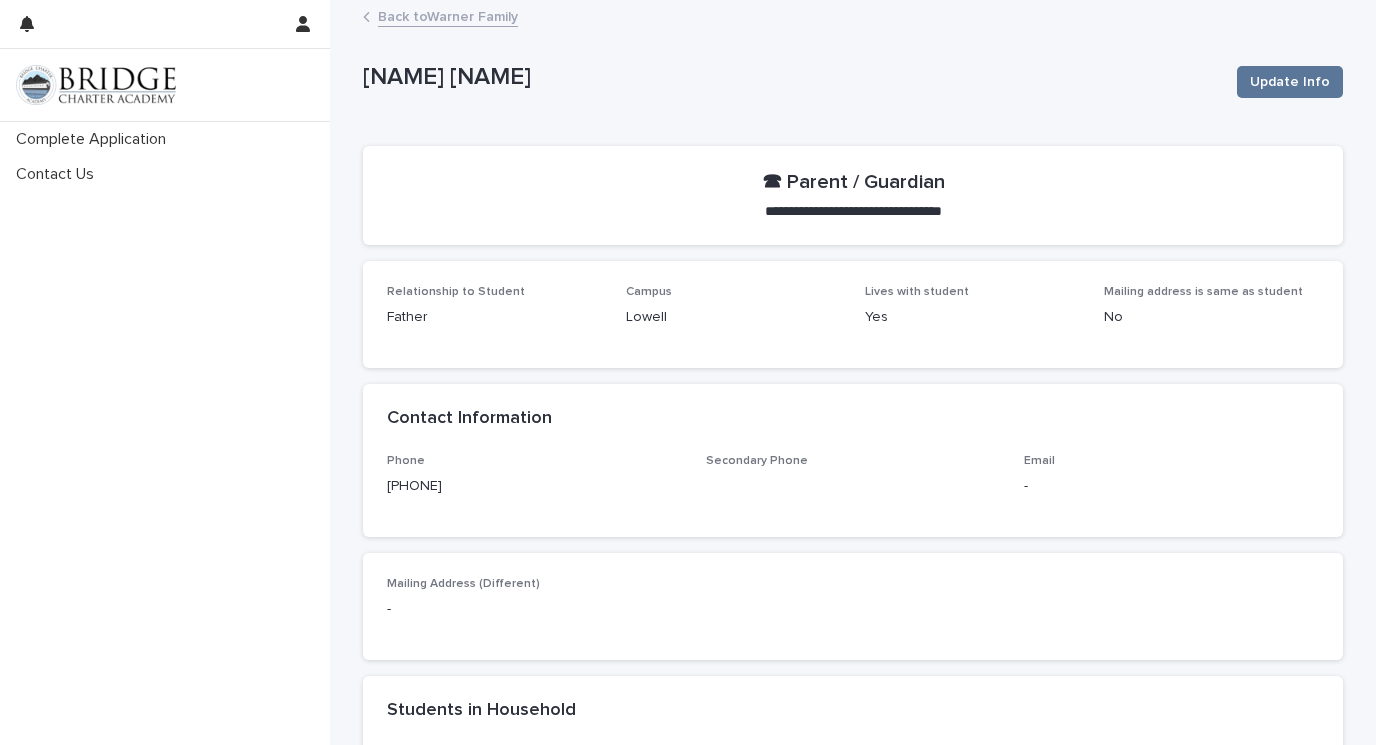 scroll, scrollTop: 0, scrollLeft: 0, axis: both 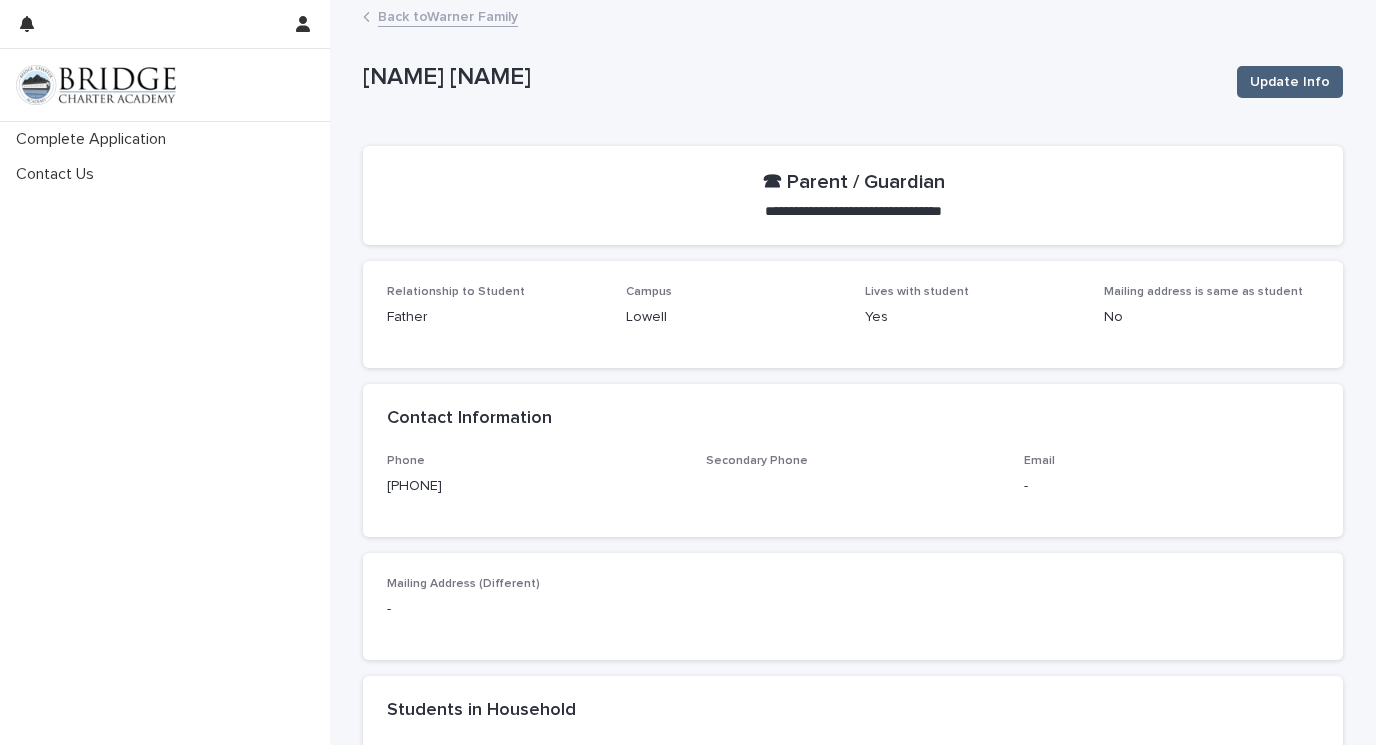 click on "Update Info" at bounding box center (1290, 82) 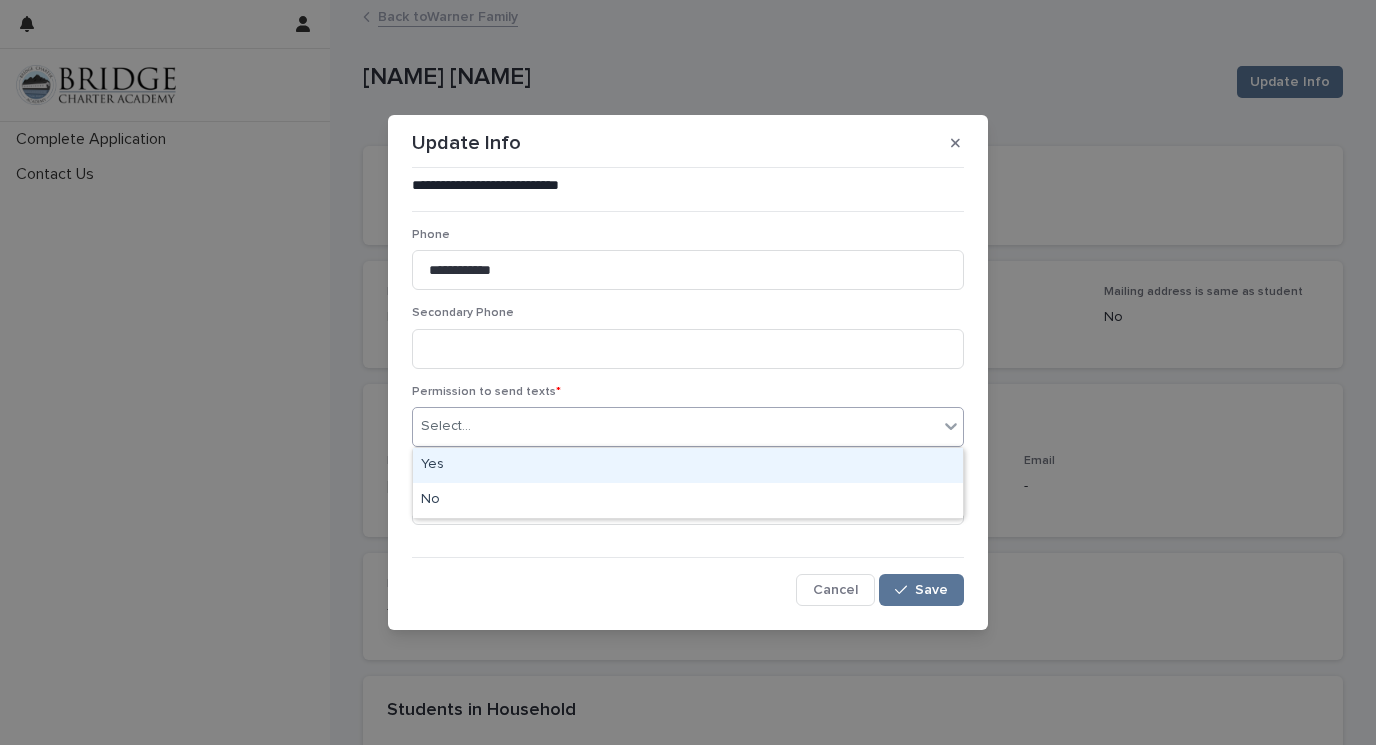 click on "Select..." at bounding box center [675, 426] 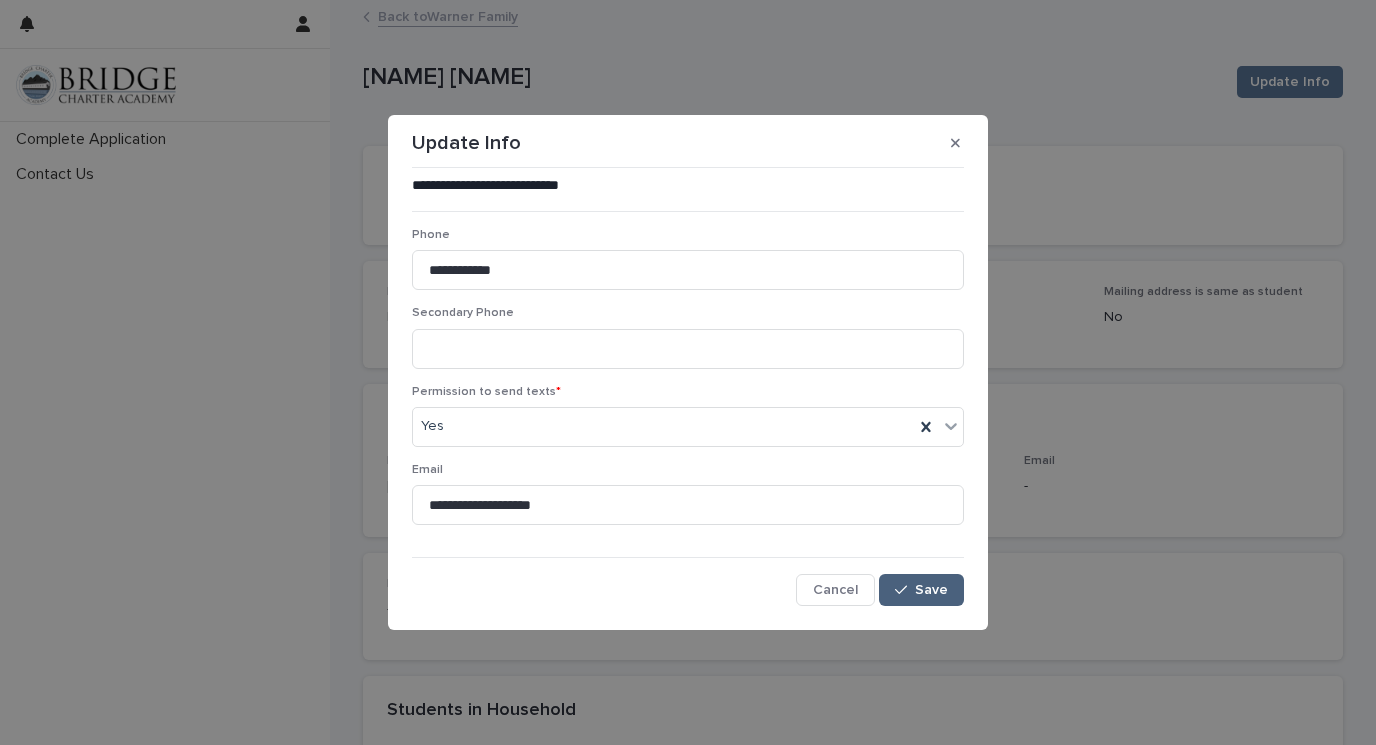 click on "Save" at bounding box center (931, 590) 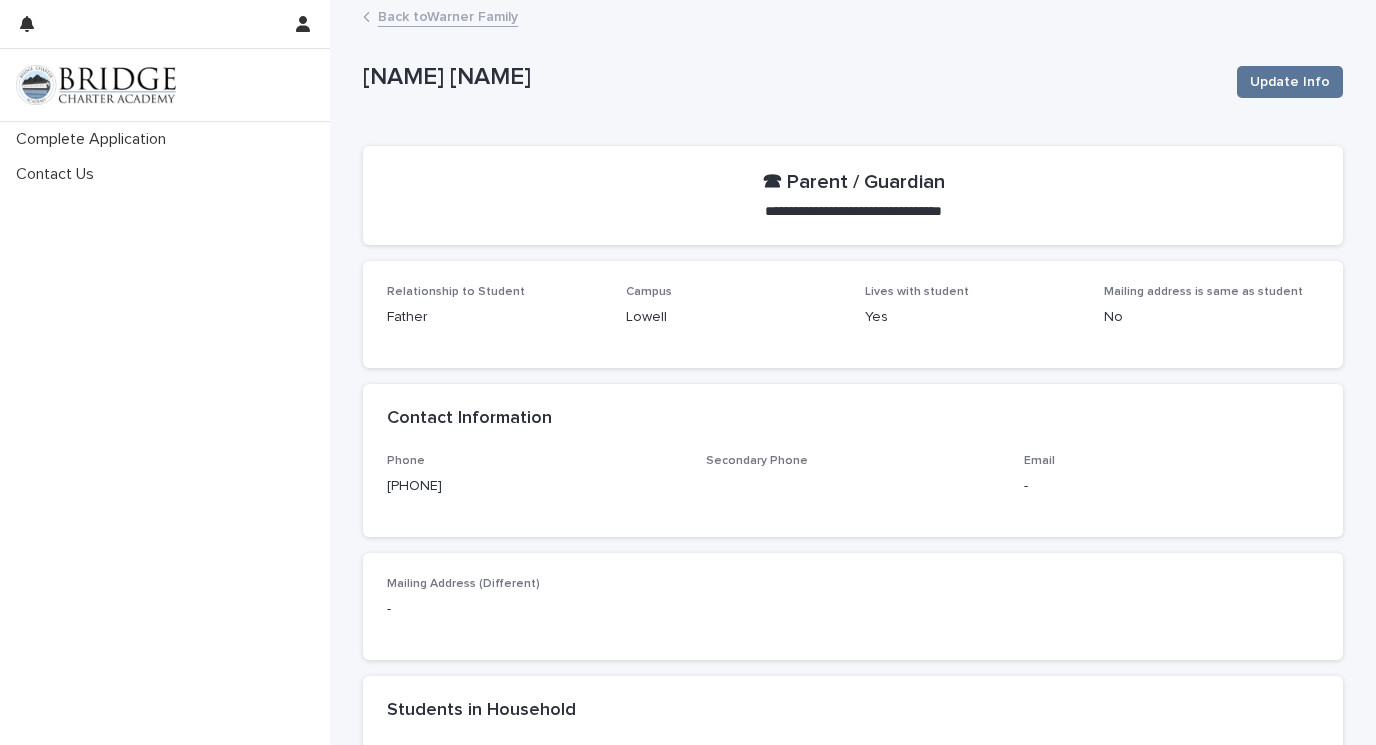 scroll, scrollTop: 0, scrollLeft: 0, axis: both 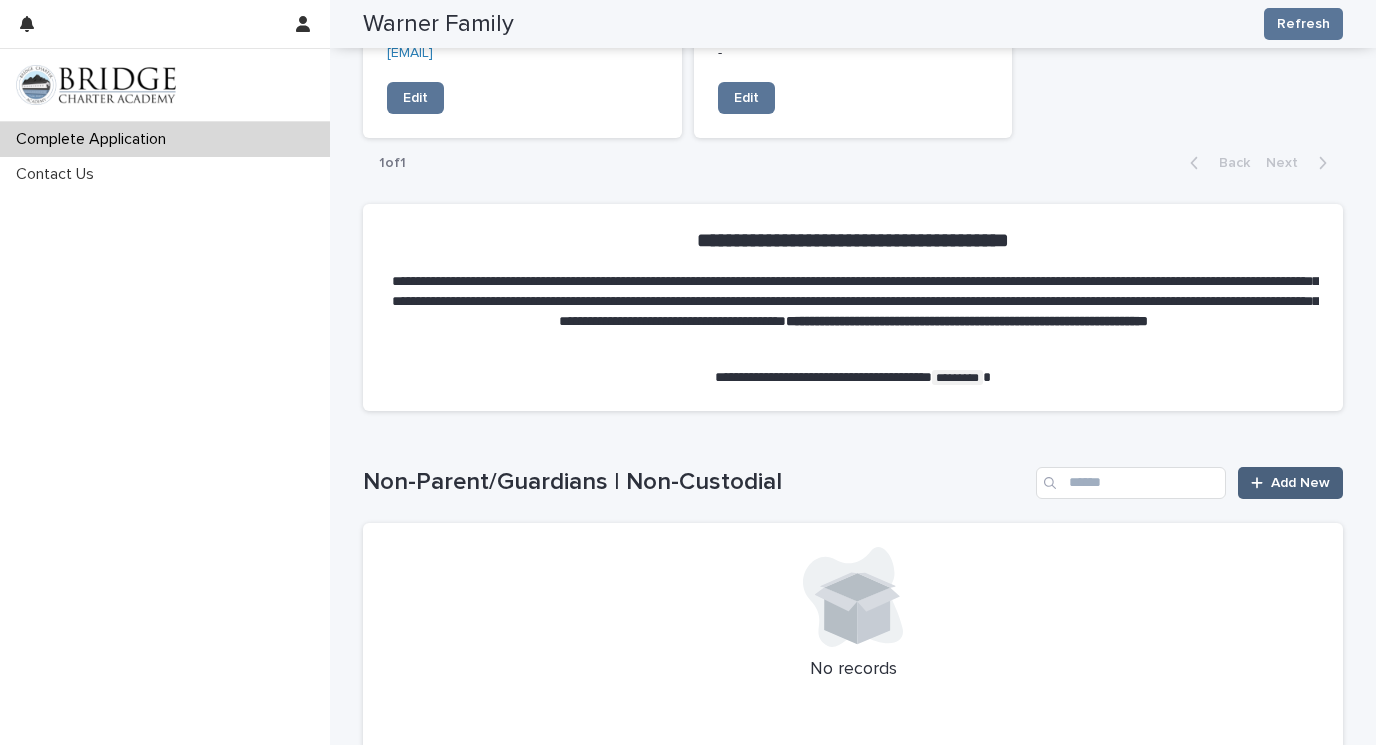 click on "Add New" at bounding box center [1300, 483] 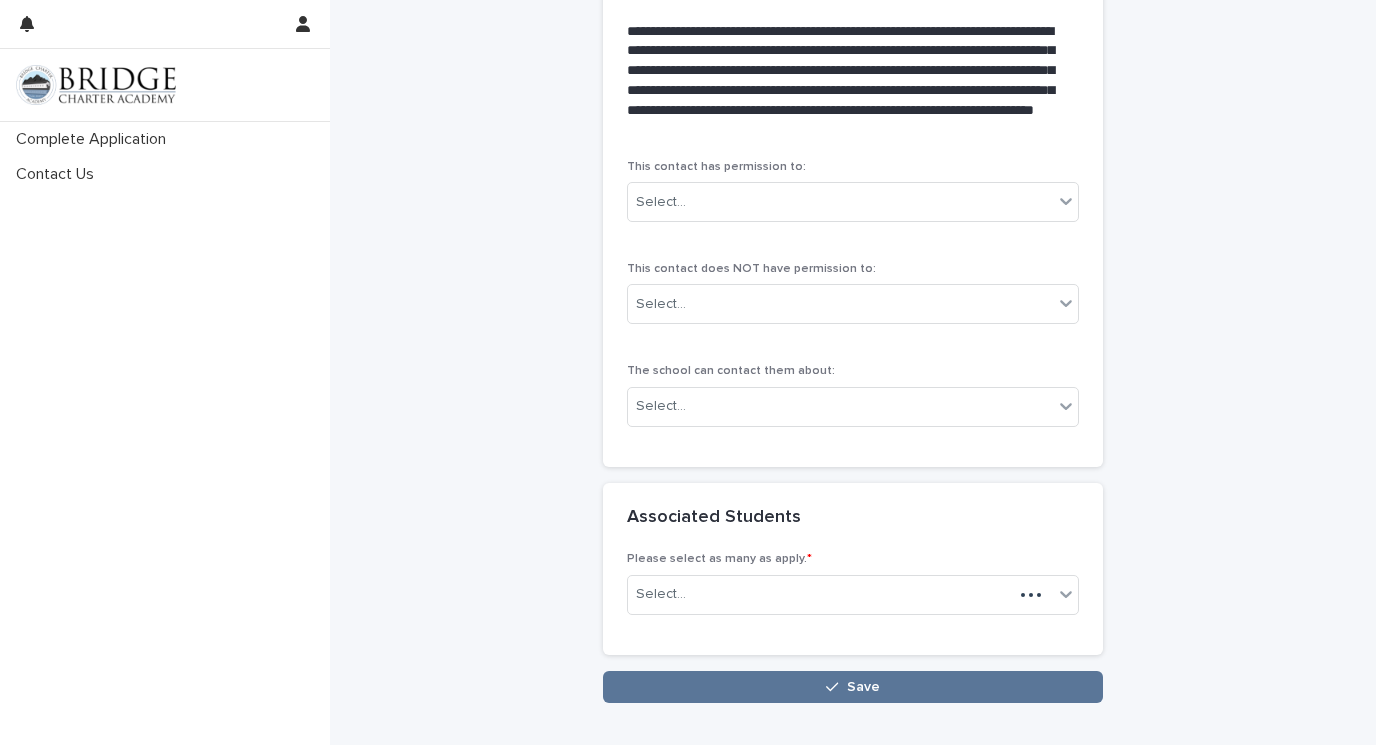 scroll, scrollTop: 1333, scrollLeft: 0, axis: vertical 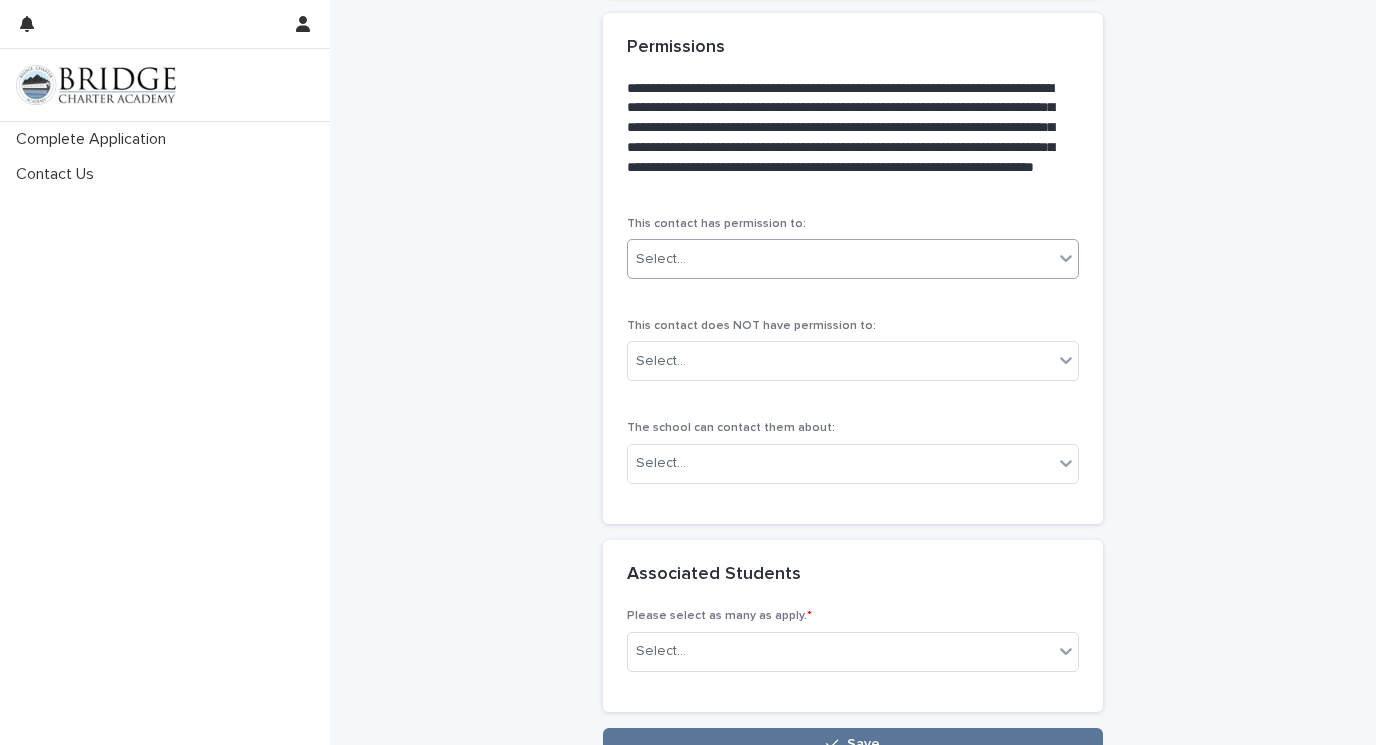 click on "Select..." at bounding box center (840, 259) 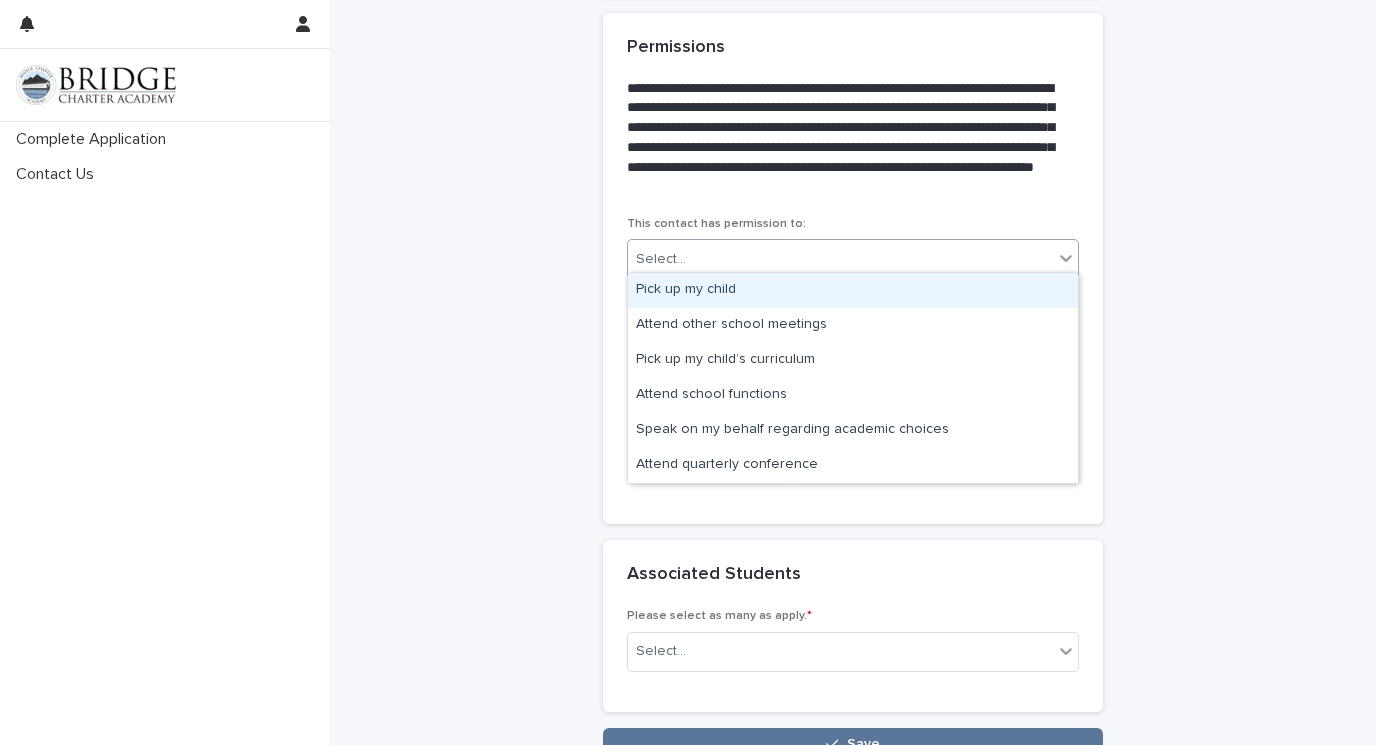 click on "Pick up my child" at bounding box center [853, 290] 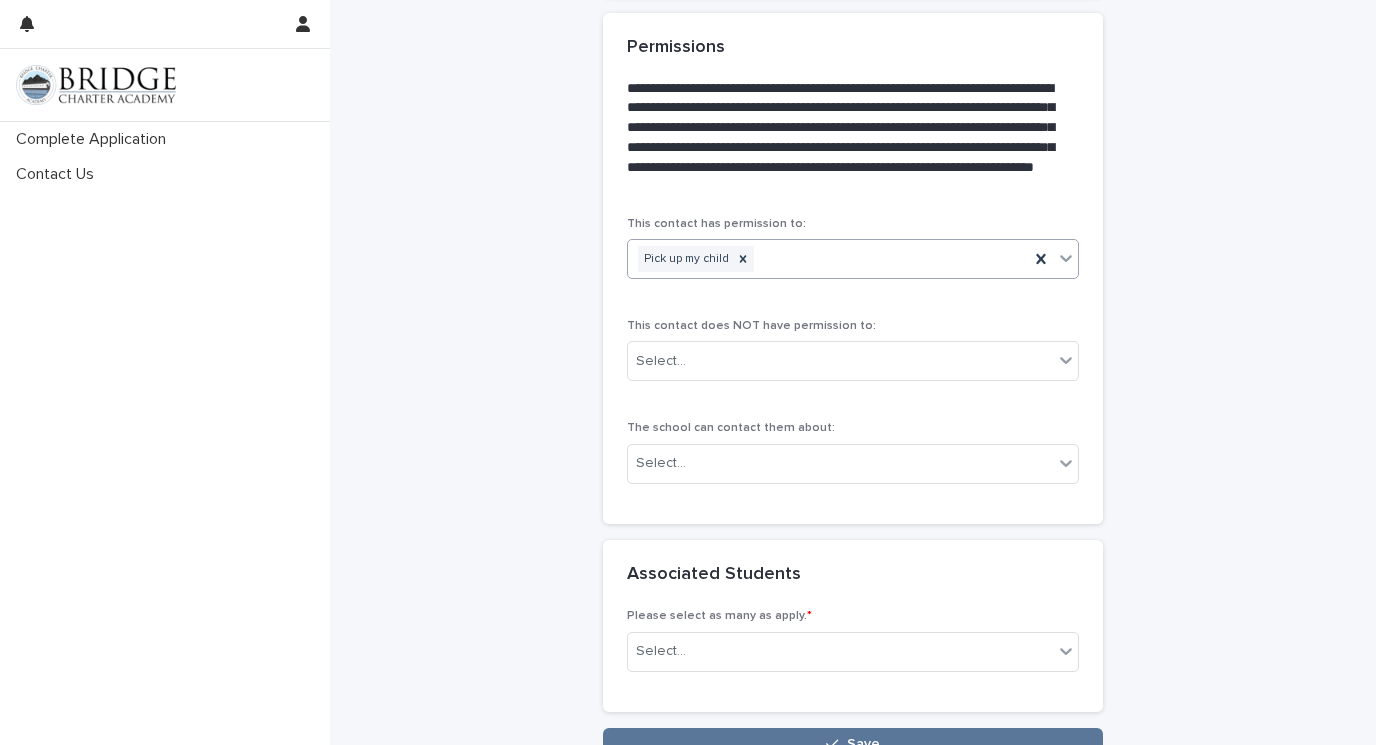 click on "Pick up my child" at bounding box center [828, 259] 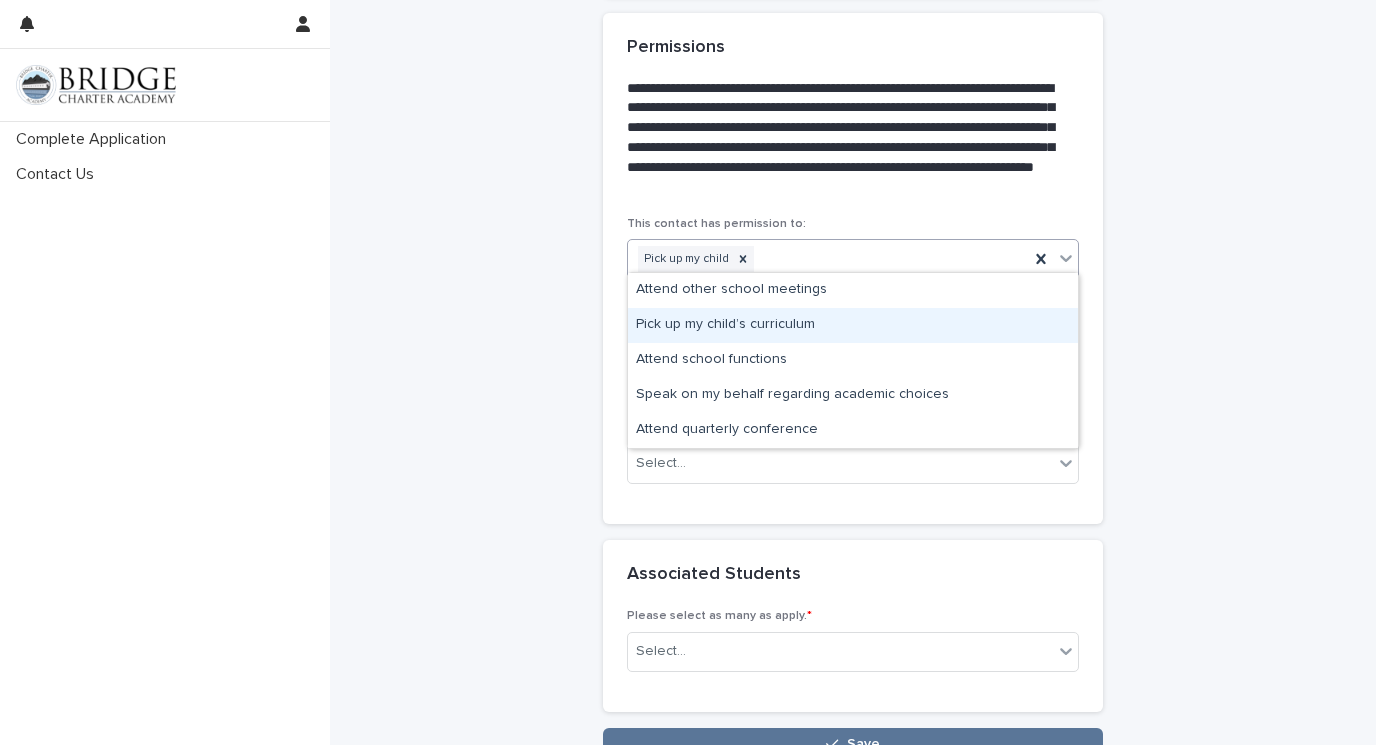 click on "Pick up my child’s curriculum" at bounding box center (853, 325) 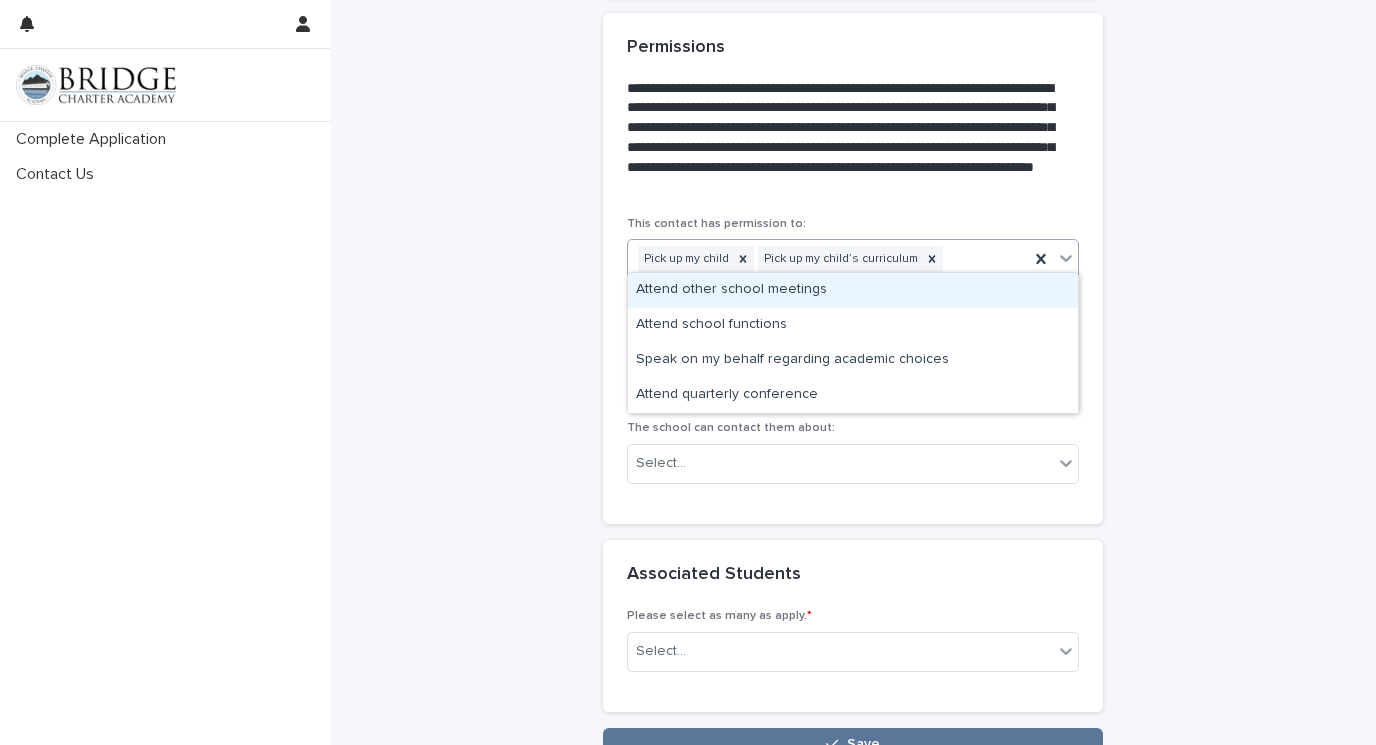 click on "Pick up my child Pick up my child’s curriculum" at bounding box center (828, 259) 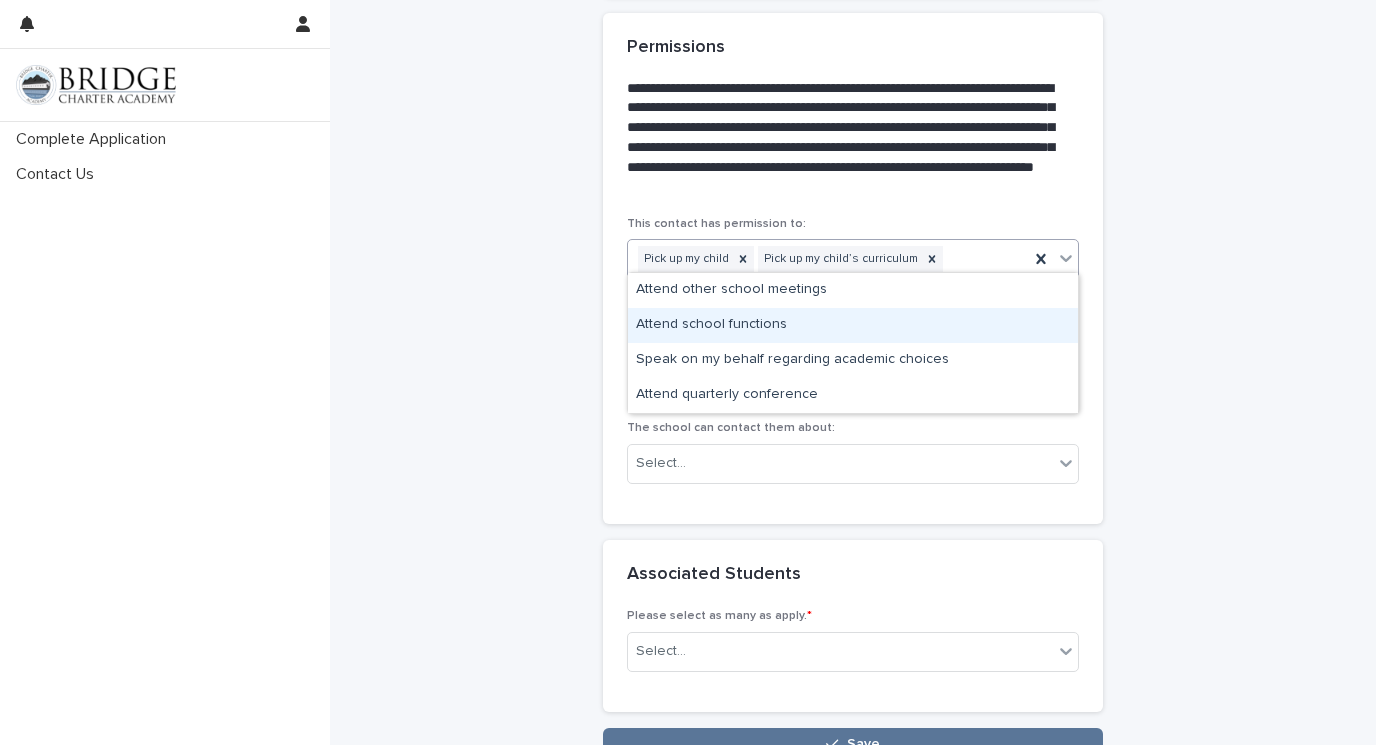 click on "Attend school functions" at bounding box center [853, 325] 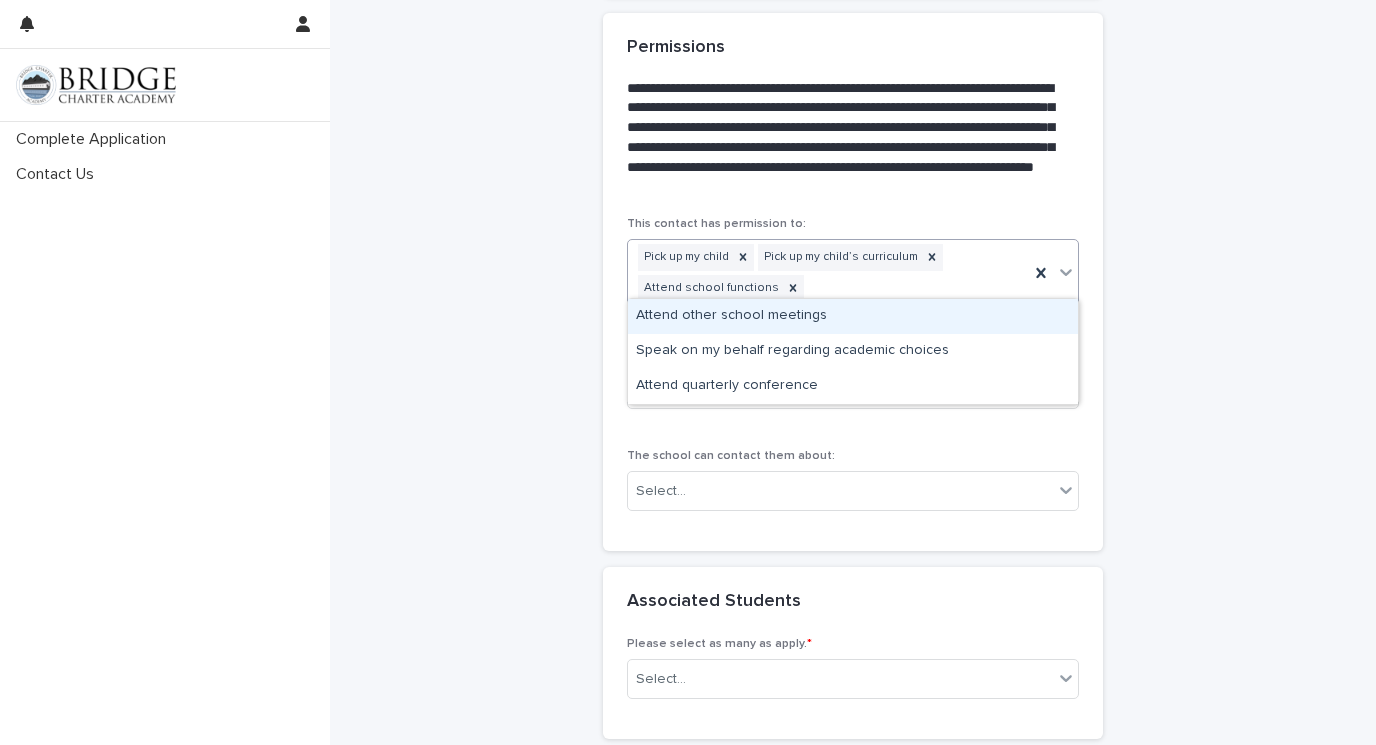 click on "Pick up my child Pick up my child’s curriculum Attend school functions" at bounding box center (828, 273) 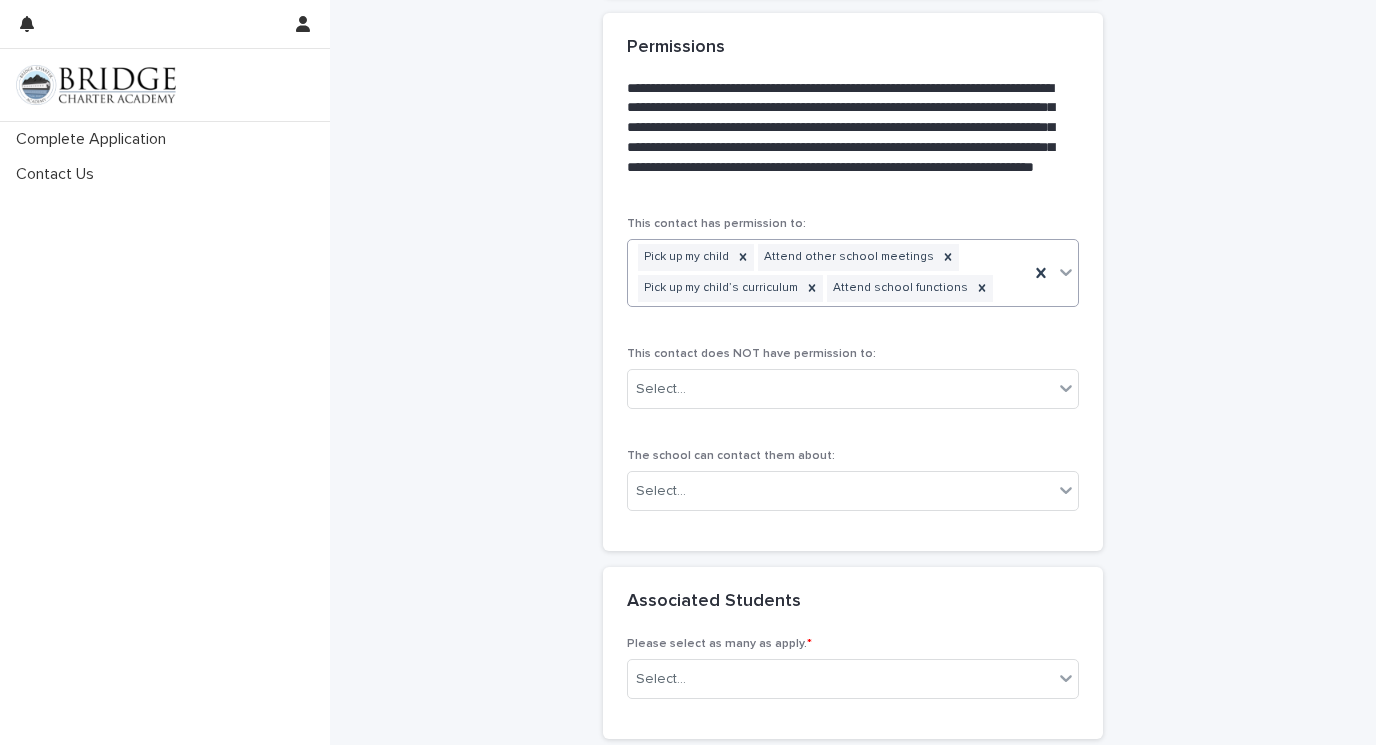 click on "Pick up my child Attend other school meetings Pick up my child’s curriculum Attend school functions" at bounding box center [828, 273] 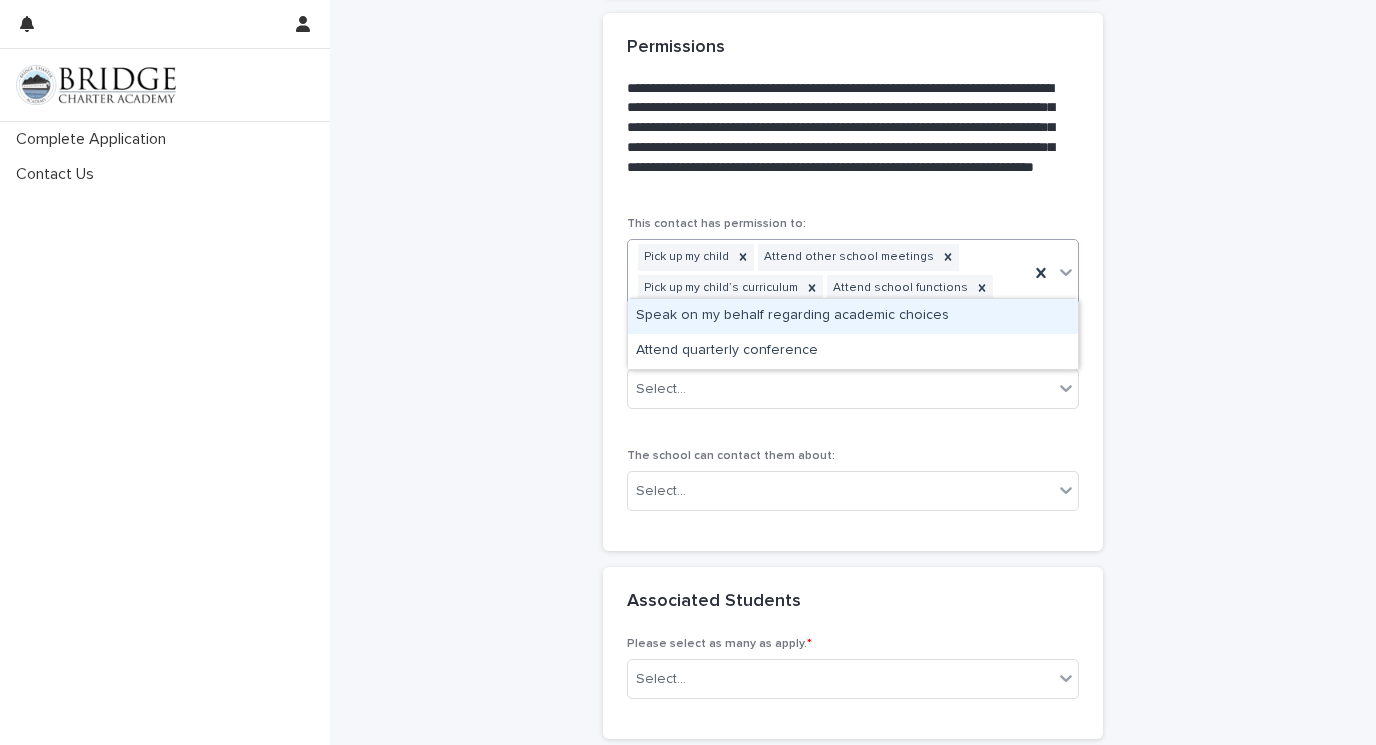 click on "Speak on my behalf regarding academic choices" at bounding box center (853, 316) 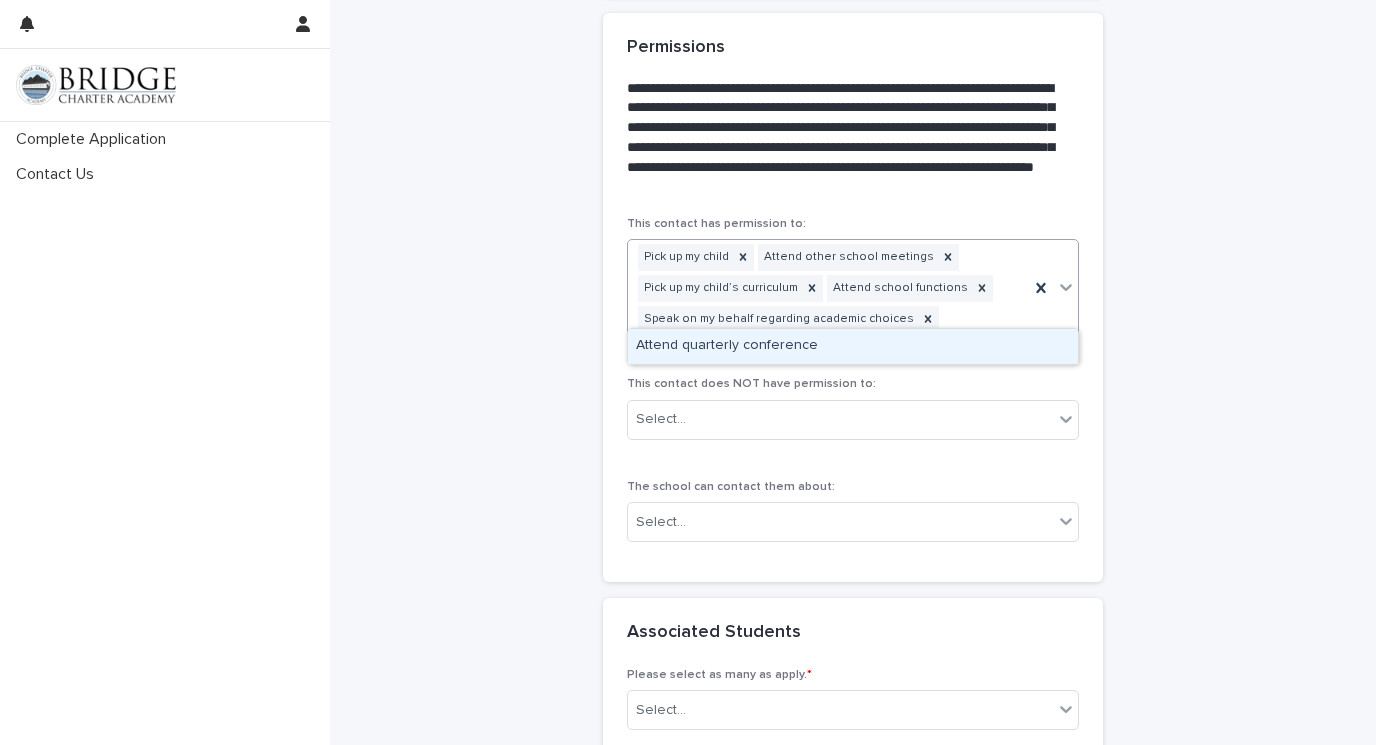 click on "Pick up my child Attend other school meetings Pick up my child’s curriculum Attend school functions Speak on my behalf regarding academic choices" at bounding box center (828, 288) 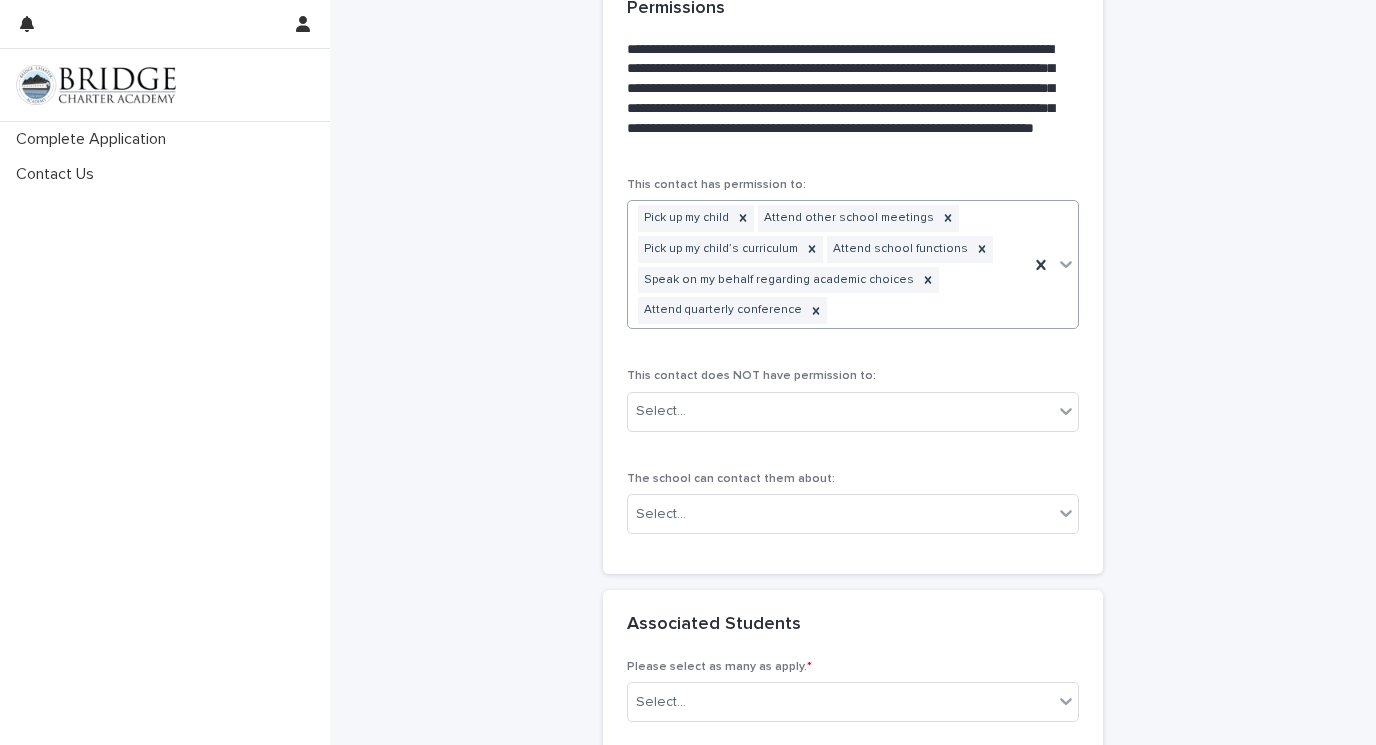 scroll, scrollTop: 1480, scrollLeft: 0, axis: vertical 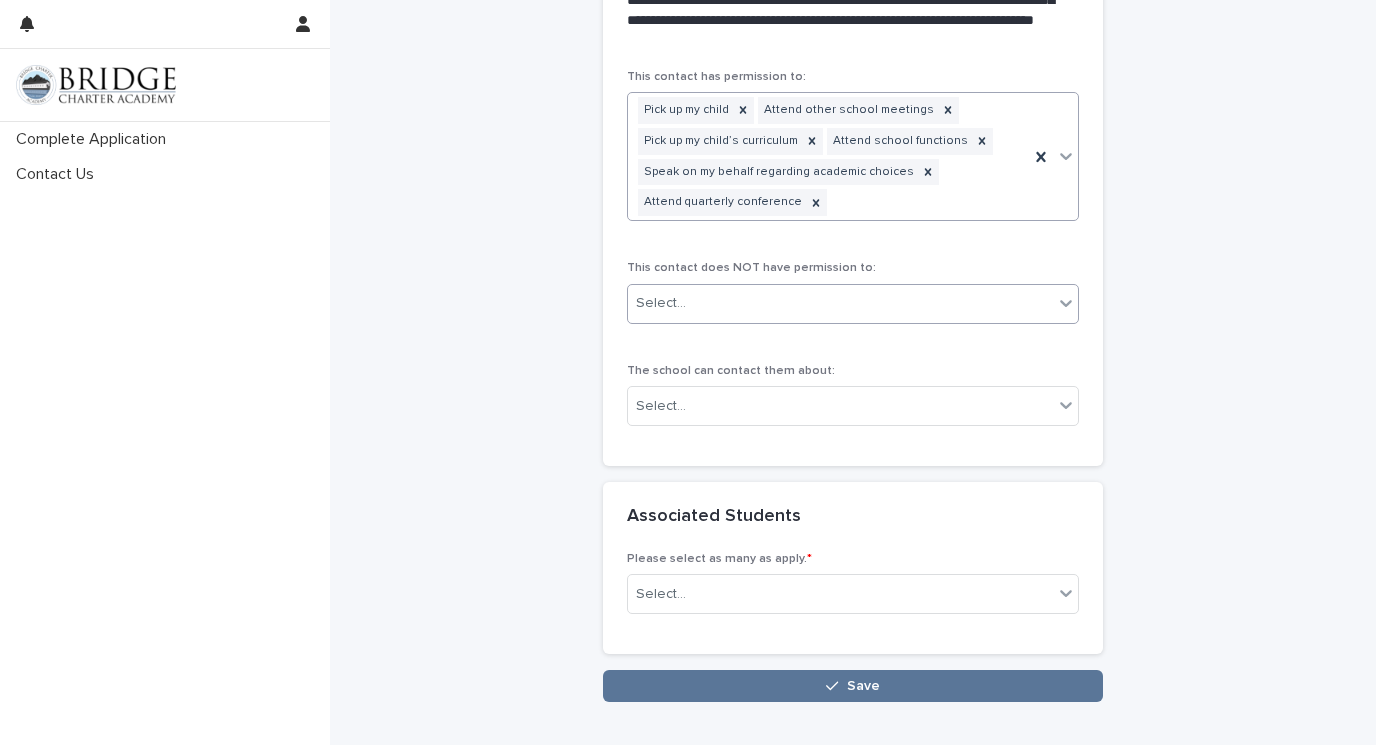 click on "Select..." at bounding box center (840, 303) 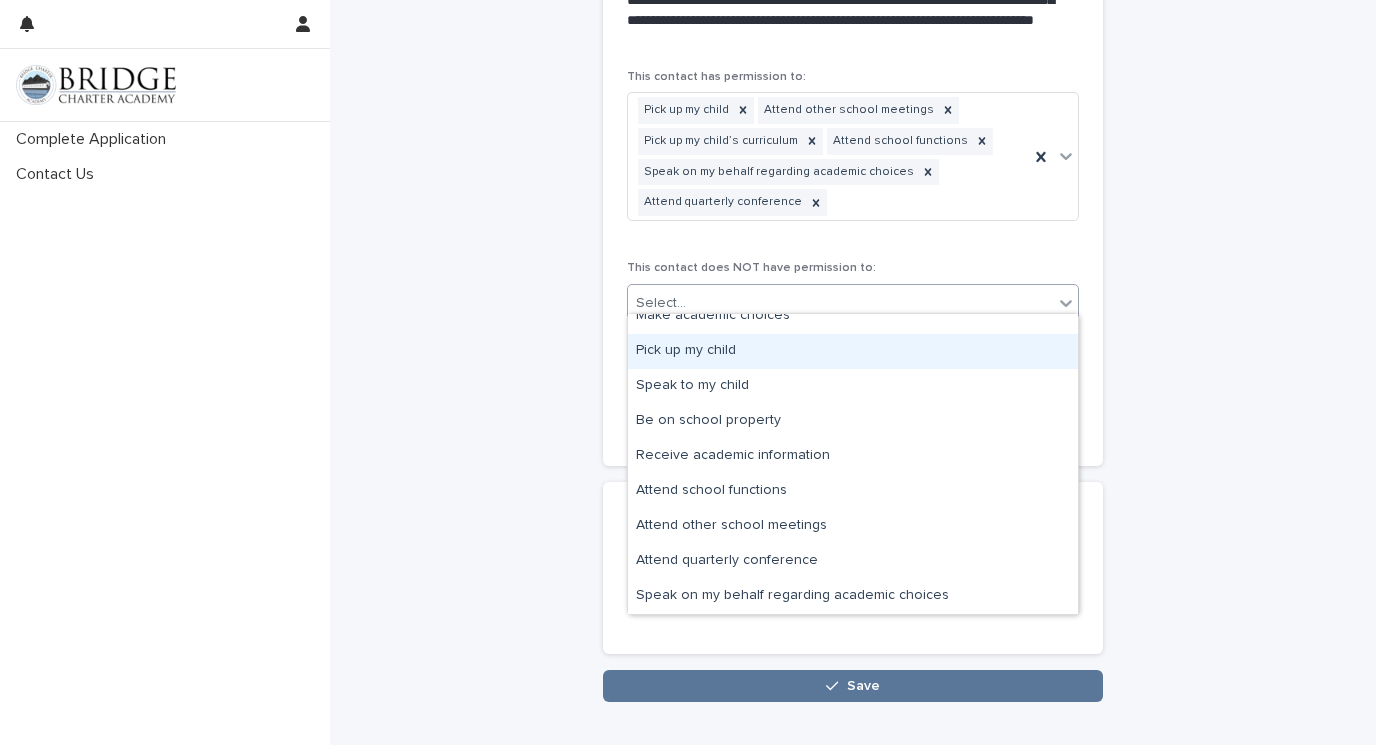 scroll, scrollTop: 50, scrollLeft: 0, axis: vertical 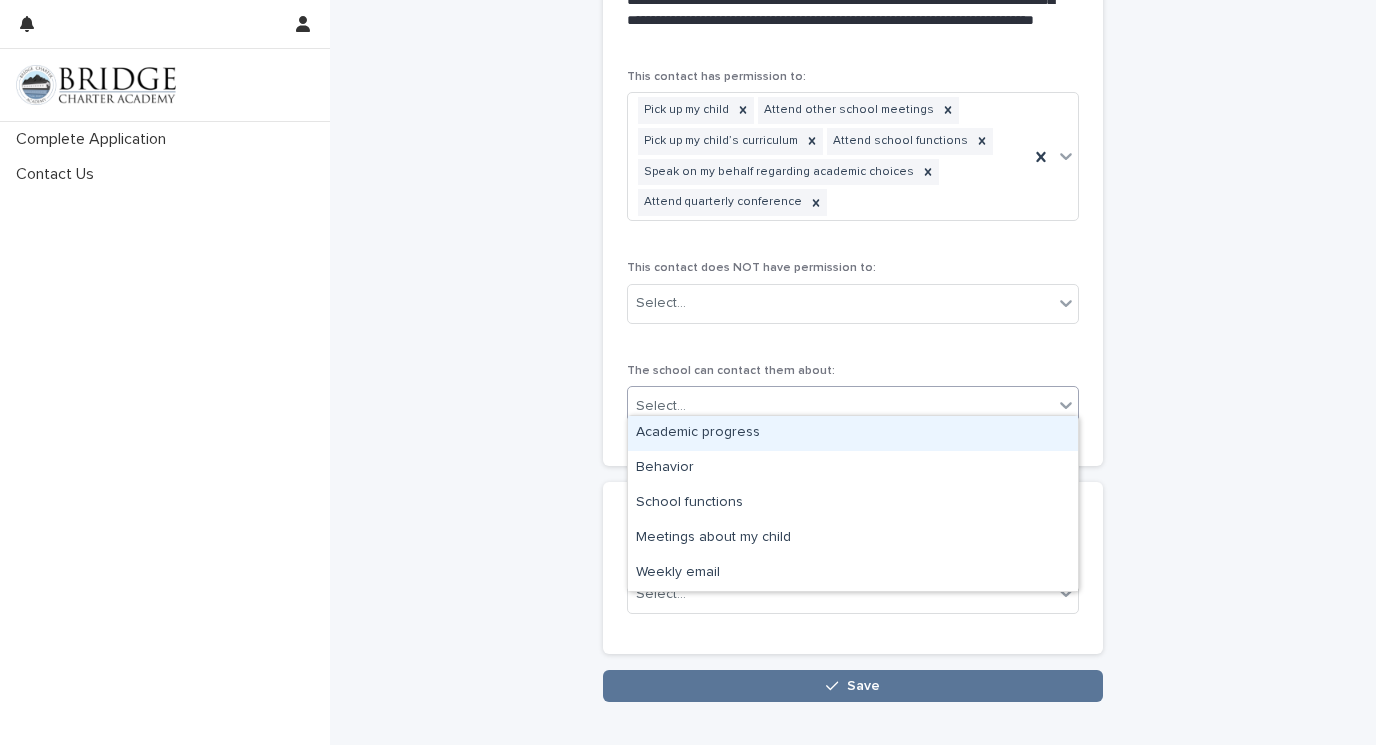 click on "Select..." at bounding box center (840, 406) 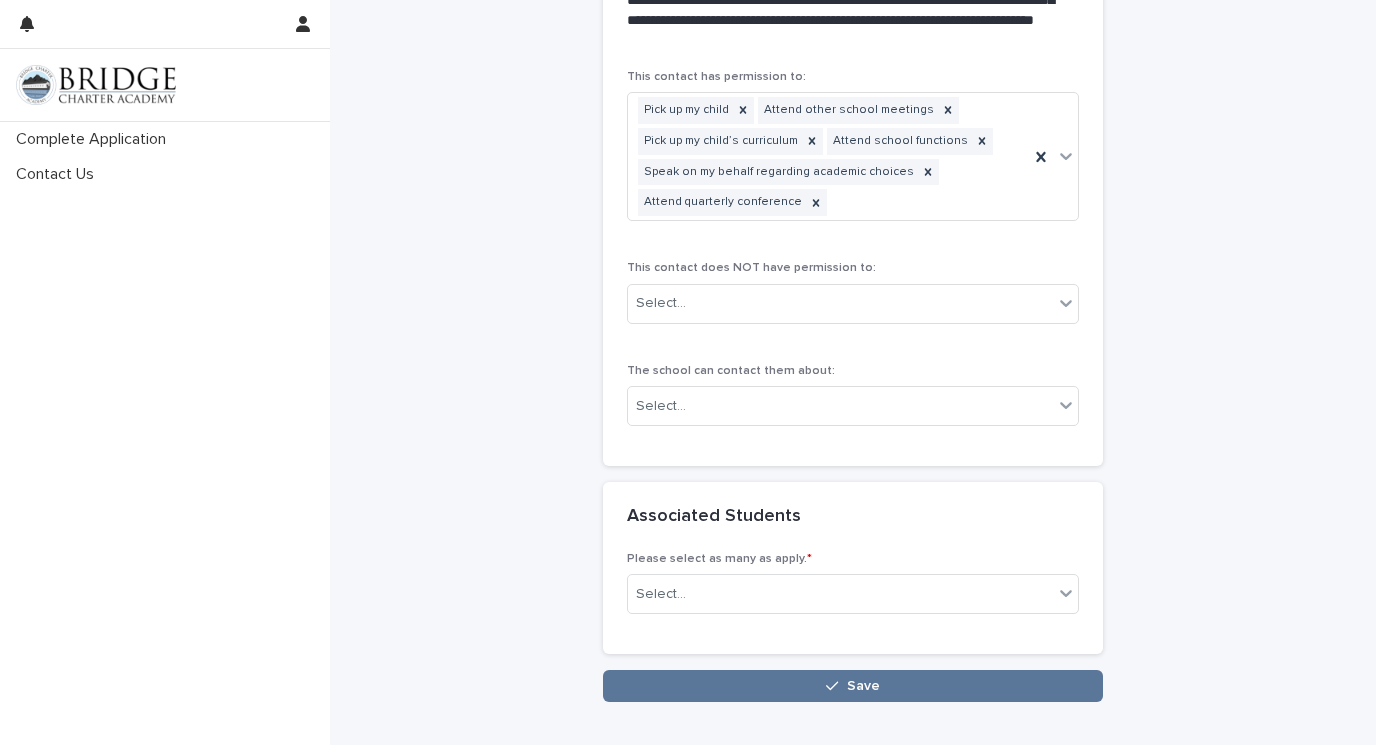 click on "**********" at bounding box center [853, -388] 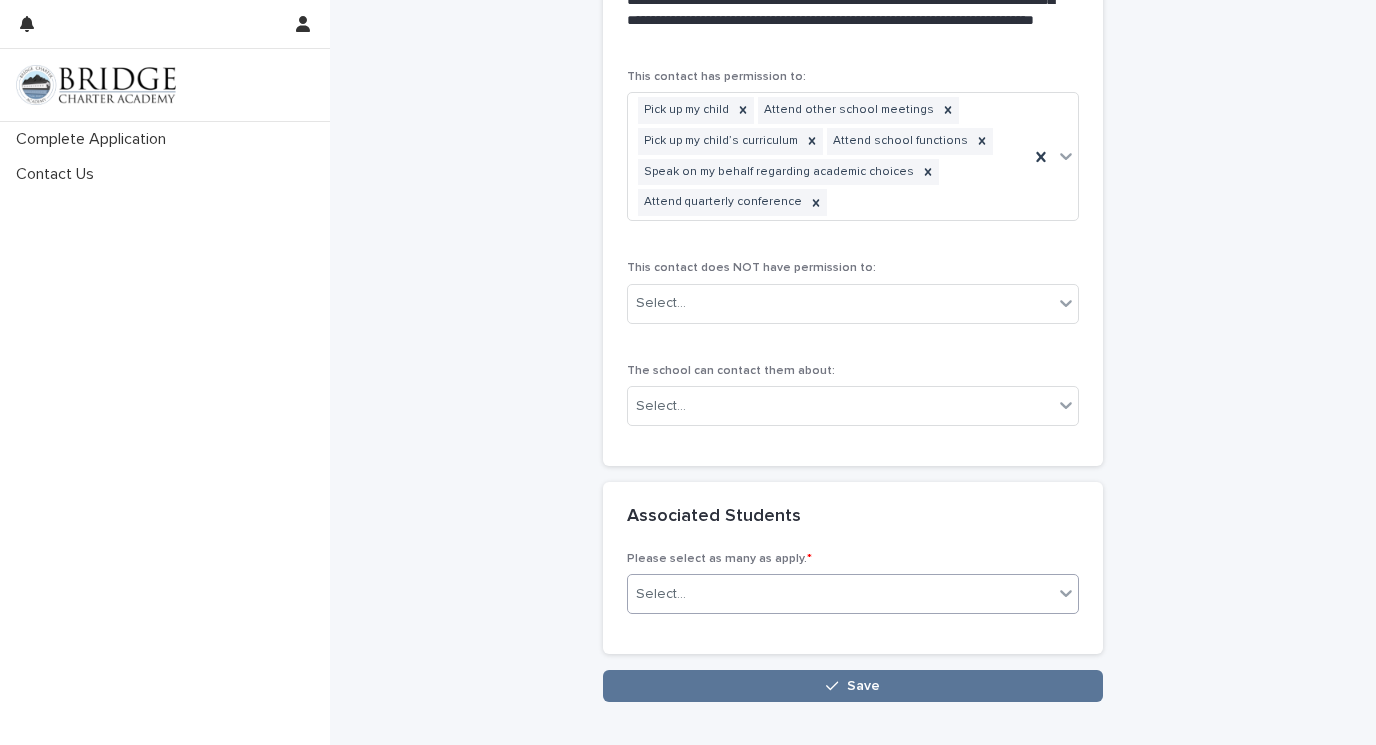 click on "Select..." at bounding box center [840, 594] 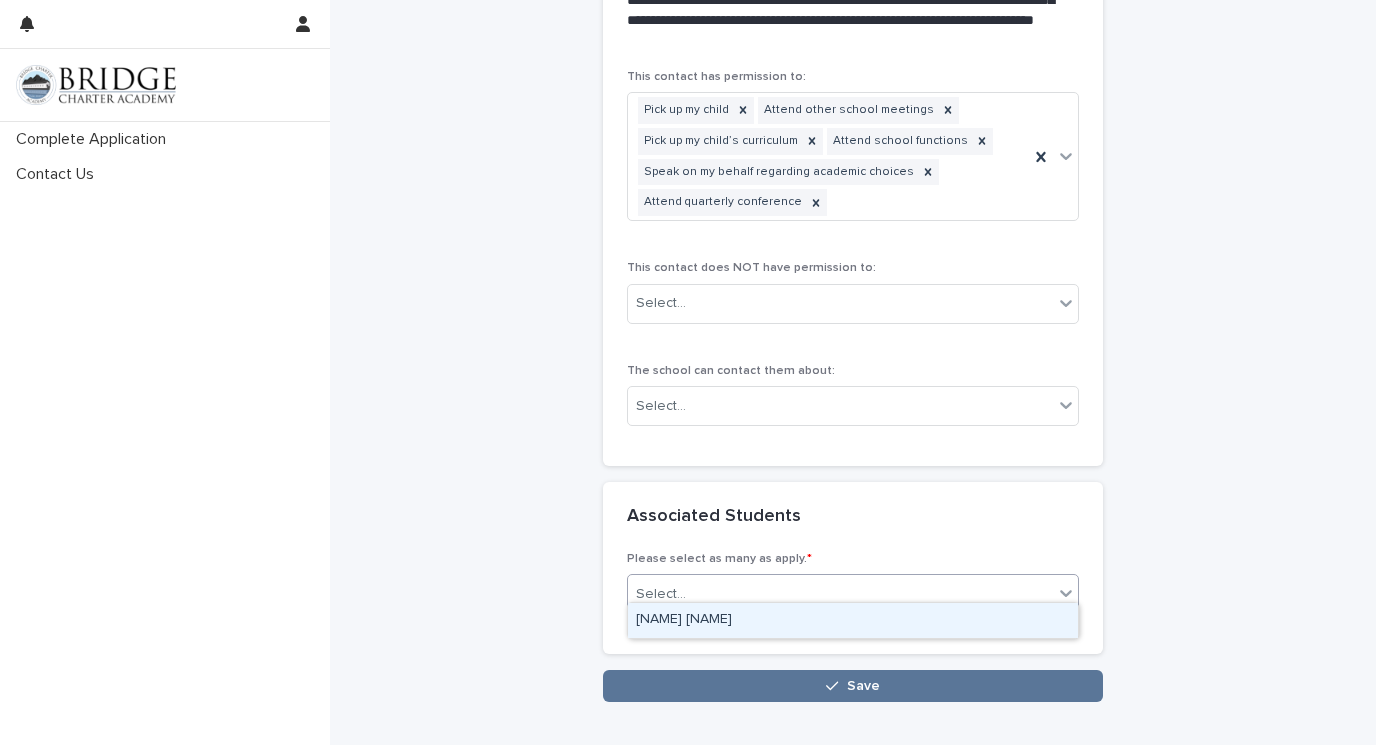 click on "**********" at bounding box center [853, -388] 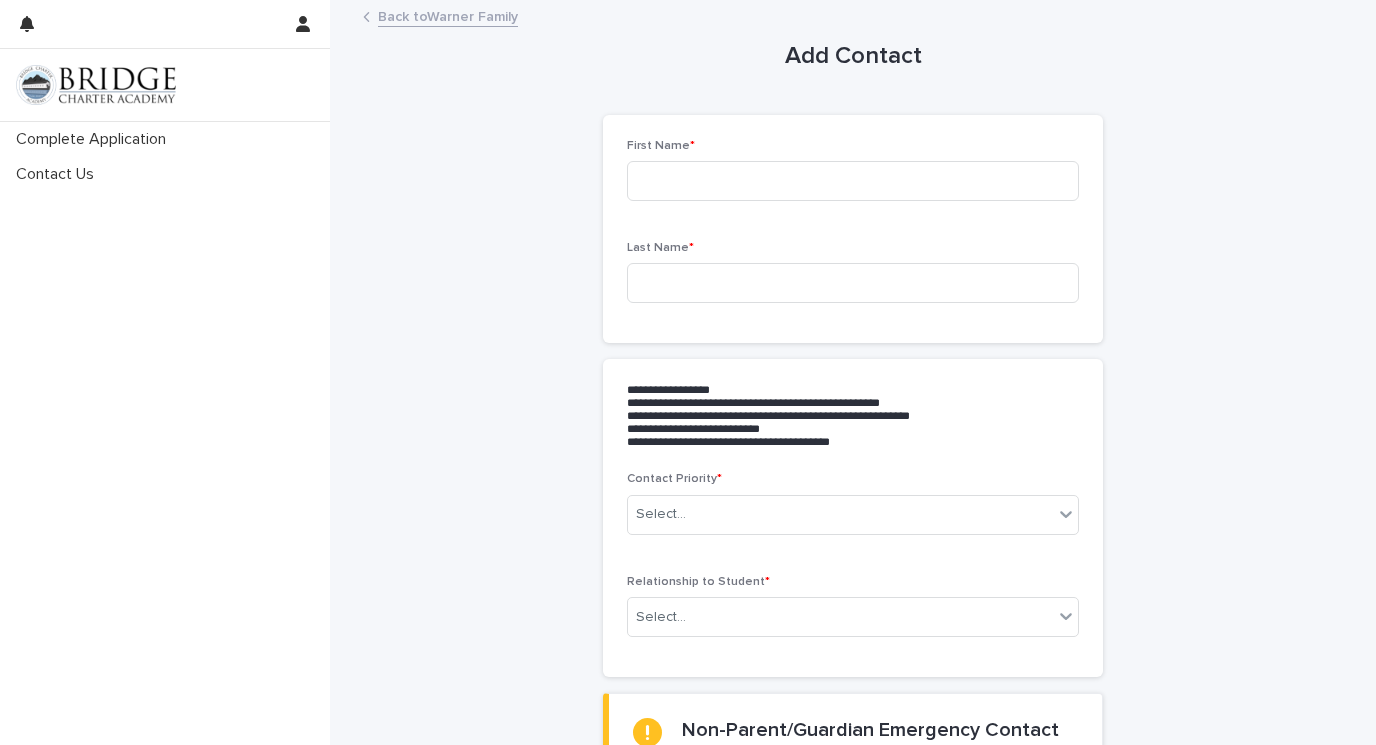 scroll, scrollTop: 0, scrollLeft: 0, axis: both 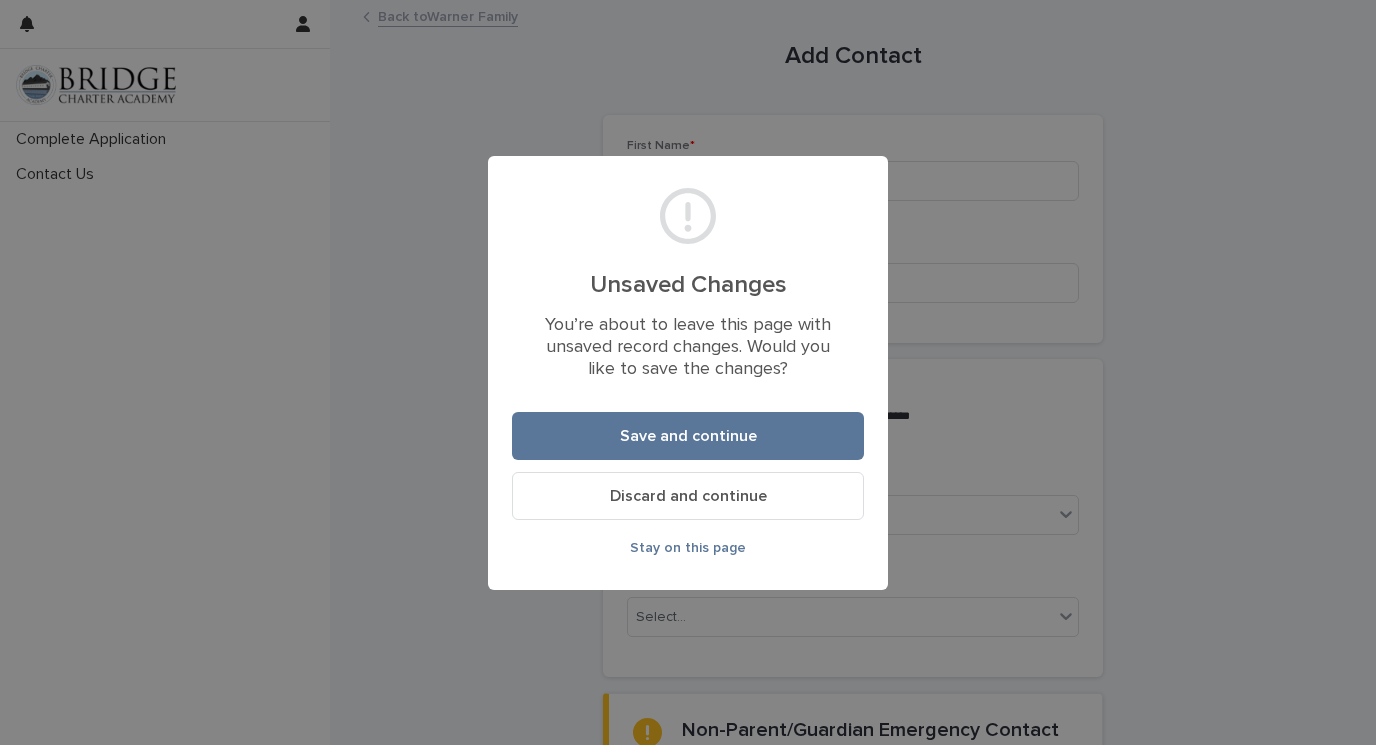 click on "Discard and continue" at bounding box center (688, 496) 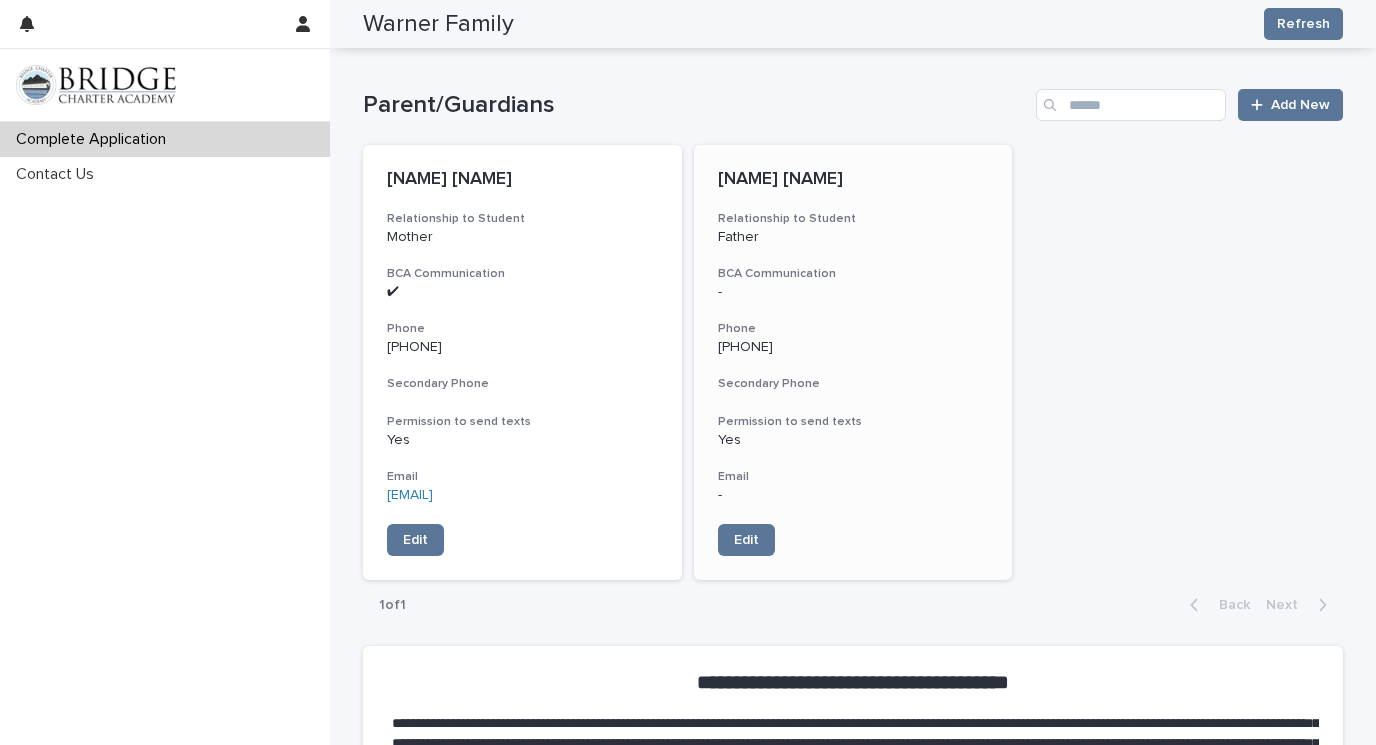 scroll, scrollTop: 869, scrollLeft: 0, axis: vertical 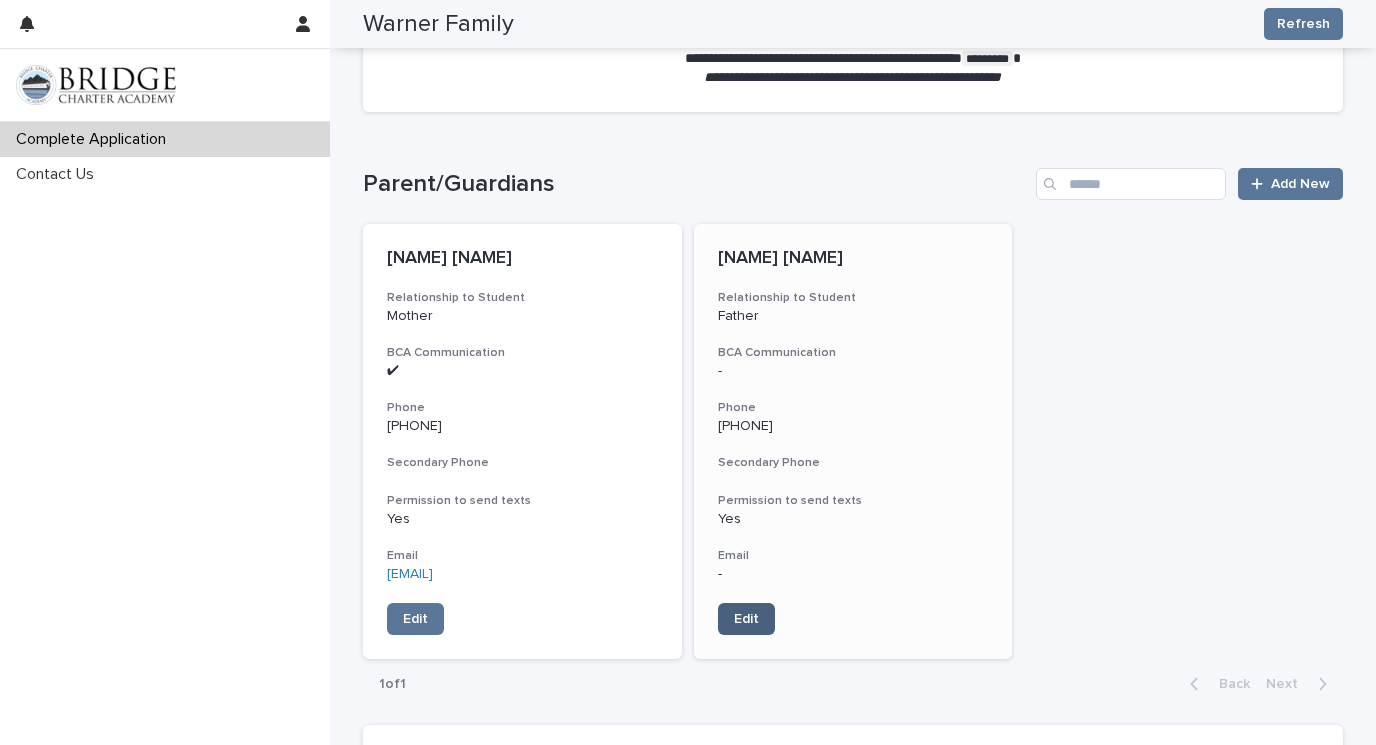 click on "Edit" at bounding box center (746, 619) 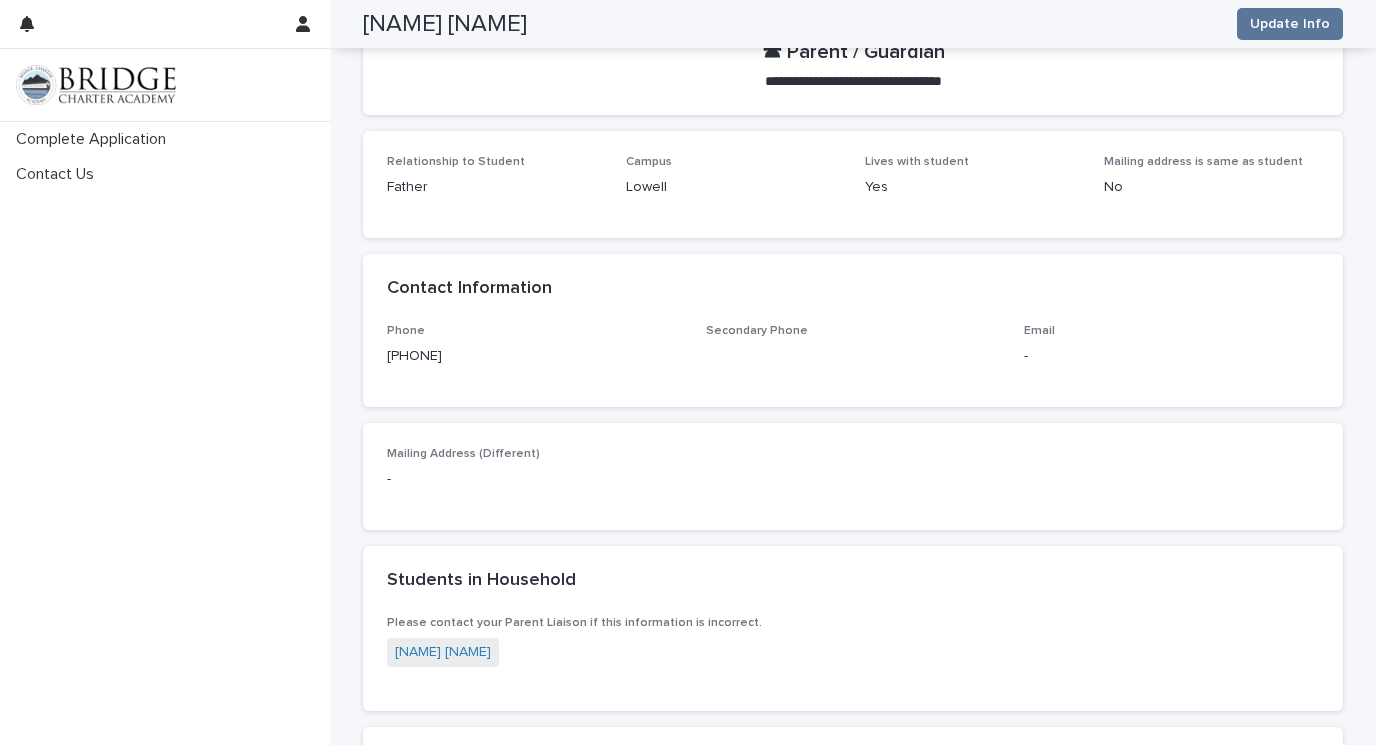 scroll, scrollTop: 45, scrollLeft: 0, axis: vertical 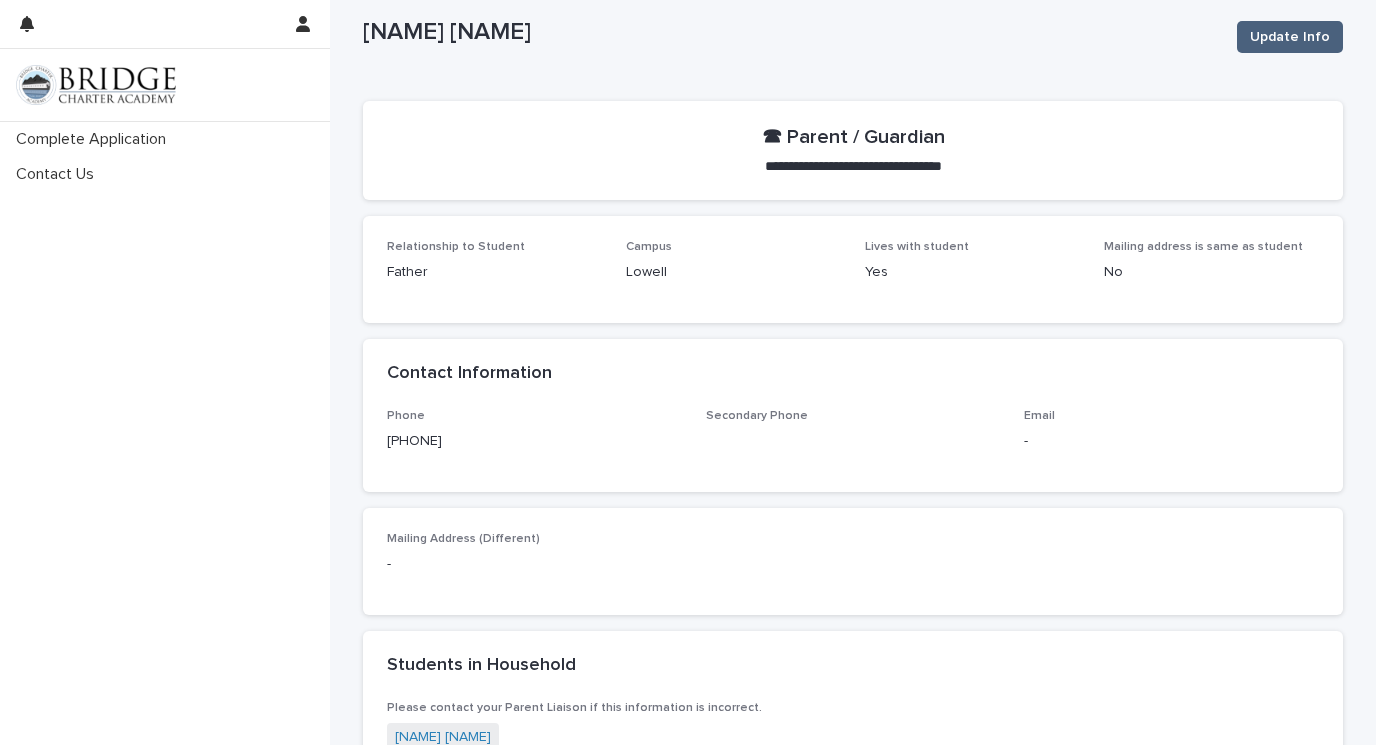 click on "Update Info" at bounding box center (1290, 37) 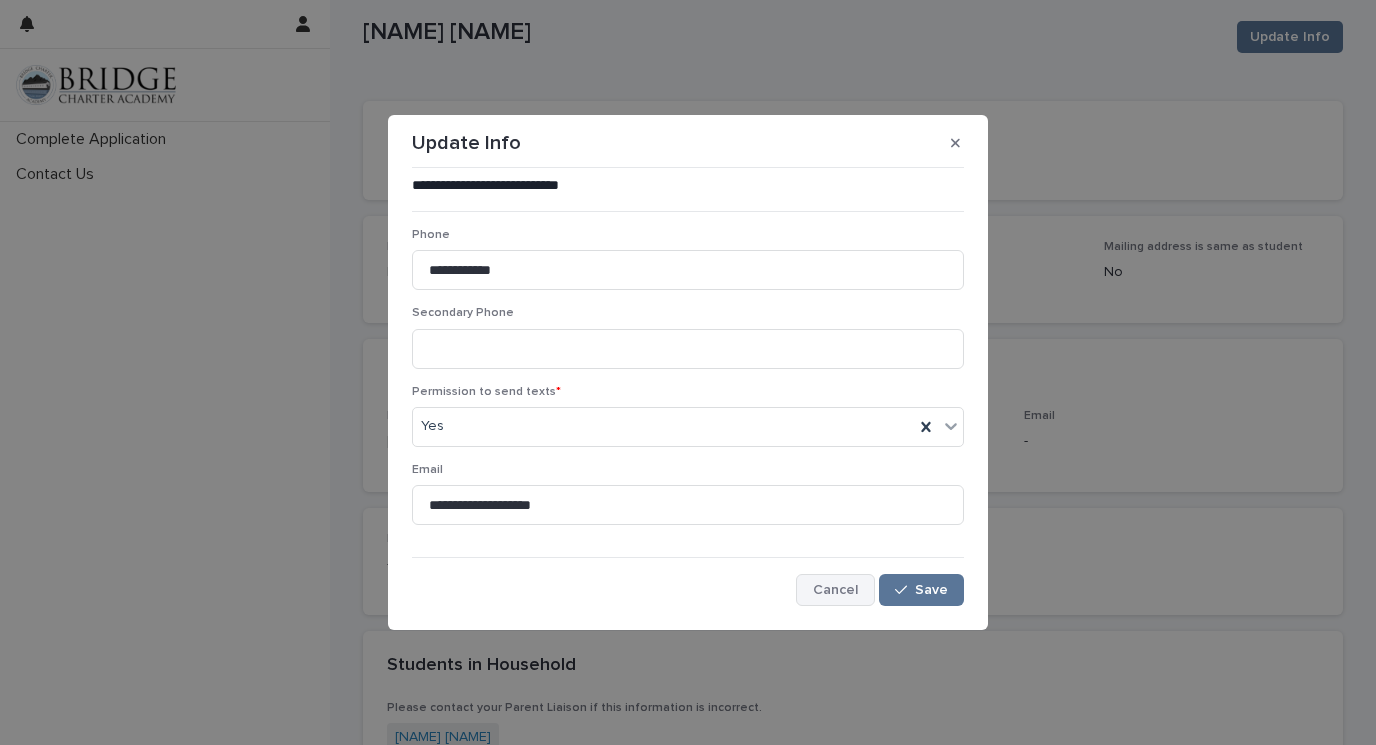 click on "Cancel" at bounding box center (835, 590) 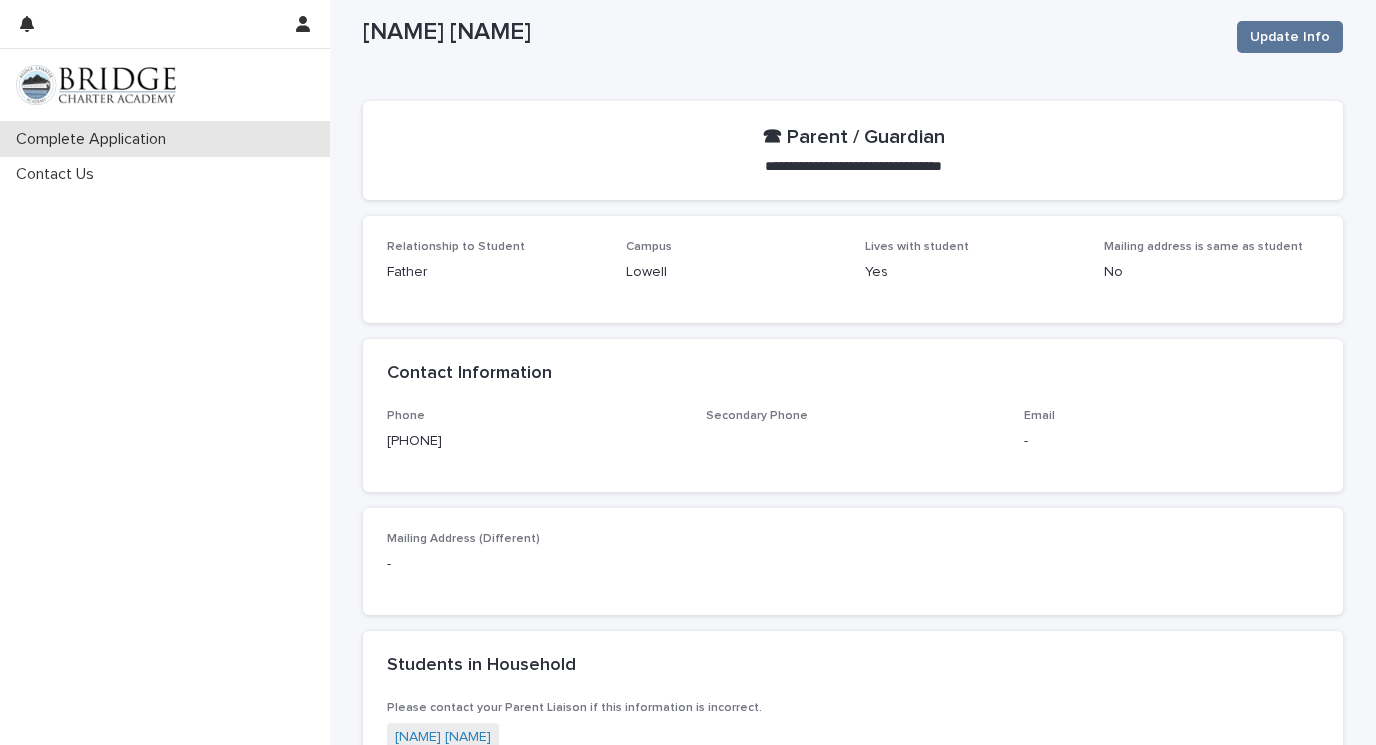 click on "Complete Application" at bounding box center [95, 139] 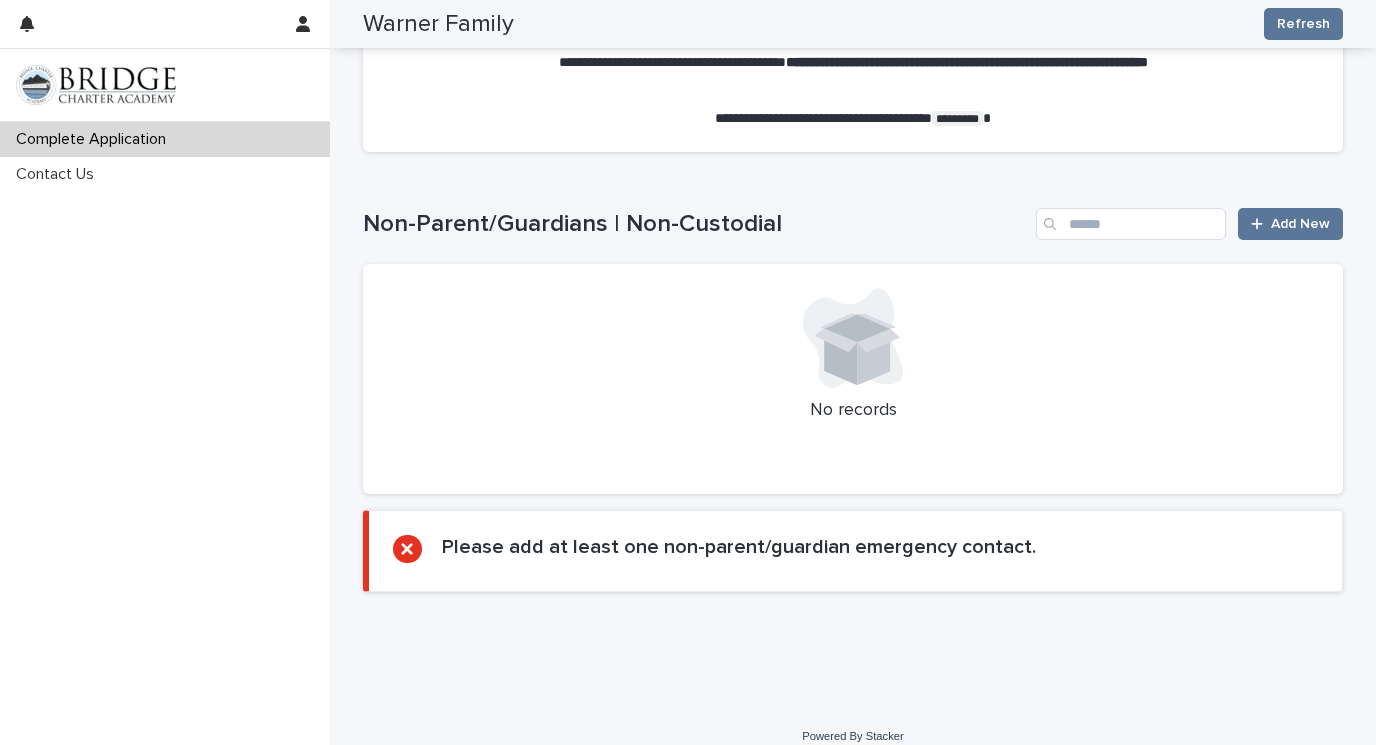 scroll, scrollTop: 1826, scrollLeft: 0, axis: vertical 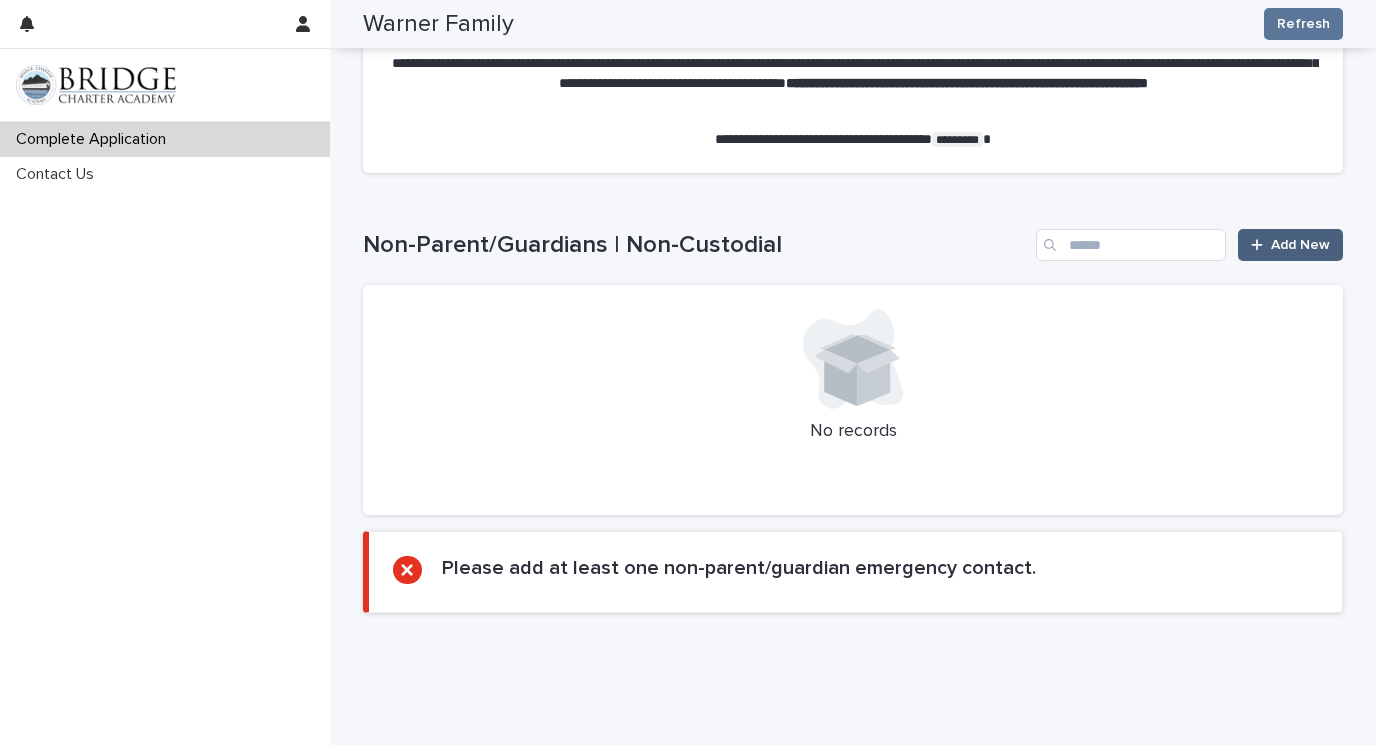 click on "Add New" at bounding box center [1300, 245] 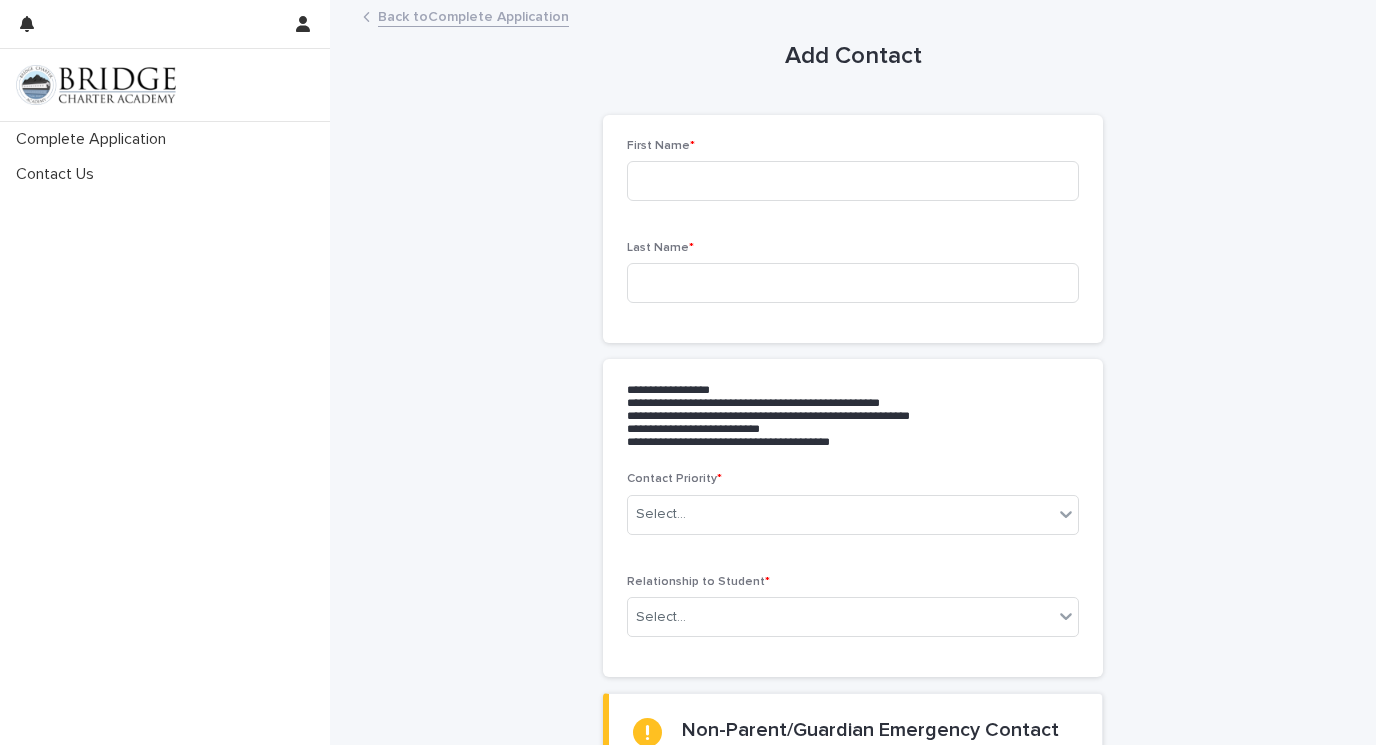 scroll, scrollTop: 0, scrollLeft: 0, axis: both 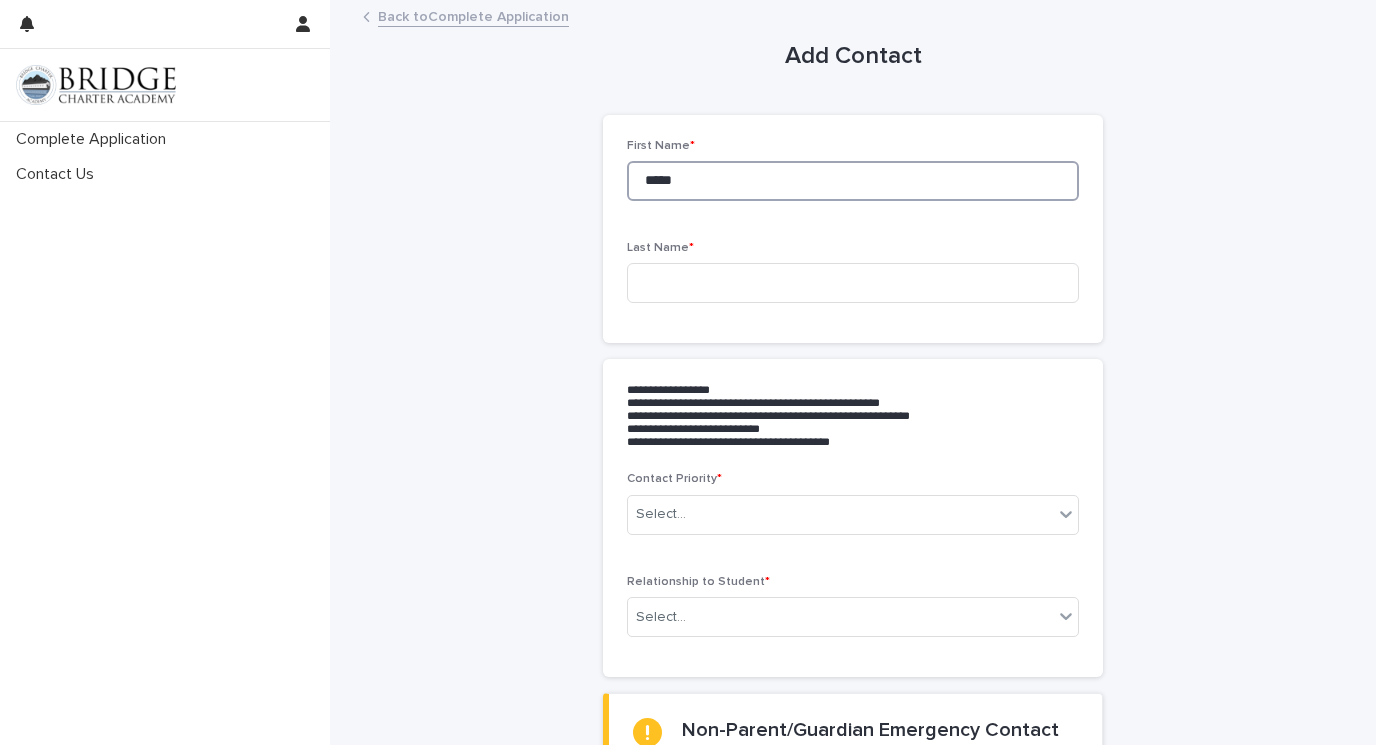 type on "*****" 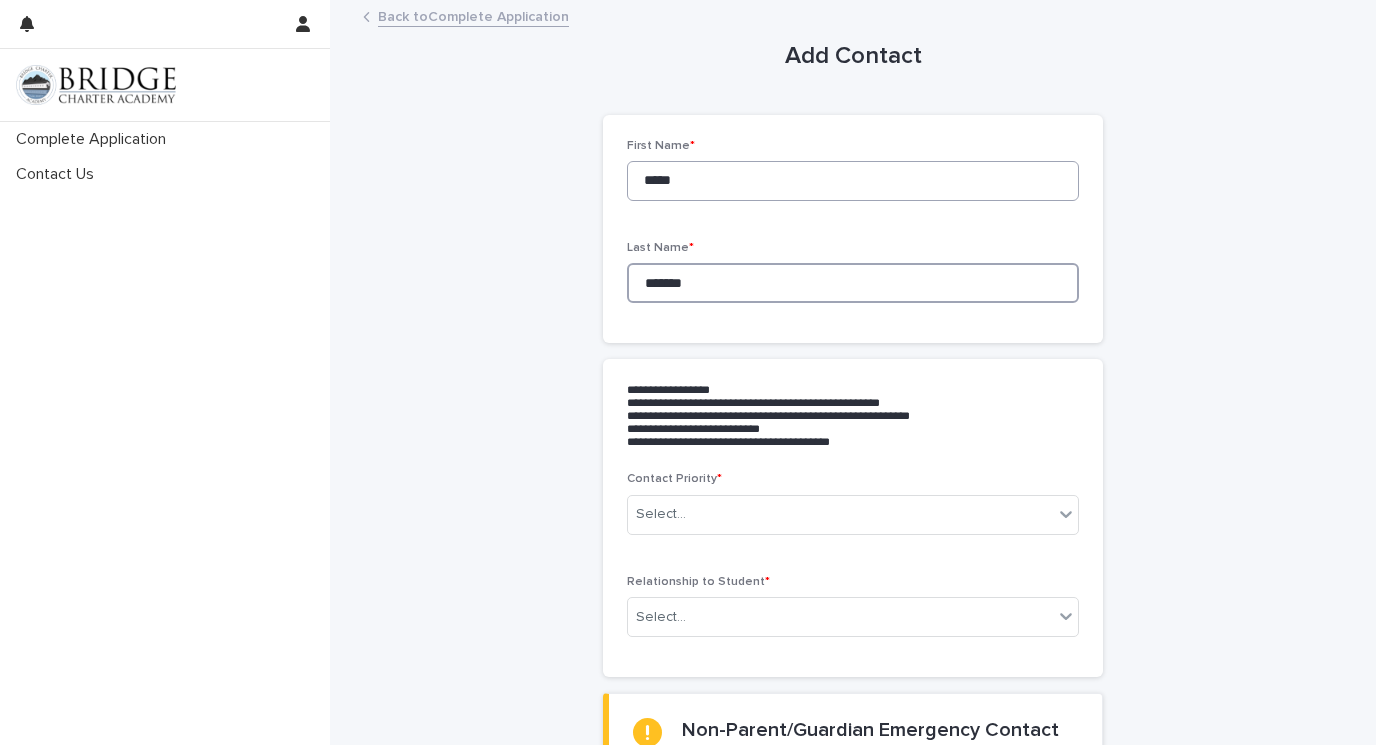 type on "*******" 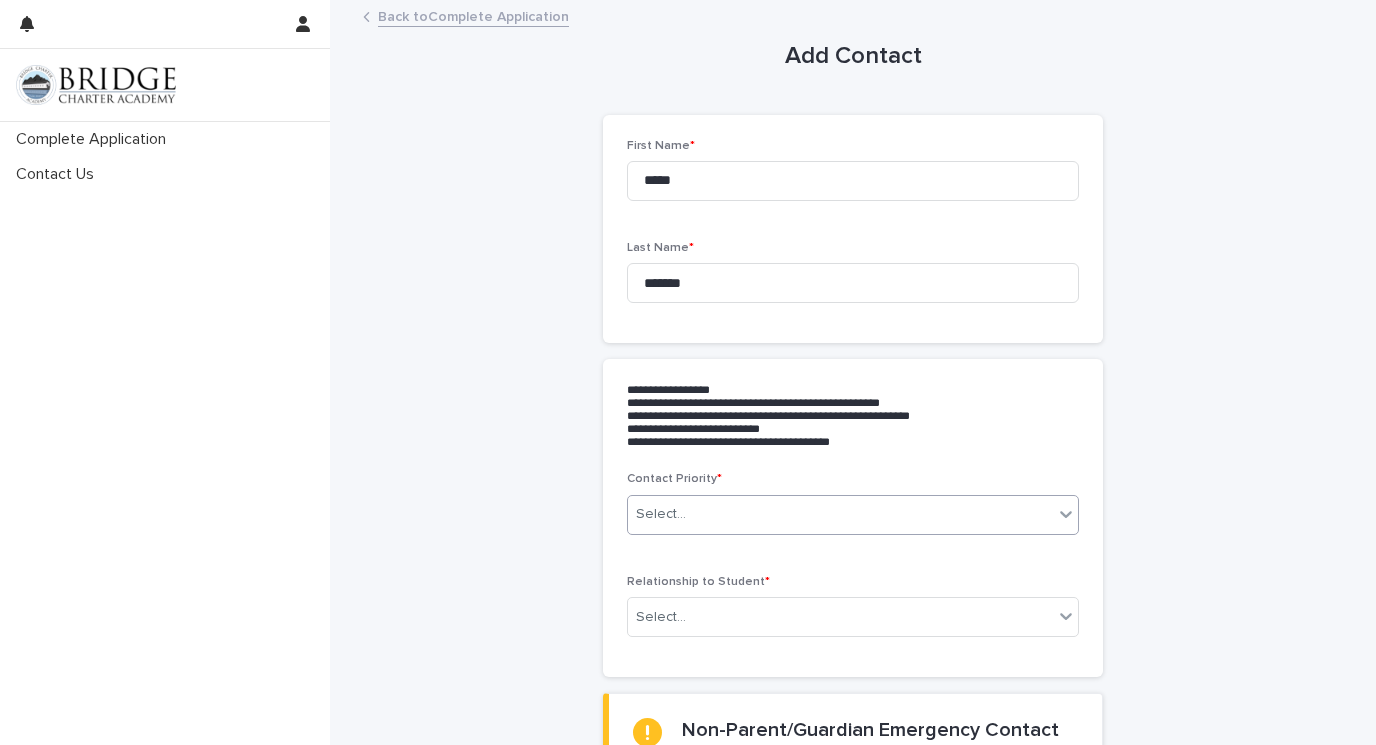 click on "Select..." at bounding box center [840, 514] 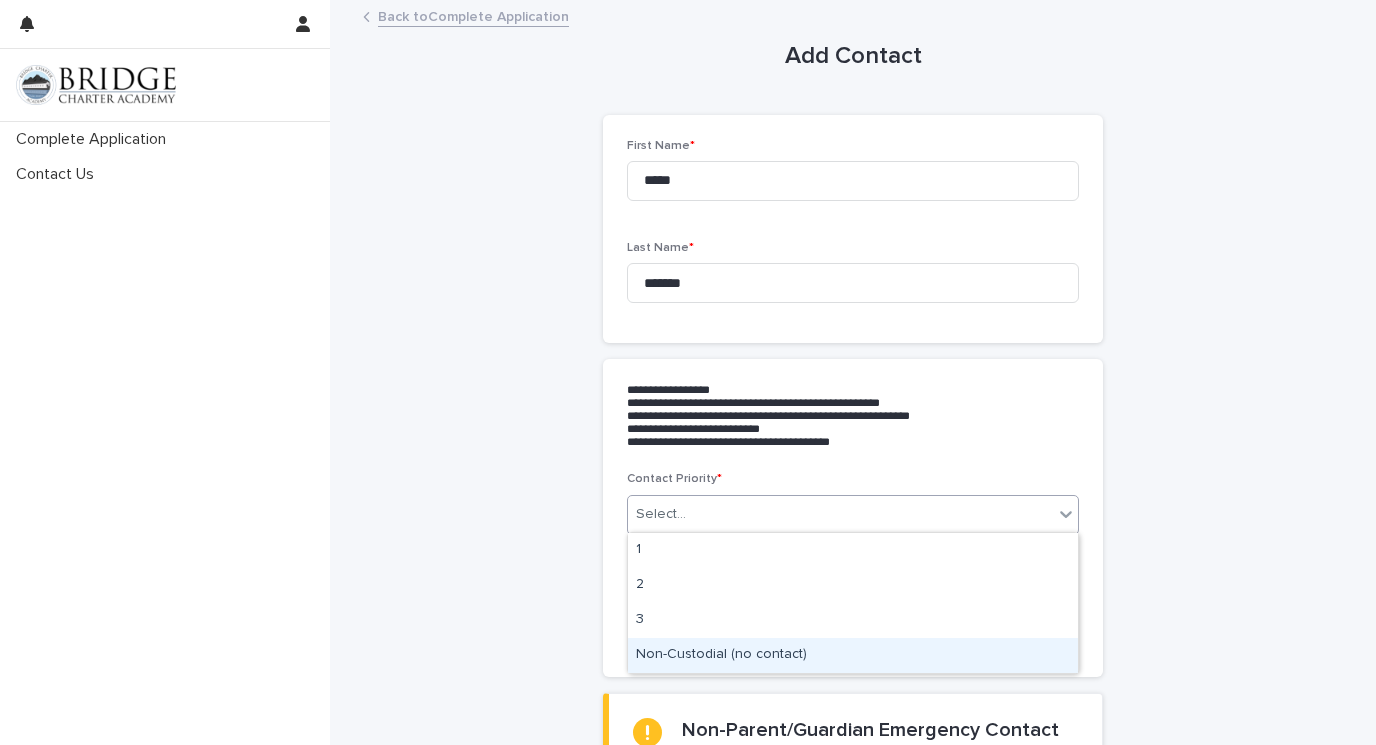 click on "Non-Custodial (no contact)" at bounding box center [853, 655] 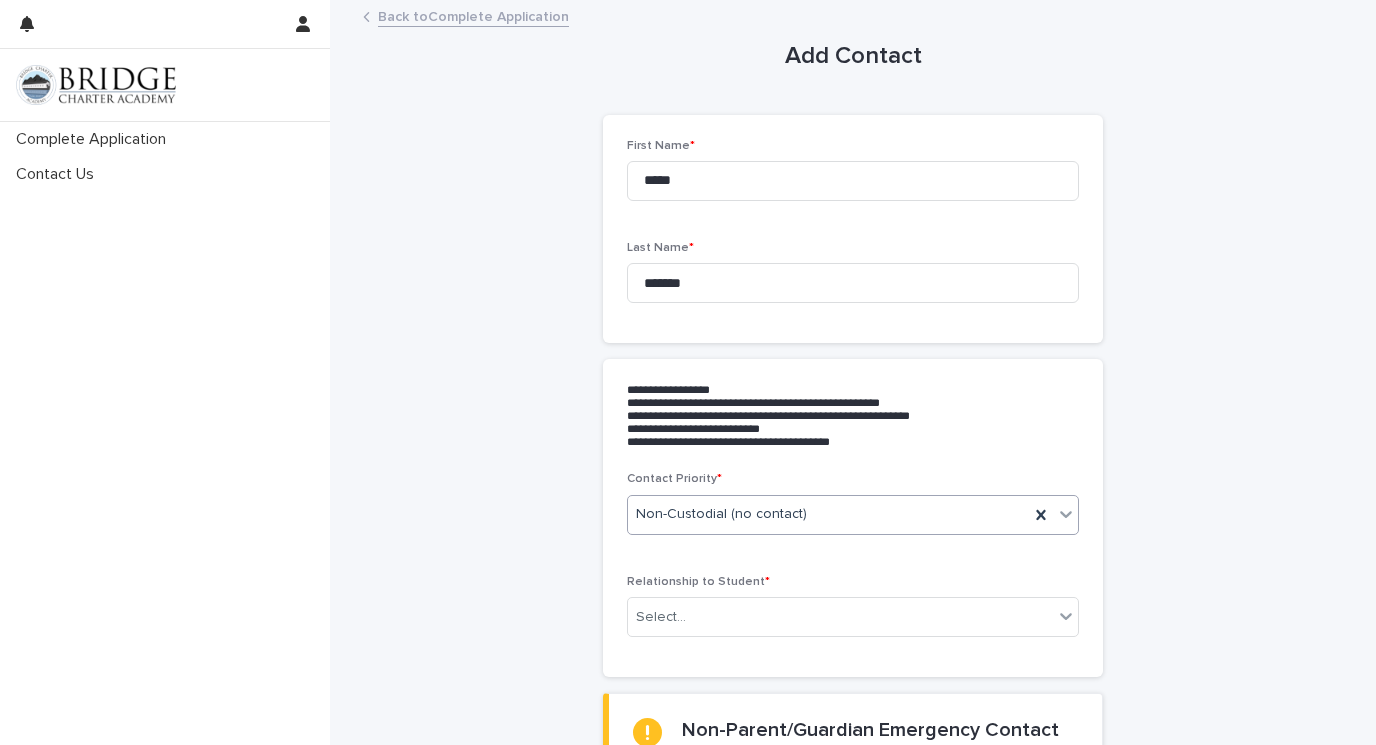 click on "Non-Custodial (no contact)" at bounding box center (828, 514) 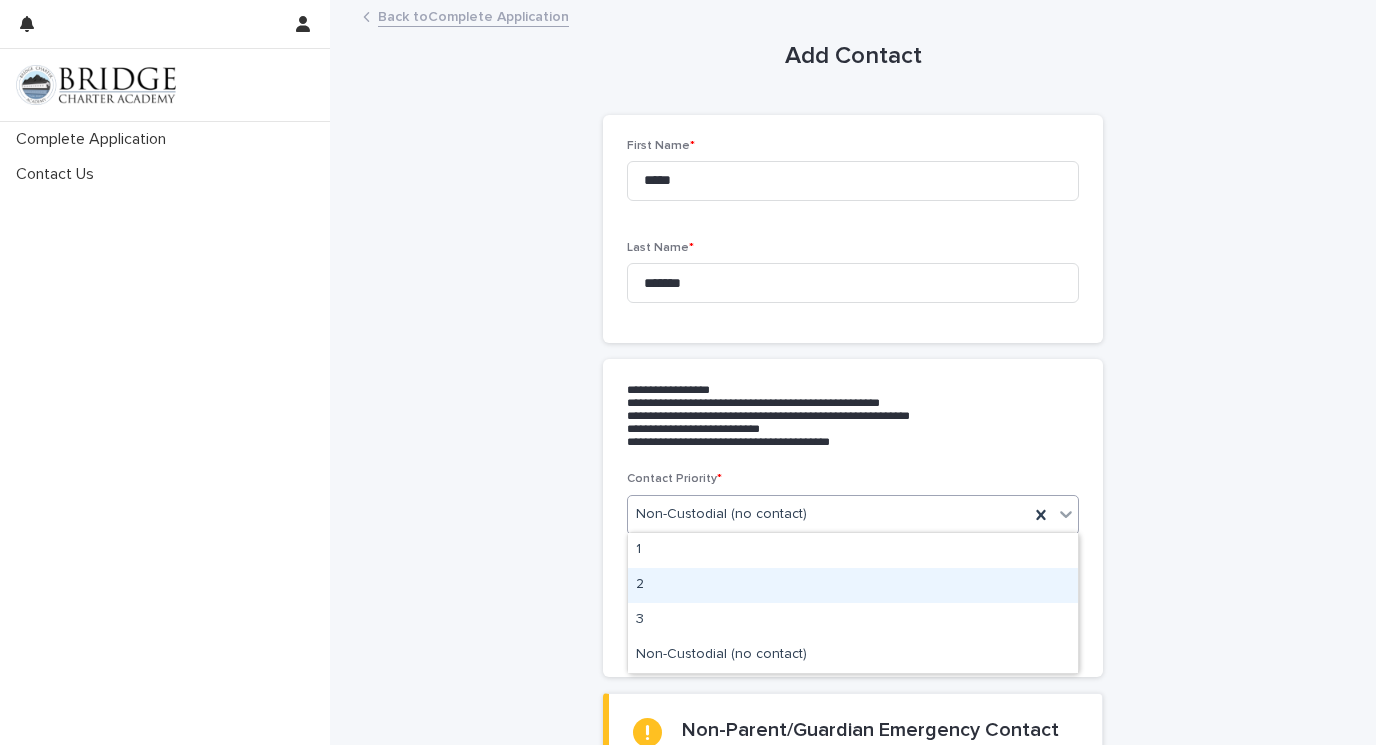 click on "2" at bounding box center [853, 585] 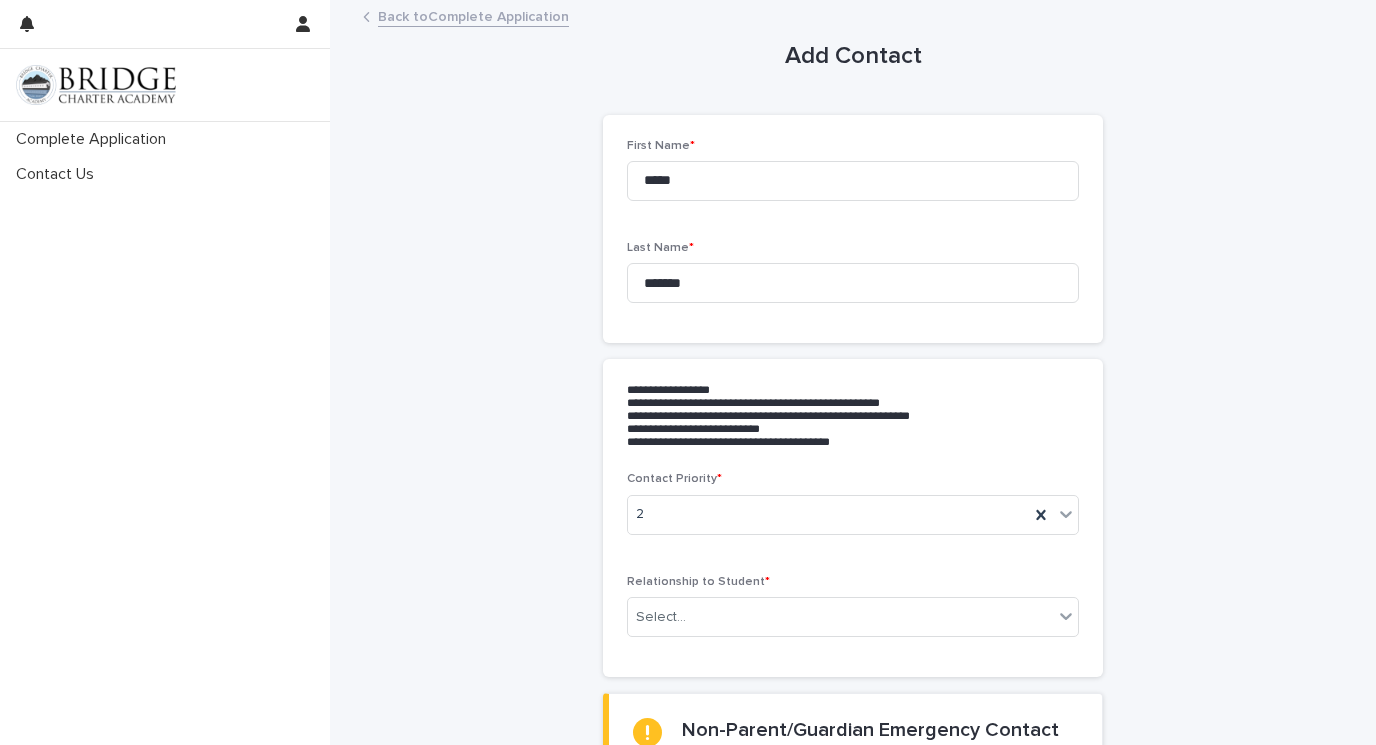 click on "**********" at bounding box center [853, 972] 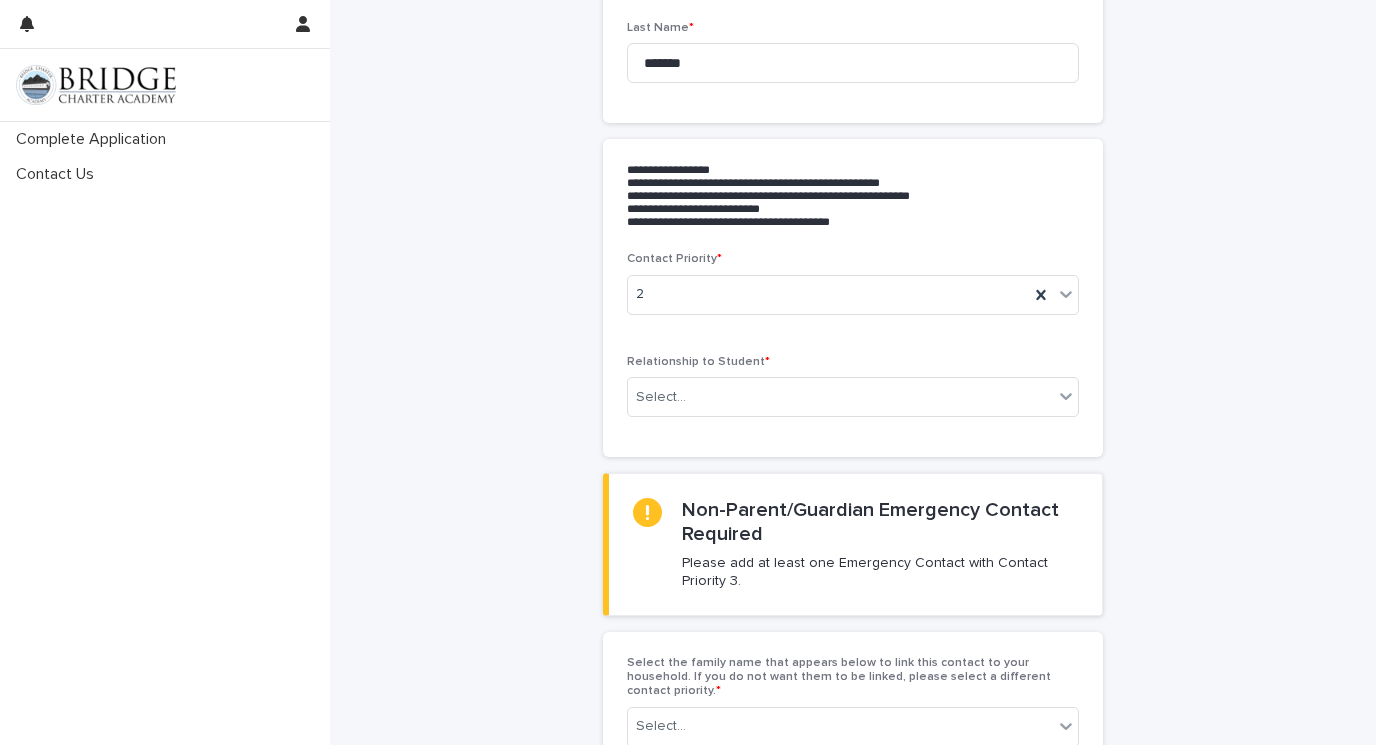 scroll, scrollTop: 228, scrollLeft: 0, axis: vertical 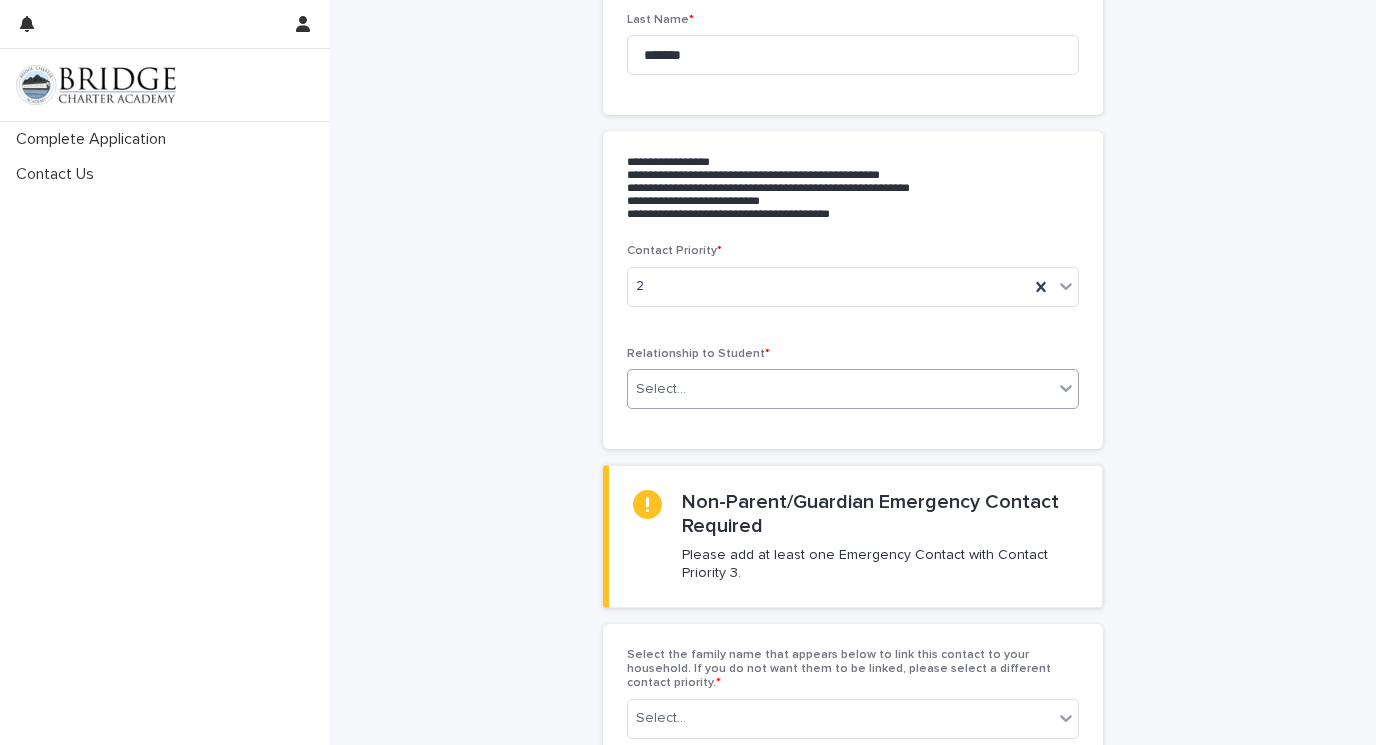 click on "Select..." at bounding box center (840, 389) 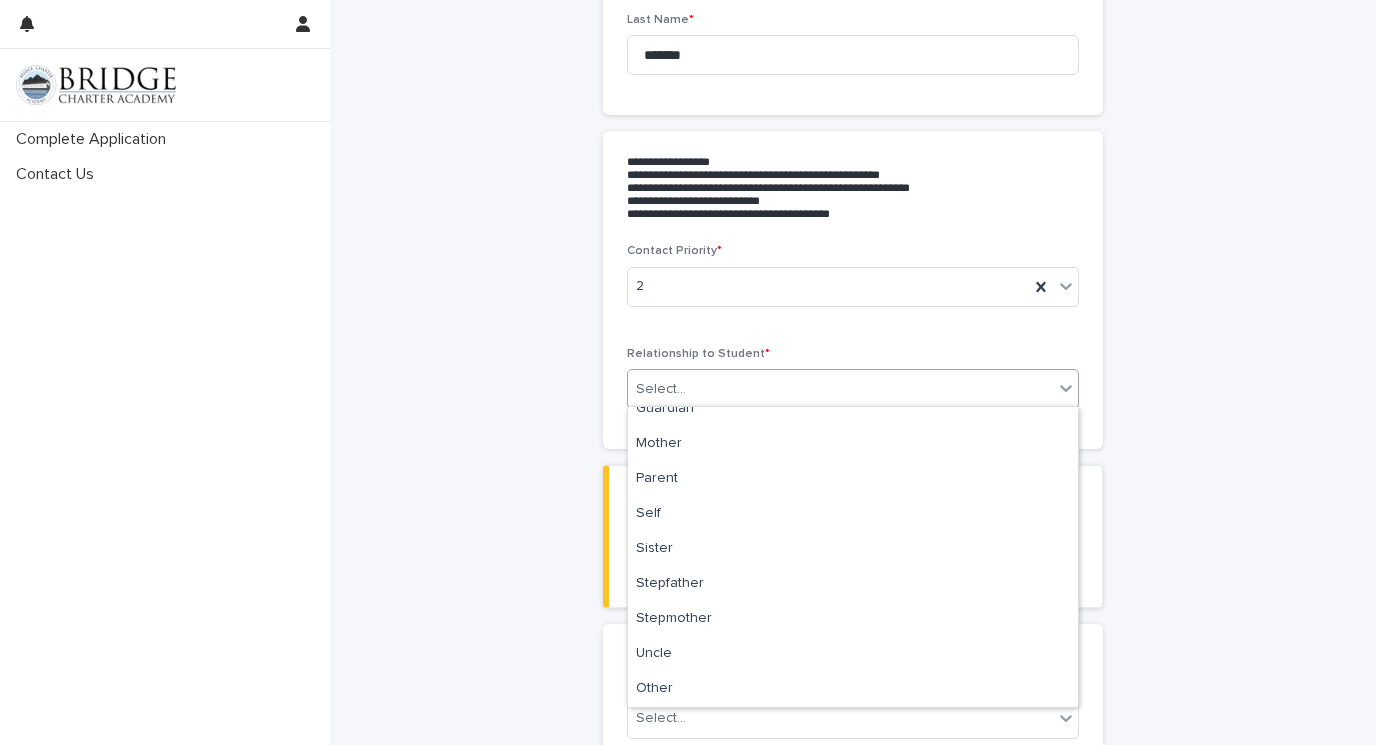 scroll, scrollTop: 365, scrollLeft: 0, axis: vertical 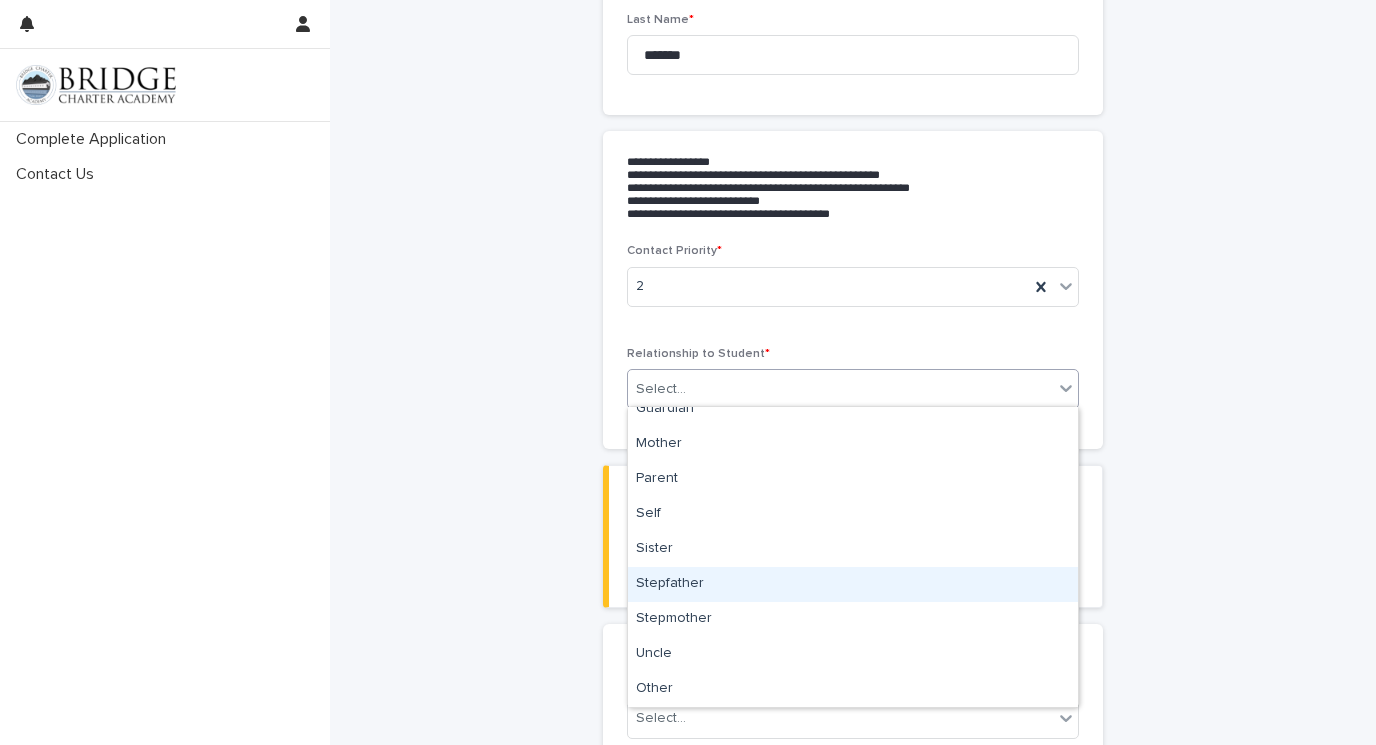 click on "Stepfather" at bounding box center (853, 584) 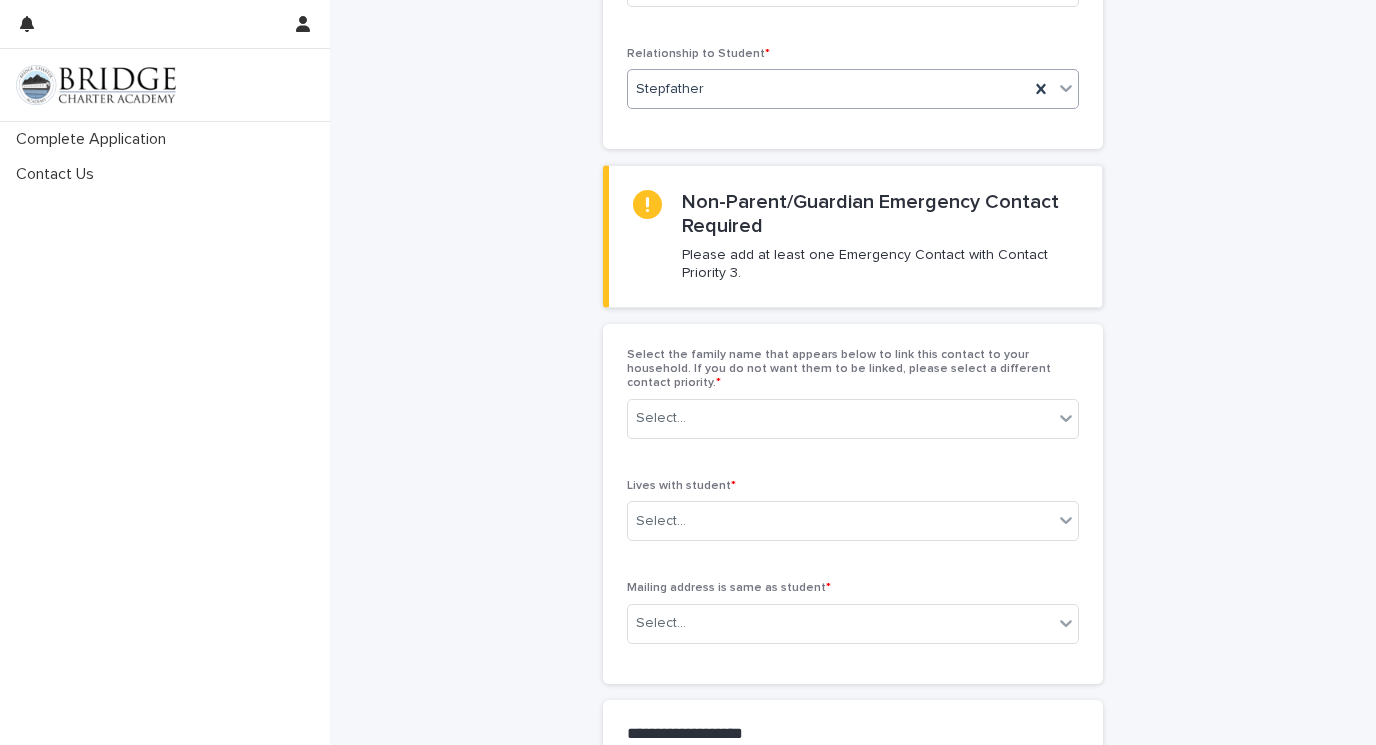 scroll, scrollTop: 550, scrollLeft: 0, axis: vertical 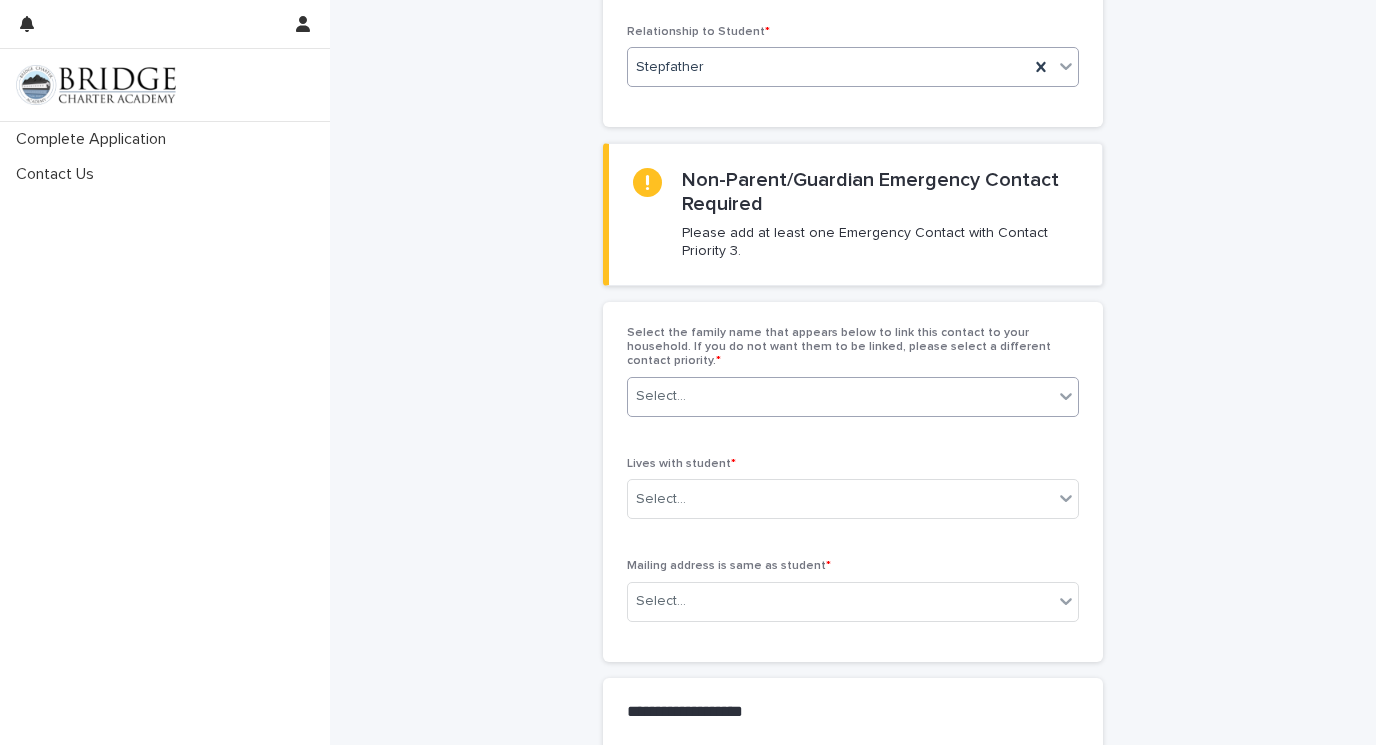 click on "Select..." at bounding box center [840, 396] 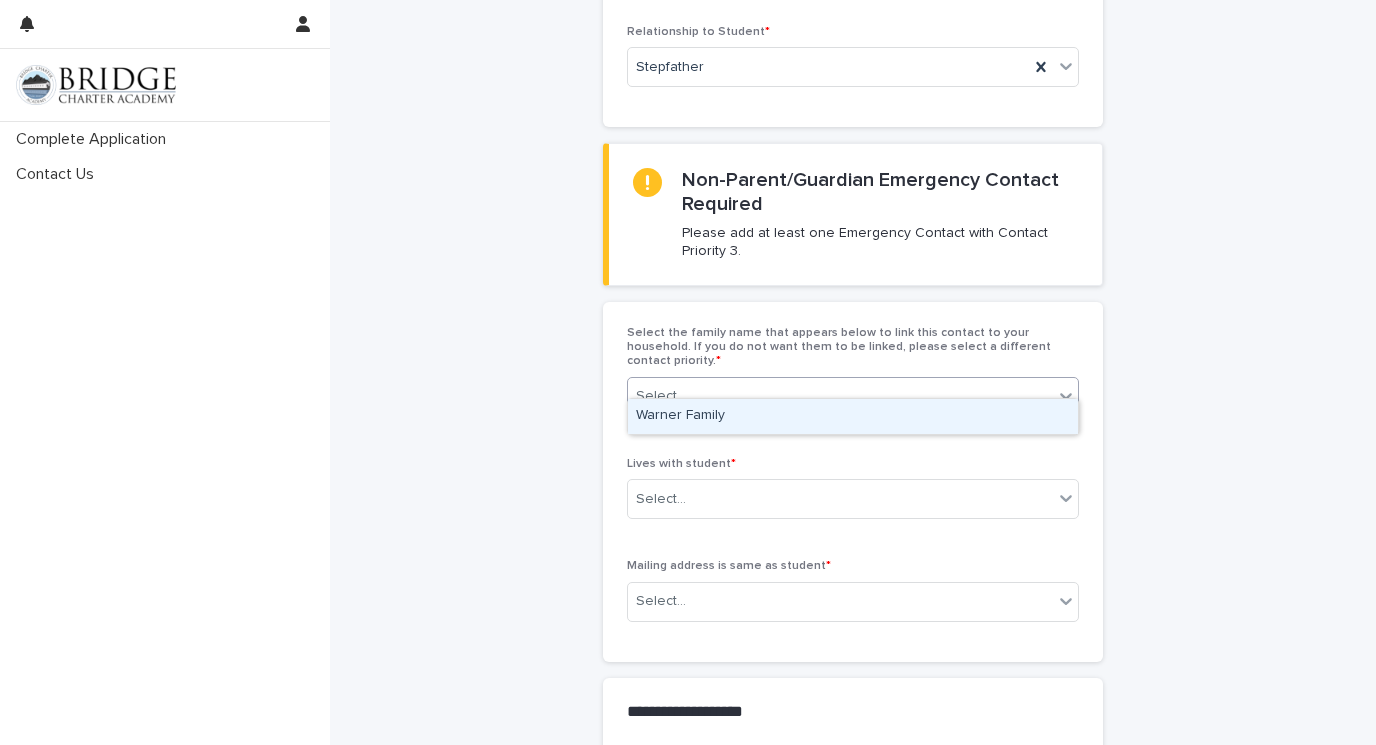click on "Warner Family" at bounding box center [853, 416] 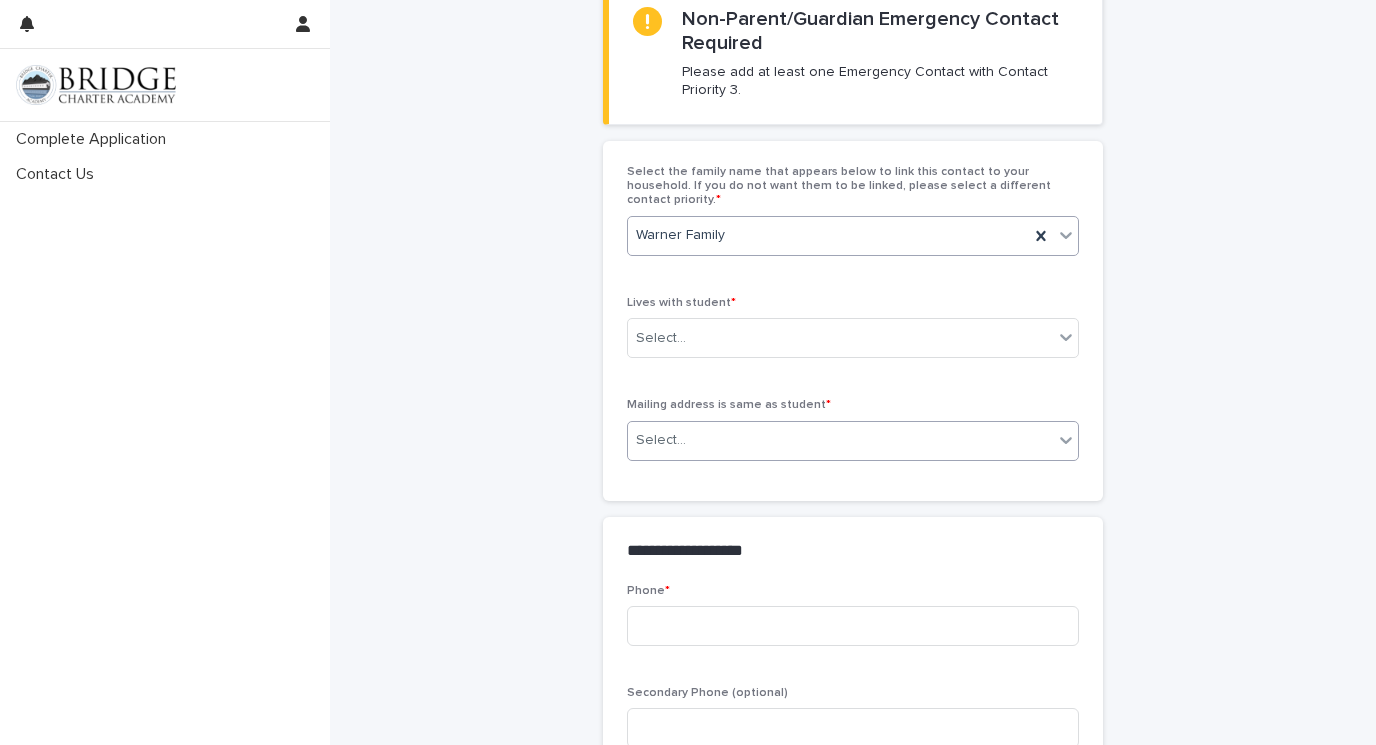 scroll, scrollTop: 760, scrollLeft: 0, axis: vertical 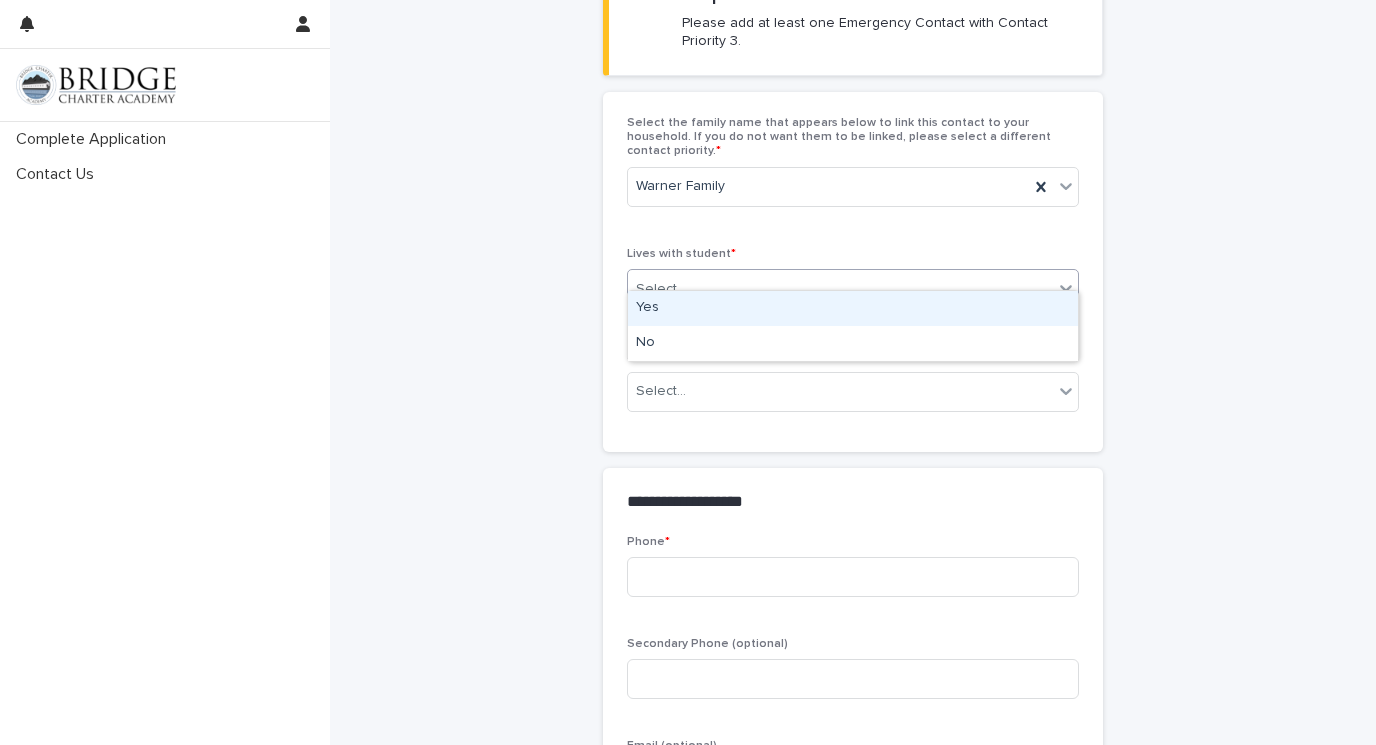 click on "Select..." at bounding box center [840, 289] 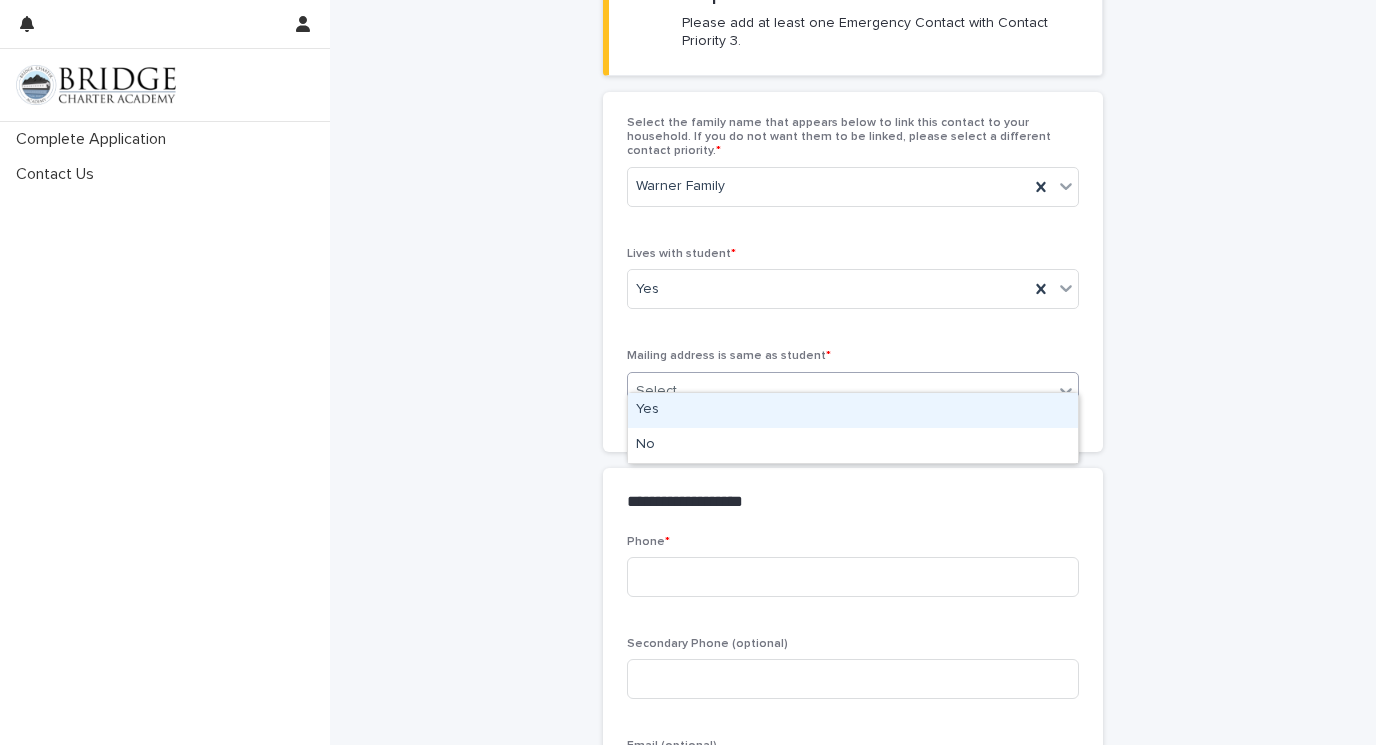 click on "Select..." at bounding box center [840, 391] 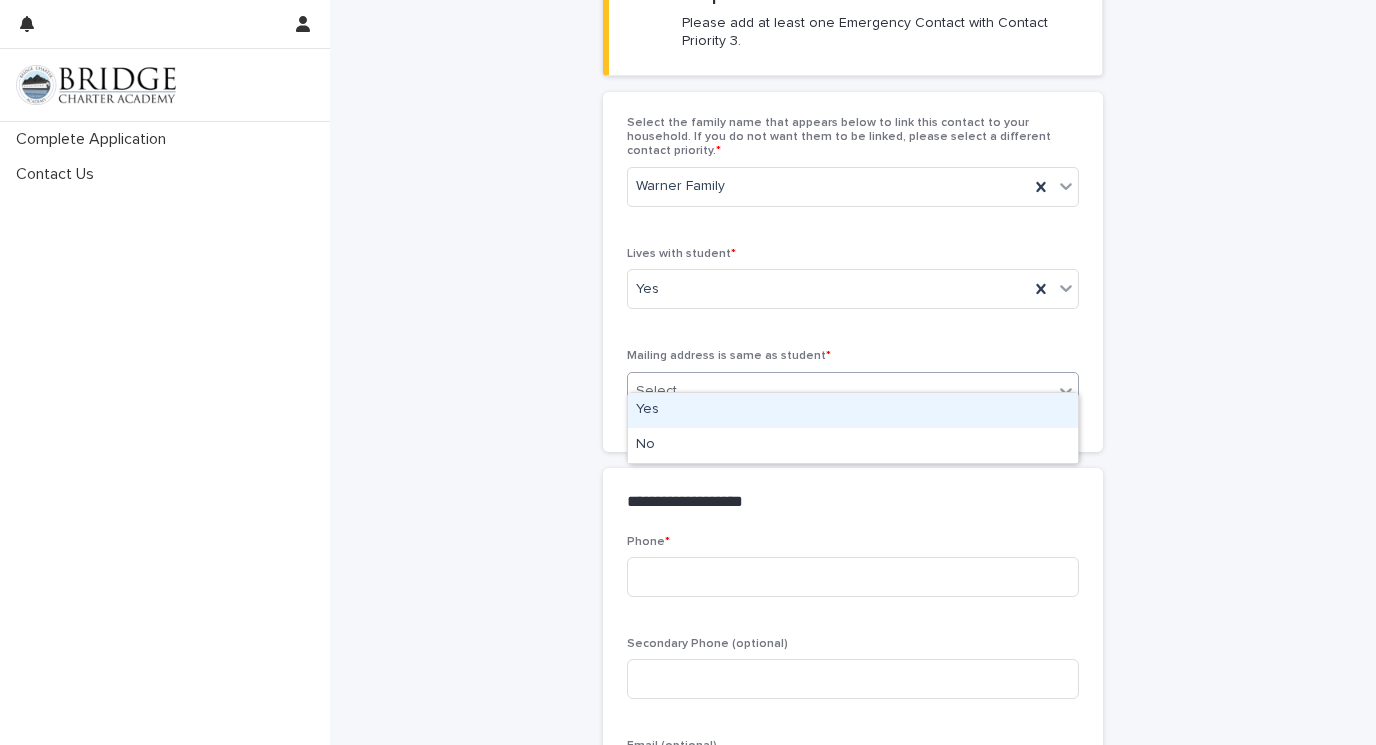 click on "Yes" at bounding box center [853, 410] 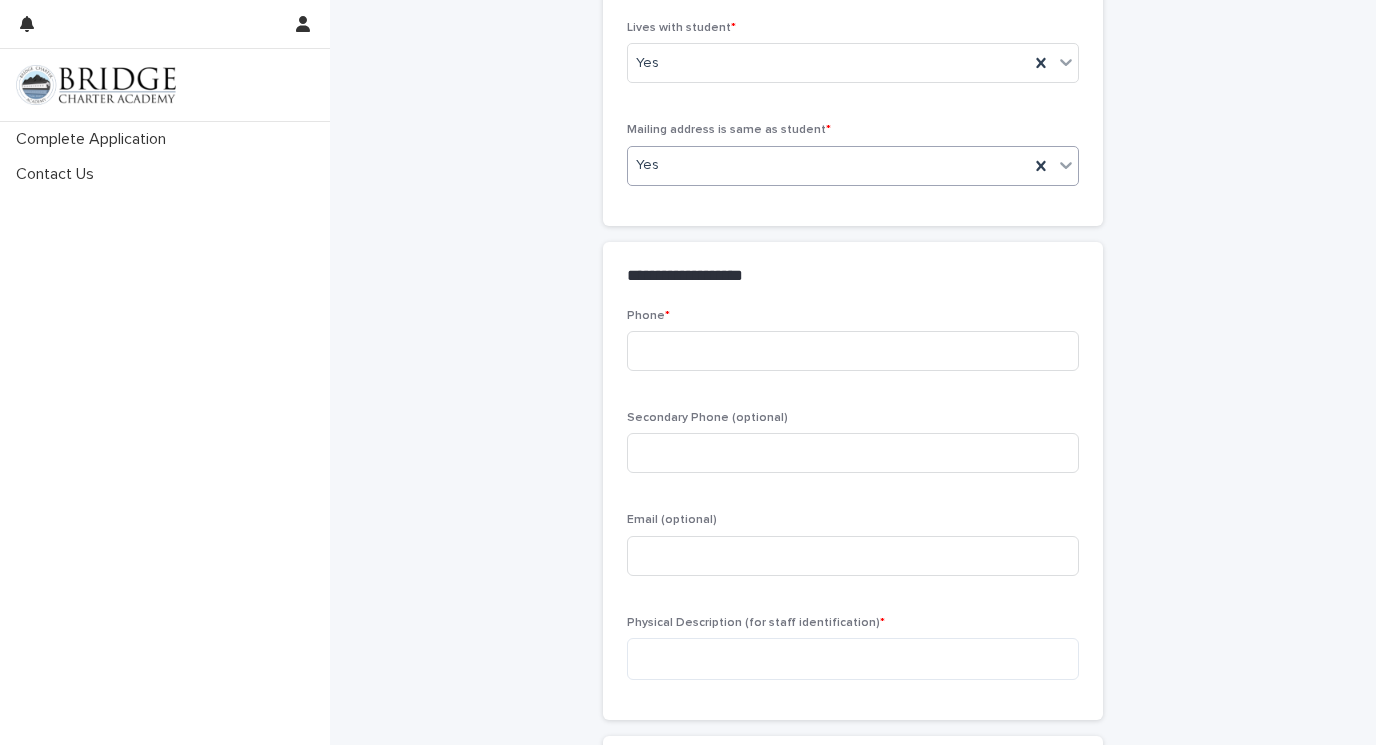 scroll, scrollTop: 991, scrollLeft: 0, axis: vertical 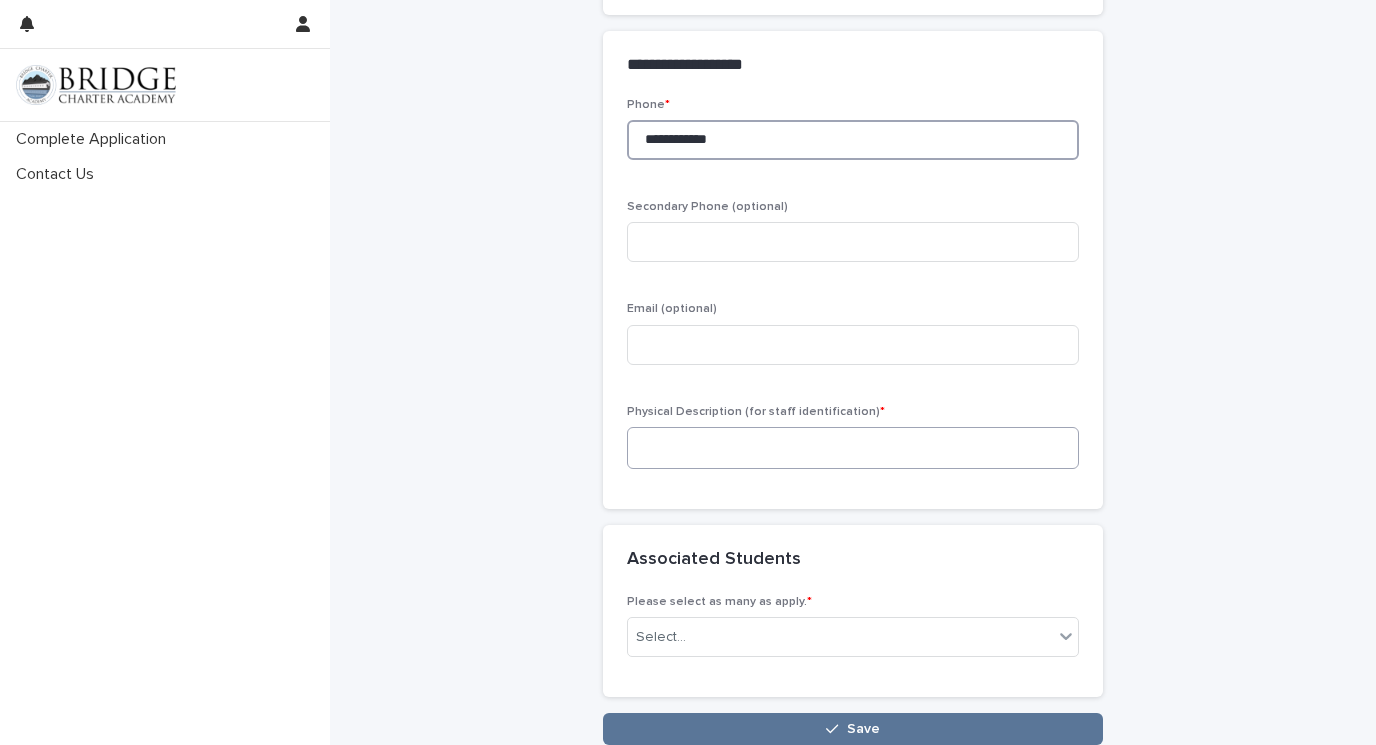 type on "**********" 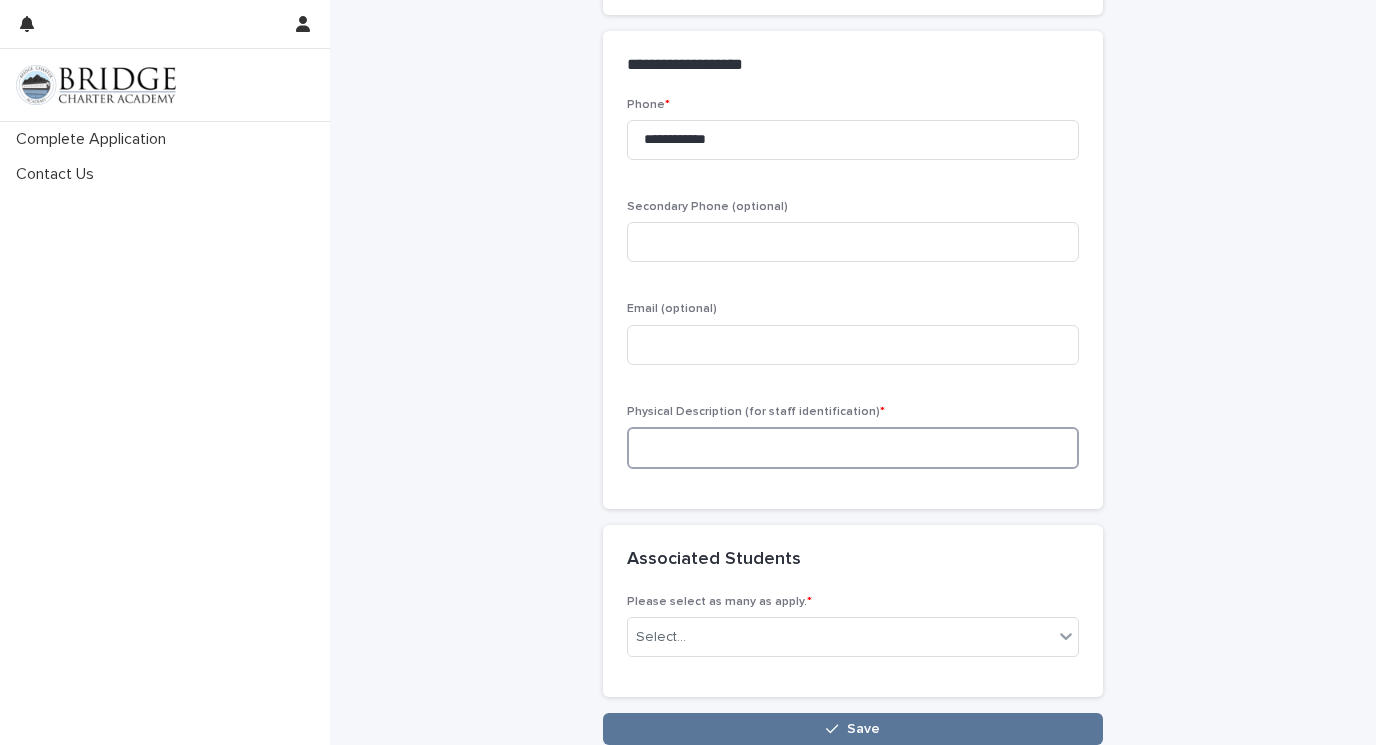 click at bounding box center [853, 448] 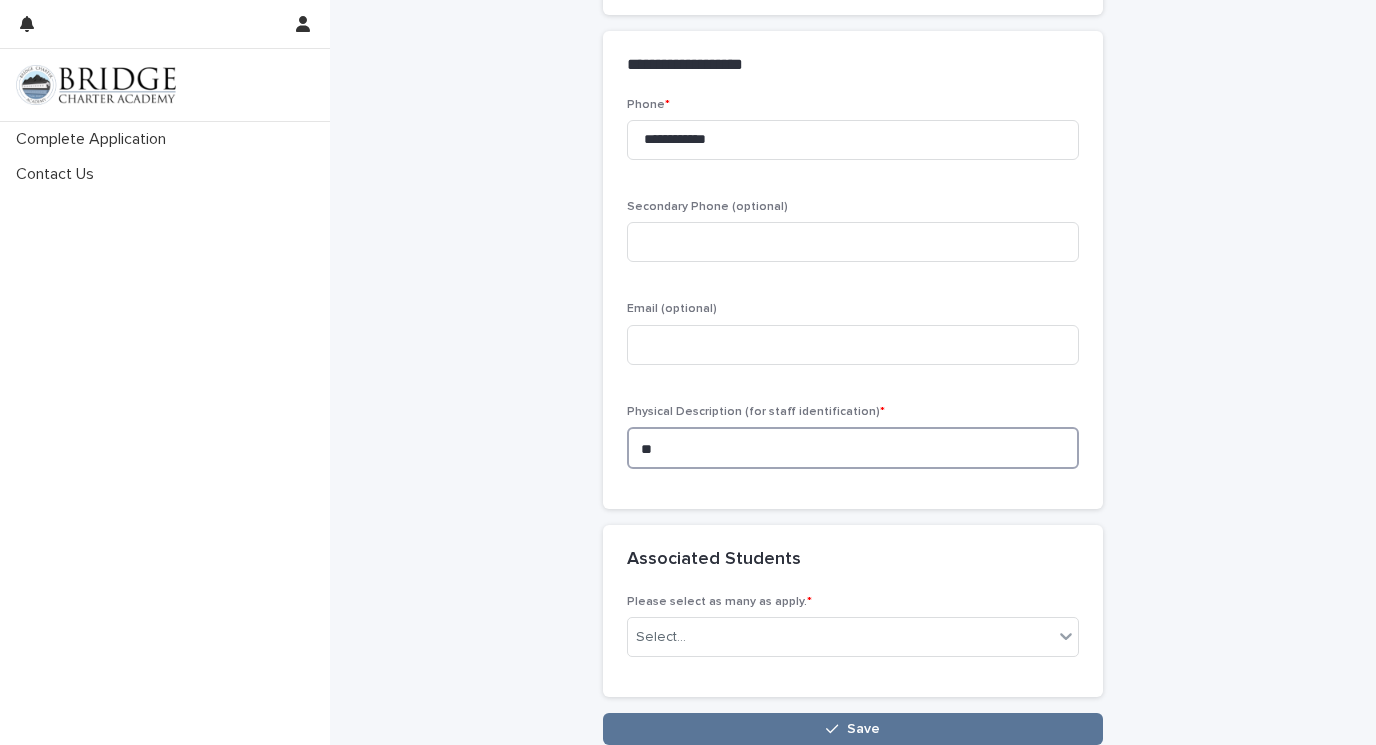 type on "*" 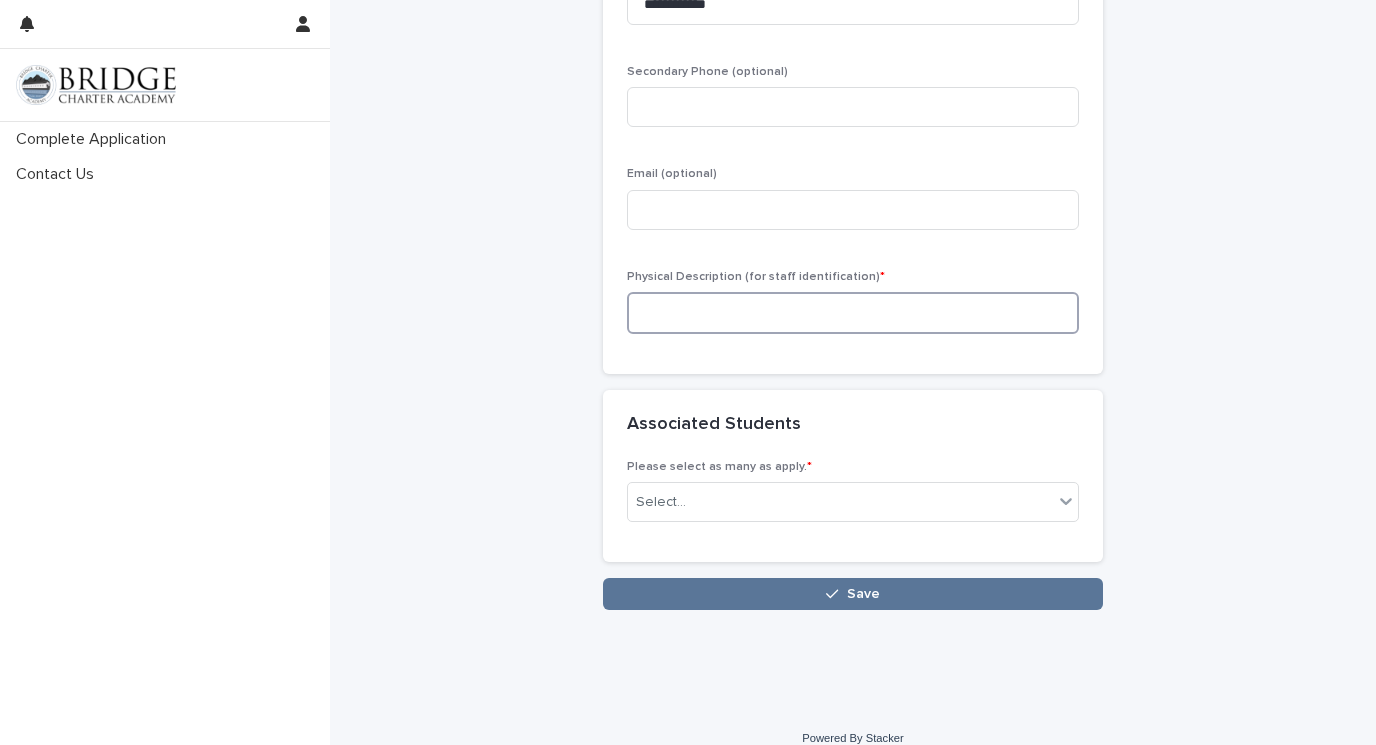 scroll, scrollTop: 1331, scrollLeft: 0, axis: vertical 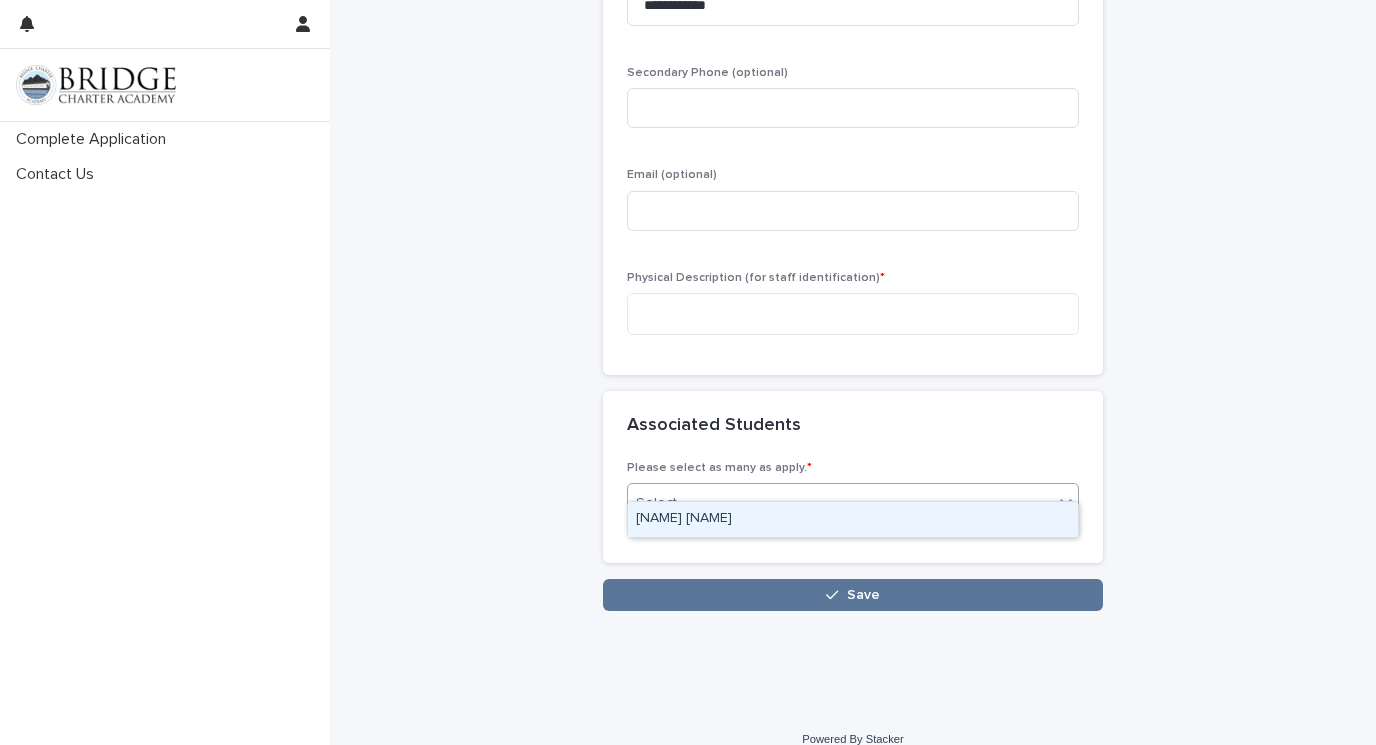 click on "Select..." at bounding box center (840, 503) 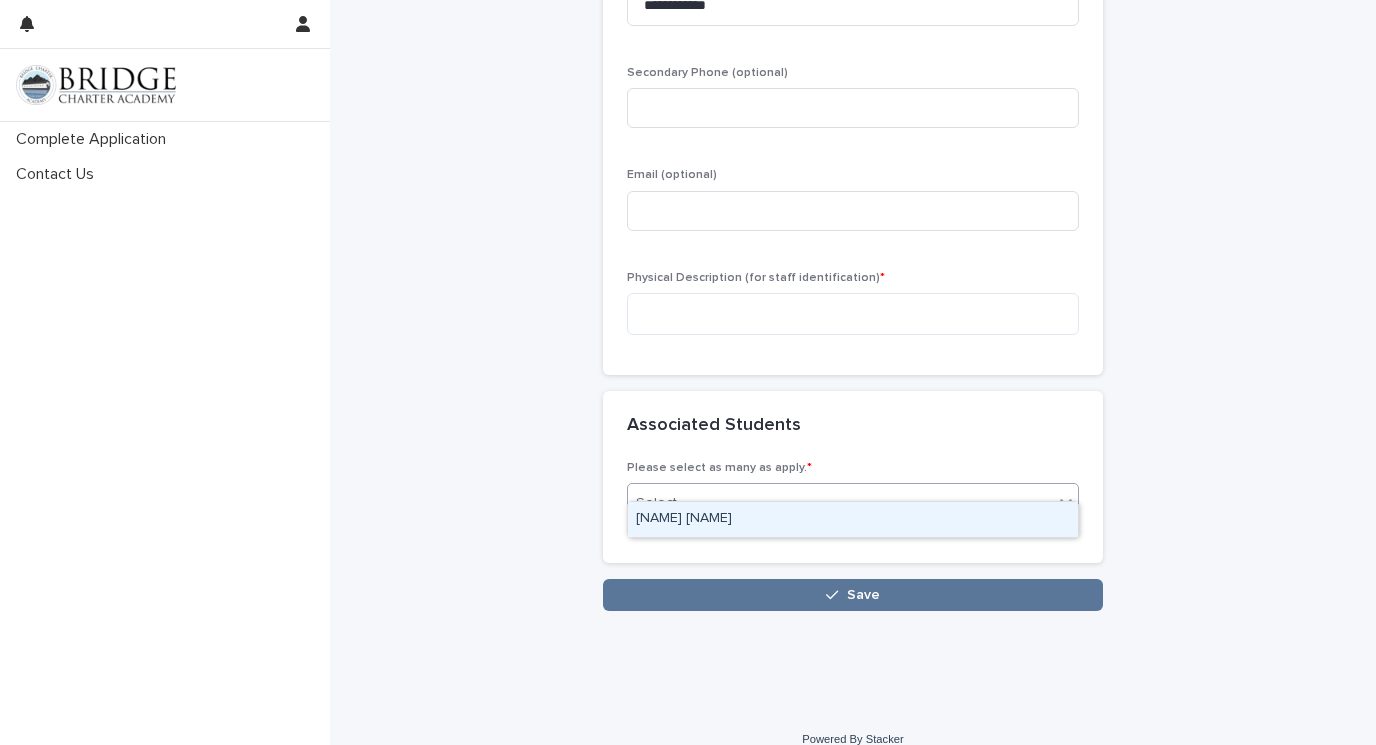 click on "[NAME] [NAME]" at bounding box center (853, 519) 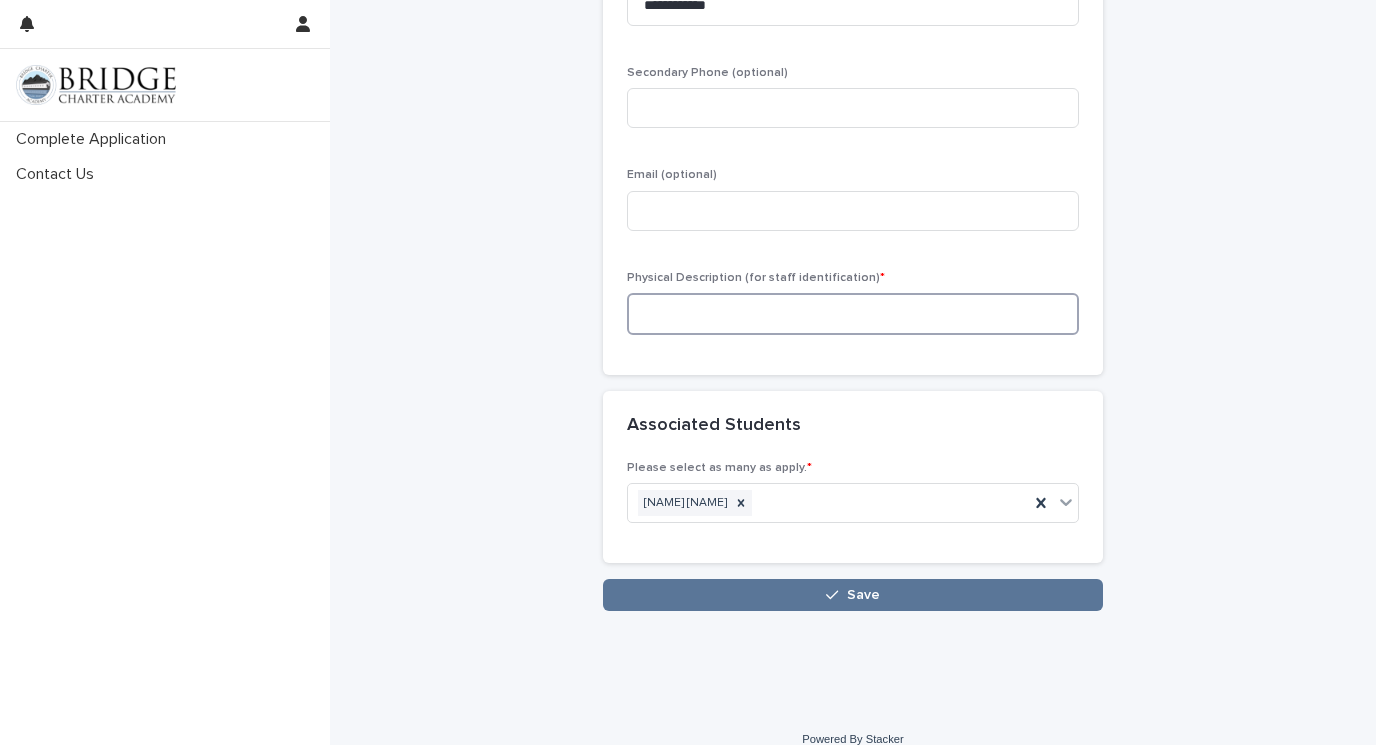 click at bounding box center [853, 314] 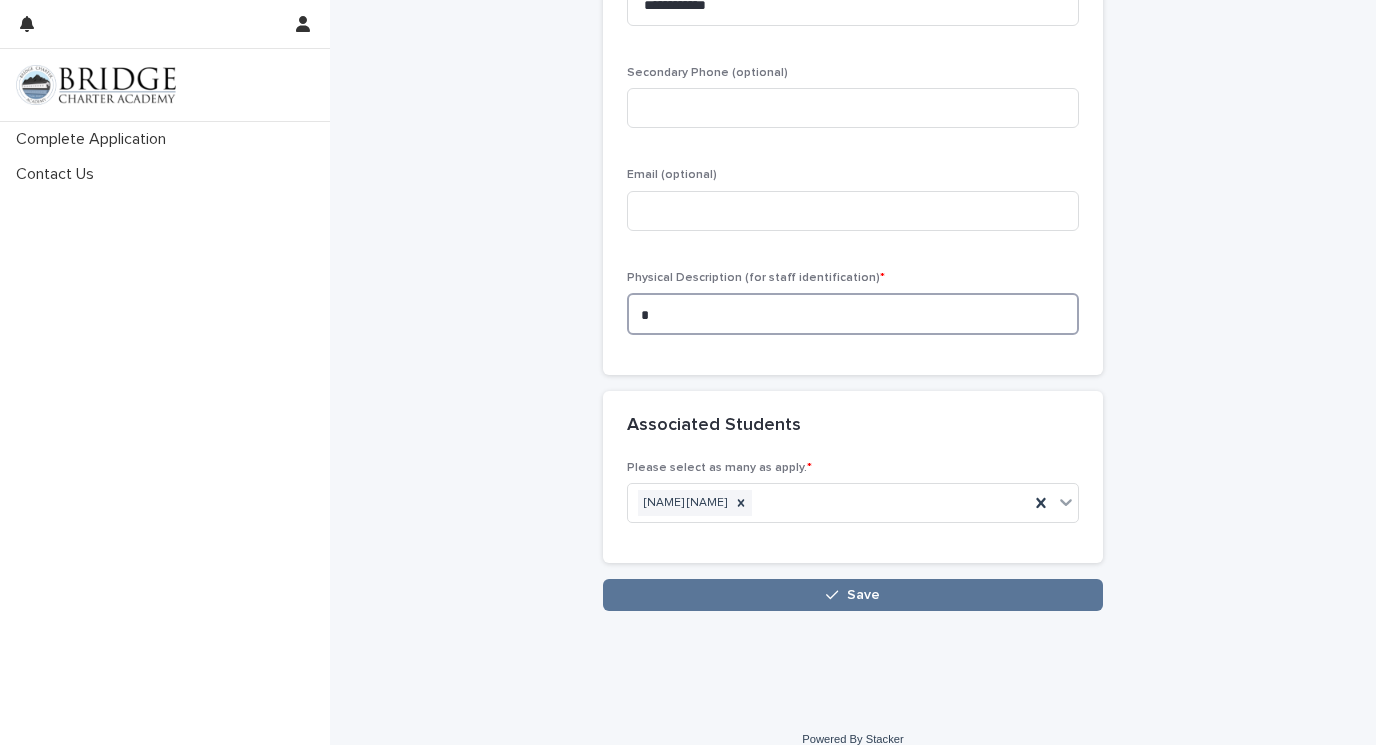 type on "*" 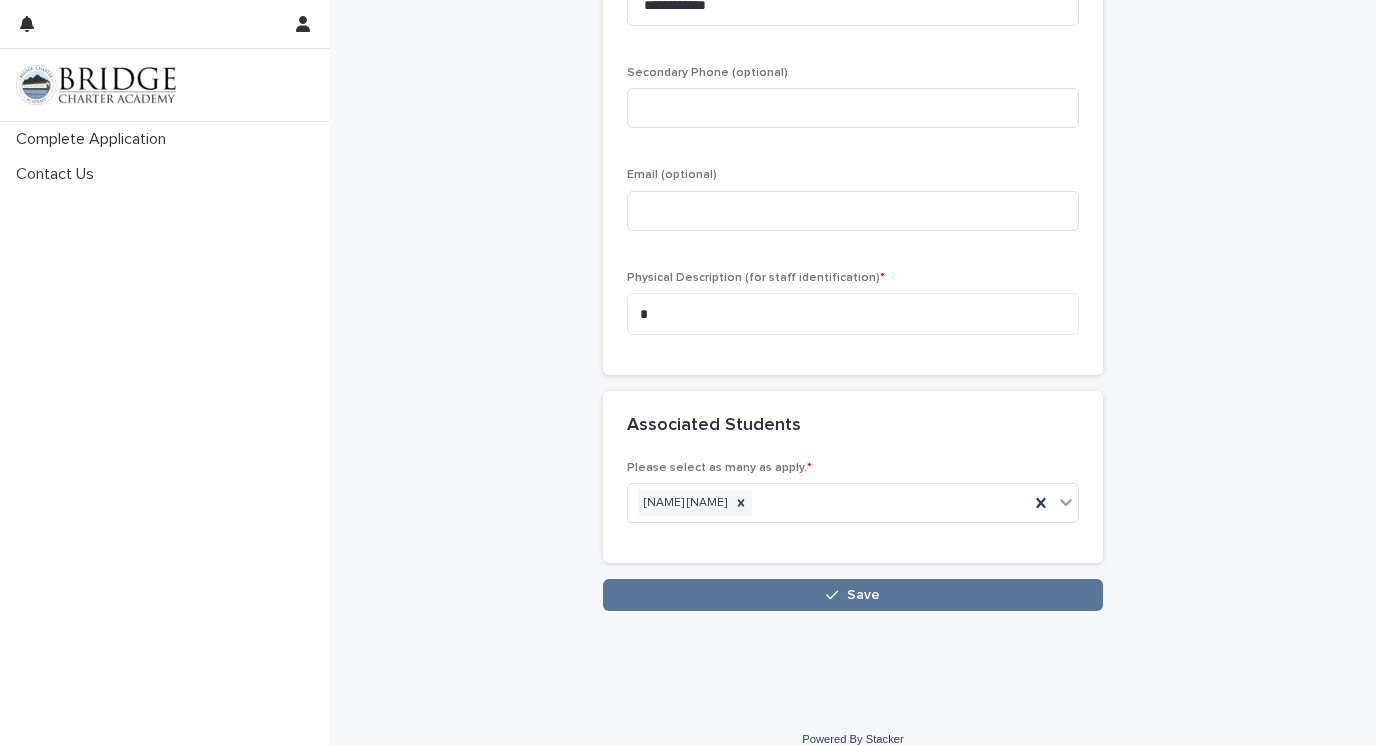 click on "**********" at bounding box center (853, -359) 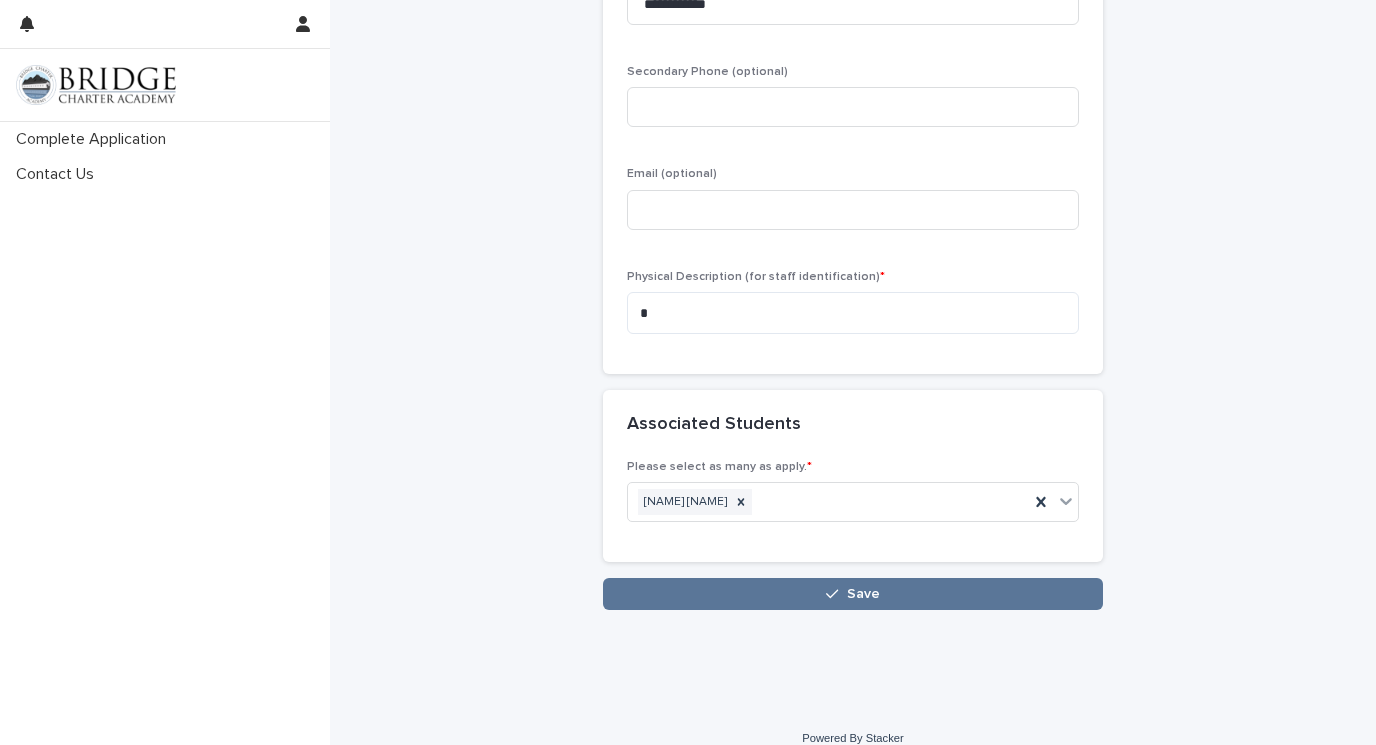 scroll, scrollTop: 1331, scrollLeft: 0, axis: vertical 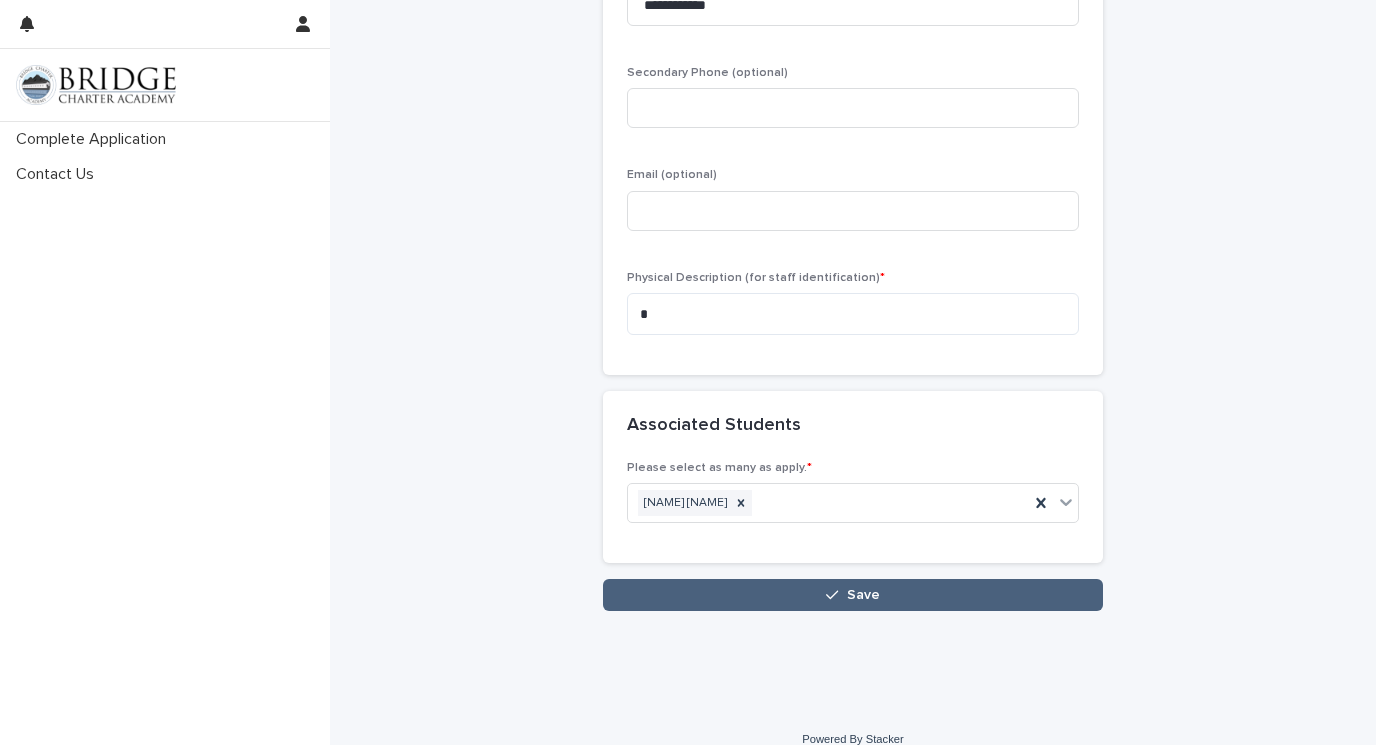 click at bounding box center [836, 595] 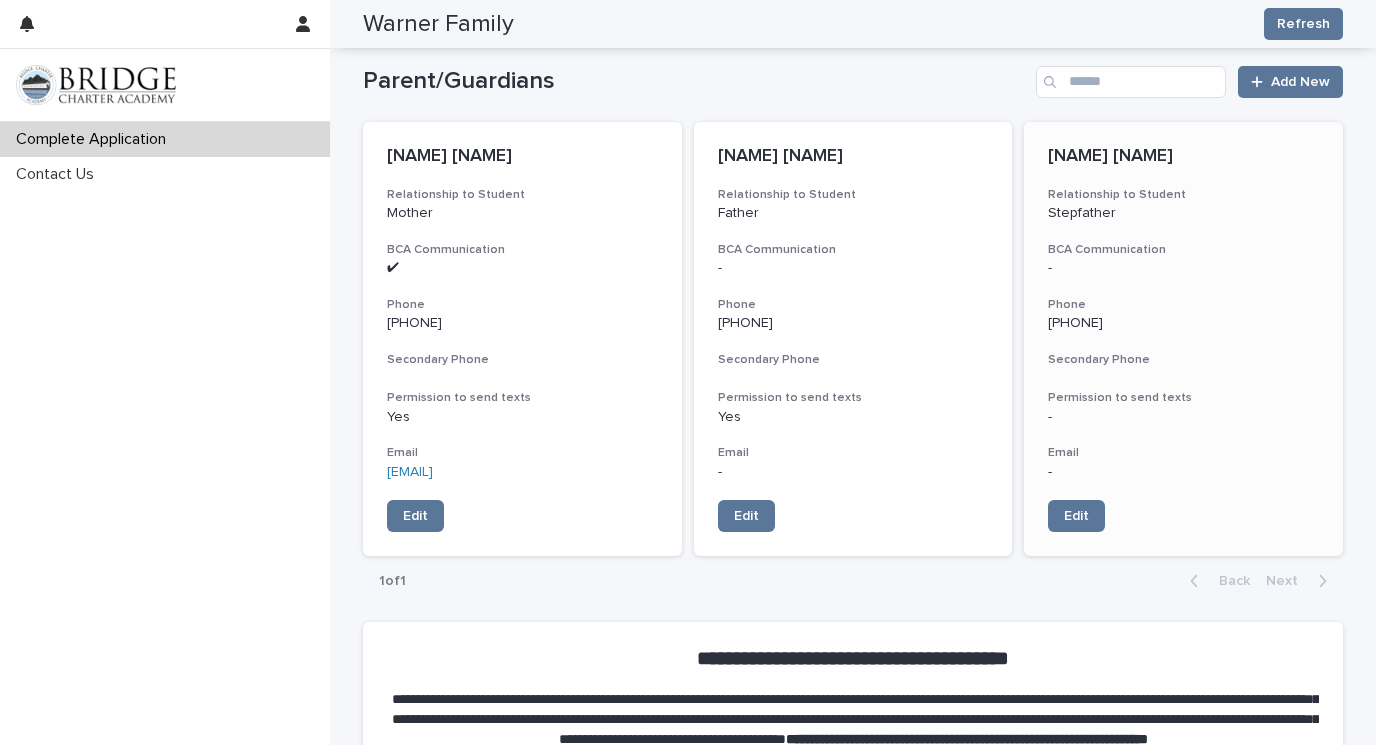 scroll, scrollTop: 1168, scrollLeft: 0, axis: vertical 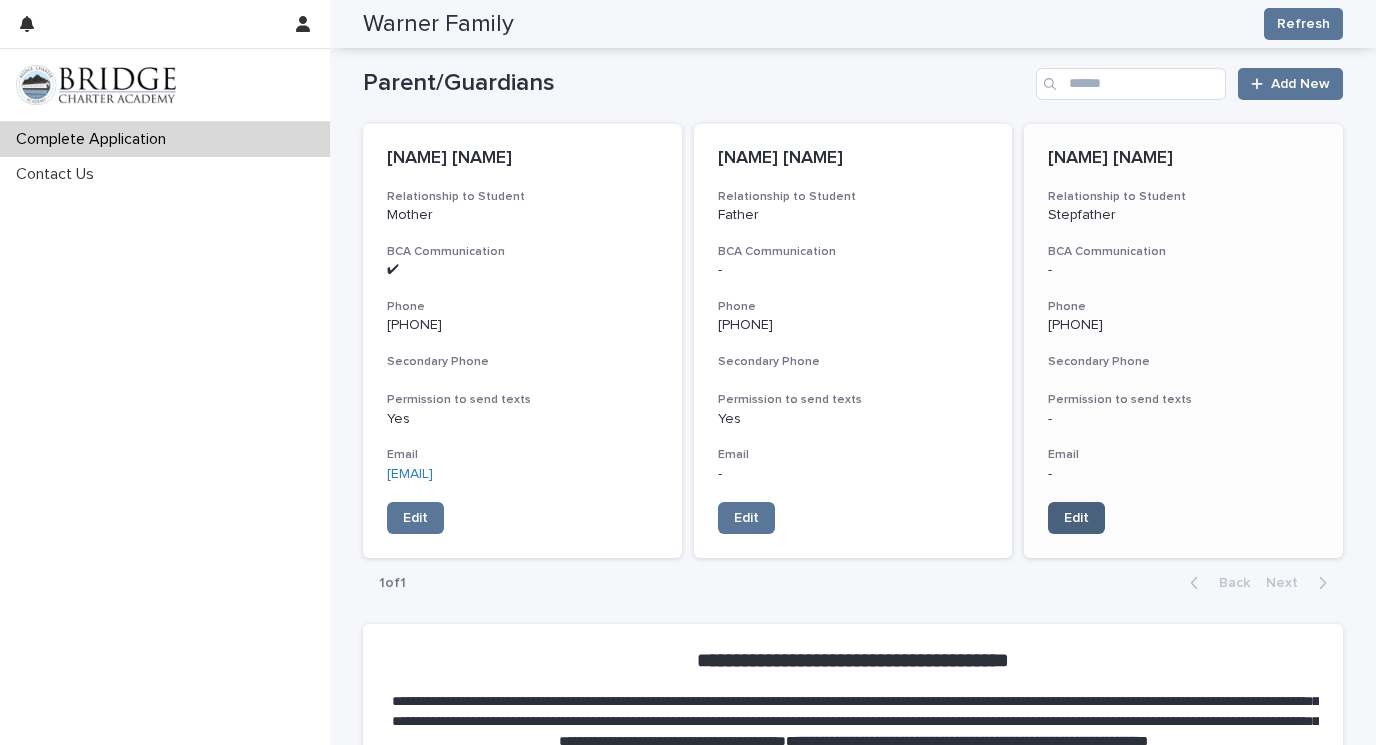 click on "Edit" at bounding box center (1076, 518) 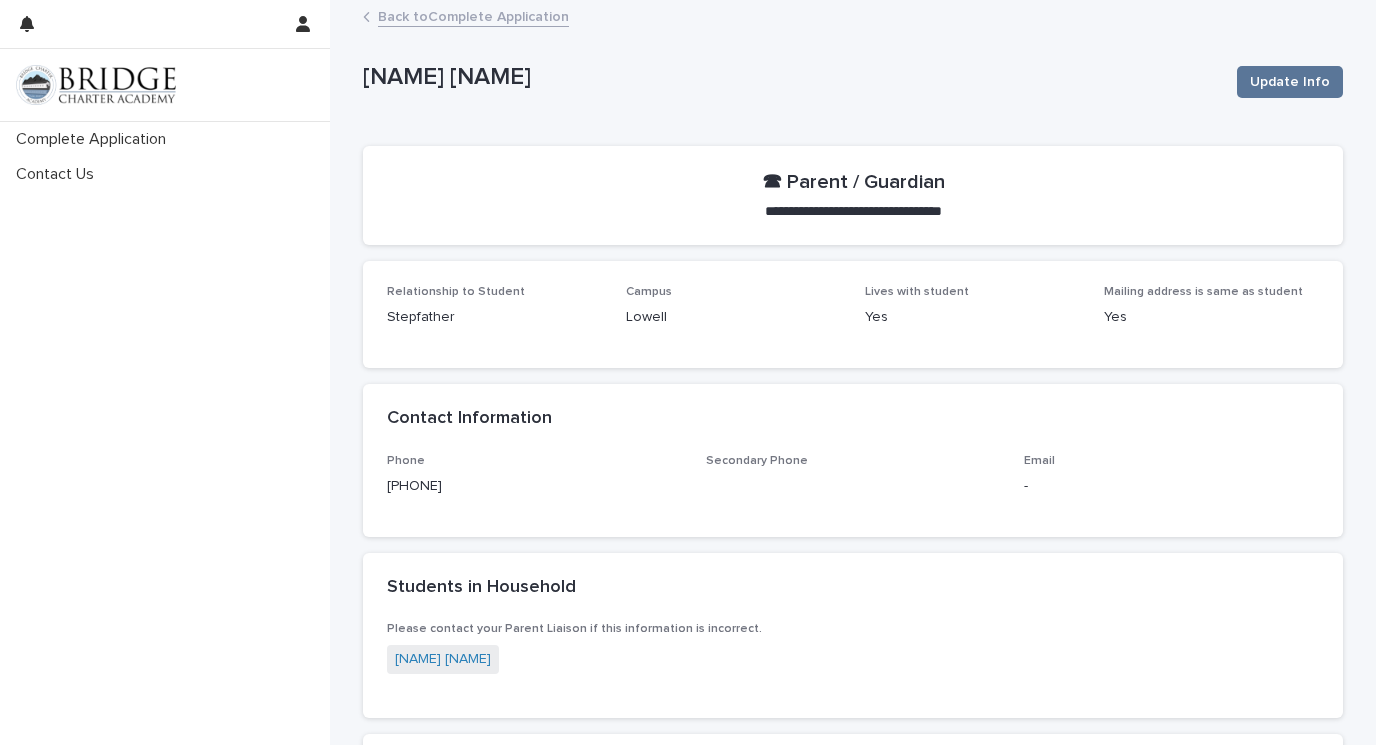 scroll, scrollTop: 0, scrollLeft: 0, axis: both 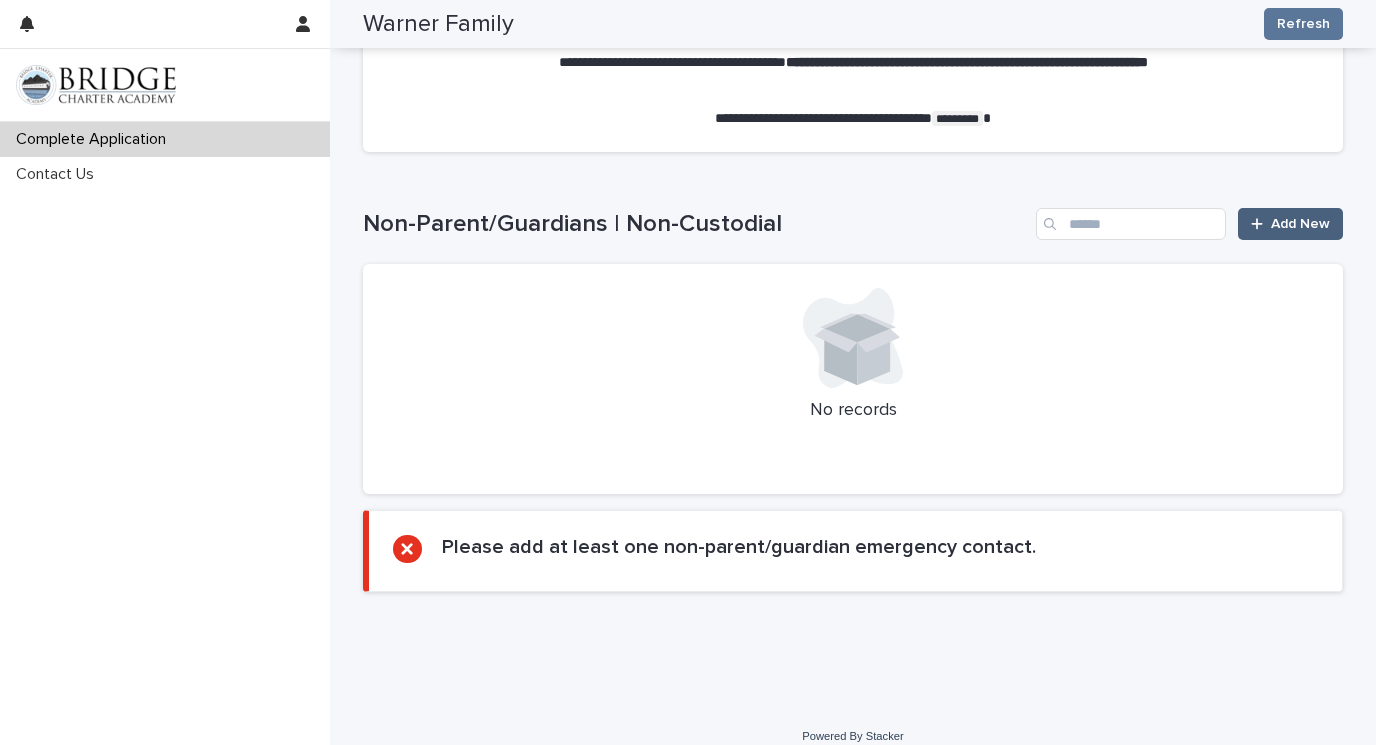 click on "Add New" at bounding box center (1300, 224) 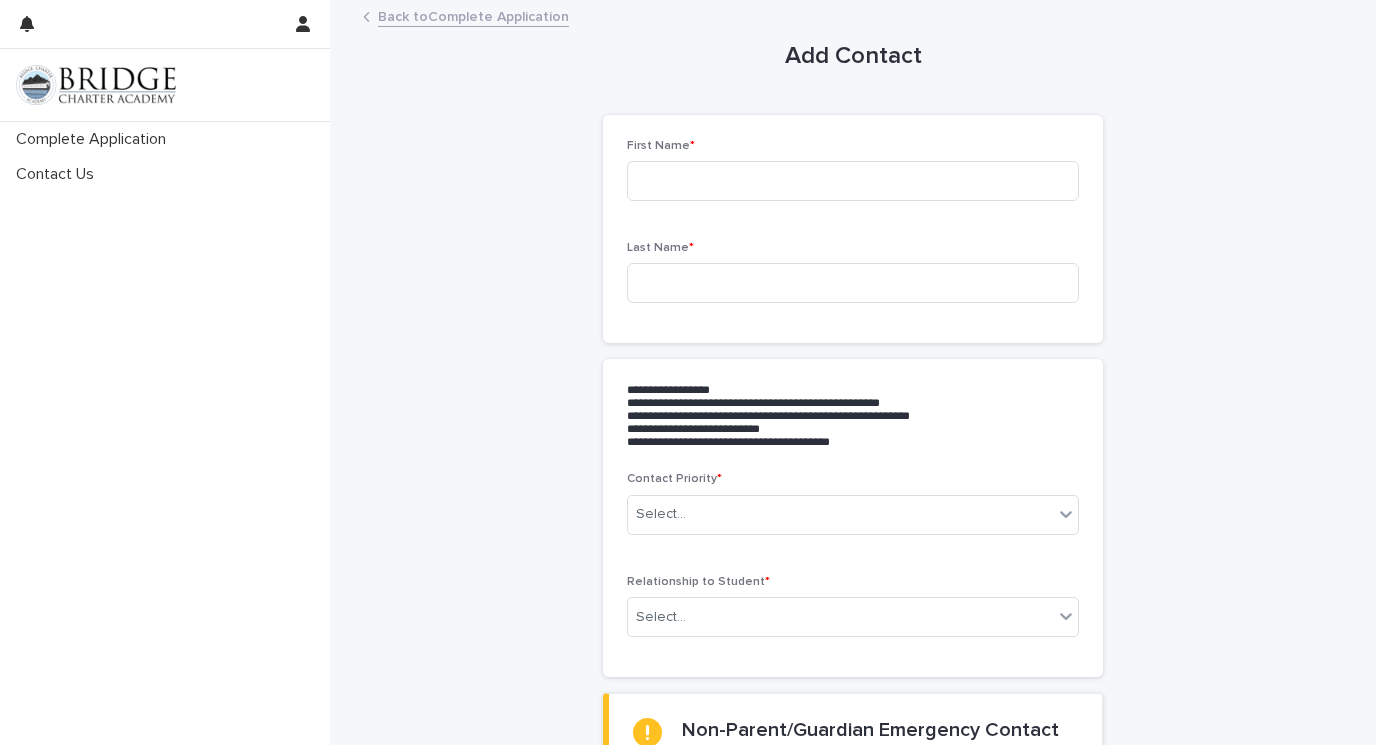 scroll, scrollTop: 0, scrollLeft: 0, axis: both 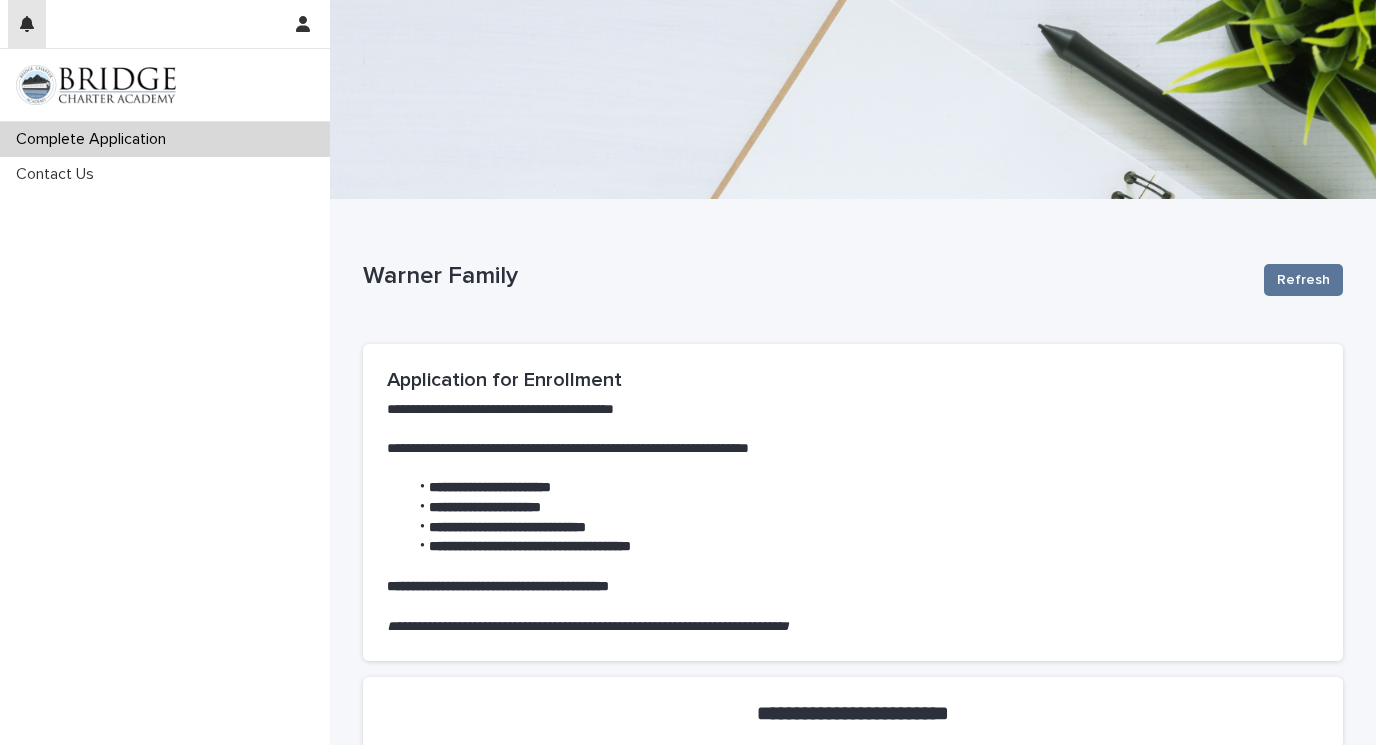click 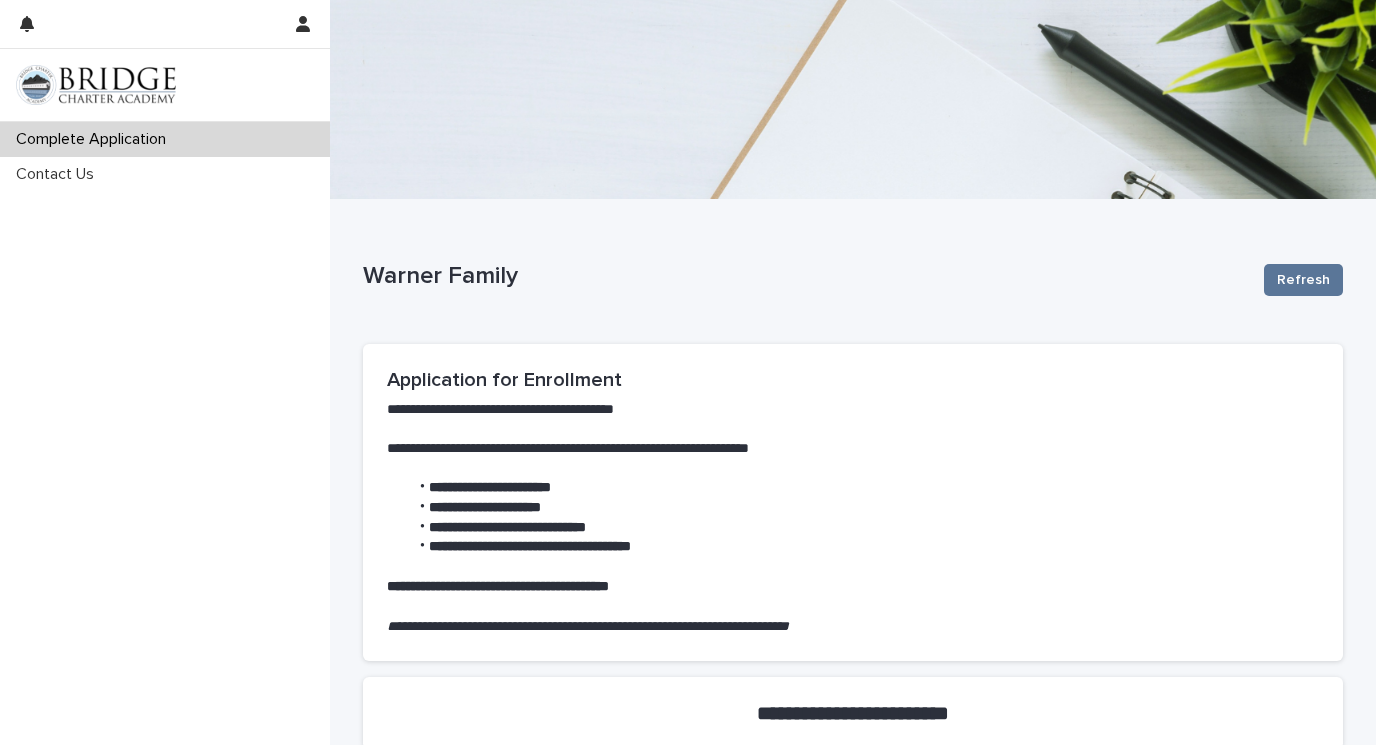 click on "Complete Application Contact Us" at bounding box center [165, 433] 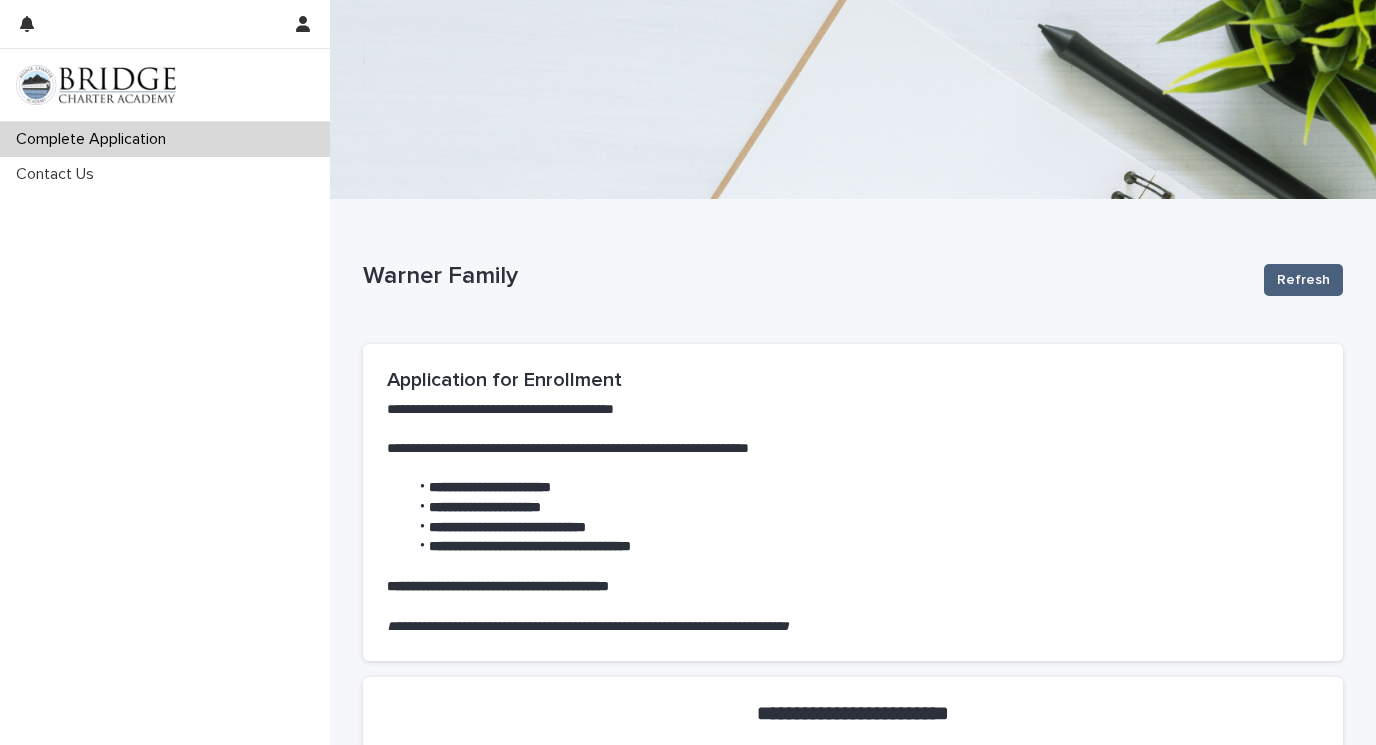 click on "Refresh" at bounding box center (1303, 280) 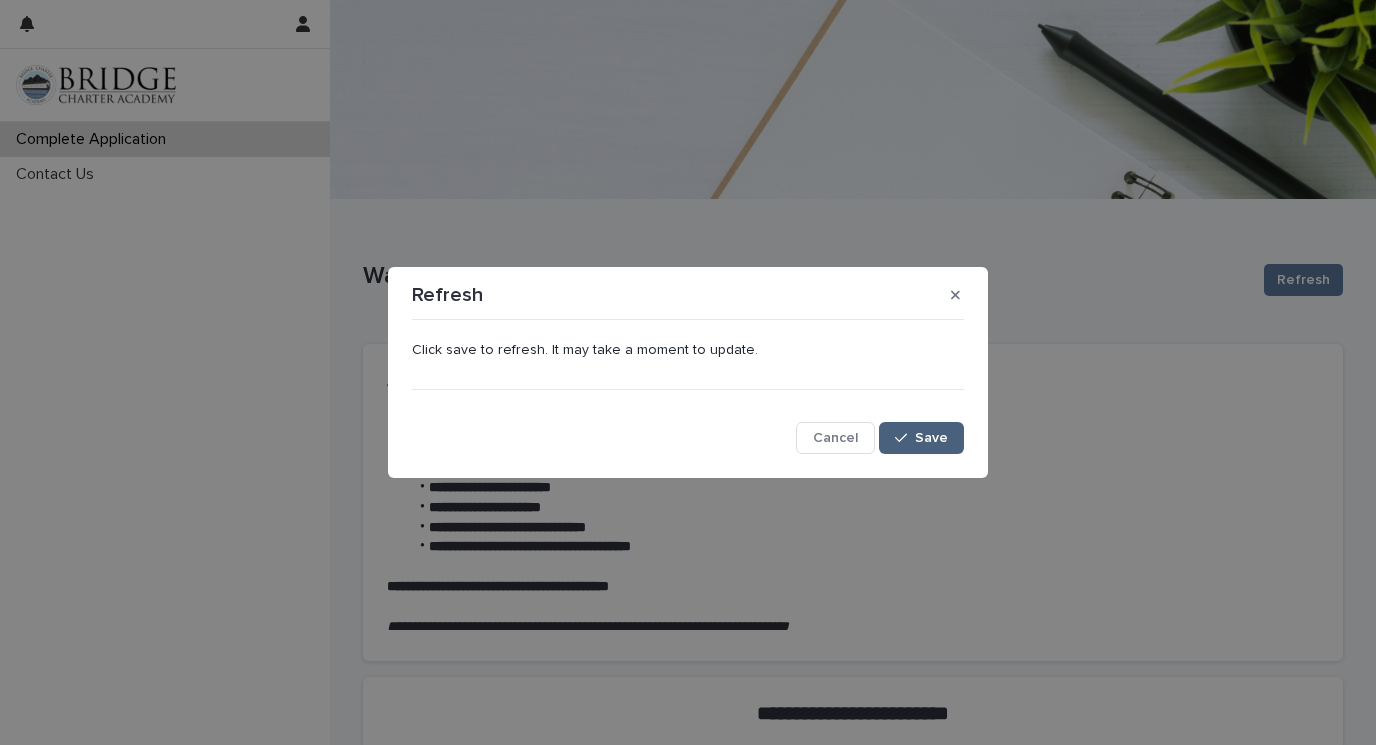 click on "Save" at bounding box center (931, 438) 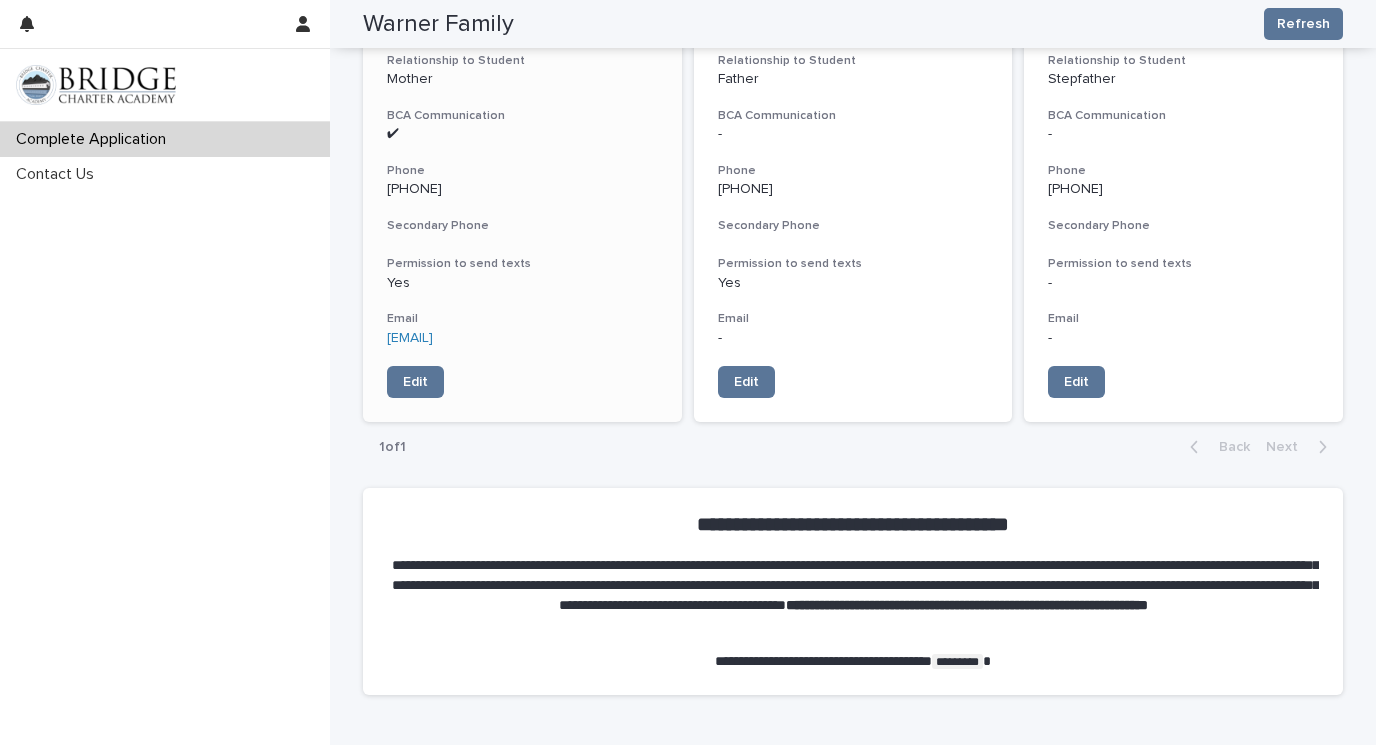 scroll, scrollTop: 1343, scrollLeft: 0, axis: vertical 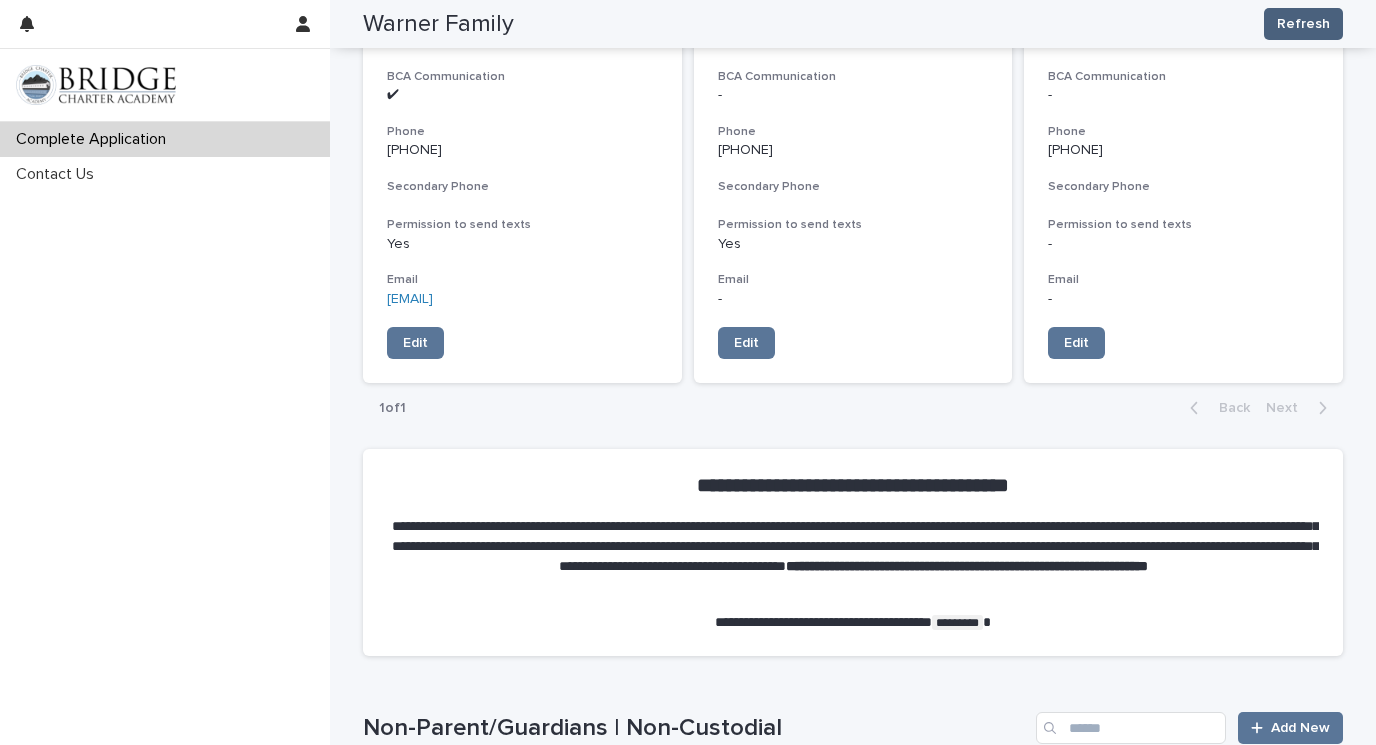 click on "Refresh" at bounding box center (1303, 24) 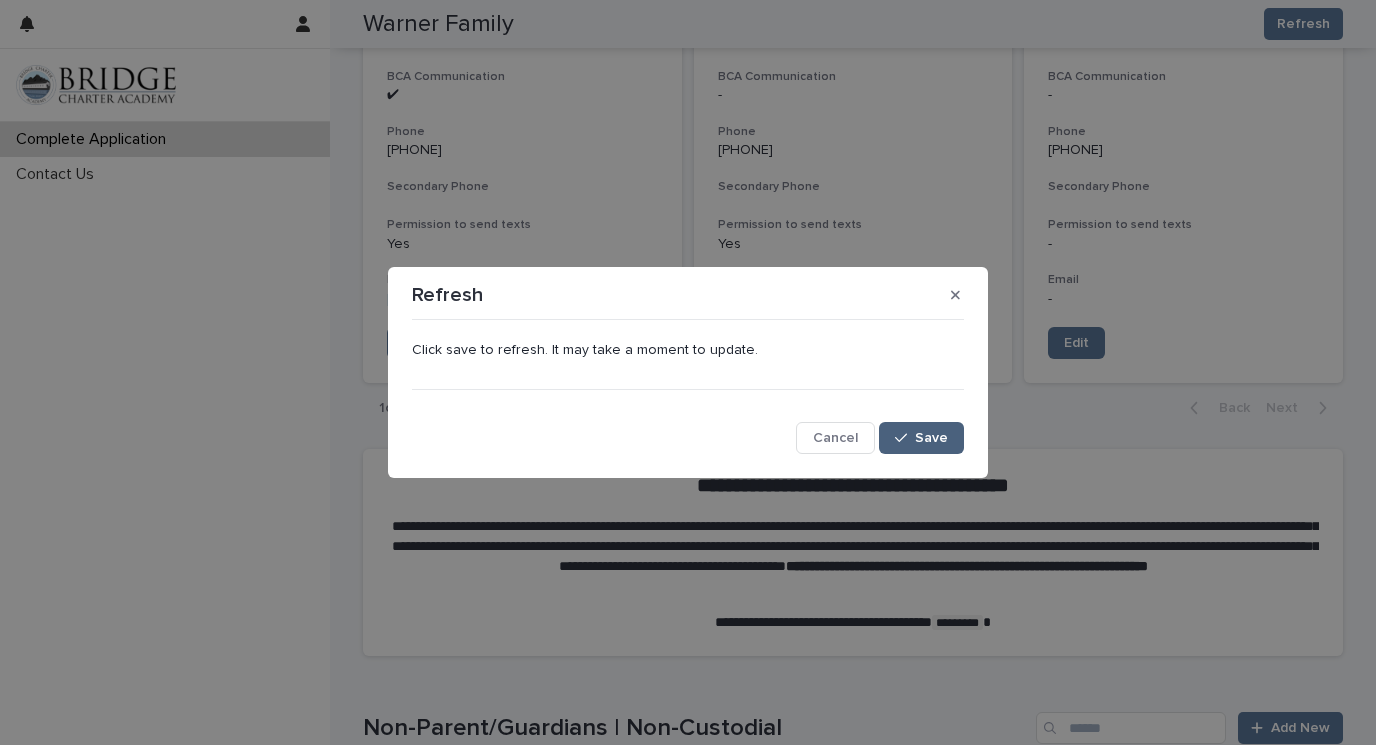 click on "Save" at bounding box center (931, 438) 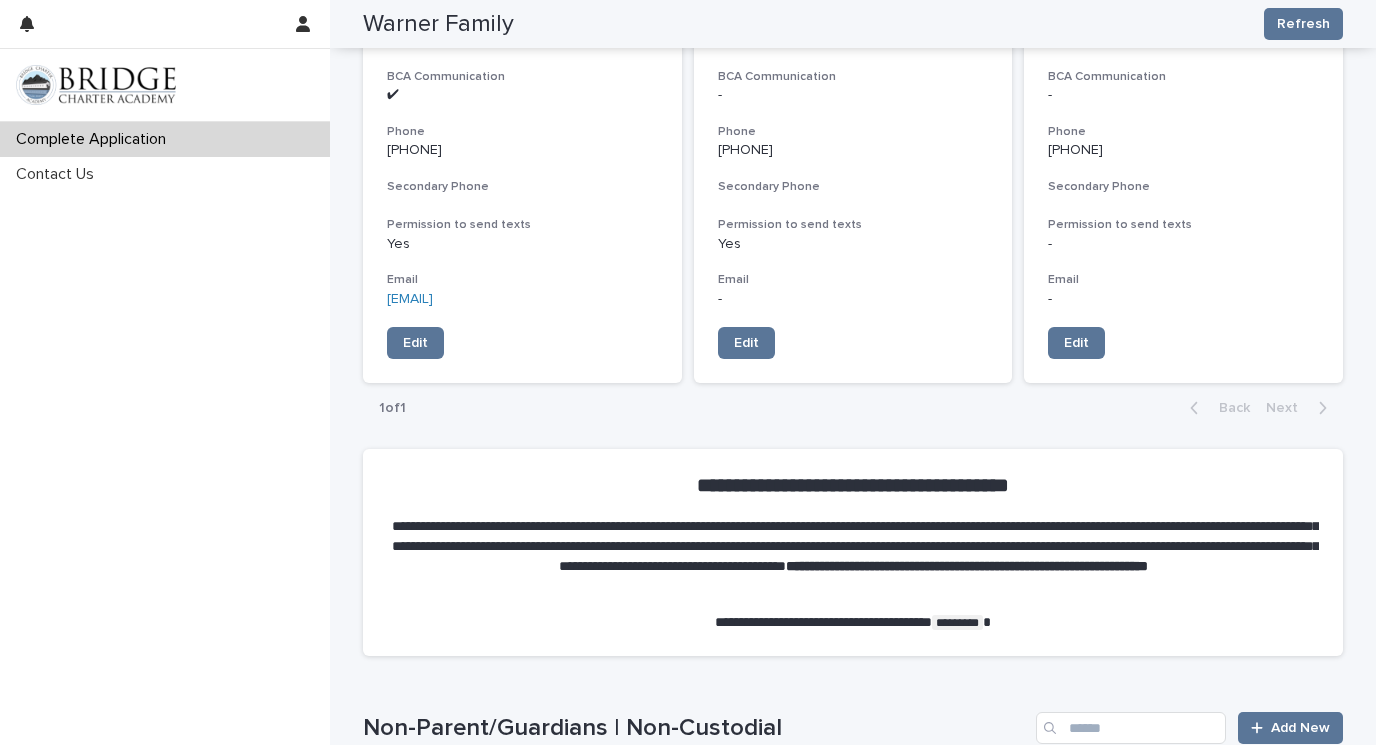 click at bounding box center [96, 85] 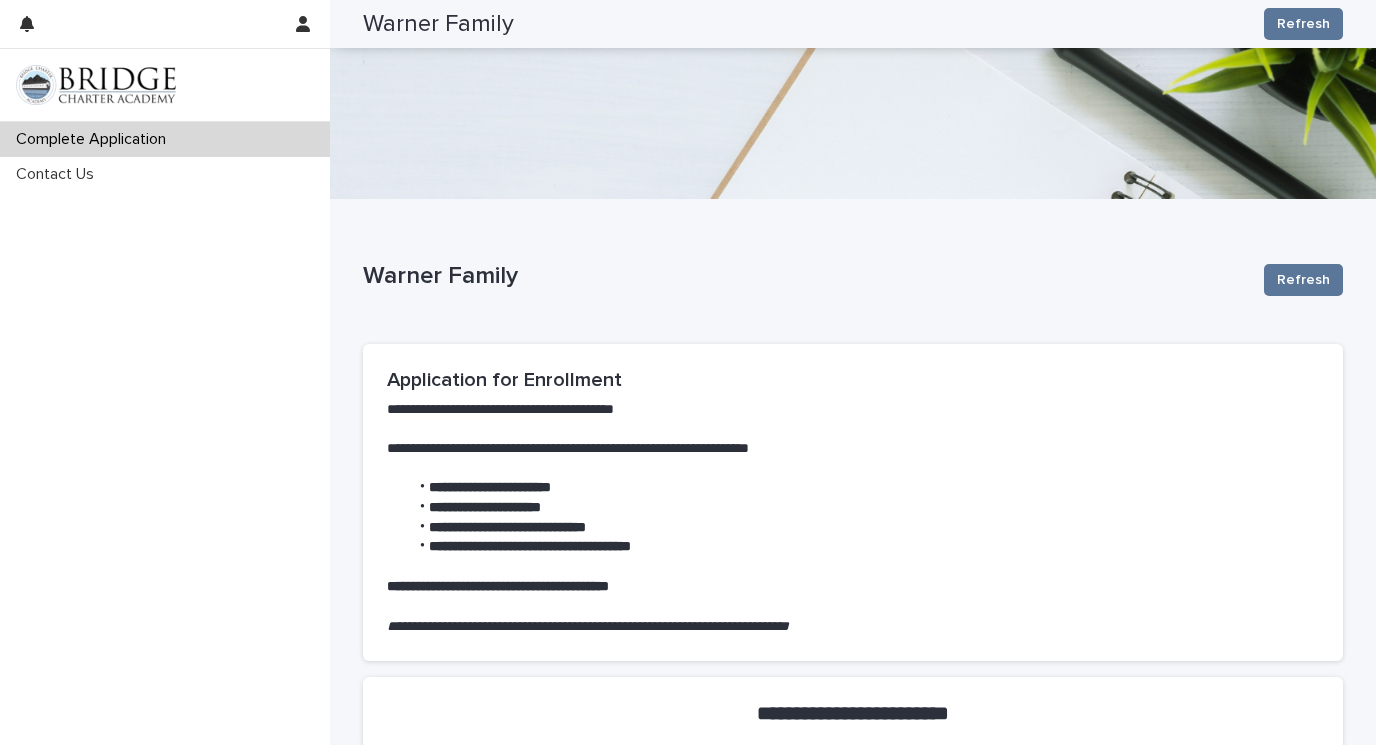 scroll, scrollTop: 1052, scrollLeft: 0, axis: vertical 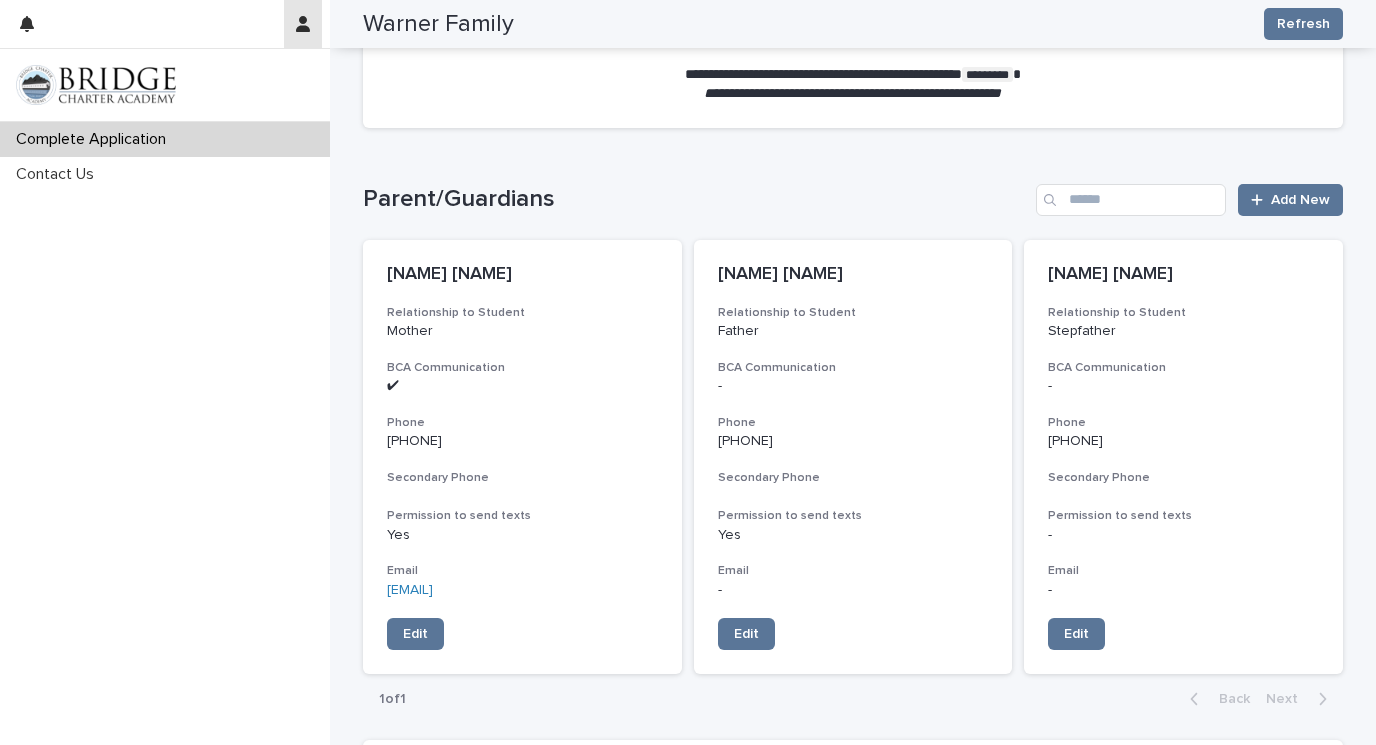 click 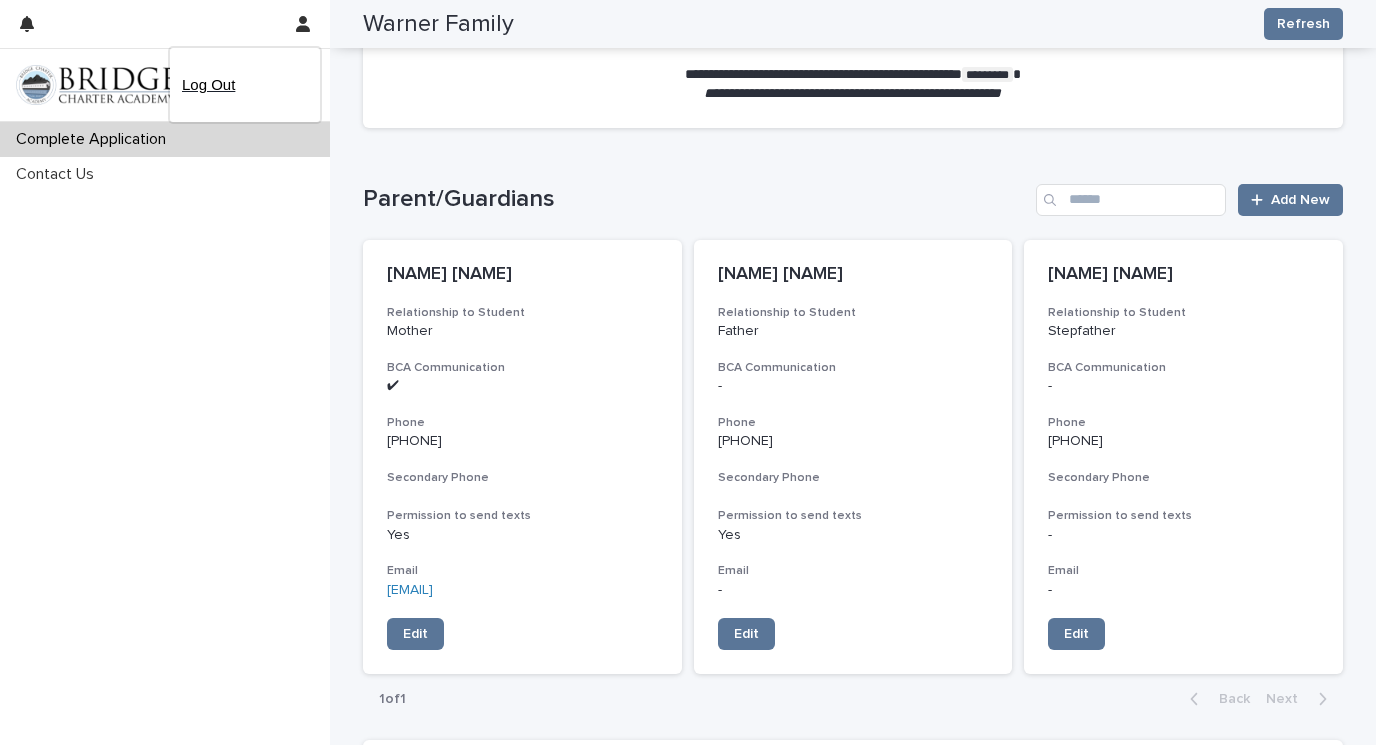 click on "Log Out" at bounding box center [245, 85] 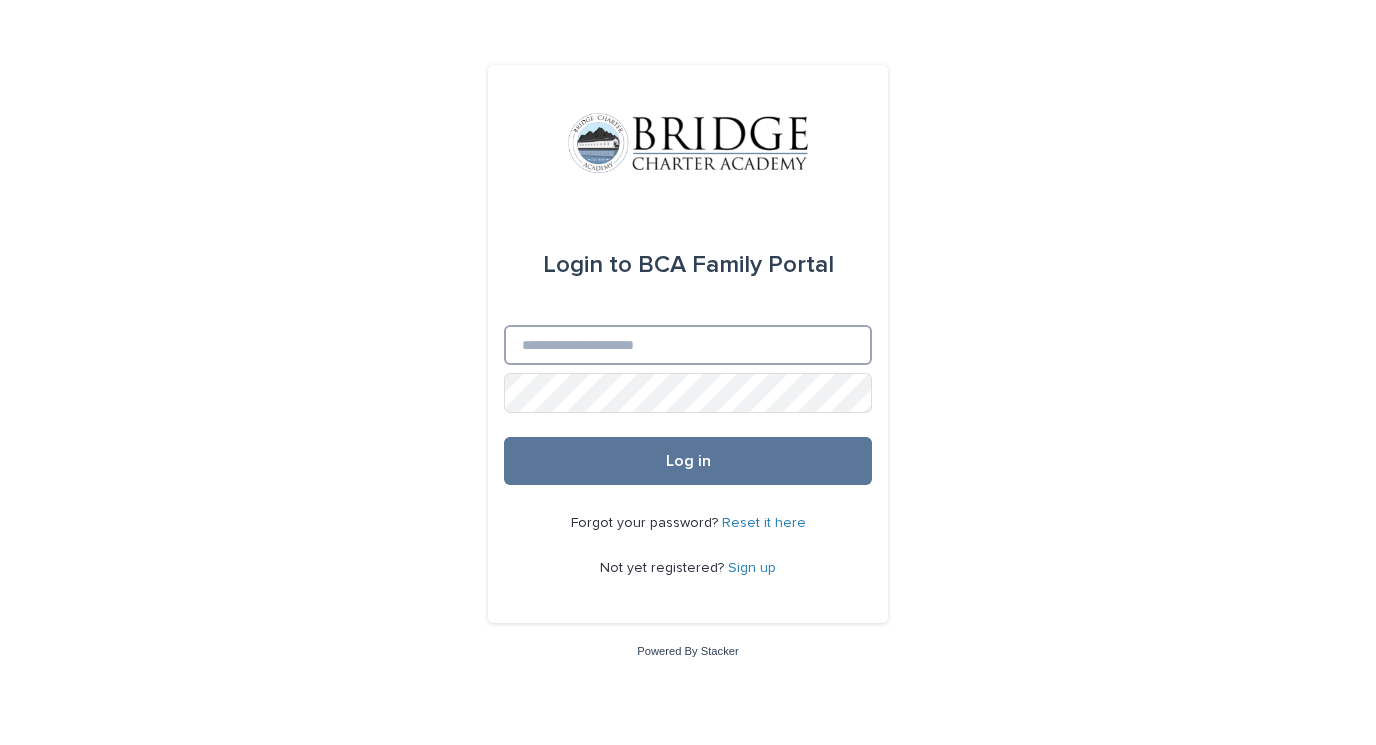 scroll, scrollTop: 0, scrollLeft: 0, axis: both 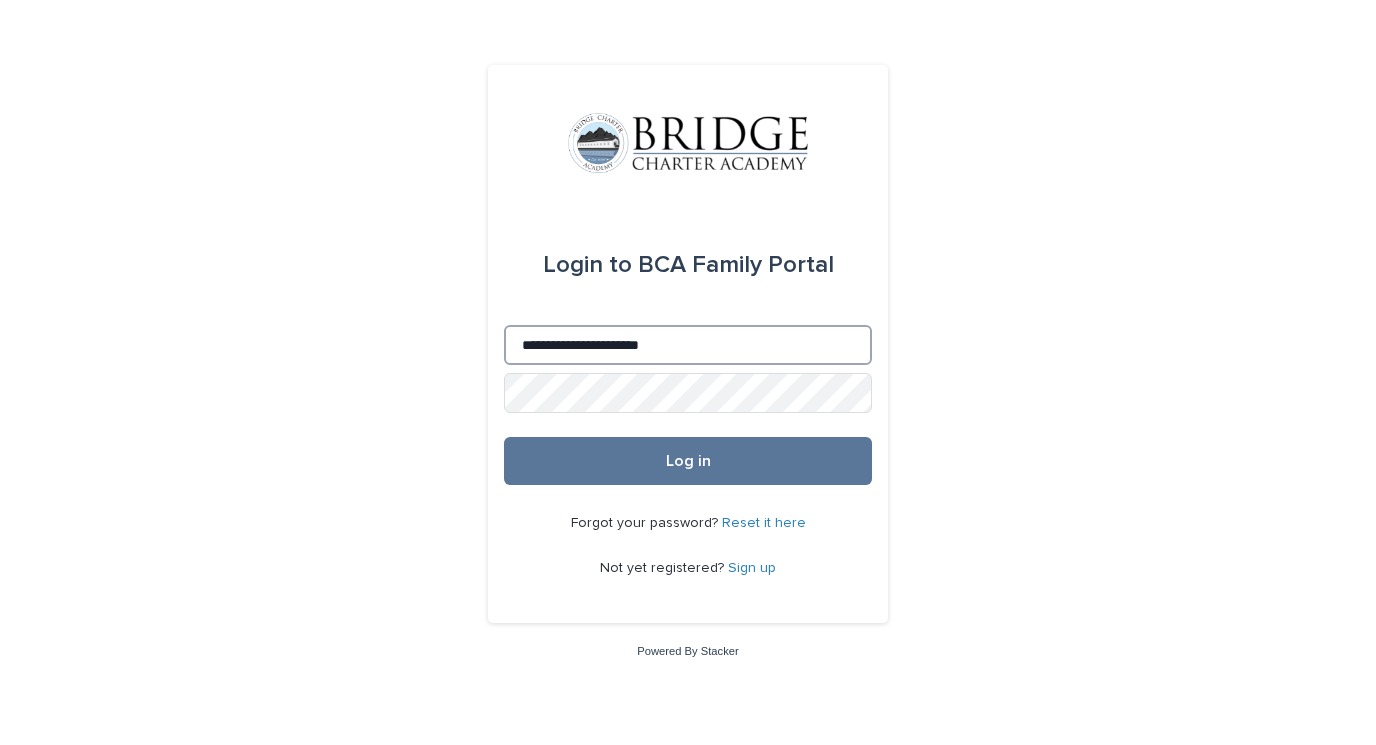 click on "**********" at bounding box center [688, 345] 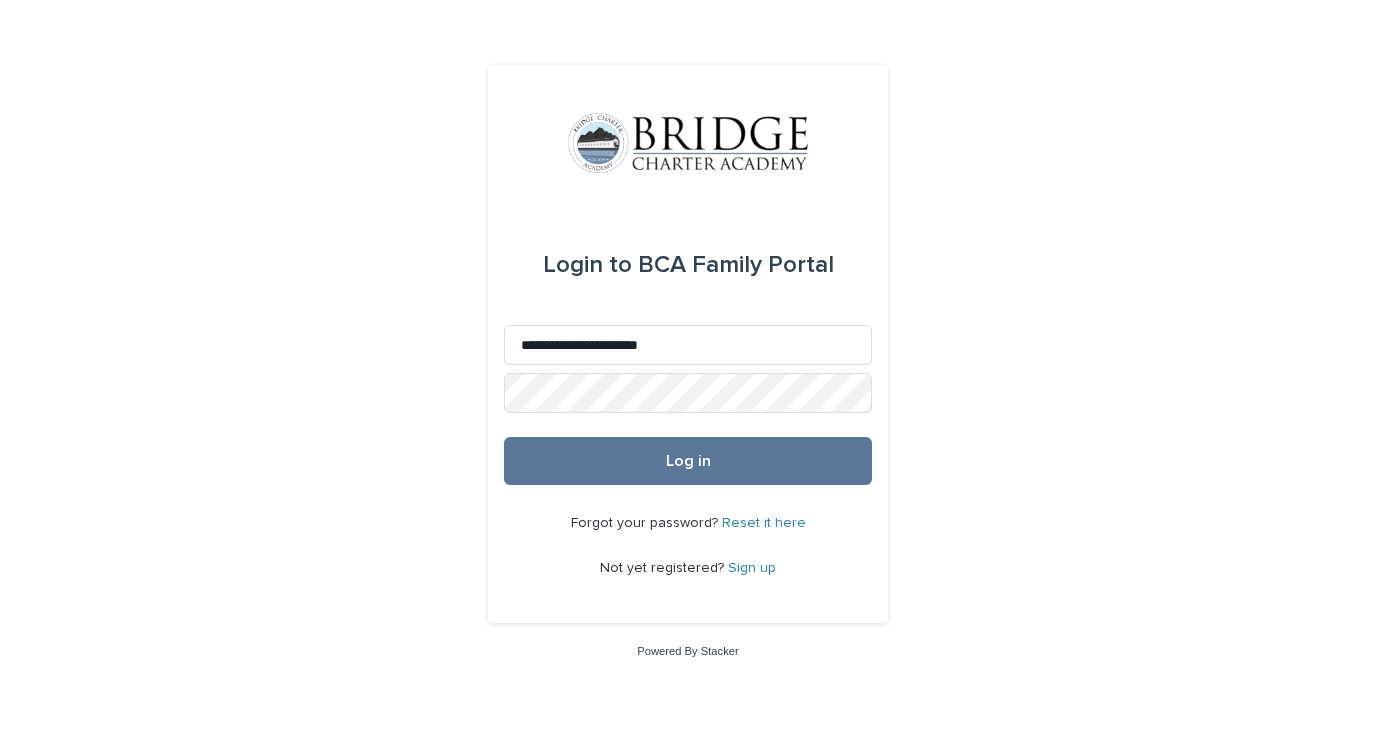 click on "Login to   BCA Family Portal Email *[EMAIL] Password Log in Forgot your password?   Reset it here Not yet registered?   Sign up Powered By Stacker" at bounding box center (688, 372) 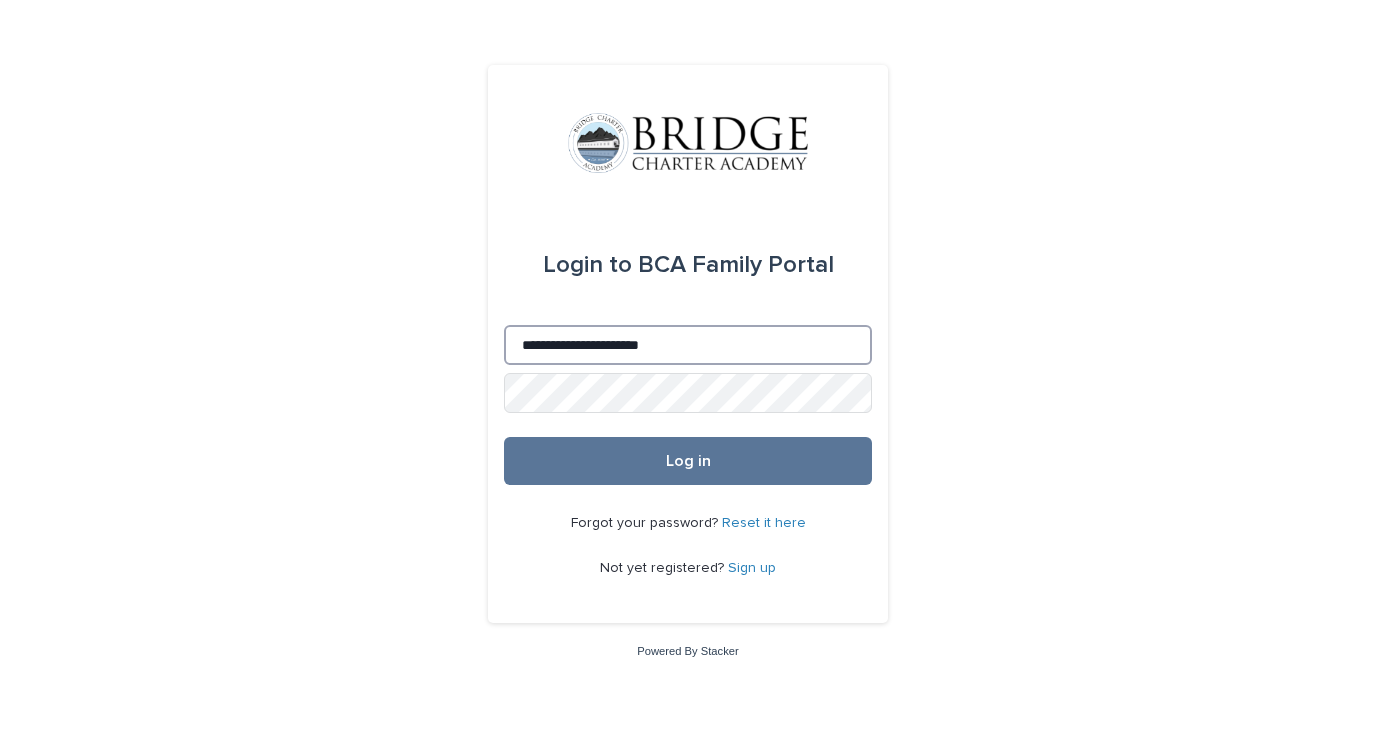 click on "**********" at bounding box center [688, 345] 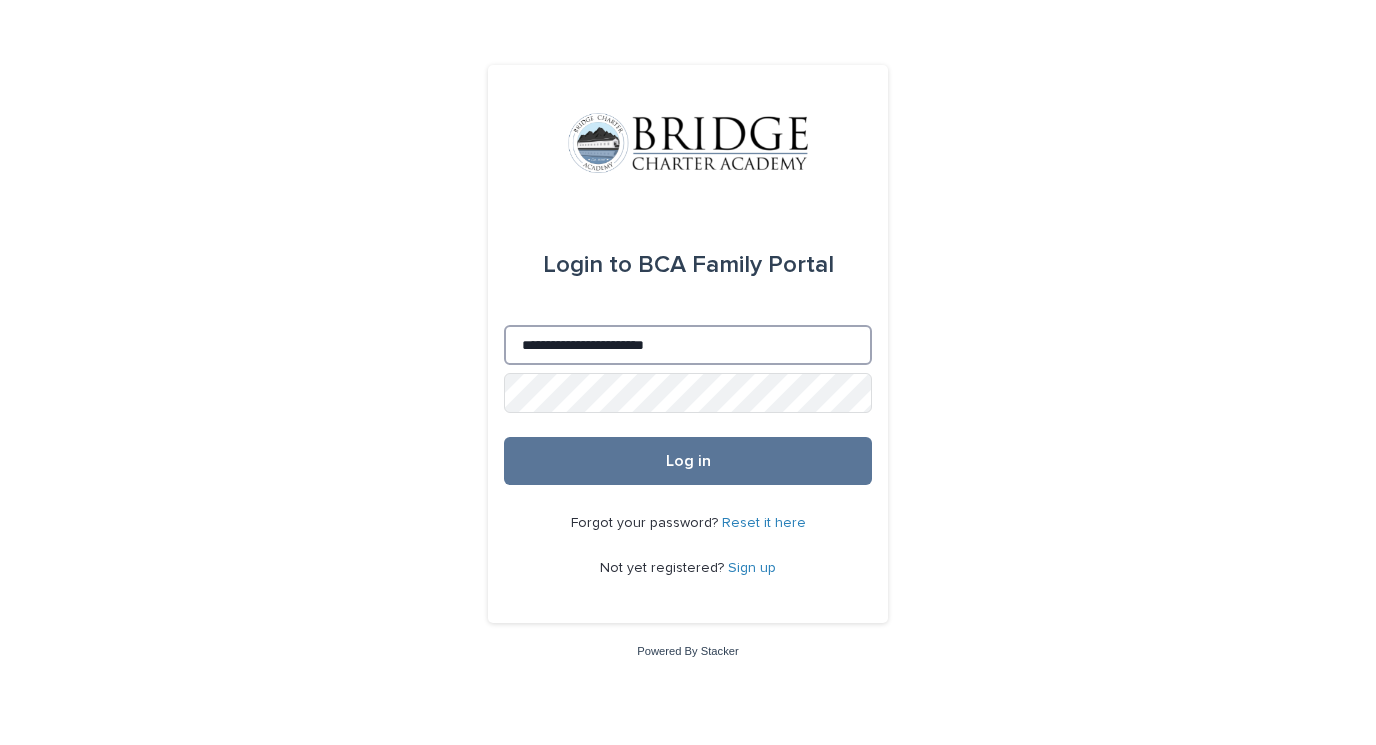 type on "**********" 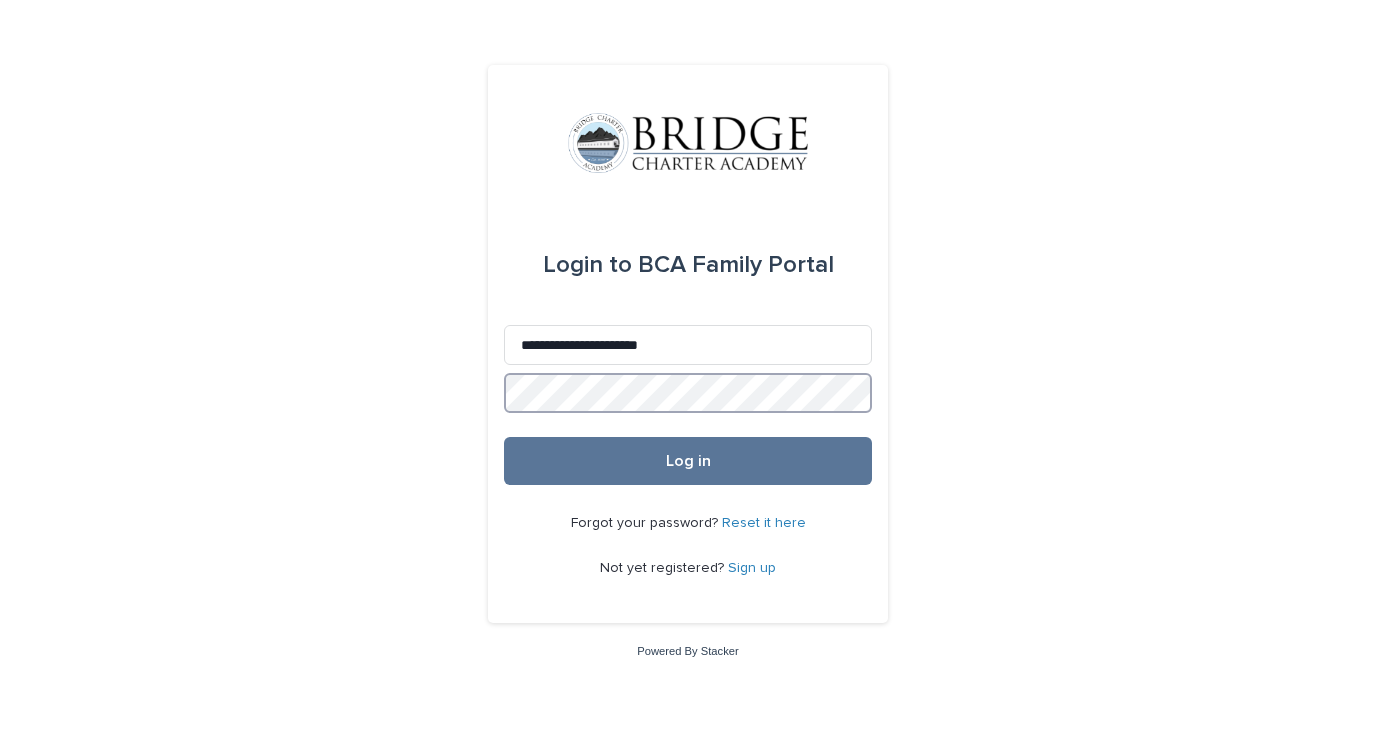 scroll, scrollTop: 0, scrollLeft: 0, axis: both 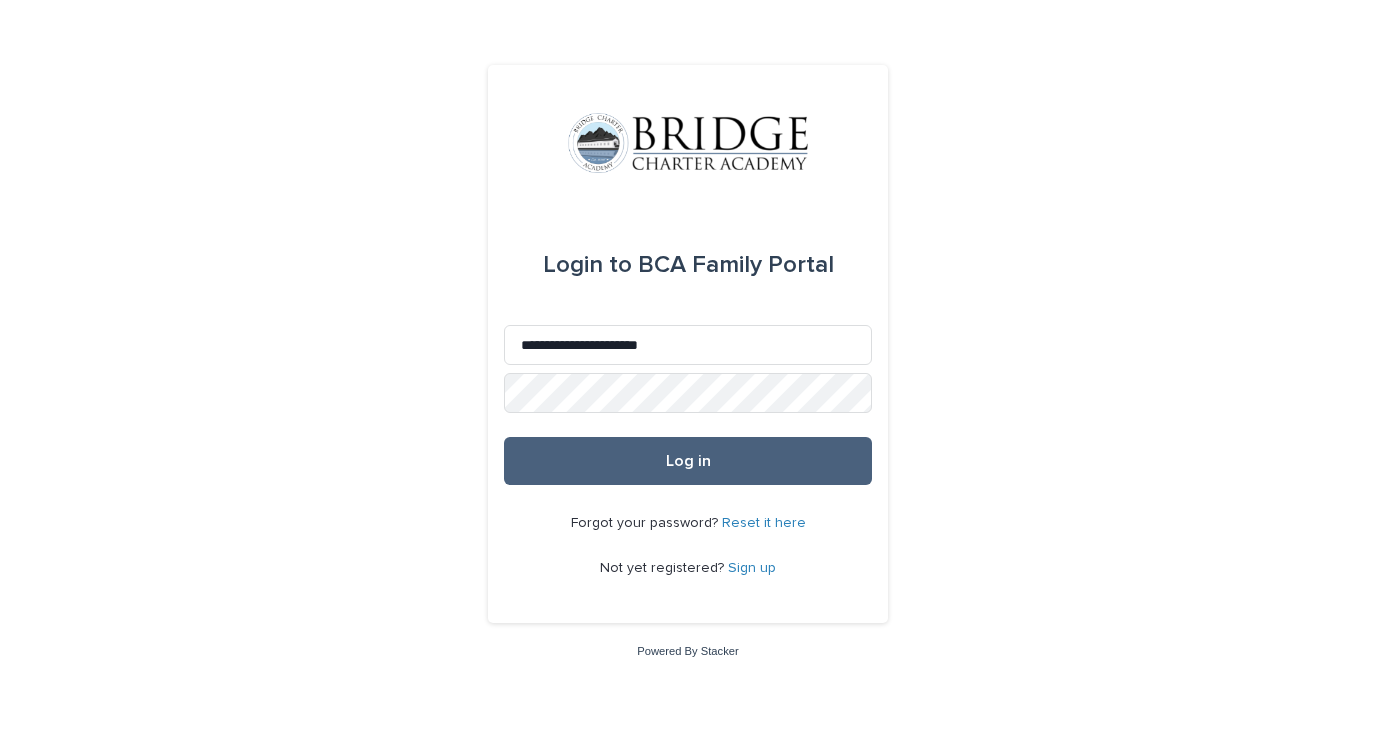 click on "Log in" at bounding box center [688, 461] 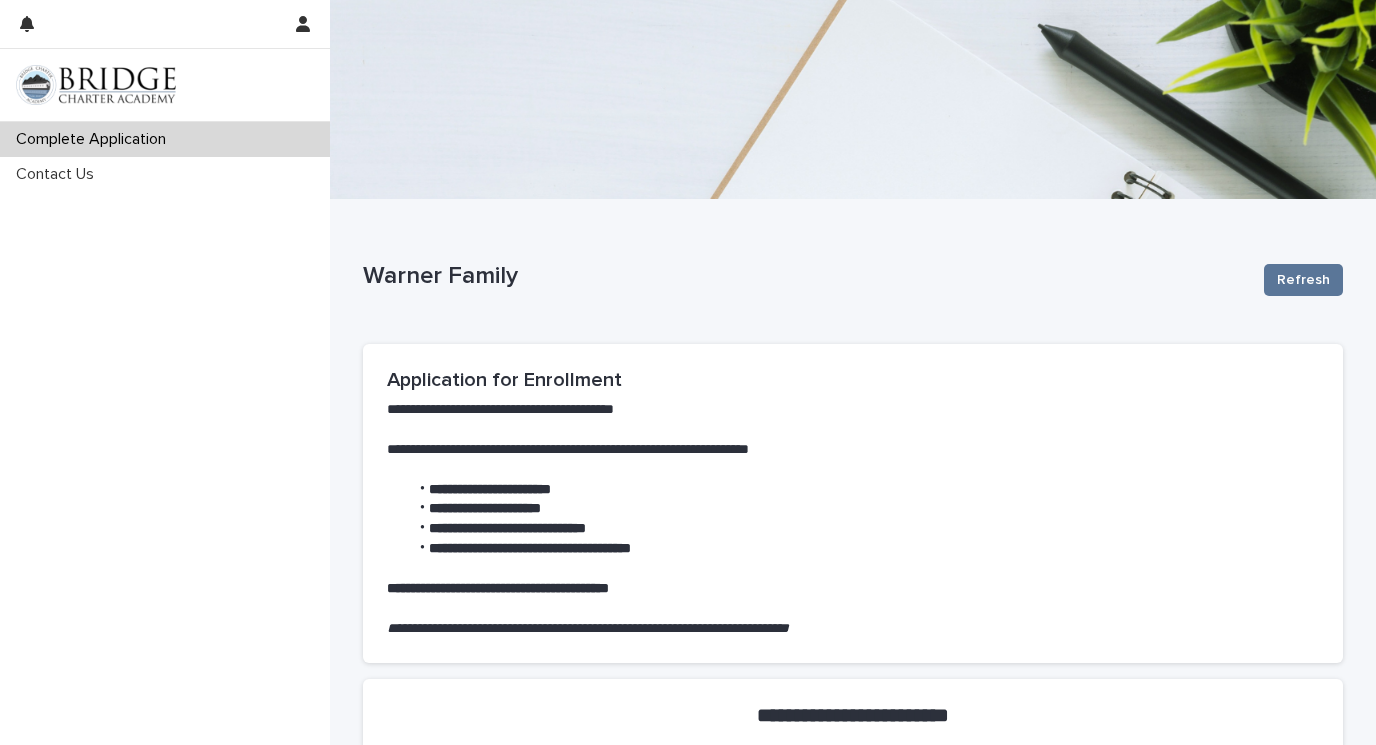 scroll, scrollTop: 0, scrollLeft: 0, axis: both 